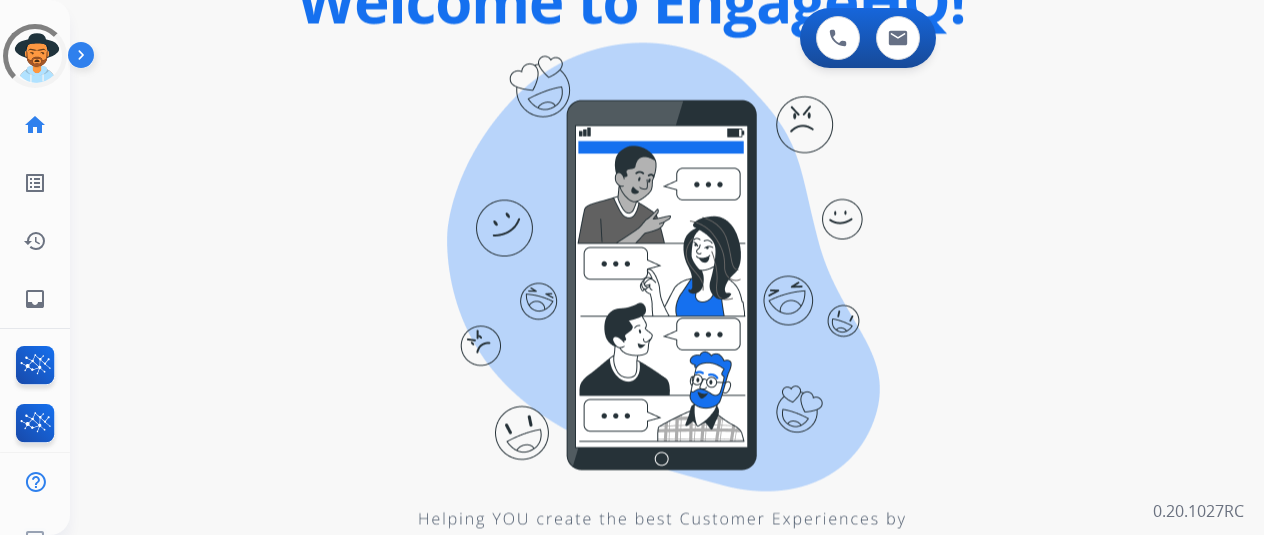 scroll, scrollTop: 0, scrollLeft: 0, axis: both 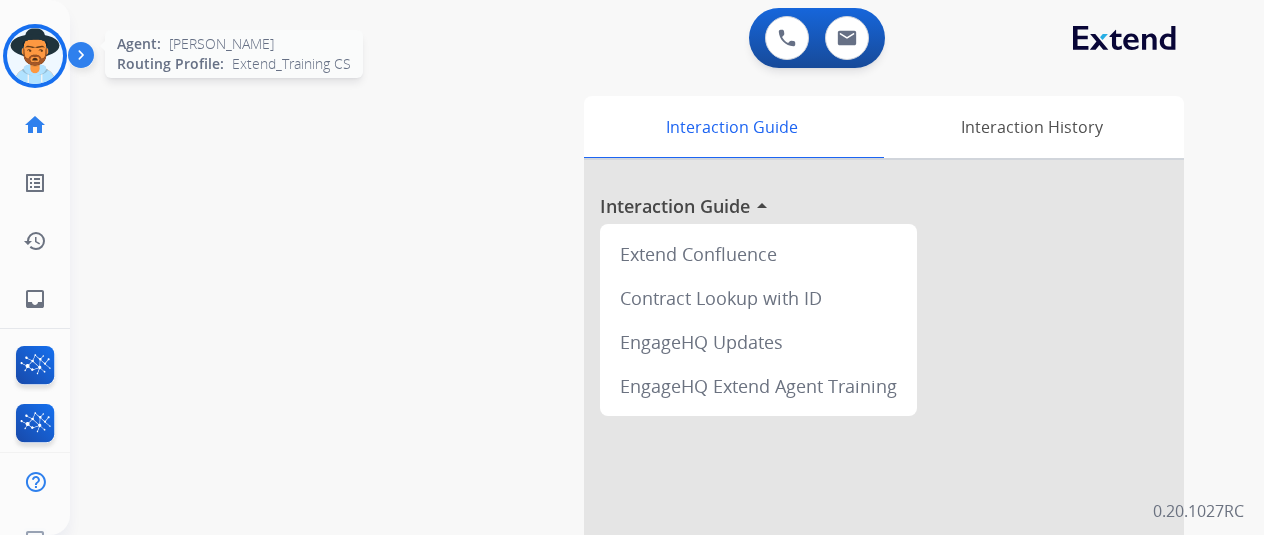 click at bounding box center (35, 56) 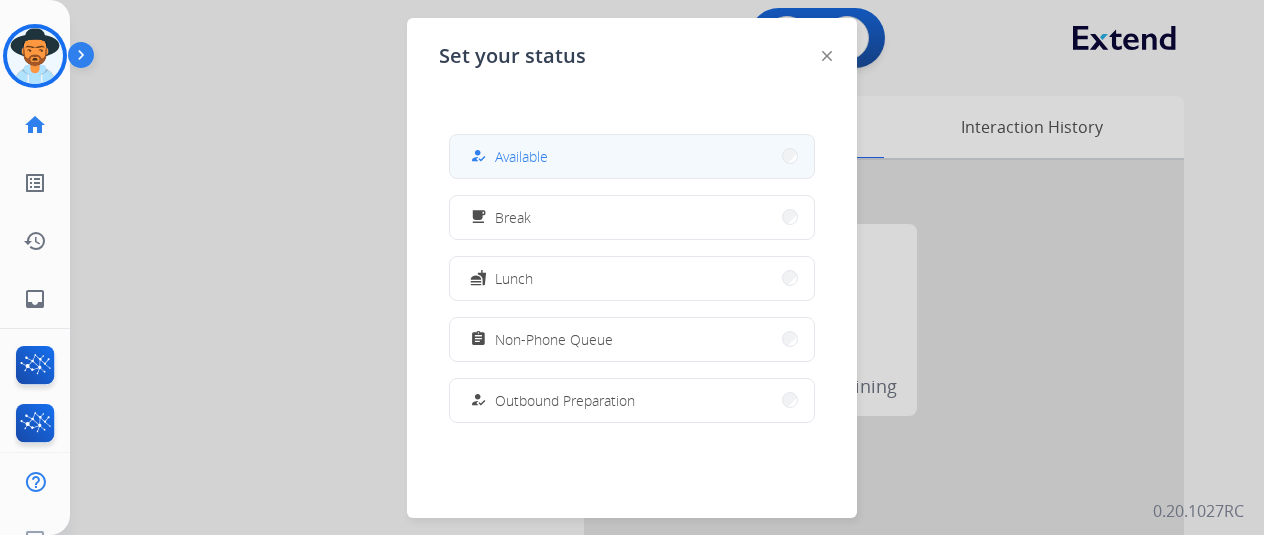 click on "how_to_reg Available" at bounding box center [632, 156] 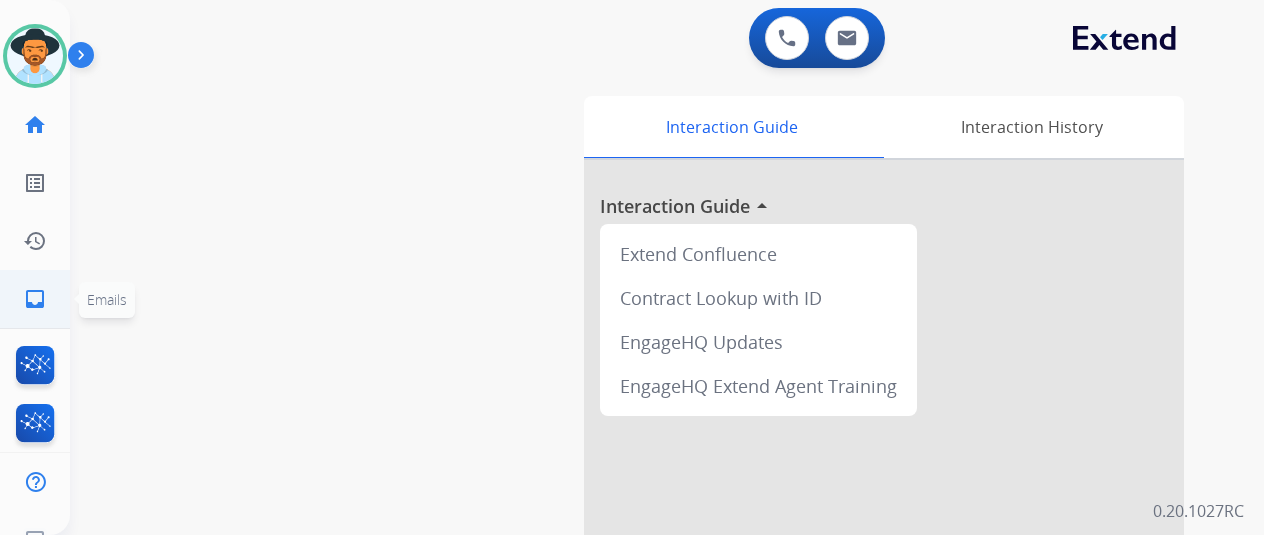 click on "inbox" 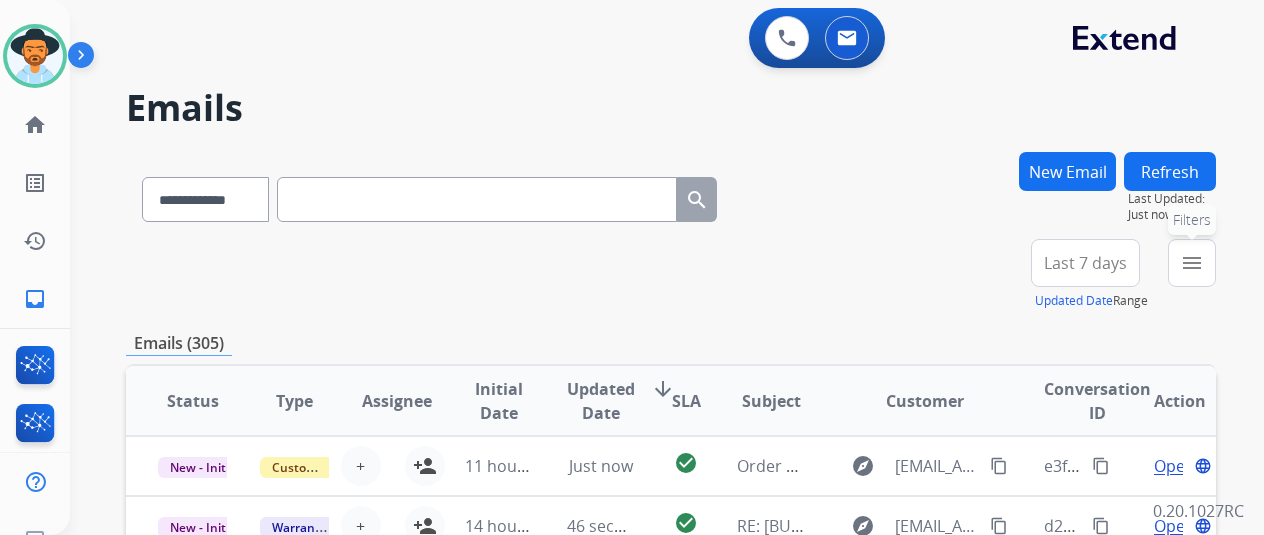 click on "menu" at bounding box center [1192, 263] 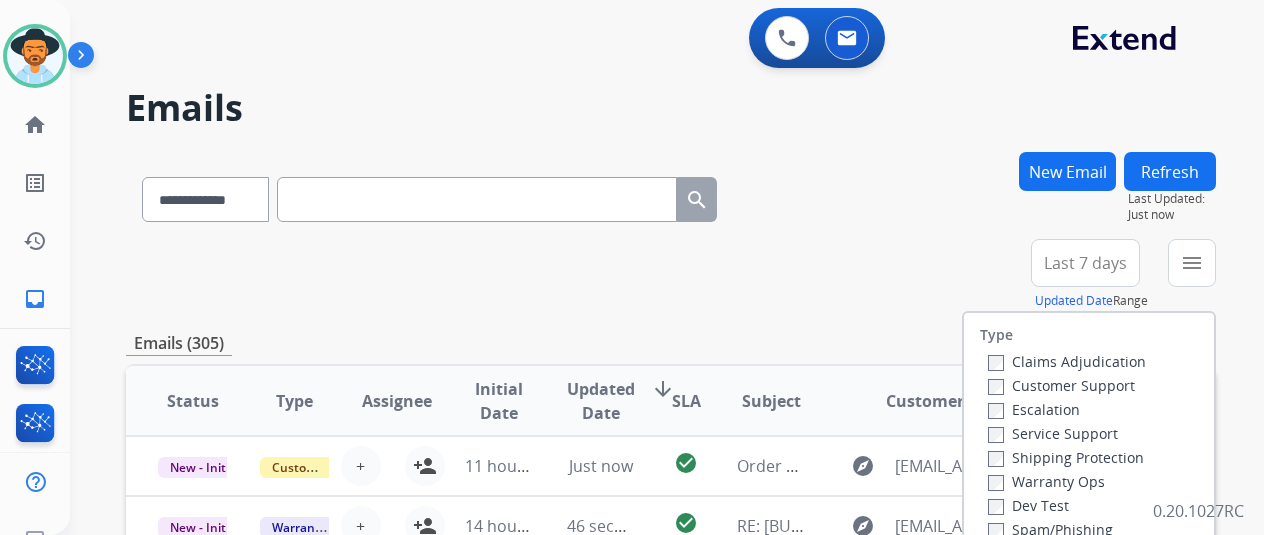 click on "Claims Adjudication   Customer Support   Escalation   Service Support   Shipping Protection   Warranty Ops   Dev Test   Spam/Phishing   Merchant Team   Reguard CS" at bounding box center [1063, 469] 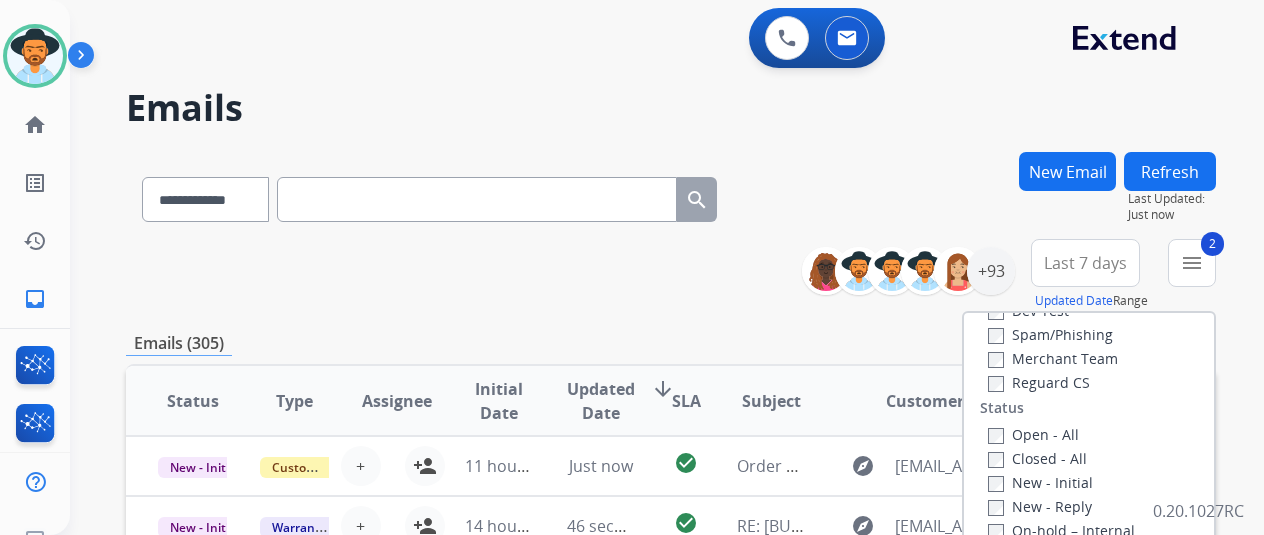 scroll, scrollTop: 200, scrollLeft: 0, axis: vertical 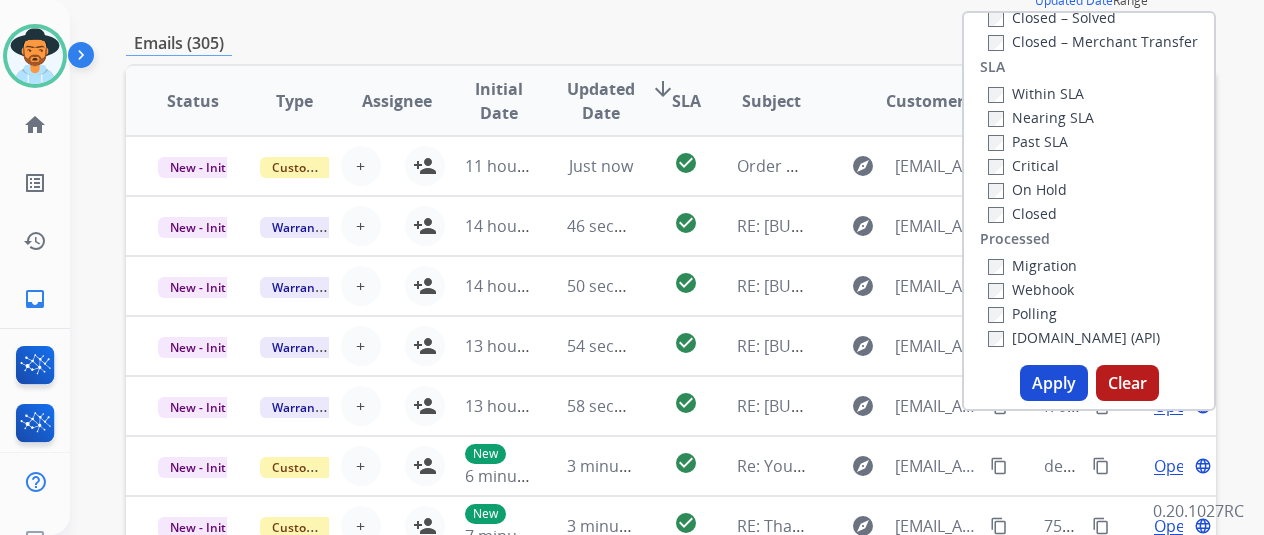 click on "Apply" at bounding box center [1054, 383] 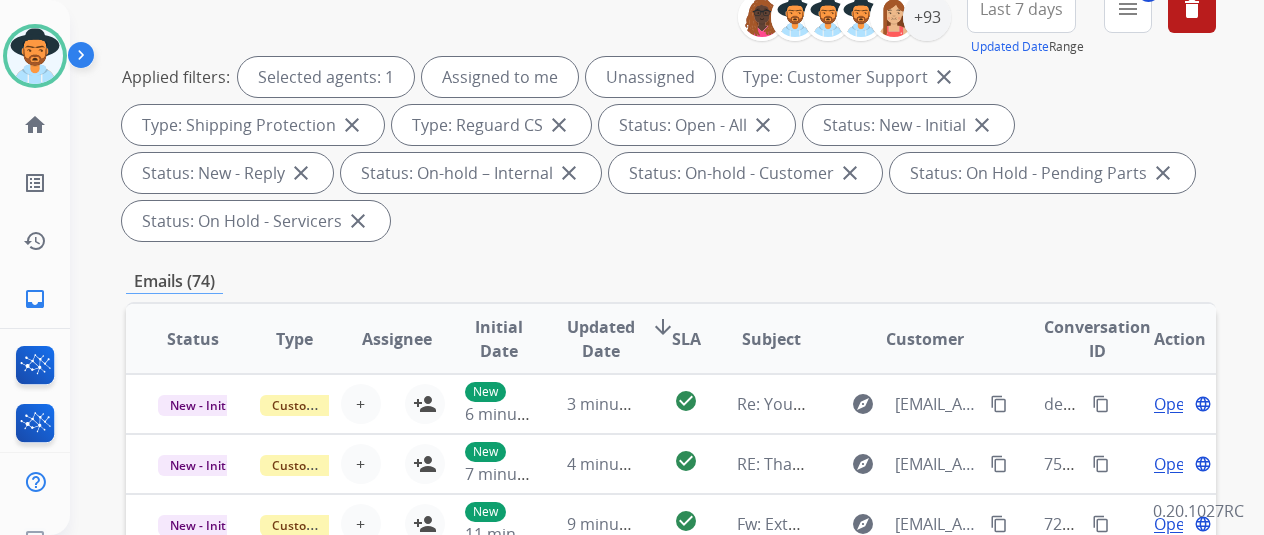 scroll, scrollTop: 0, scrollLeft: 0, axis: both 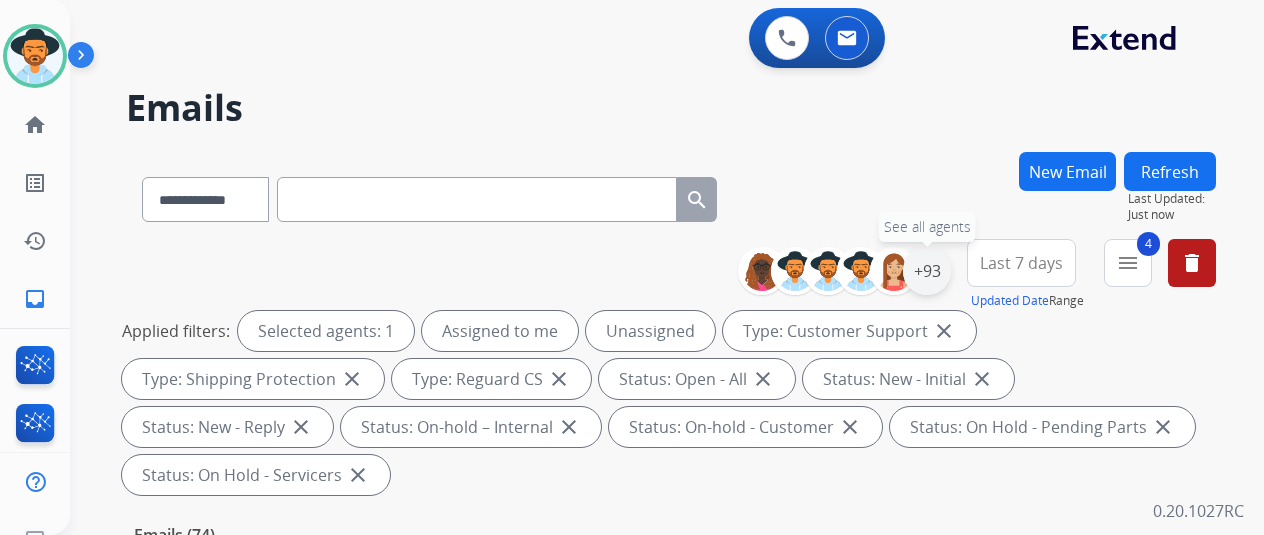 click on "+93" at bounding box center [927, 271] 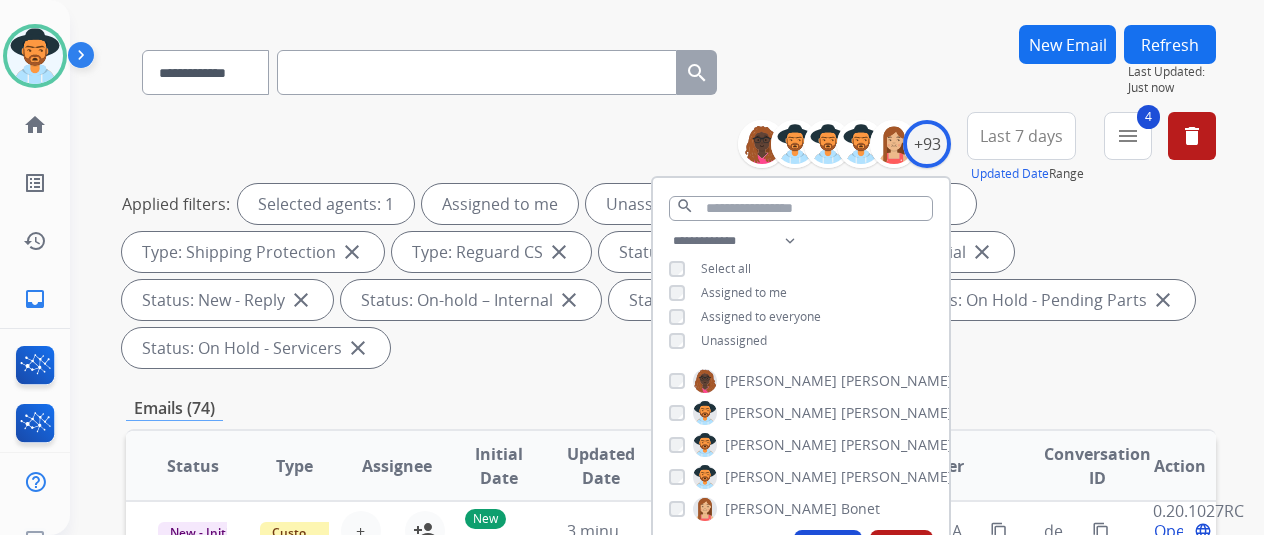 scroll, scrollTop: 200, scrollLeft: 0, axis: vertical 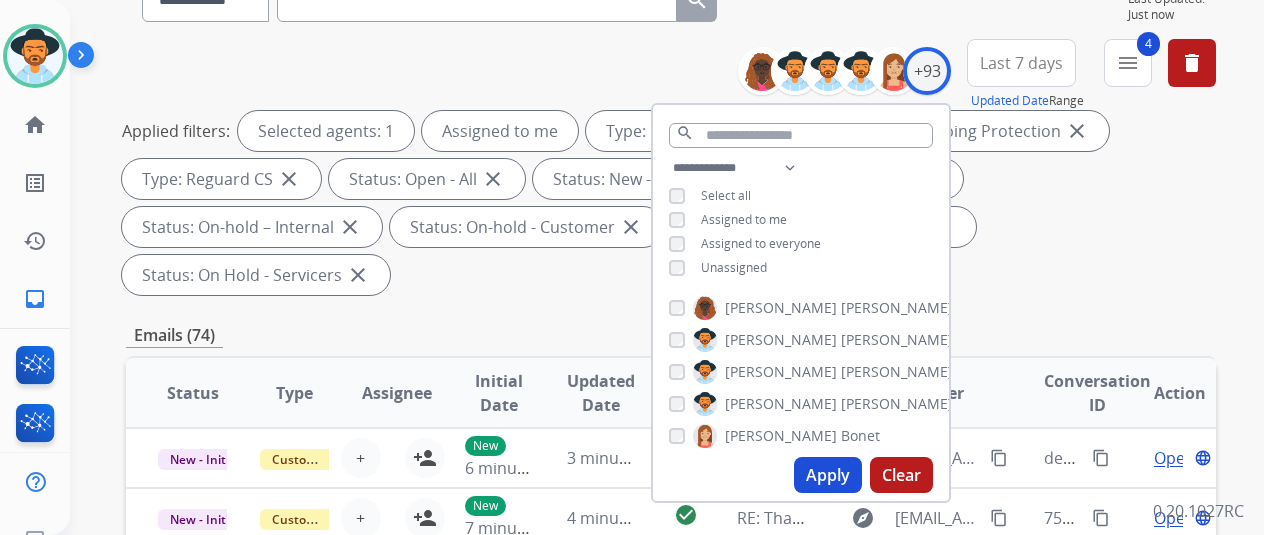 click on "Apply" at bounding box center (828, 475) 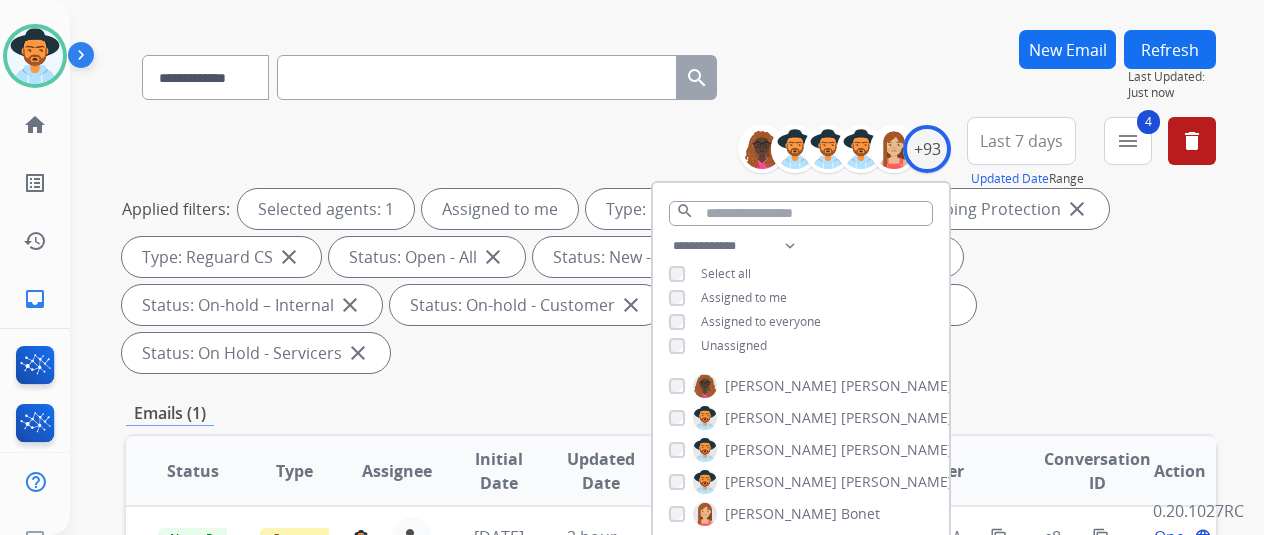 scroll, scrollTop: 0, scrollLeft: 0, axis: both 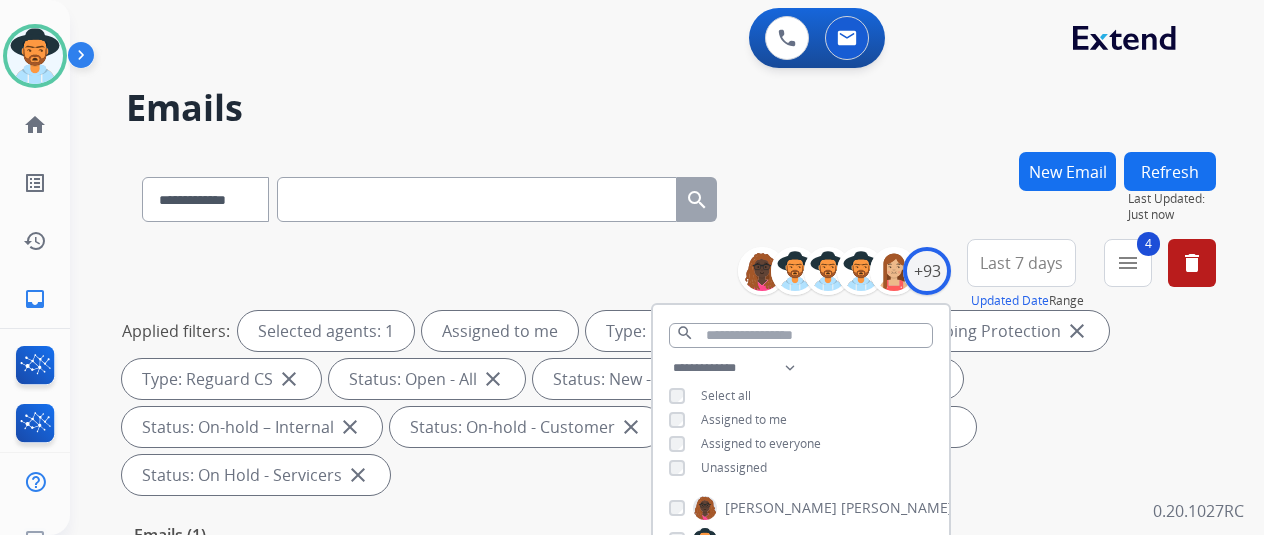 click on "**********" at bounding box center [671, 195] 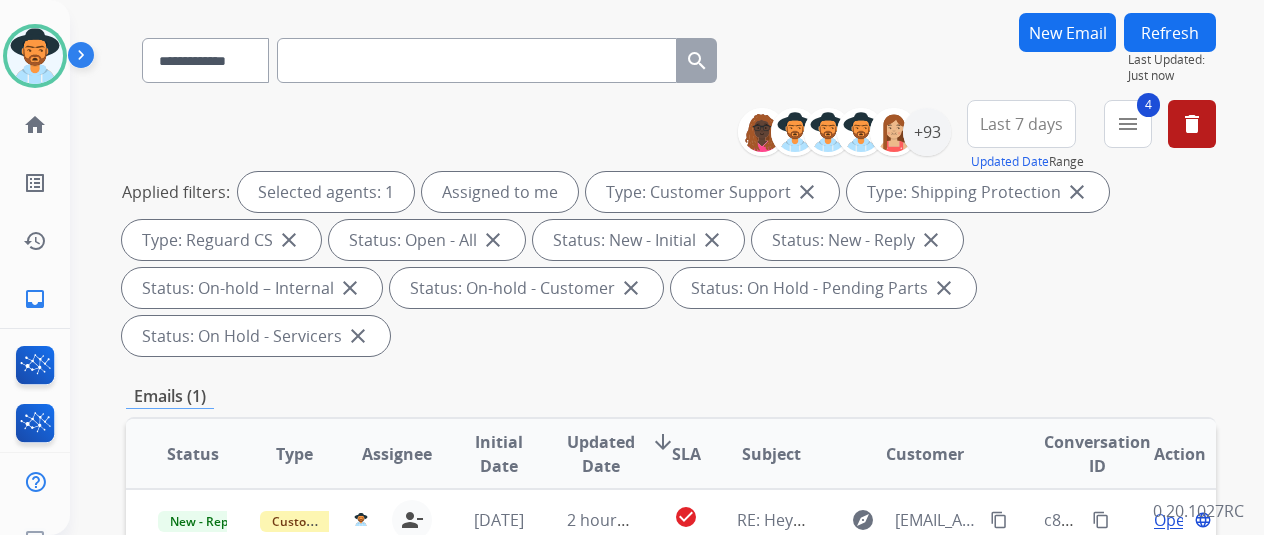 scroll, scrollTop: 400, scrollLeft: 0, axis: vertical 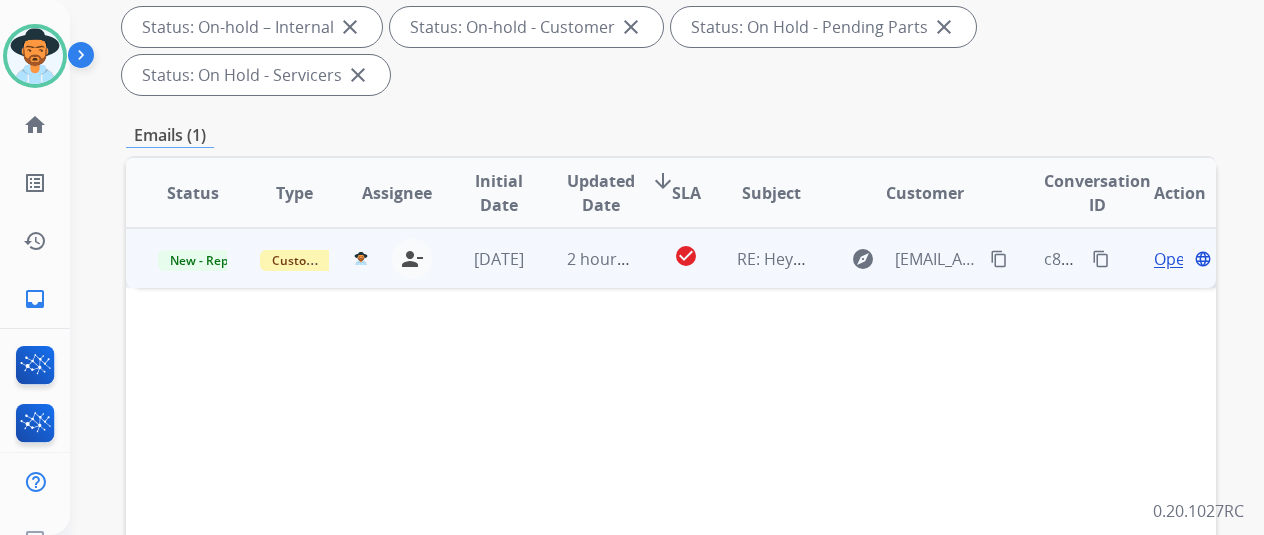 click on "Open" at bounding box center (1174, 259) 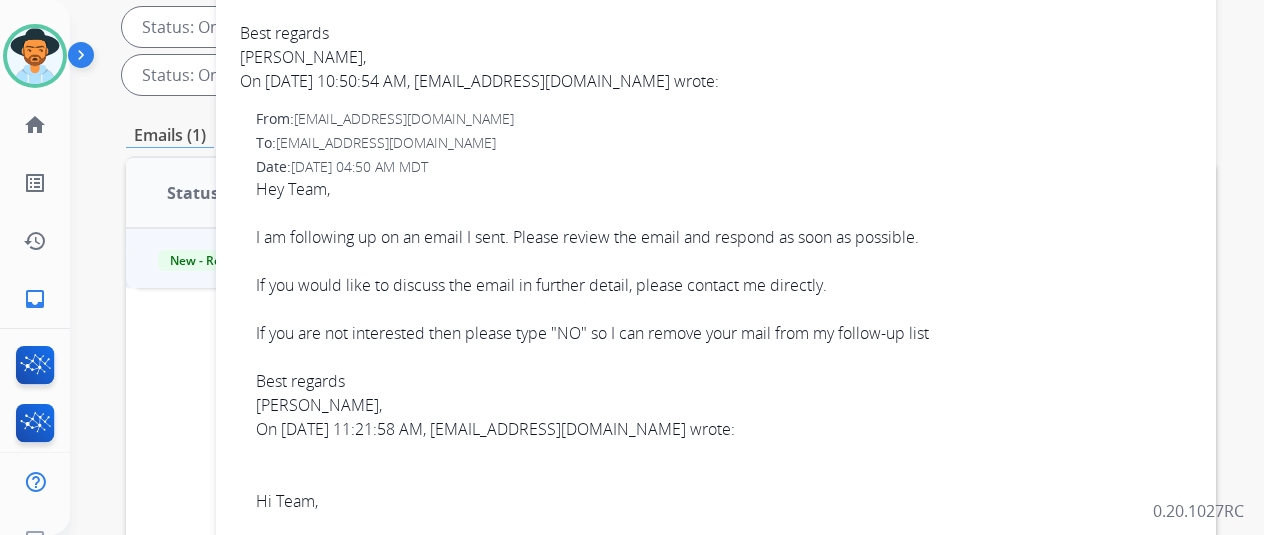 scroll, scrollTop: 0, scrollLeft: 0, axis: both 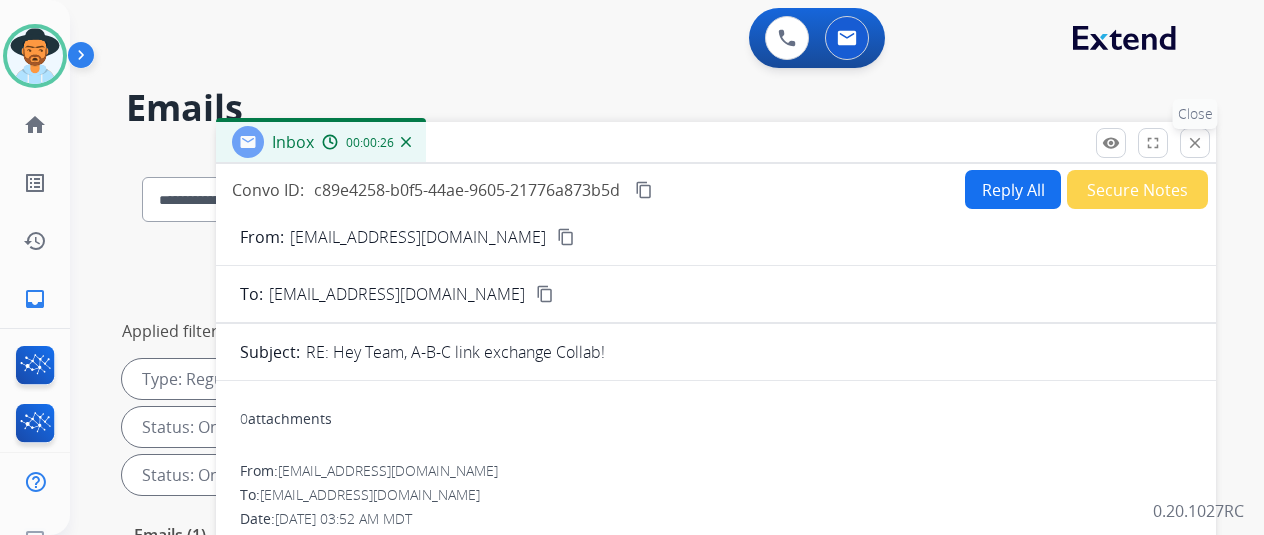 click on "close" at bounding box center (1195, 143) 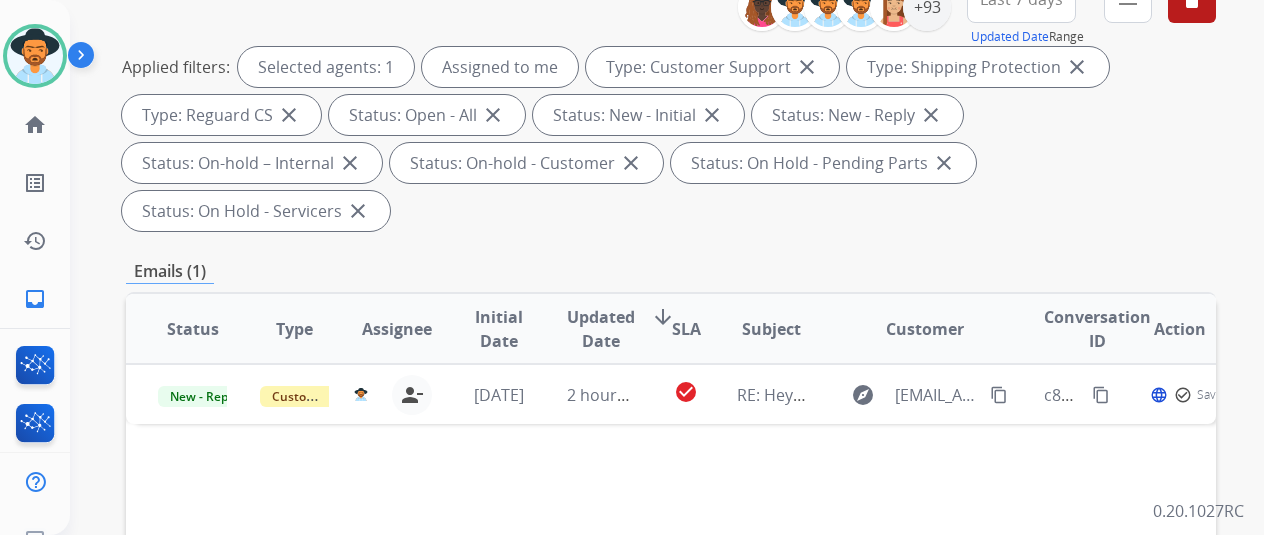 scroll, scrollTop: 500, scrollLeft: 0, axis: vertical 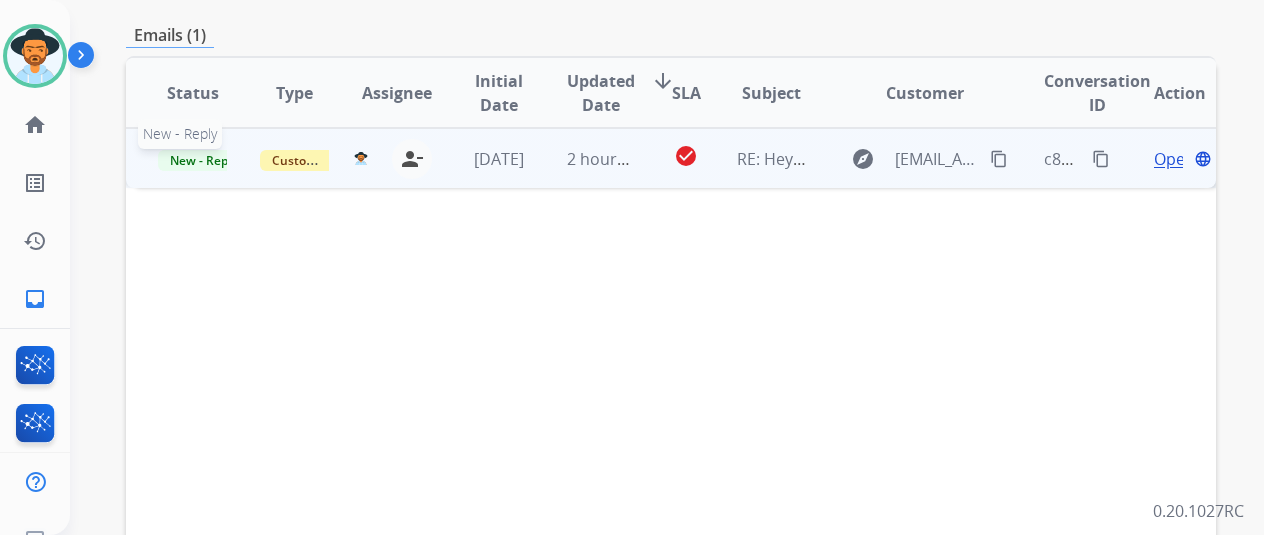 click on "New - Reply" at bounding box center (203, 160) 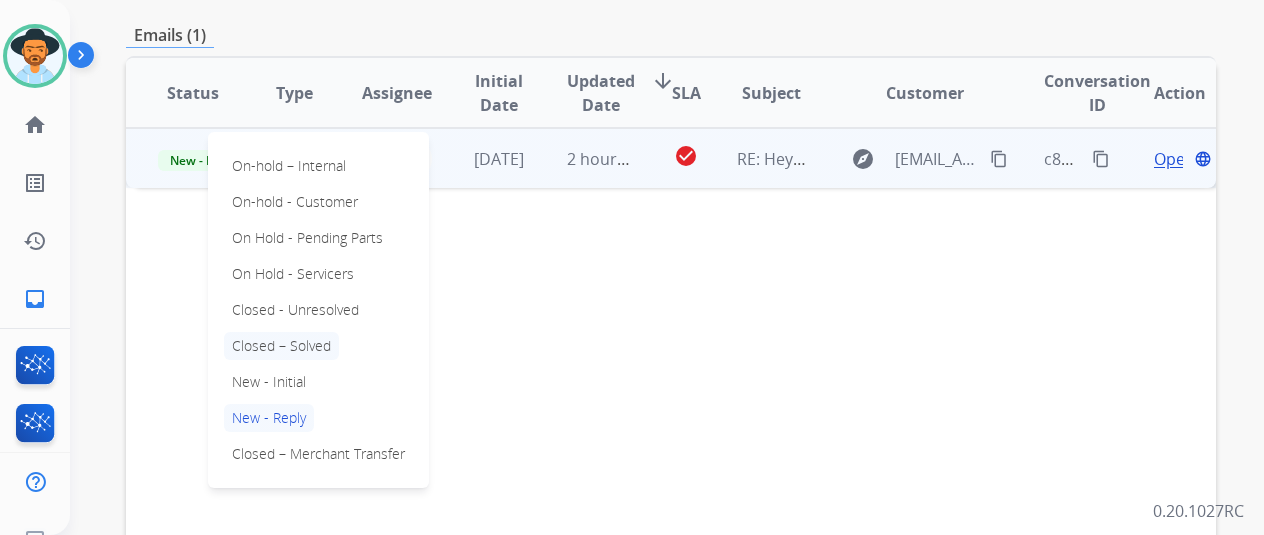 click on "Closed – Solved" at bounding box center (281, 346) 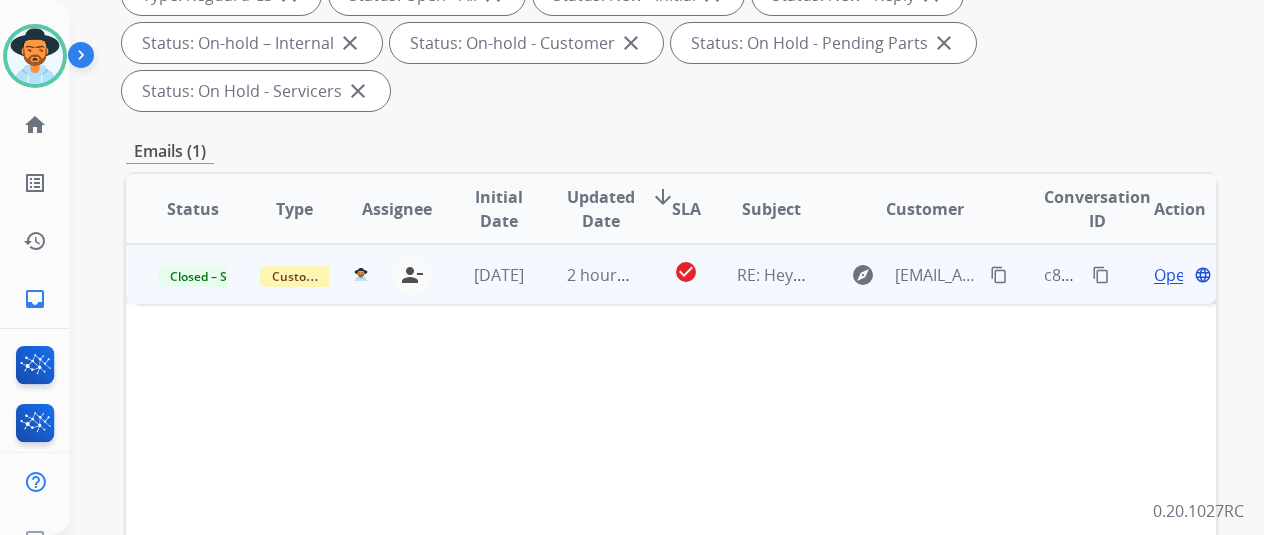 scroll, scrollTop: 200, scrollLeft: 0, axis: vertical 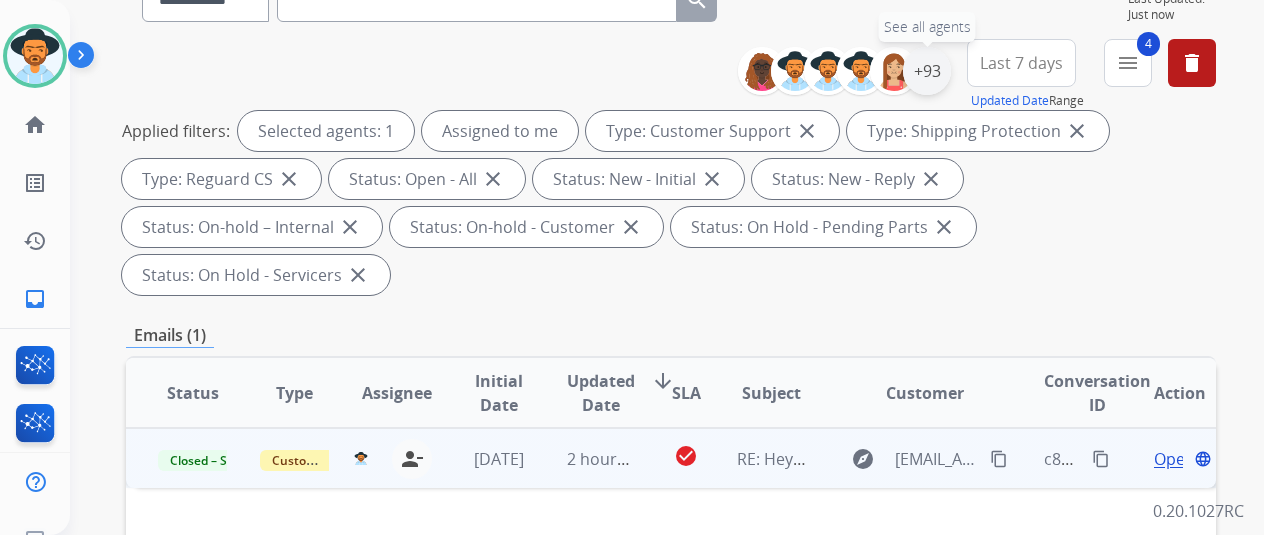 click on "+93" at bounding box center (927, 71) 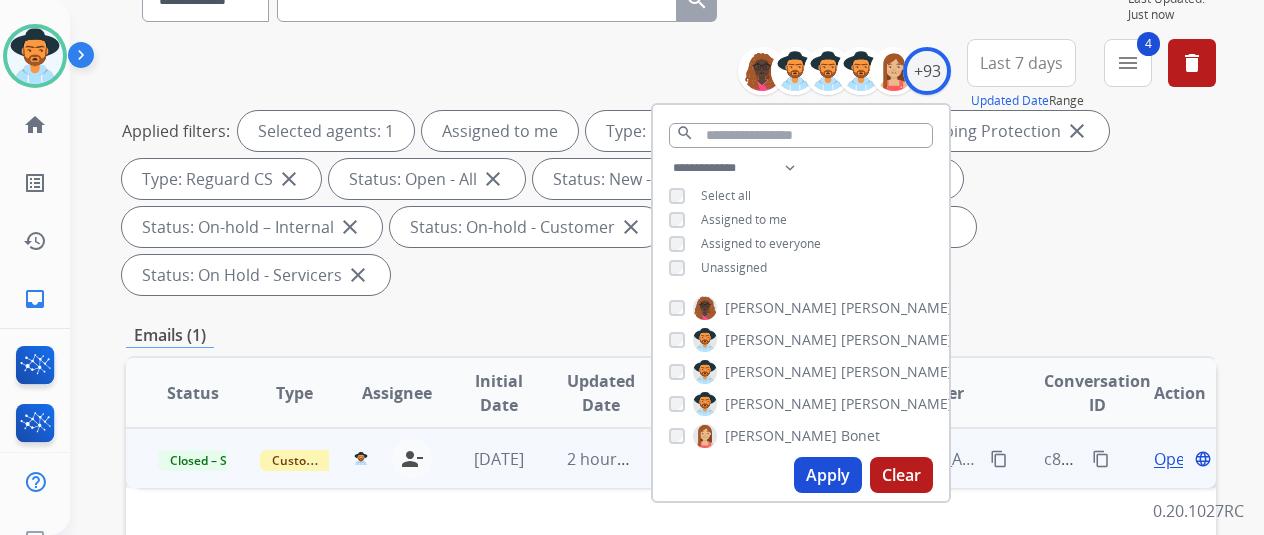 click on "Apply" at bounding box center [828, 475] 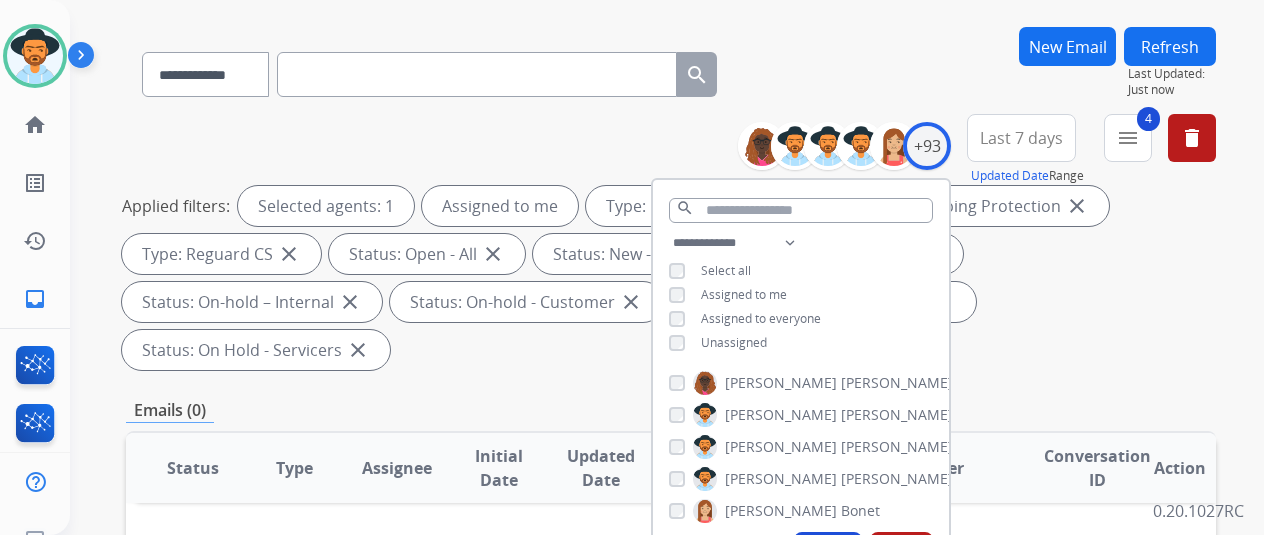 scroll, scrollTop: 0, scrollLeft: 0, axis: both 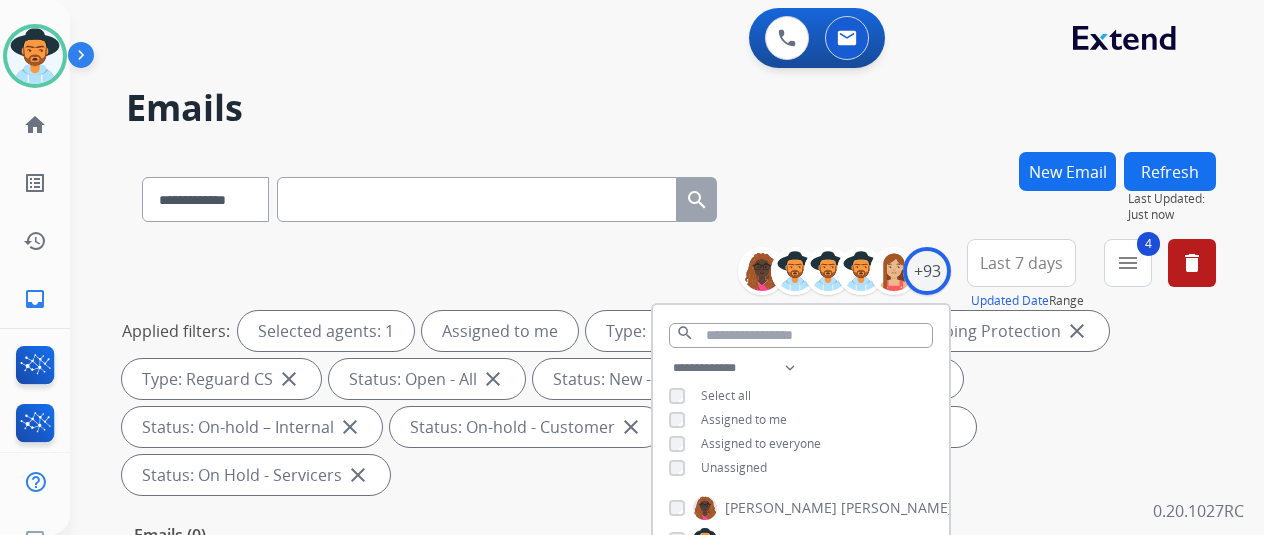 click on "**********" at bounding box center [643, 339] 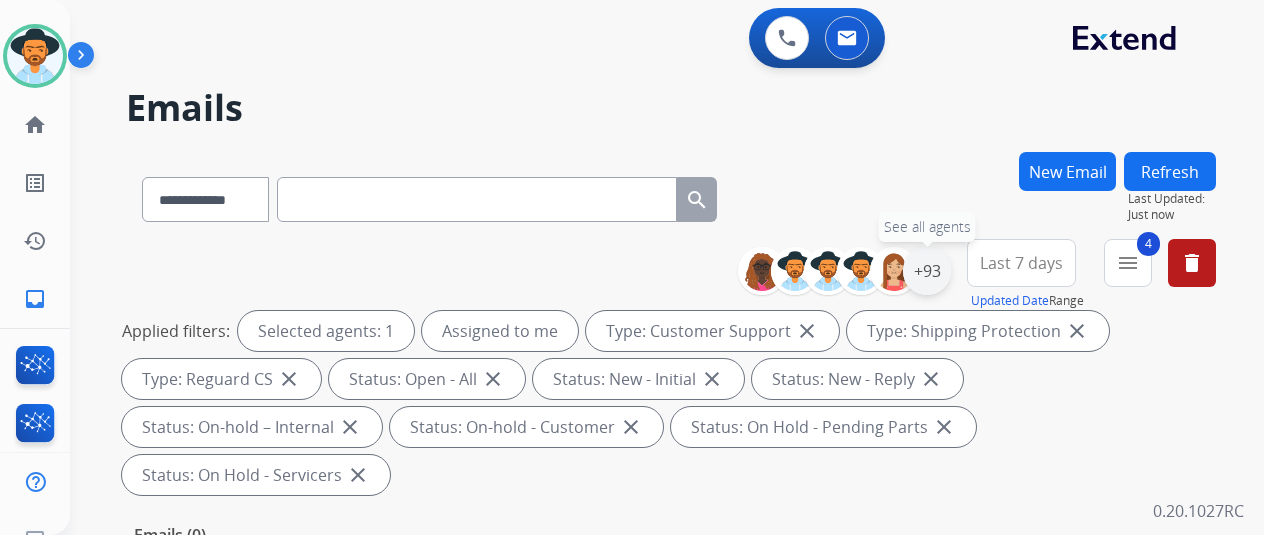 click on "+93" at bounding box center (927, 271) 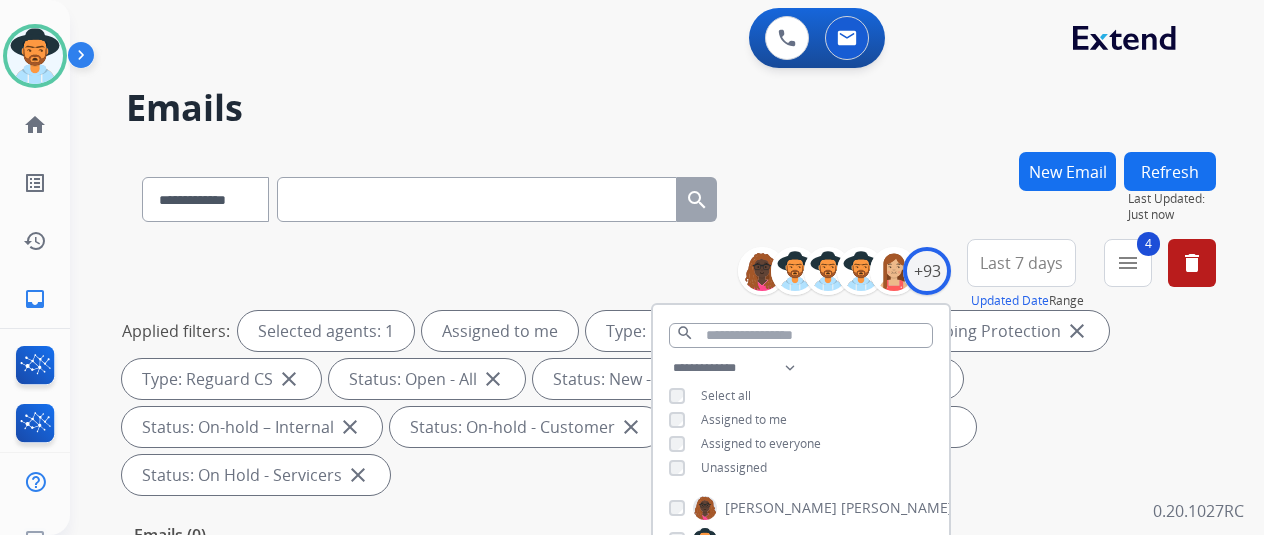 scroll, scrollTop: 300, scrollLeft: 0, axis: vertical 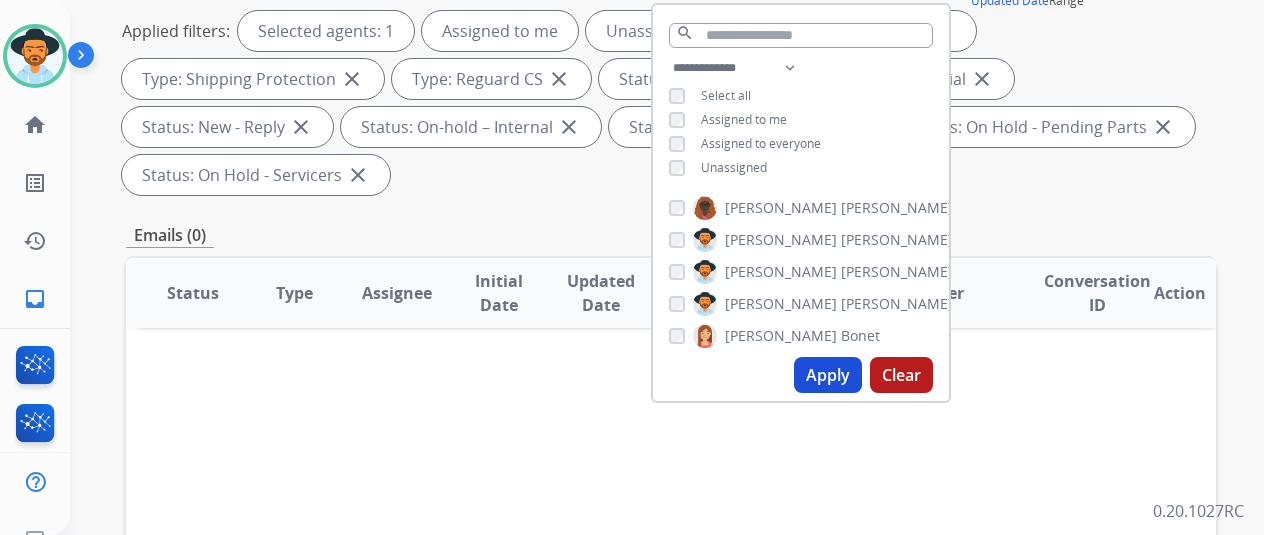 click on "Apply" at bounding box center (828, 375) 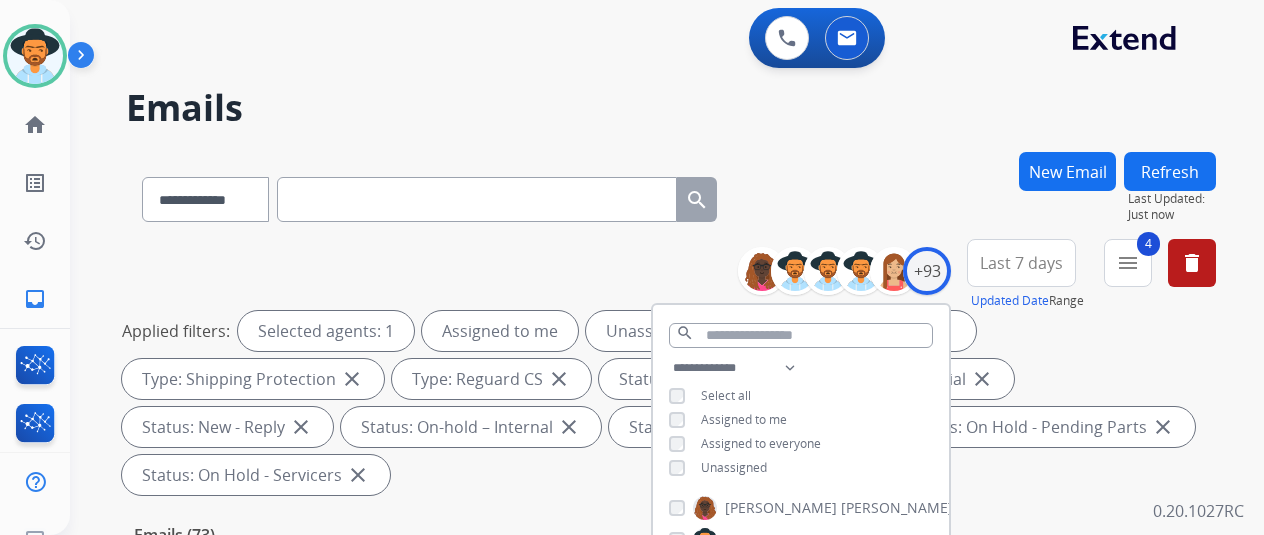 scroll, scrollTop: 400, scrollLeft: 0, axis: vertical 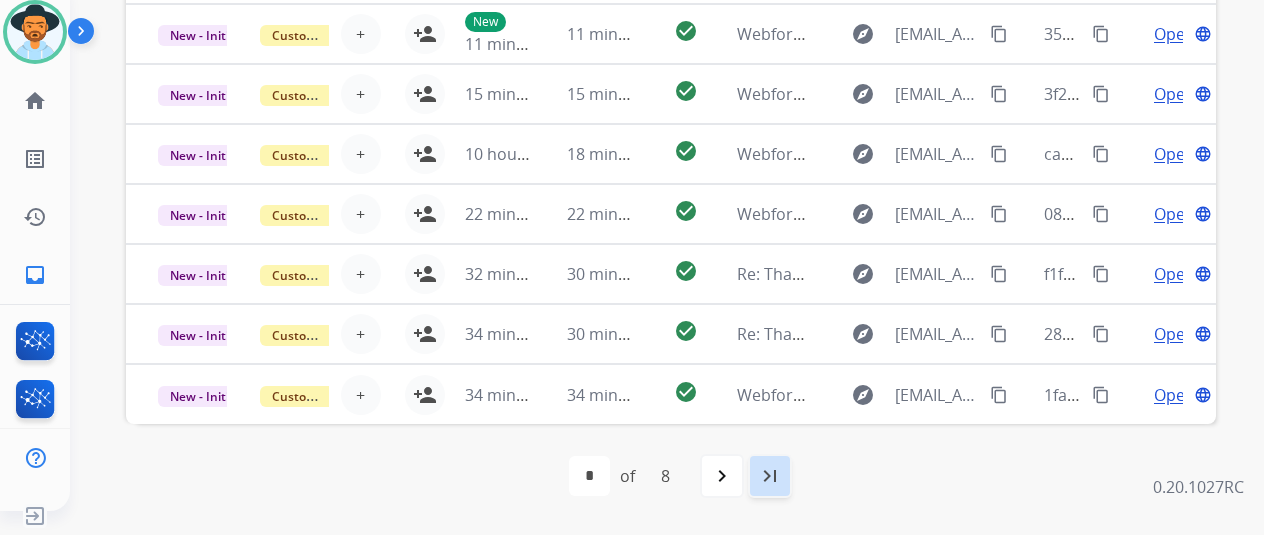 click on "last_page" at bounding box center [770, 476] 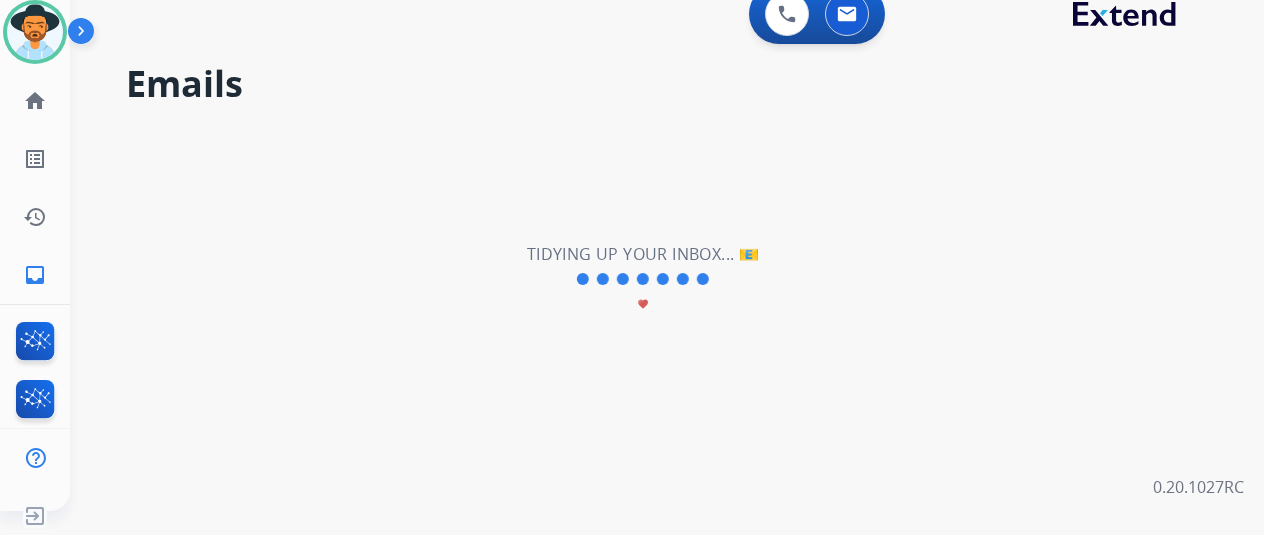 scroll, scrollTop: 0, scrollLeft: 0, axis: both 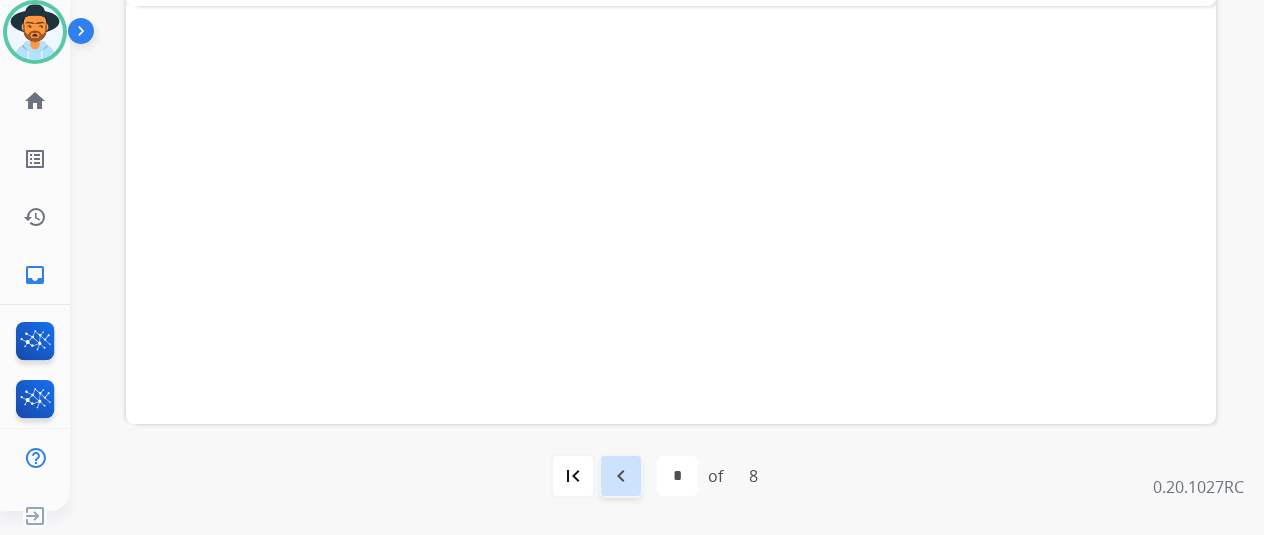 click on "navigate_before" at bounding box center [621, 476] 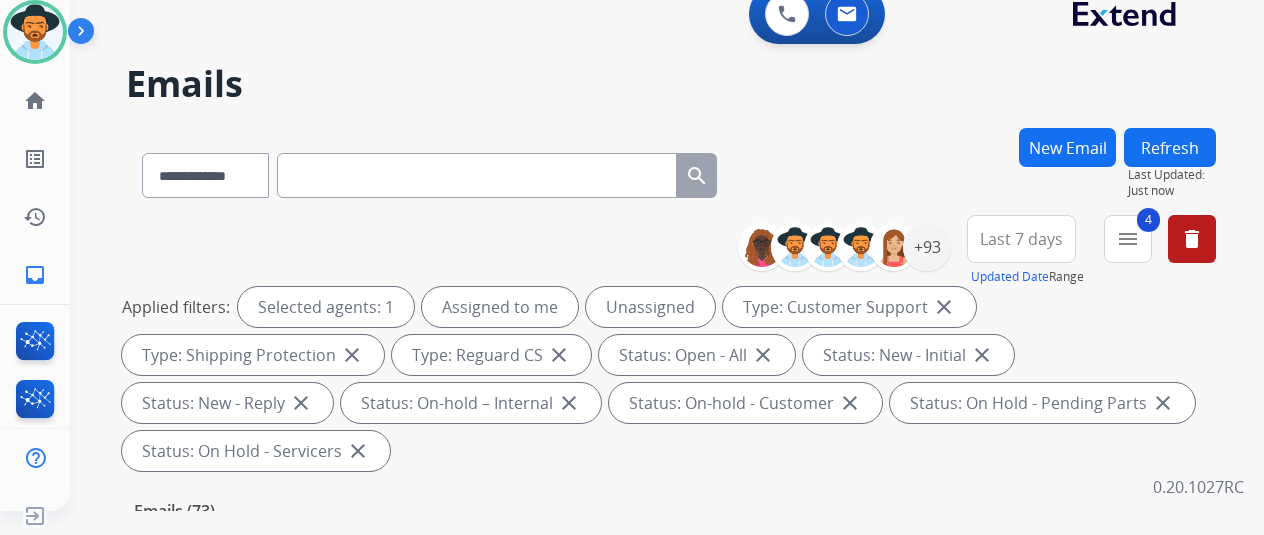 scroll, scrollTop: 400, scrollLeft: 0, axis: vertical 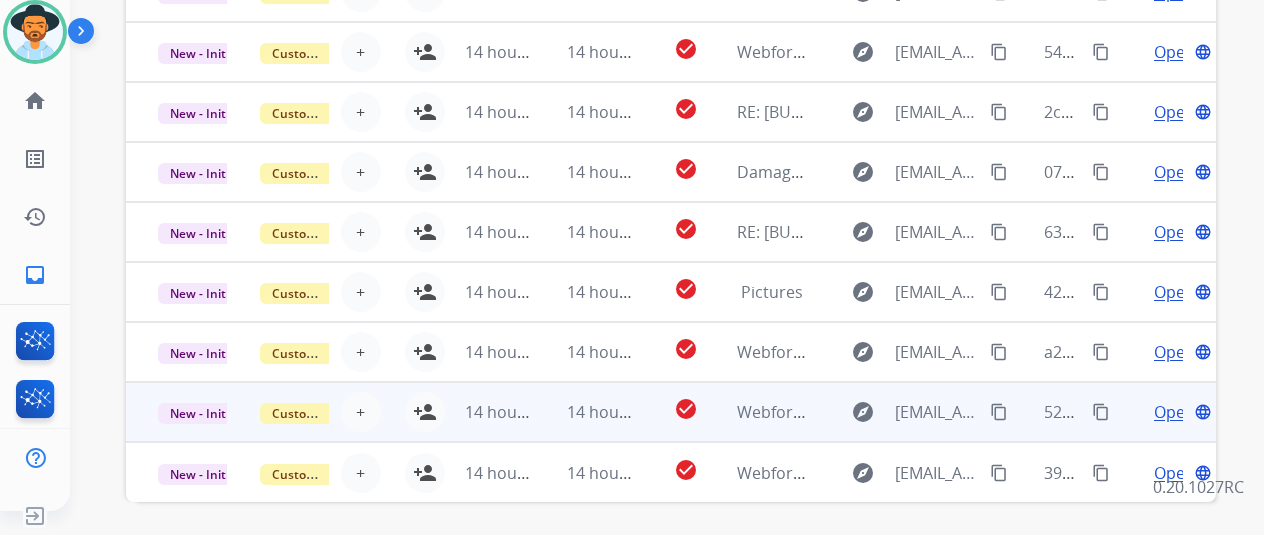 click on "Open" at bounding box center (1174, 412) 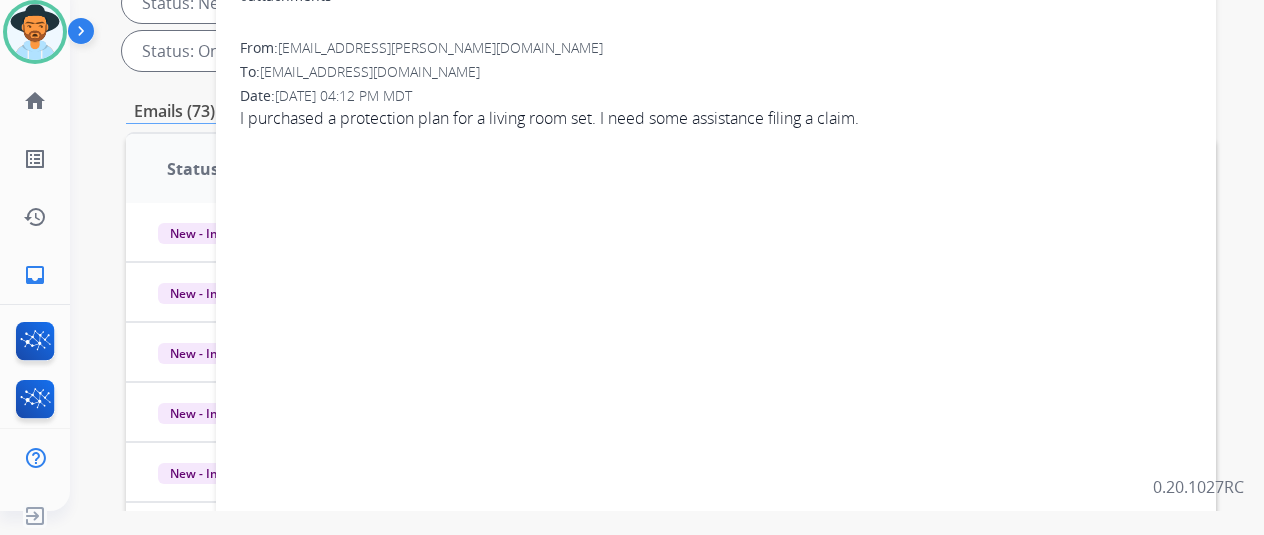scroll, scrollTop: 100, scrollLeft: 0, axis: vertical 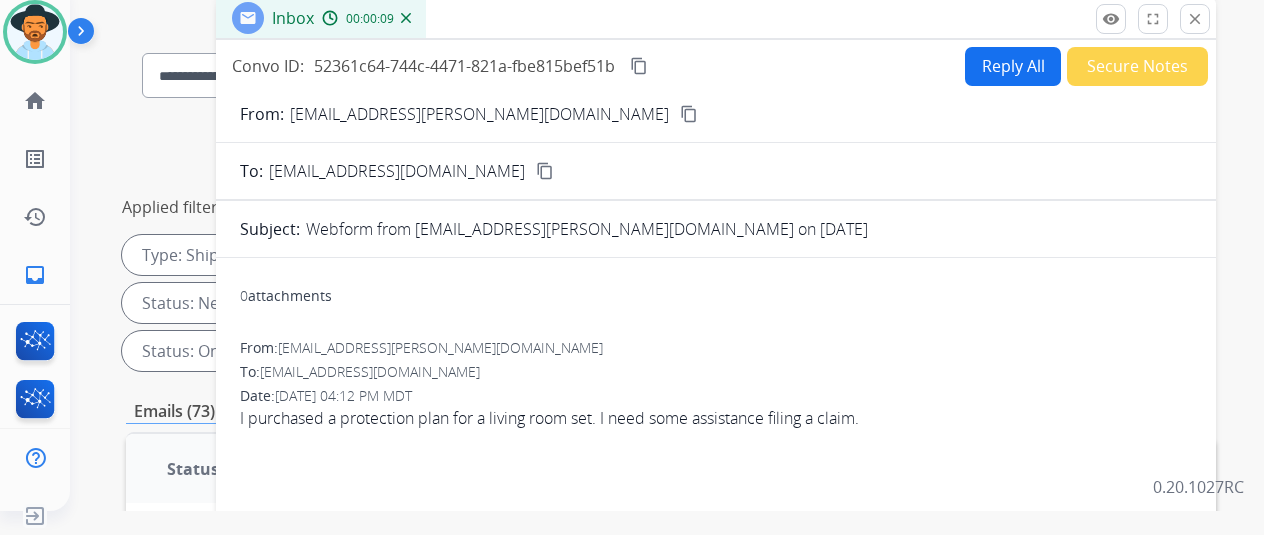click on "content_copy" at bounding box center [689, 114] 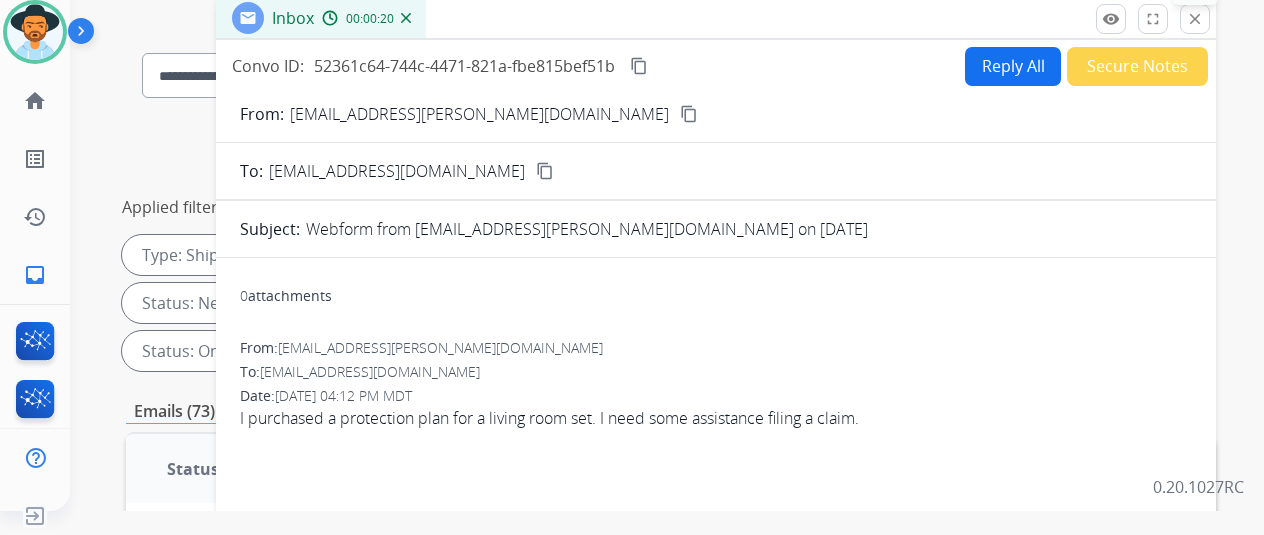click on "close Close" at bounding box center [1195, 19] 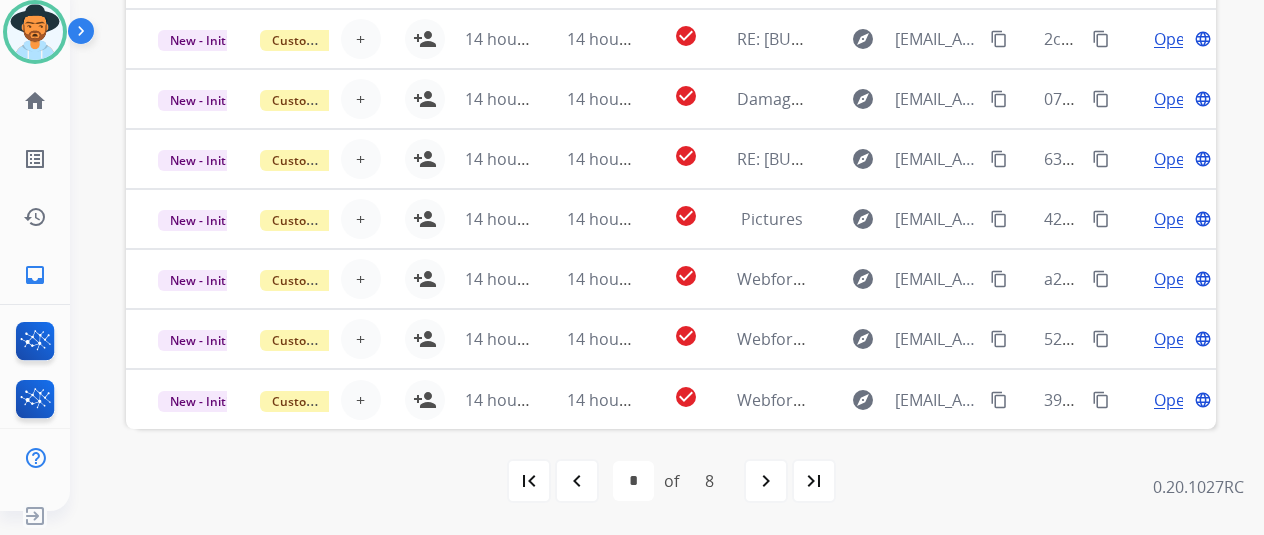 scroll, scrollTop: 778, scrollLeft: 0, axis: vertical 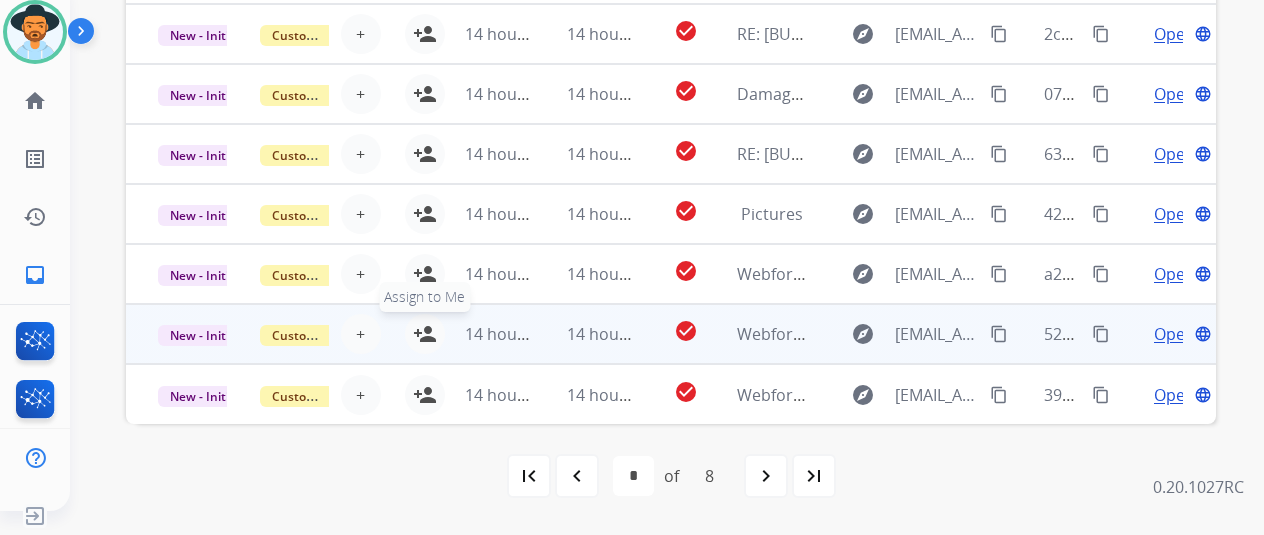 click on "person_add Assign to Me" at bounding box center [425, 334] 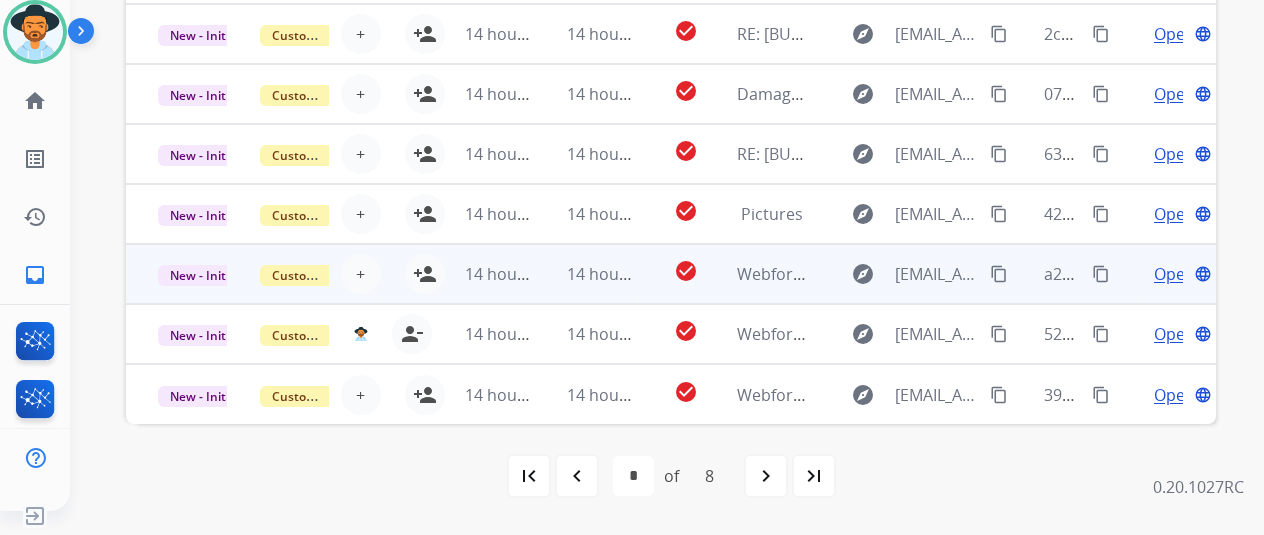 click on "Open" at bounding box center [1174, 274] 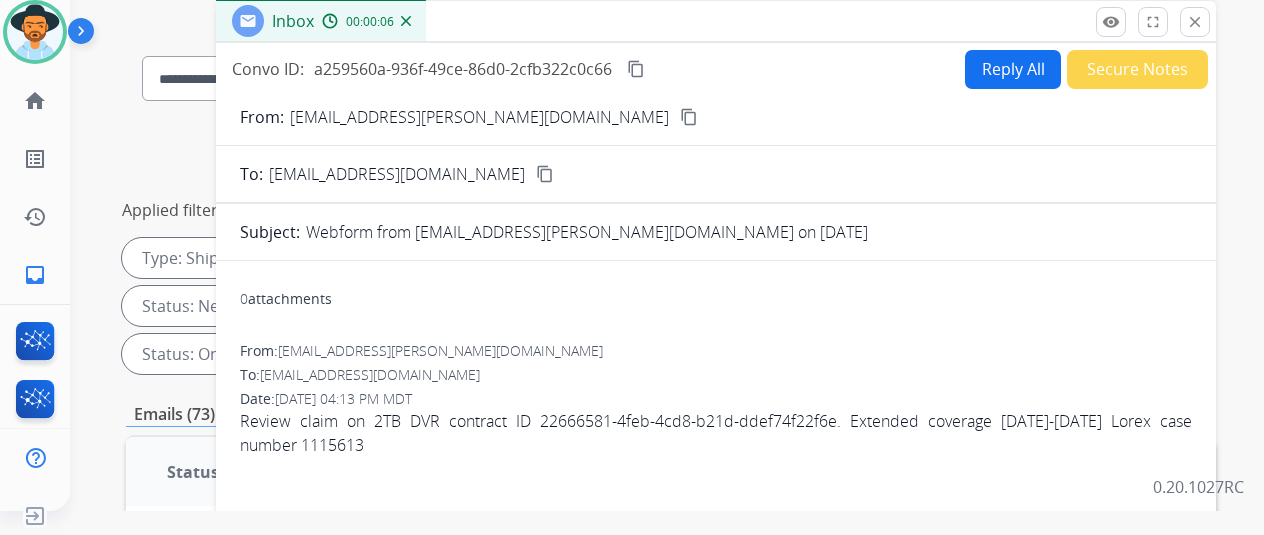 scroll, scrollTop: 0, scrollLeft: 0, axis: both 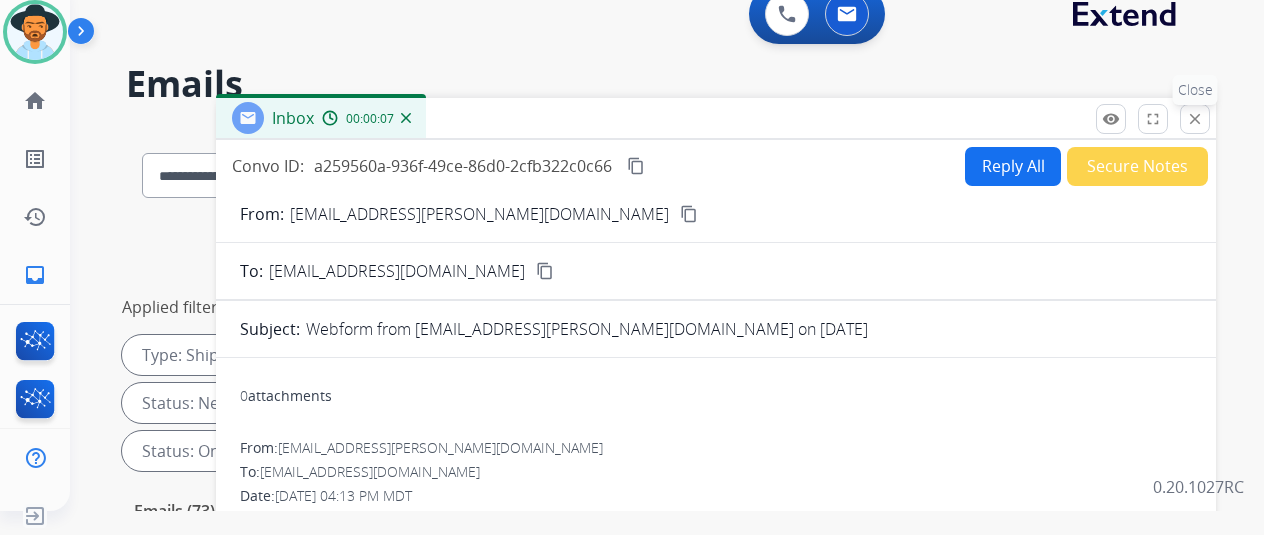 click on "close" at bounding box center (1195, 119) 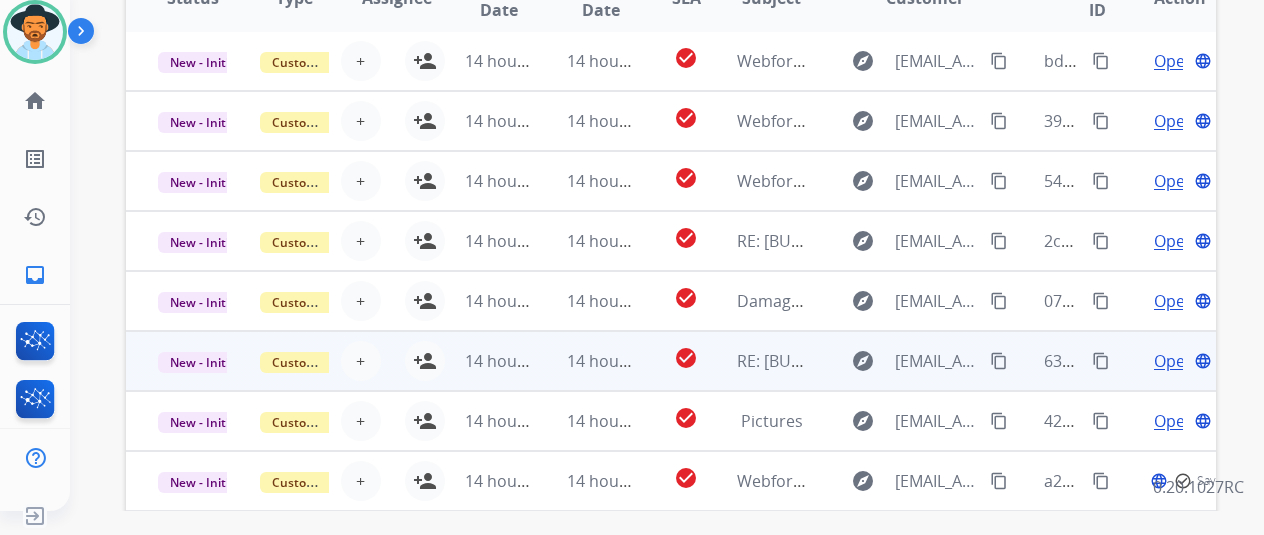 scroll, scrollTop: 700, scrollLeft: 0, axis: vertical 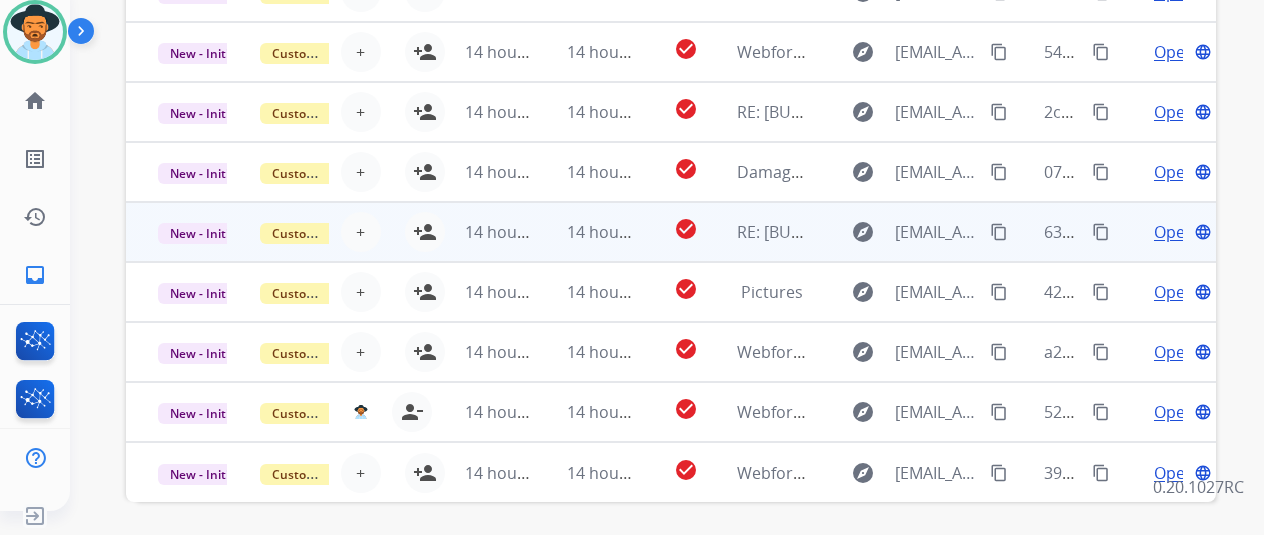 click on "Open" at bounding box center (1174, 232) 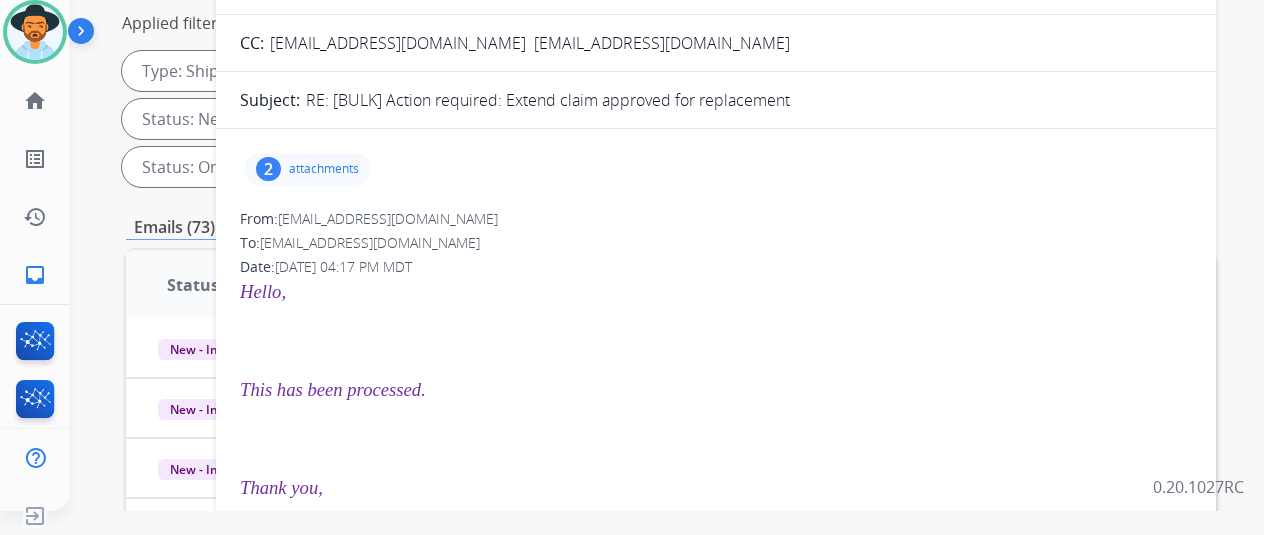 scroll, scrollTop: 100, scrollLeft: 0, axis: vertical 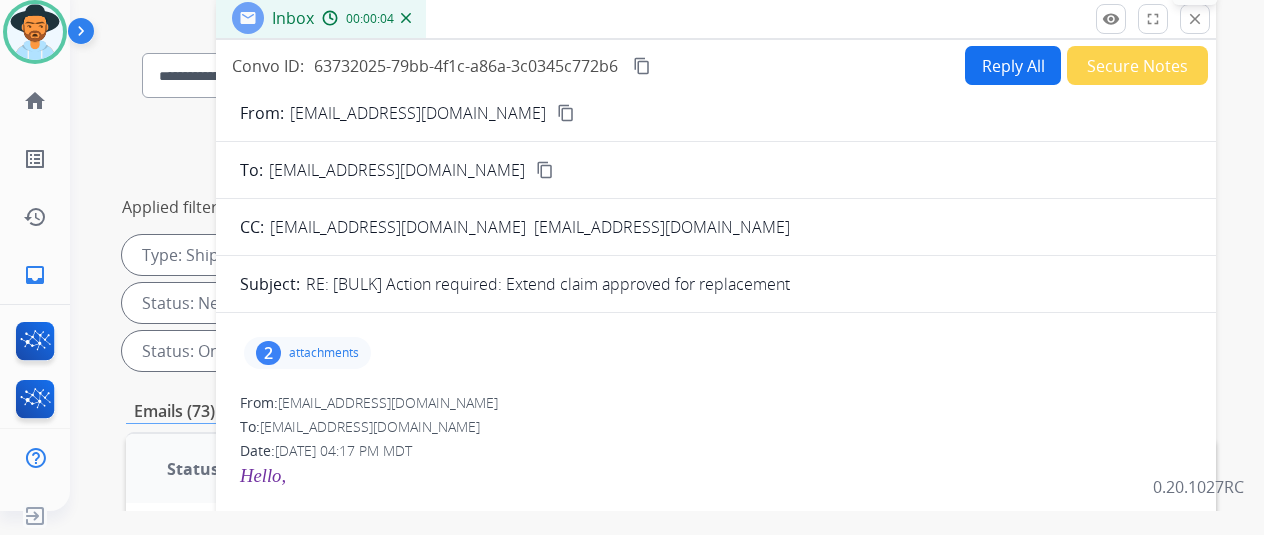 click on "close" at bounding box center (1195, 19) 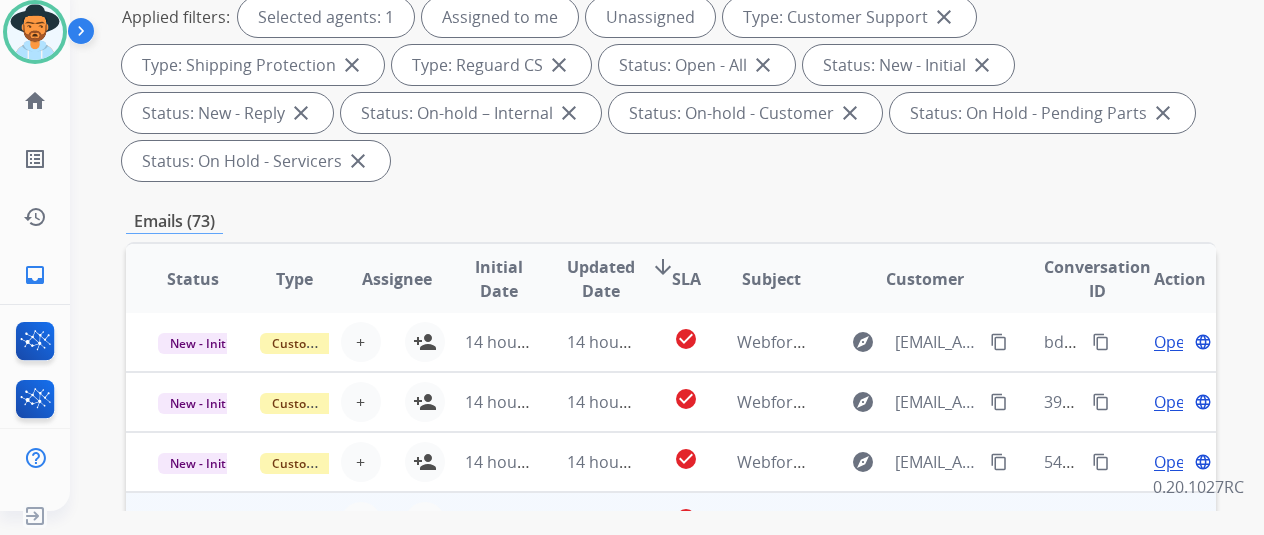 scroll, scrollTop: 500, scrollLeft: 0, axis: vertical 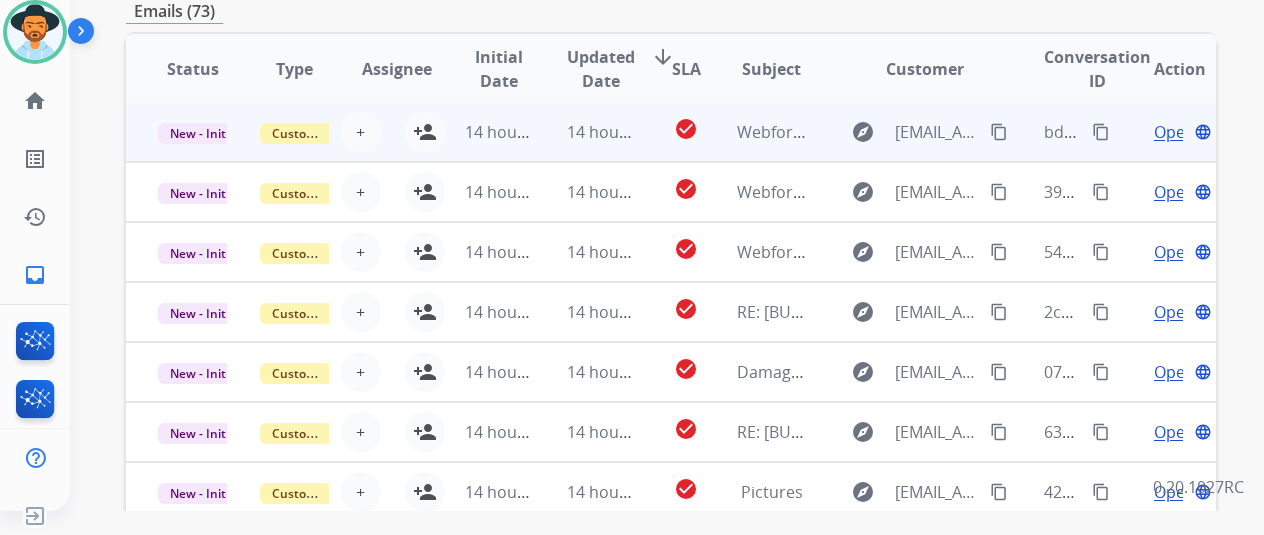 click on "Open" at bounding box center [1174, 132] 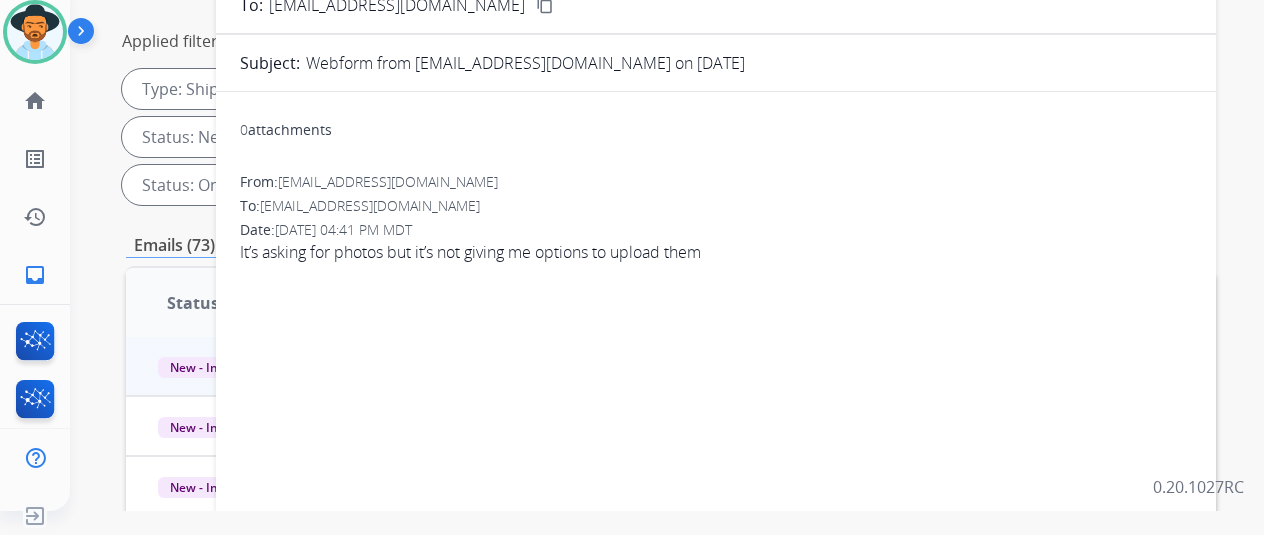 scroll, scrollTop: 0, scrollLeft: 0, axis: both 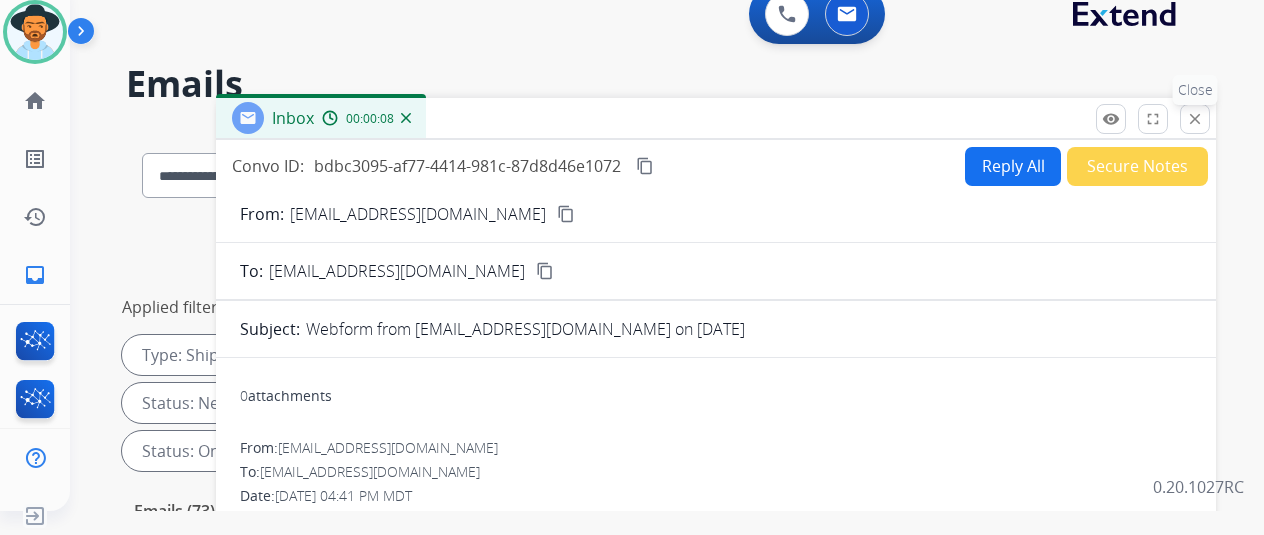 click on "close" at bounding box center [1195, 119] 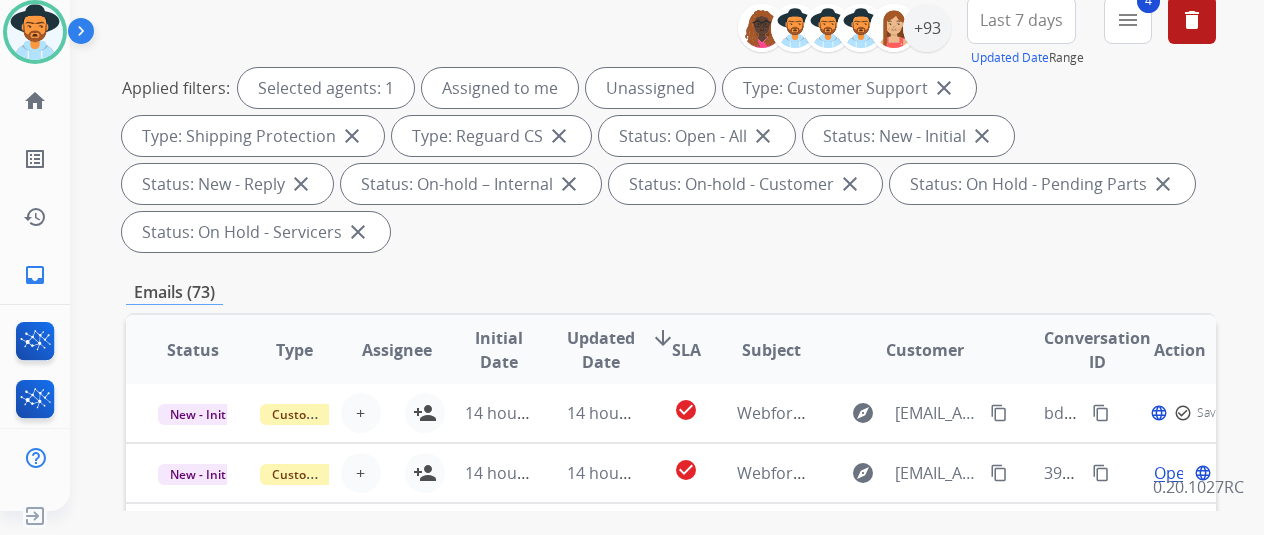 scroll, scrollTop: 400, scrollLeft: 0, axis: vertical 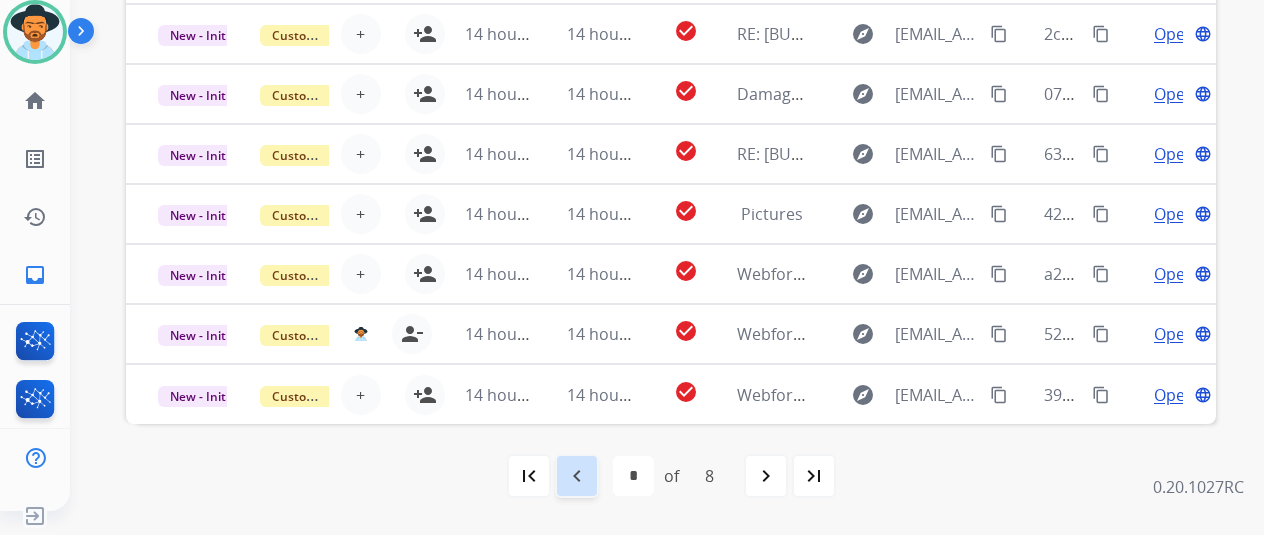click on "navigate_before" at bounding box center [577, 476] 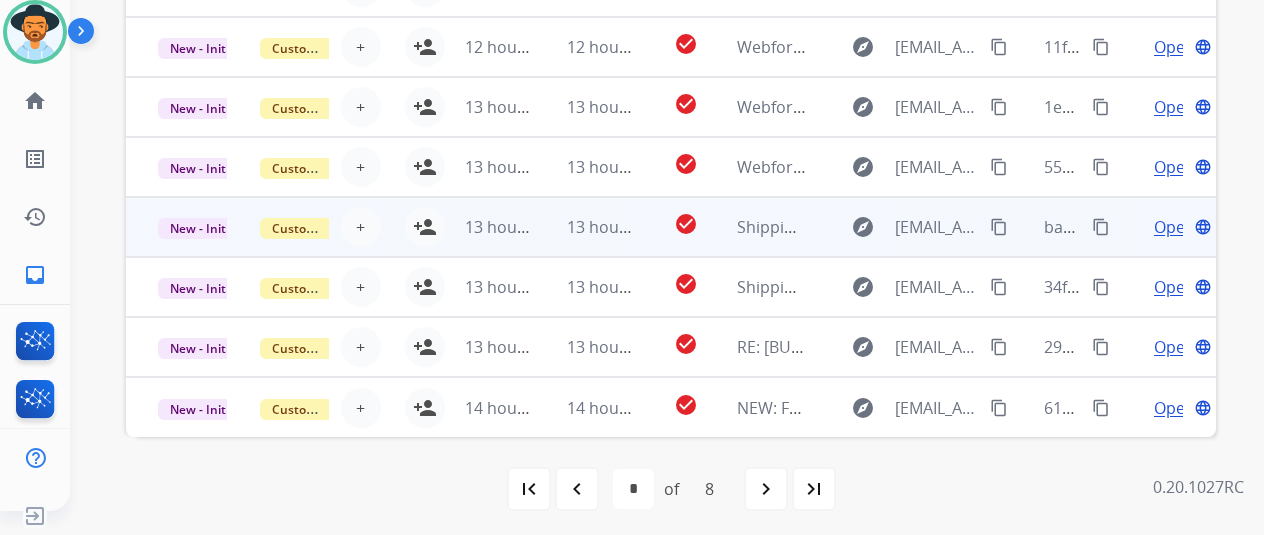scroll, scrollTop: 778, scrollLeft: 0, axis: vertical 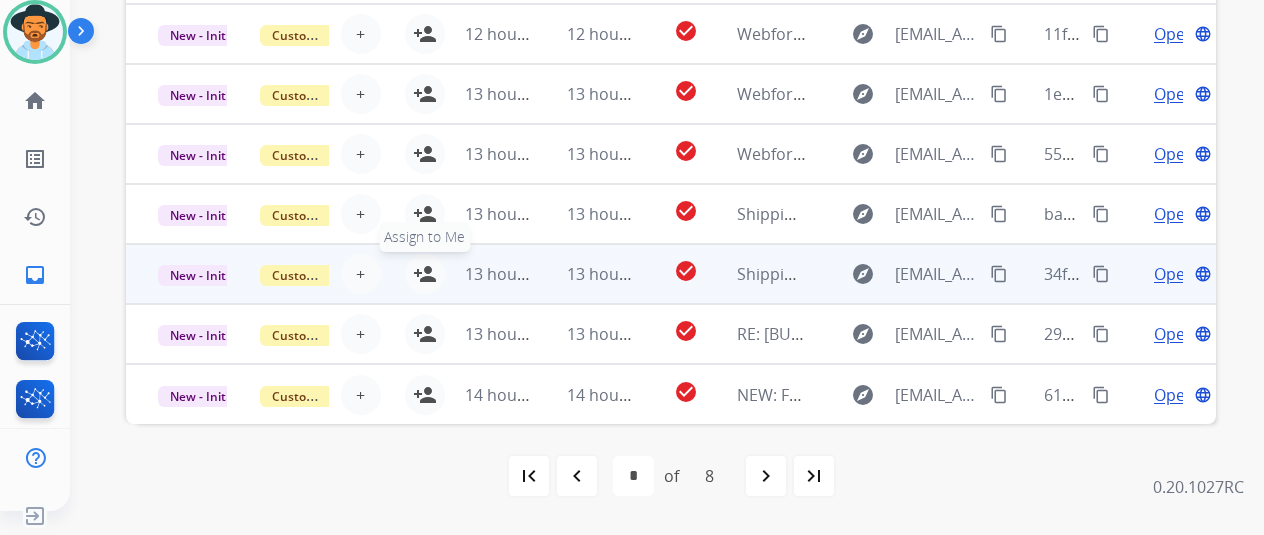 click on "person_add" at bounding box center (425, 274) 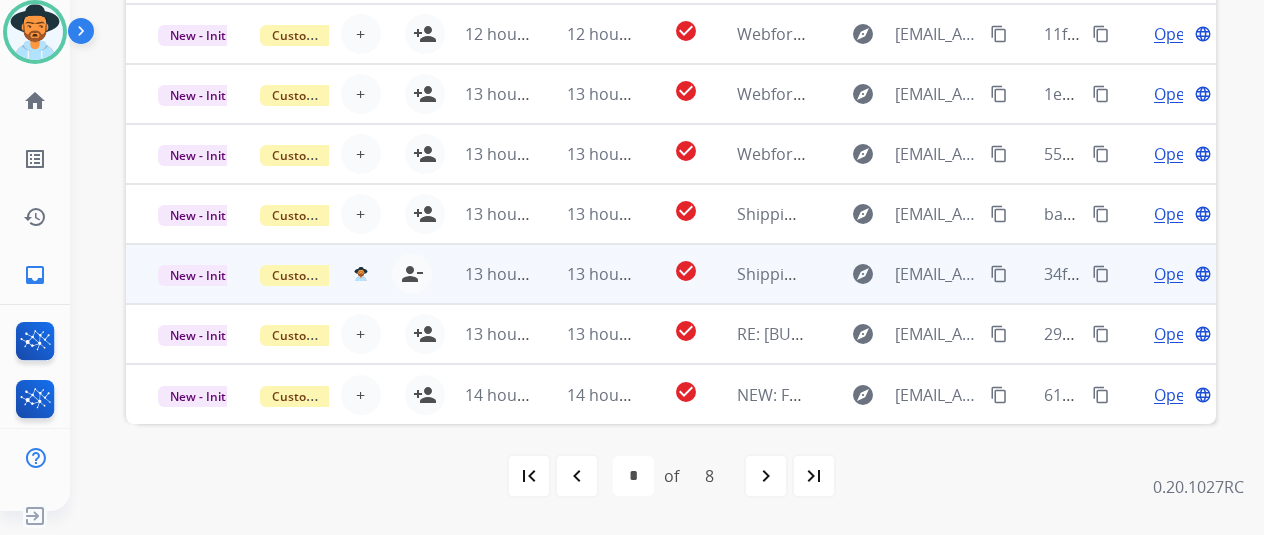 click on "Open" at bounding box center [1174, 274] 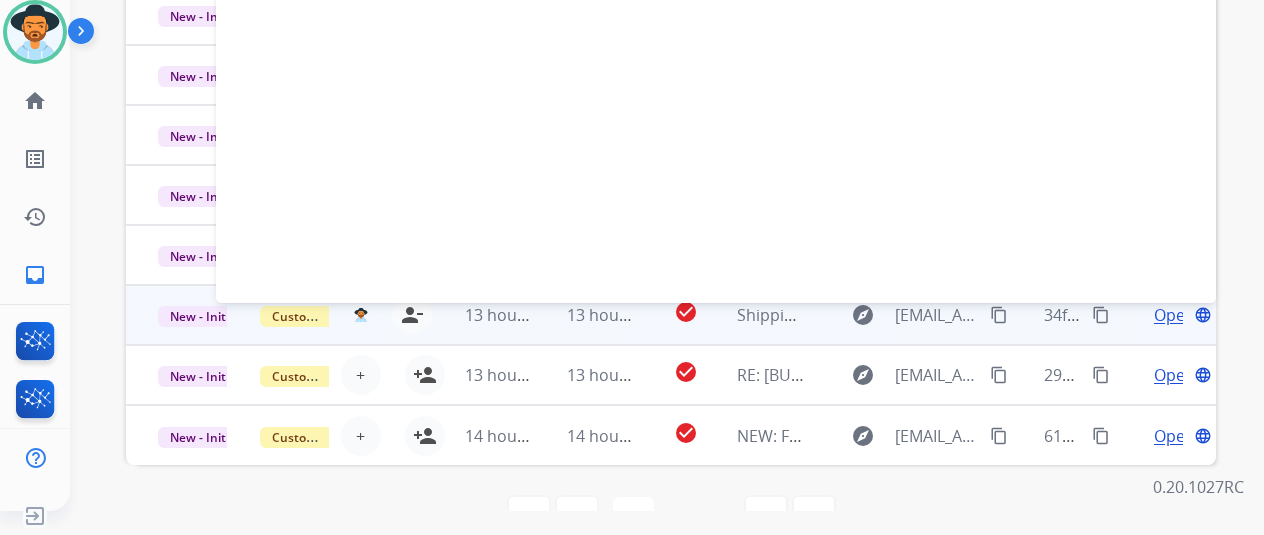 scroll, scrollTop: 778, scrollLeft: 0, axis: vertical 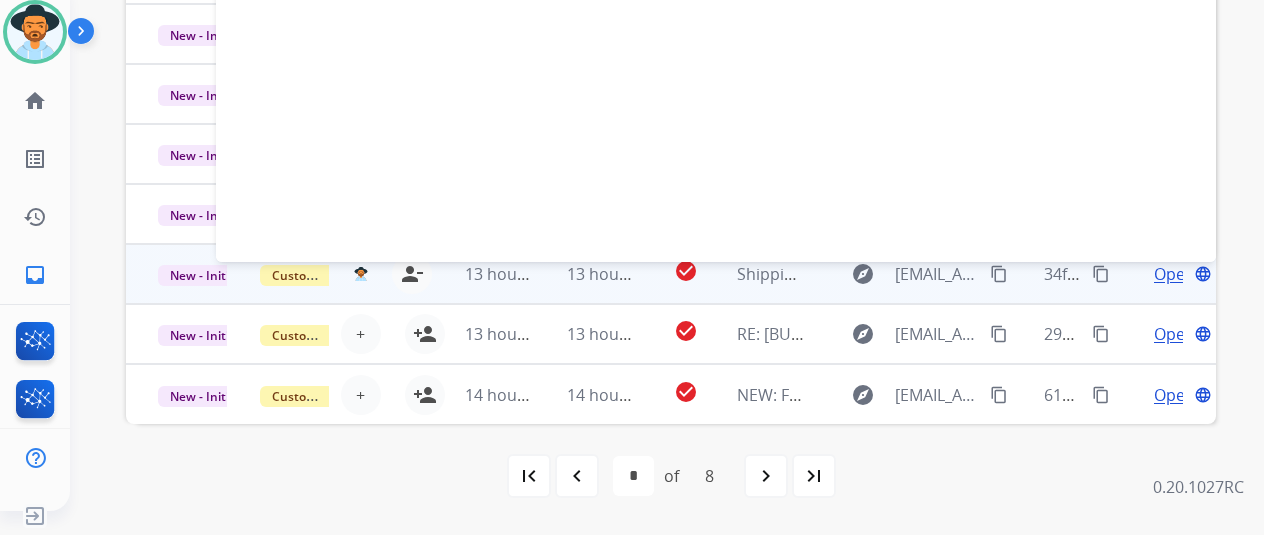 click on "person_remove [PERSON_NAME] to Me" at bounding box center [412, 274] 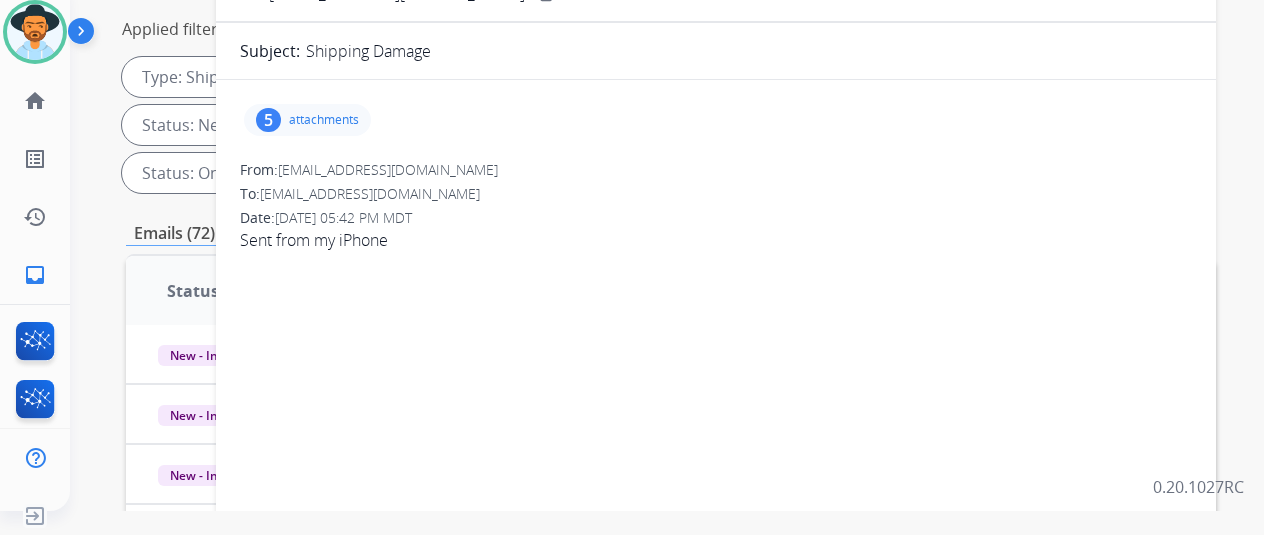 scroll, scrollTop: 0, scrollLeft: 0, axis: both 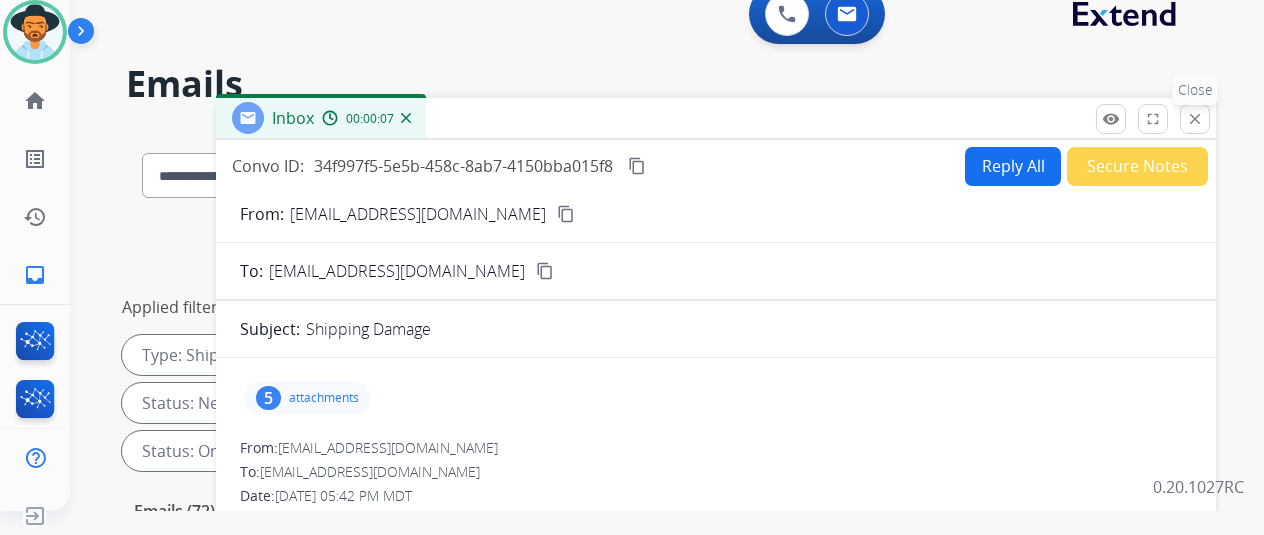 click on "close Close" at bounding box center (1195, 119) 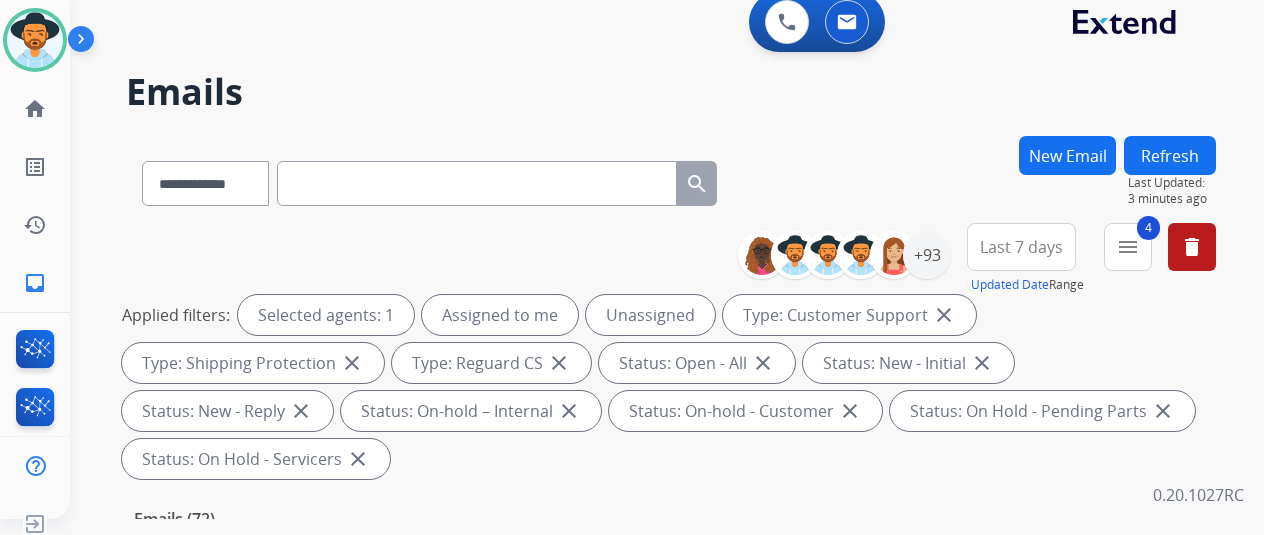 scroll, scrollTop: 24, scrollLeft: 0, axis: vertical 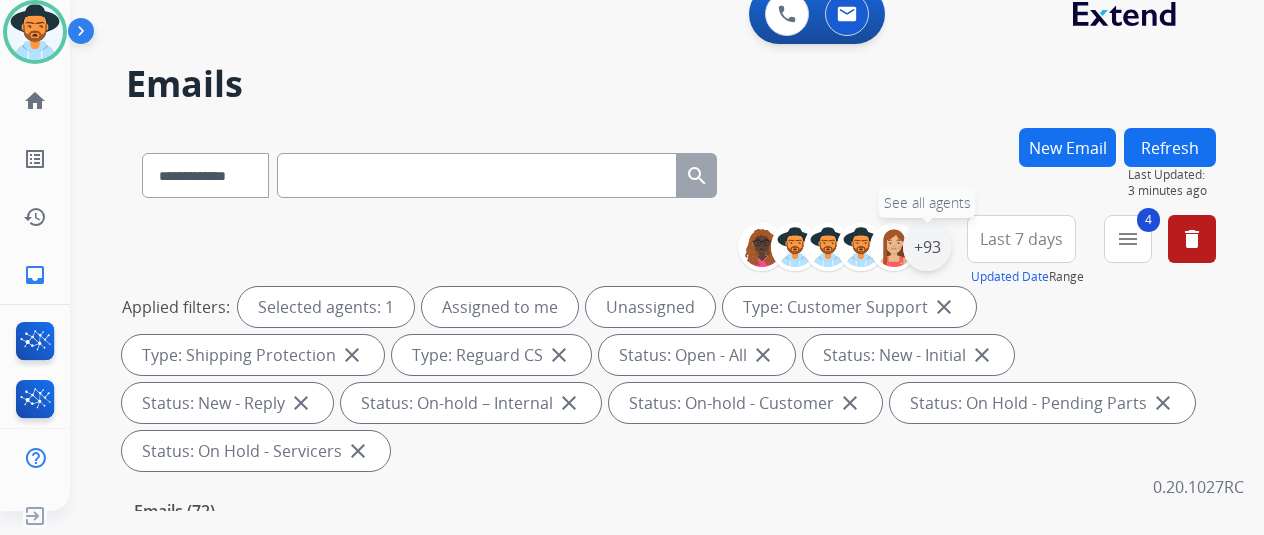 click on "+93" at bounding box center (927, 247) 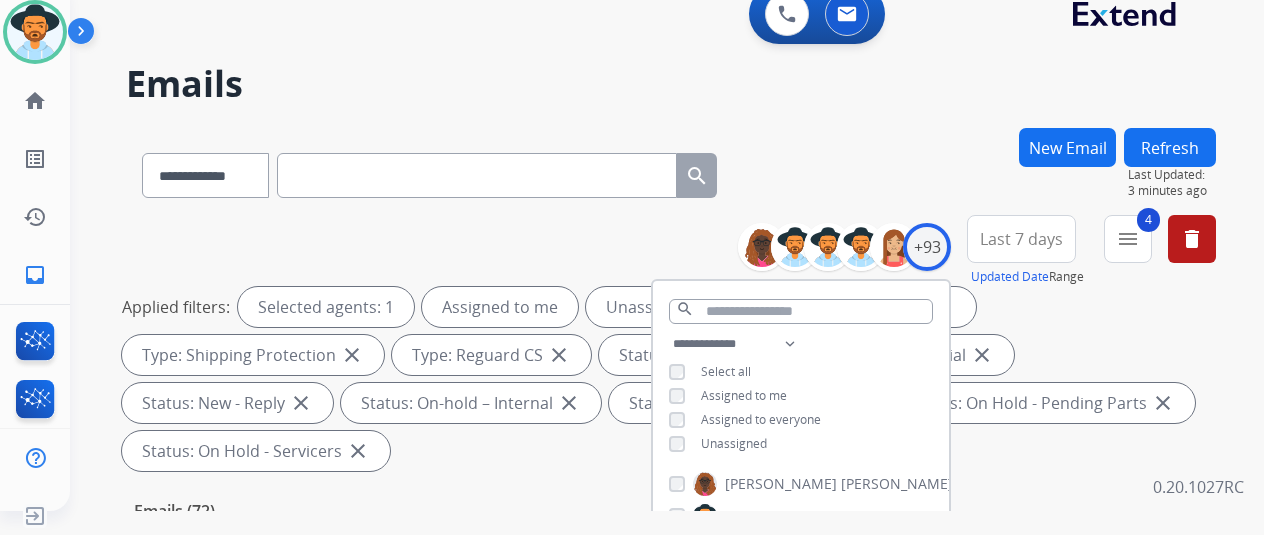 scroll, scrollTop: 100, scrollLeft: 0, axis: vertical 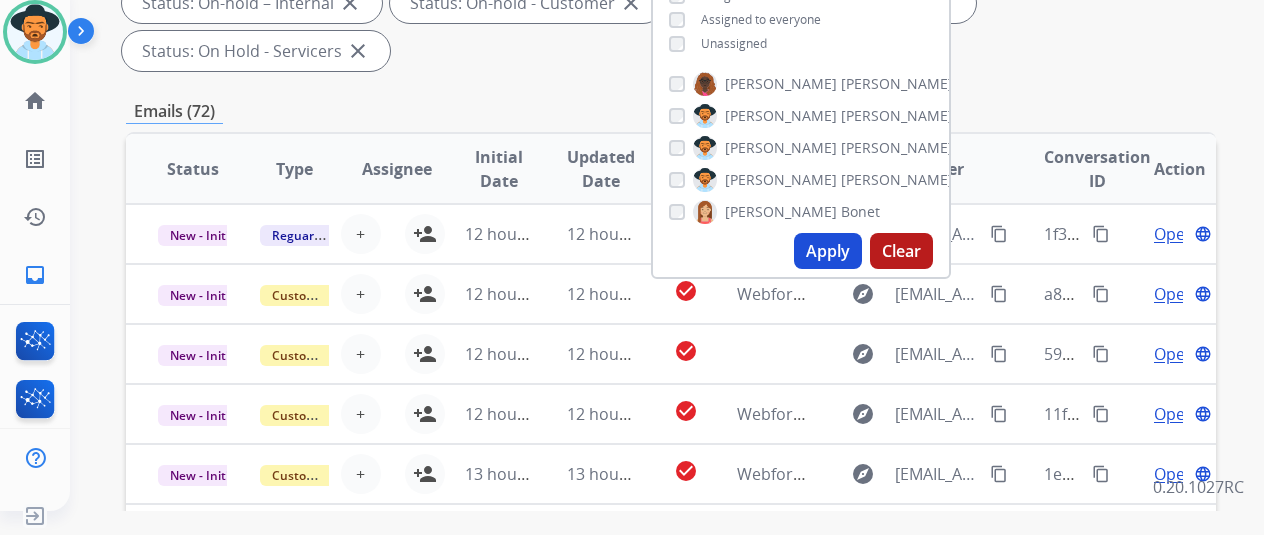 click on "Apply" at bounding box center [828, 251] 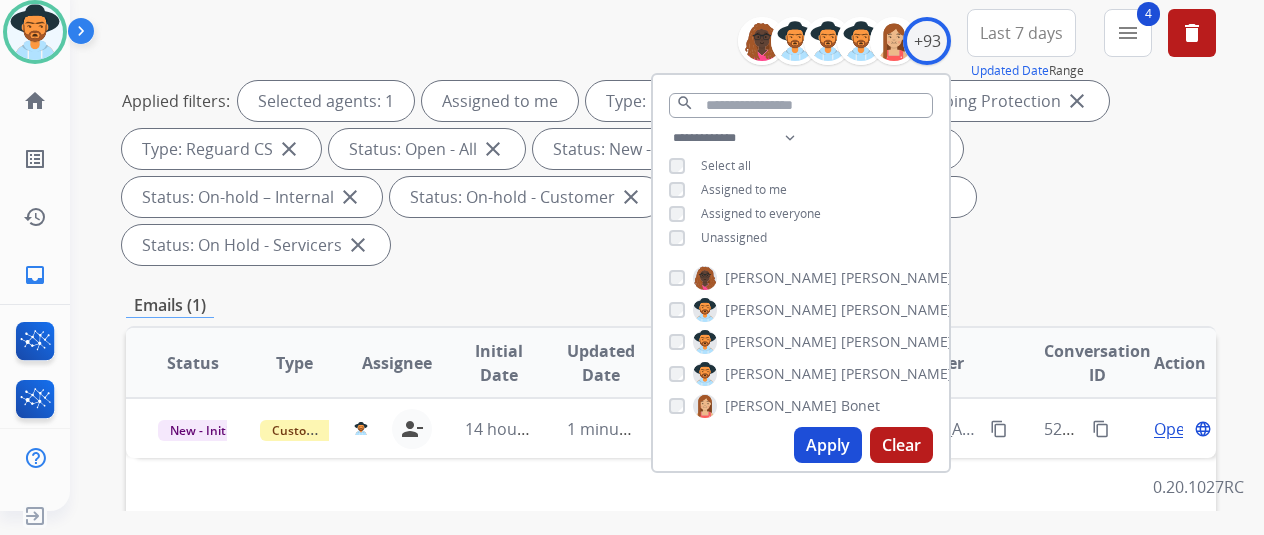 scroll, scrollTop: 200, scrollLeft: 0, axis: vertical 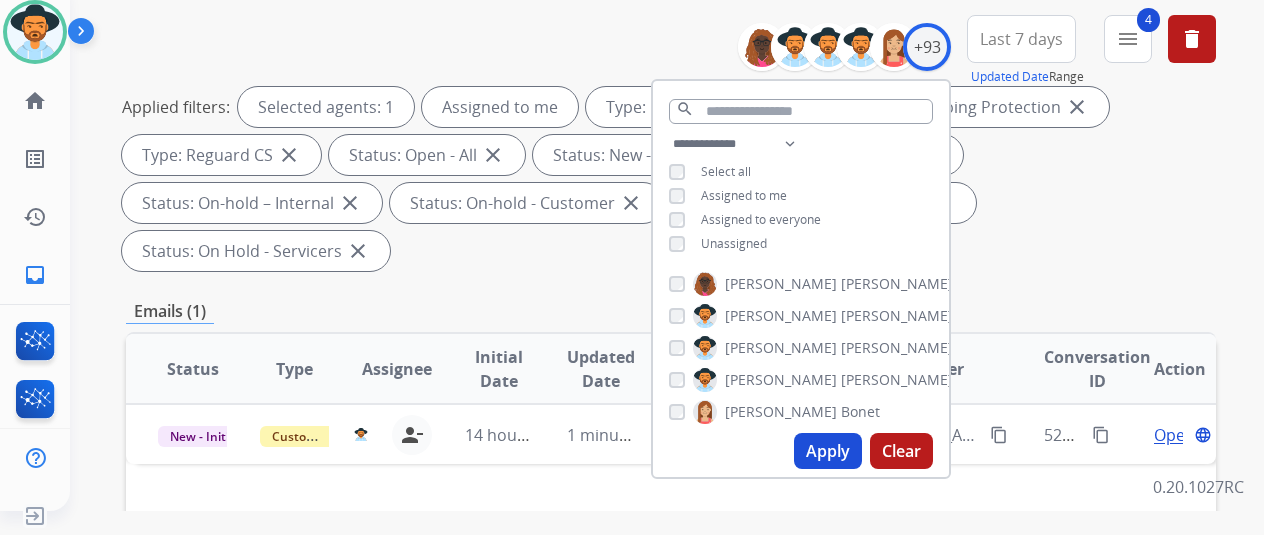click on "Applied filters:  Selected agents: 1  Assigned to me  Type: Customer Support  close  Type: Shipping Protection  close  Type: Reguard CS  close  Status: Open - All  close  Status: New - Initial  close  Status: New - Reply  close  Status: On-hold – Internal  close  Status: On-hold - Customer  close  Status: On Hold - Pending Parts  close  Status: On Hold - Servicers  close" at bounding box center [667, 179] 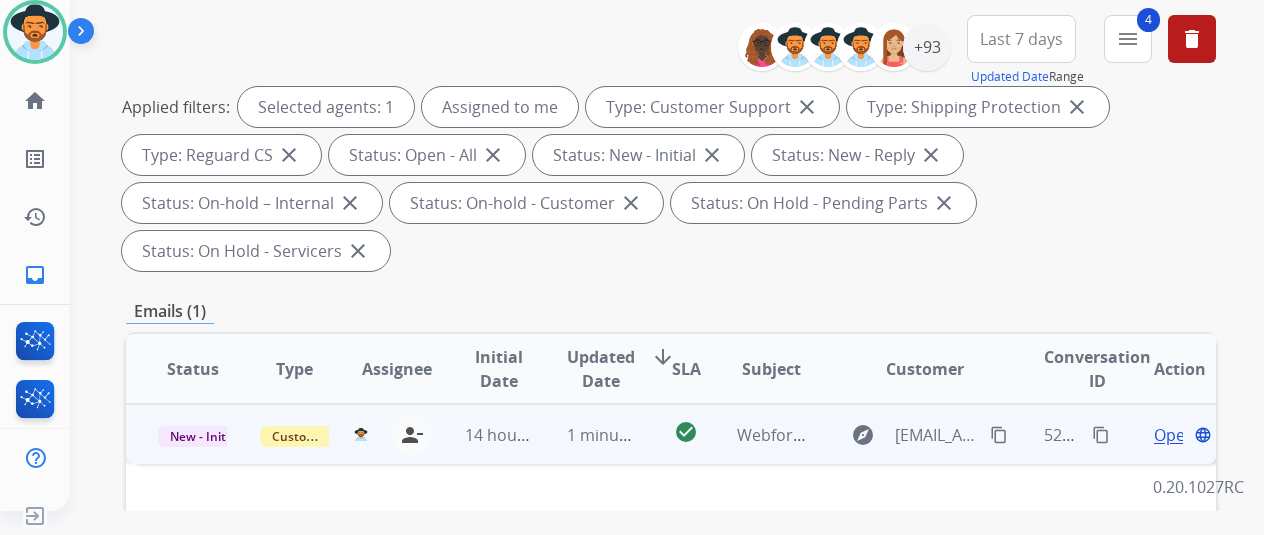 click on "Open" at bounding box center [1174, 435] 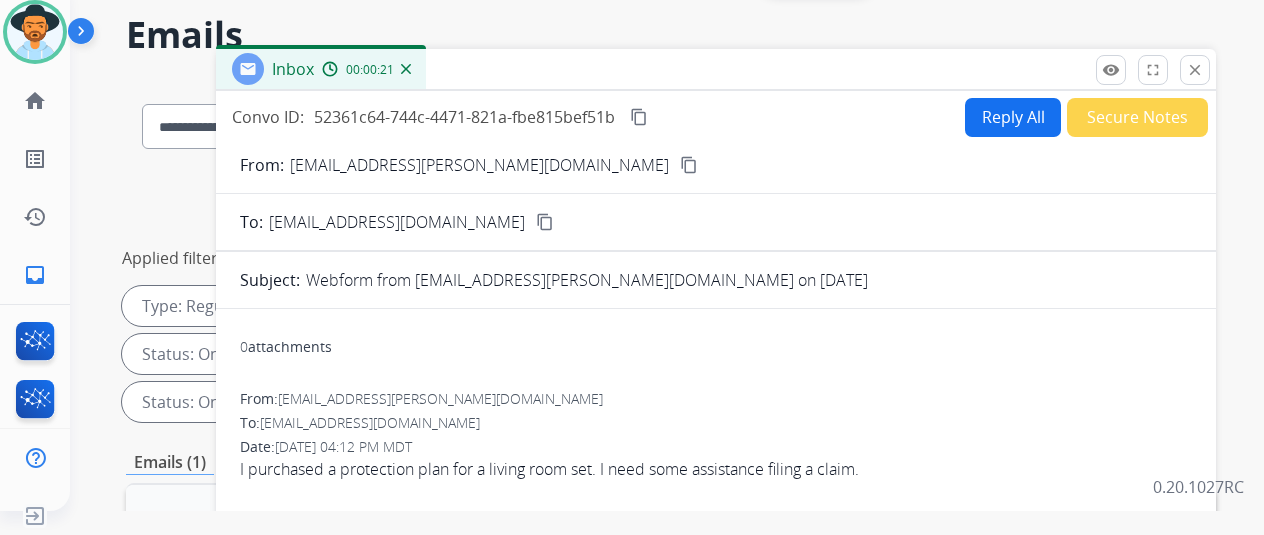 scroll, scrollTop: 0, scrollLeft: 0, axis: both 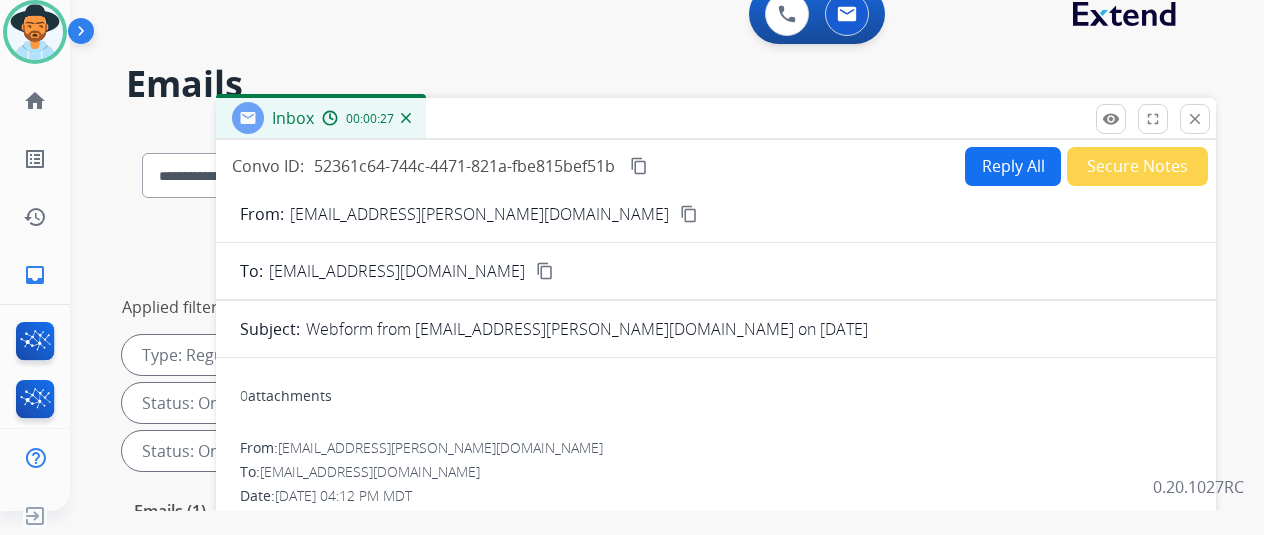 click on "Reply All" at bounding box center (1013, 166) 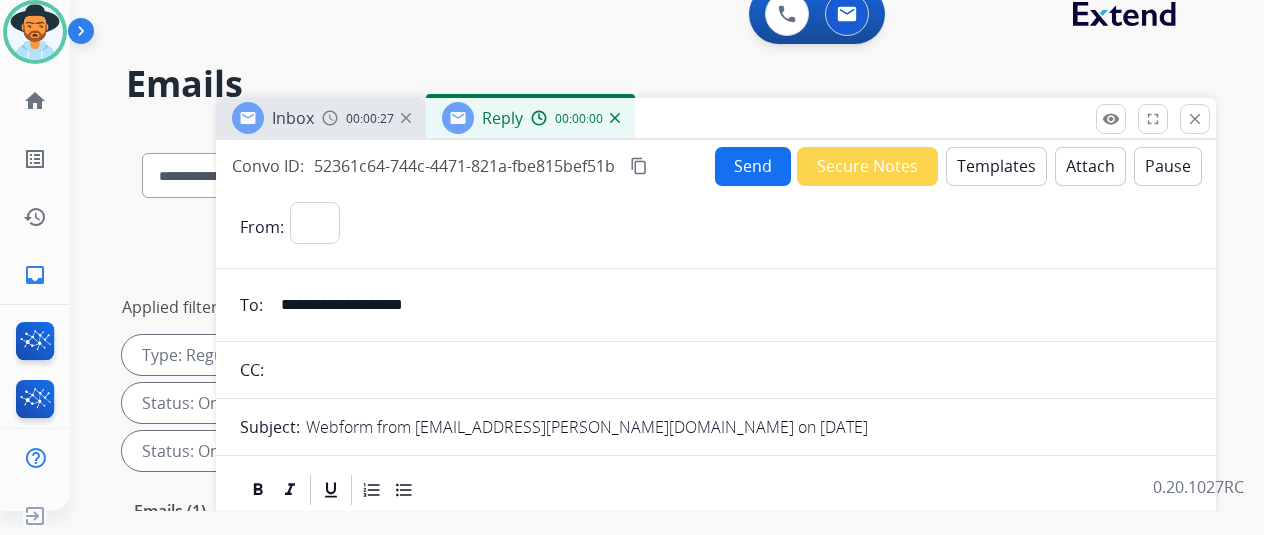 select on "**********" 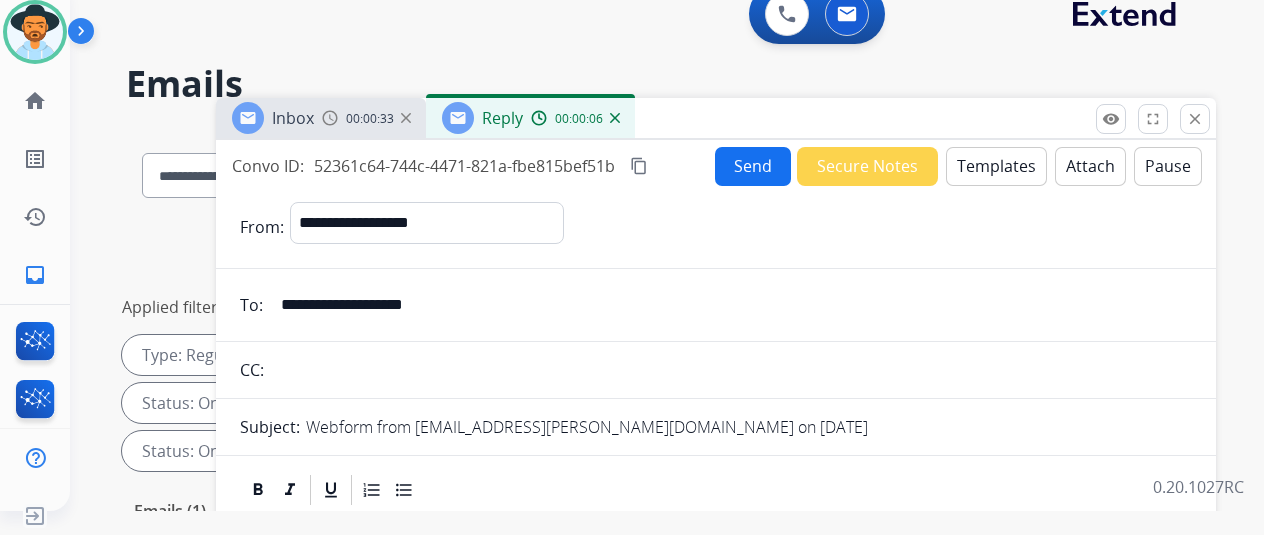 click on "Templates" at bounding box center (996, 166) 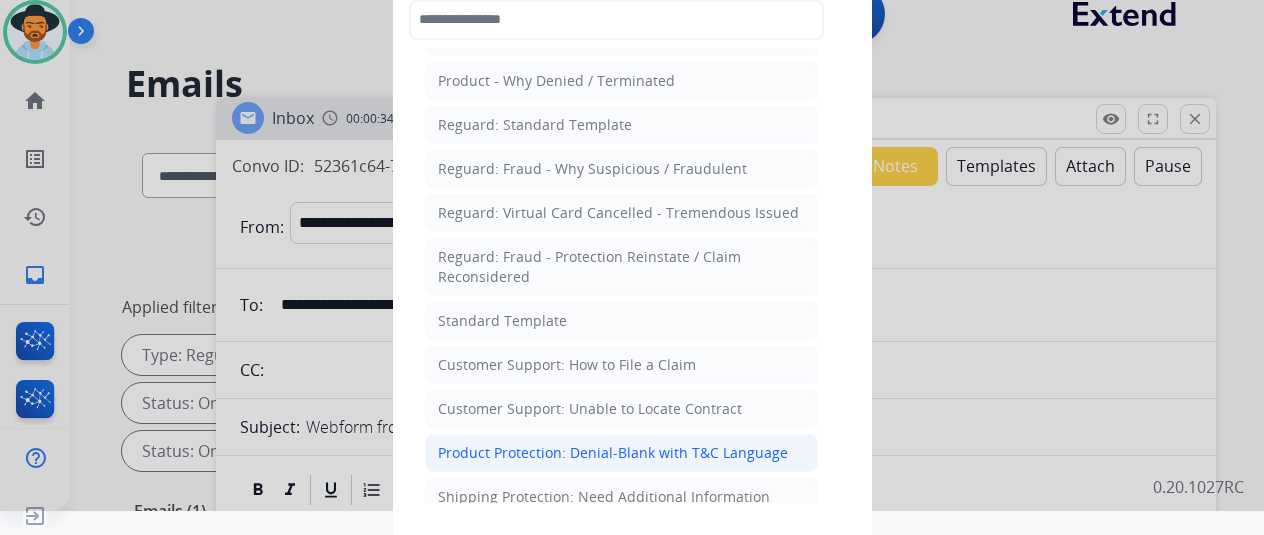 scroll, scrollTop: 300, scrollLeft: 0, axis: vertical 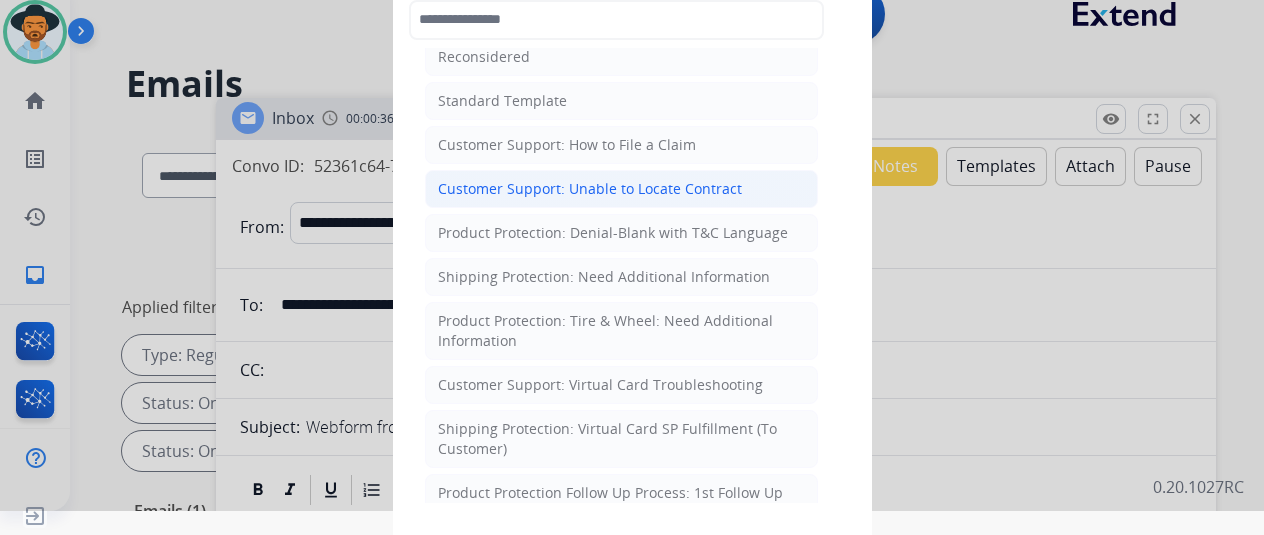 click on "Customer Support: Unable to Locate Contract" 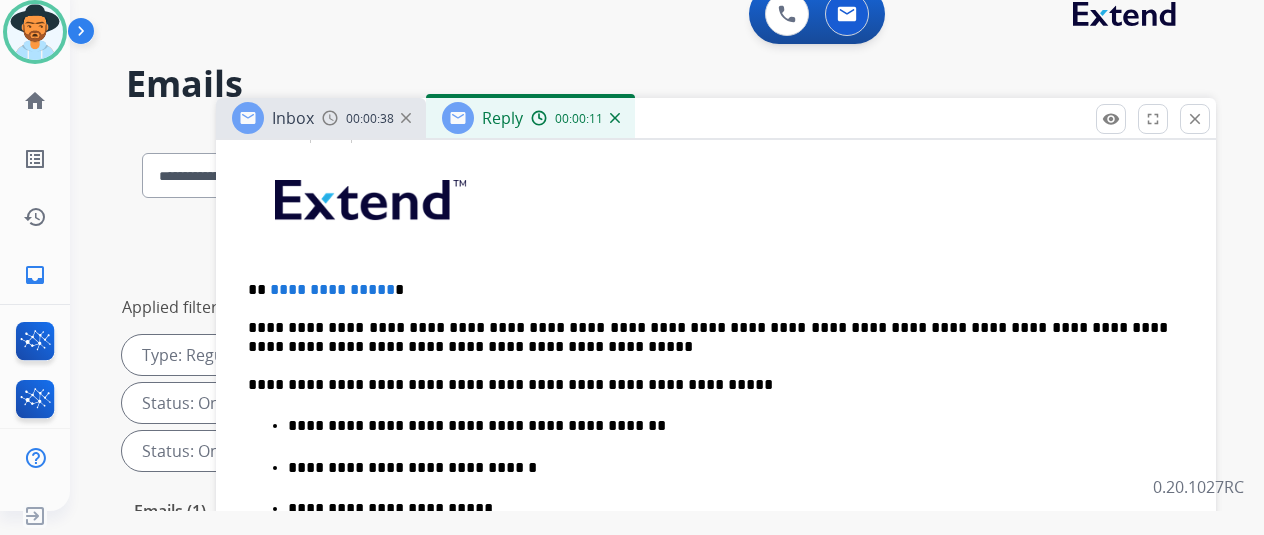 scroll, scrollTop: 524, scrollLeft: 0, axis: vertical 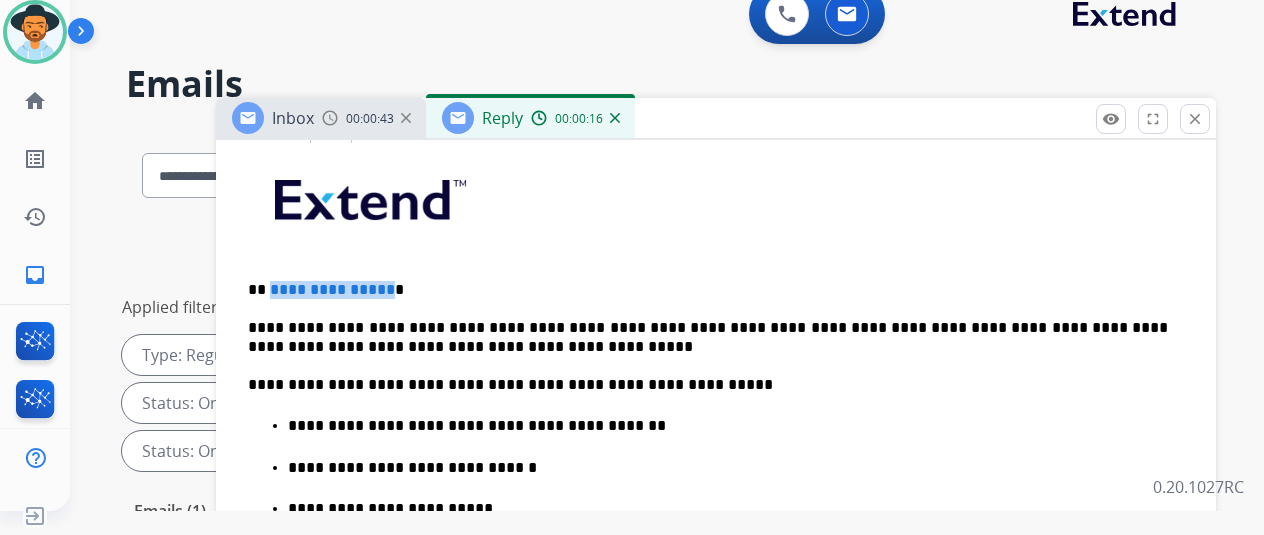 drag, startPoint x: 399, startPoint y: 251, endPoint x: 284, endPoint y: 255, distance: 115.06954 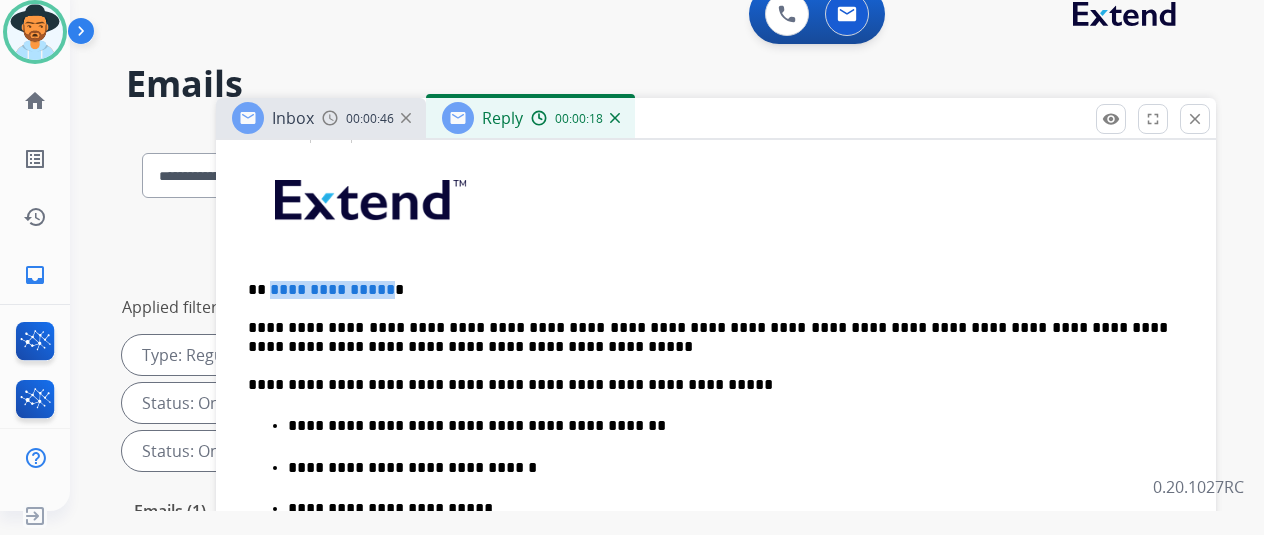type 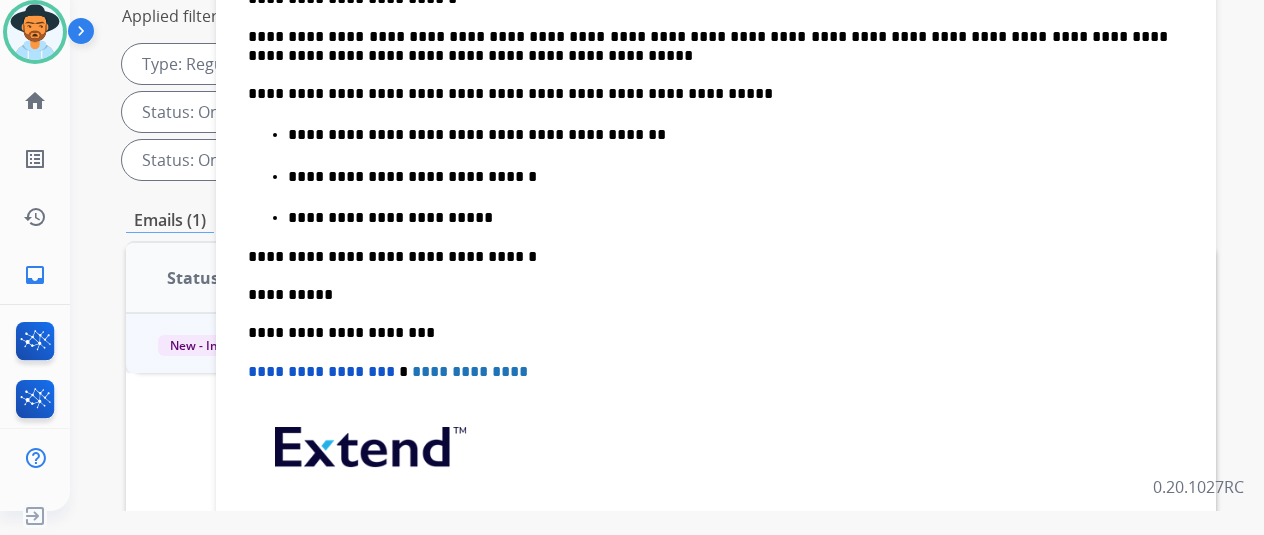 scroll, scrollTop: 130, scrollLeft: 0, axis: vertical 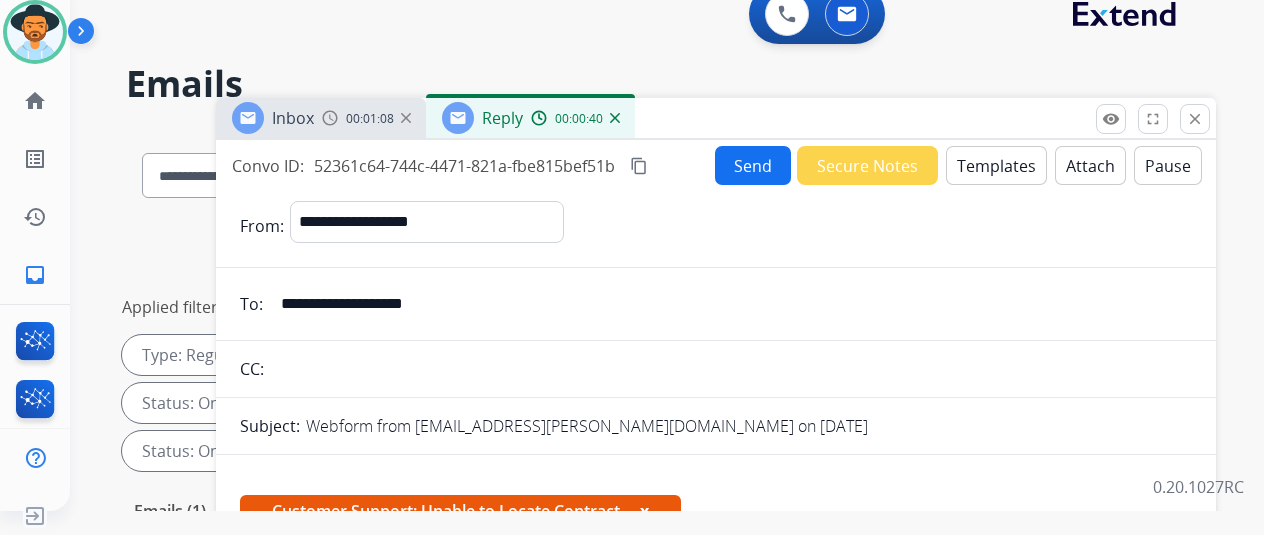 click on "Send" at bounding box center [753, 165] 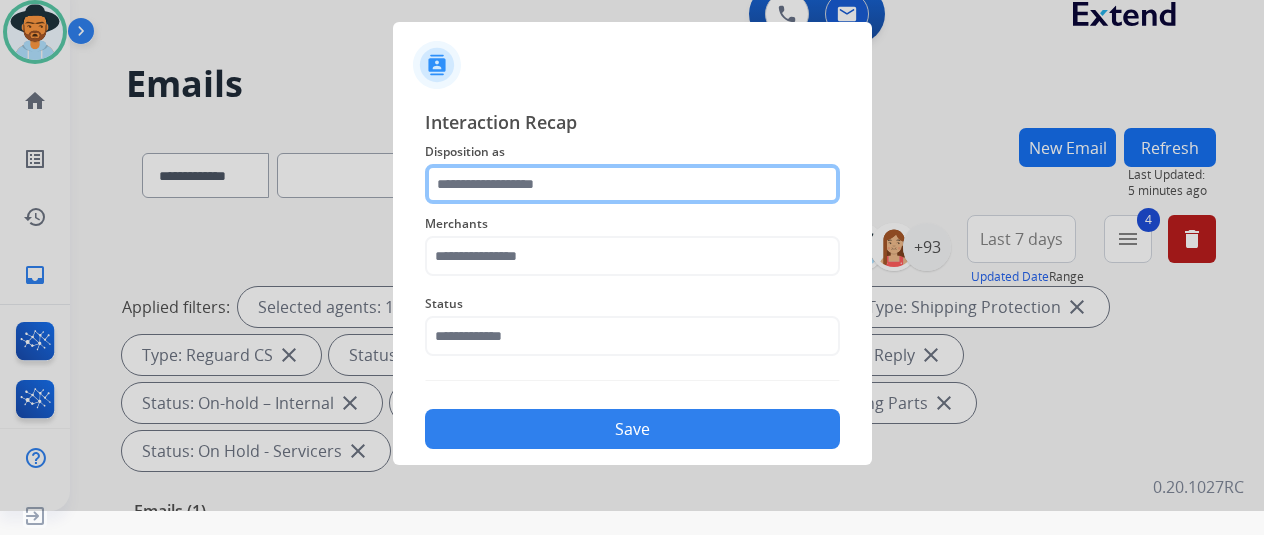 click 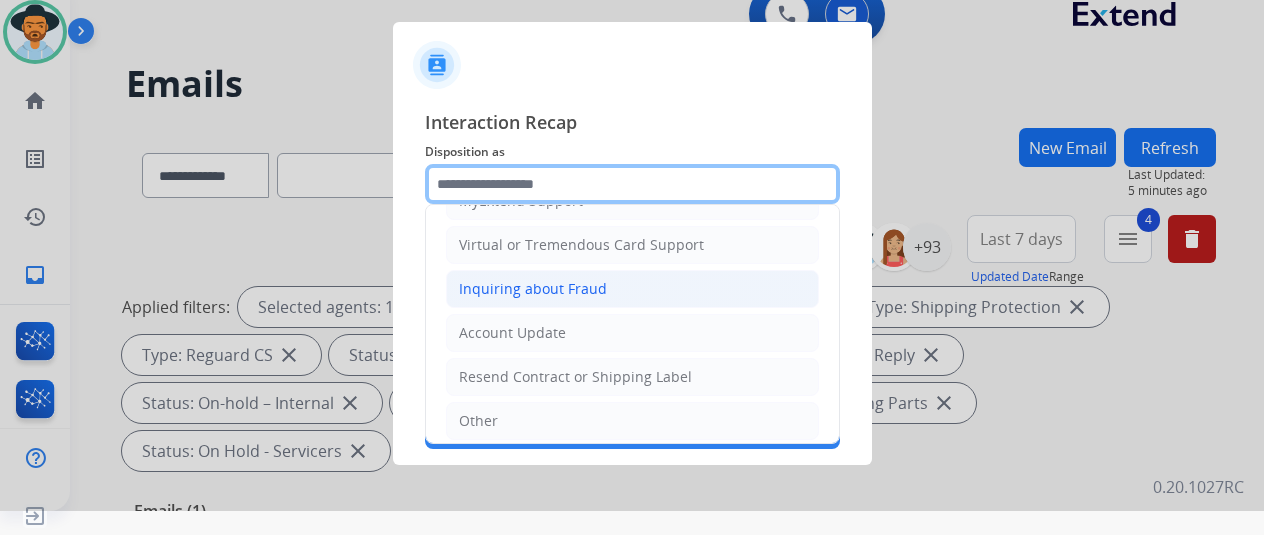 scroll, scrollTop: 303, scrollLeft: 0, axis: vertical 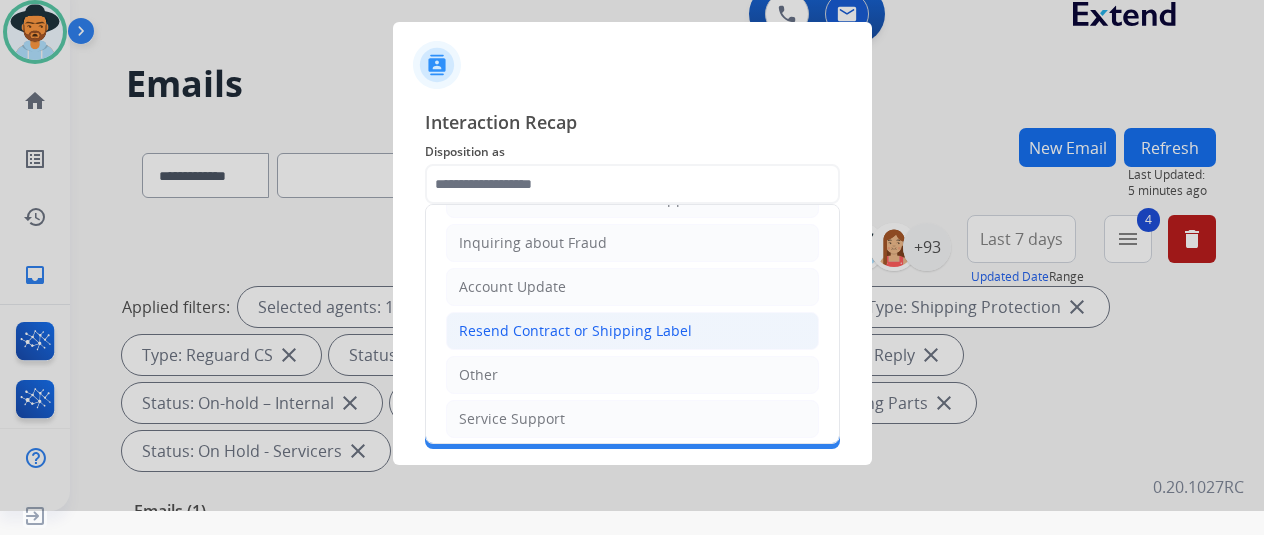 click on "Resend Contract or Shipping Label" 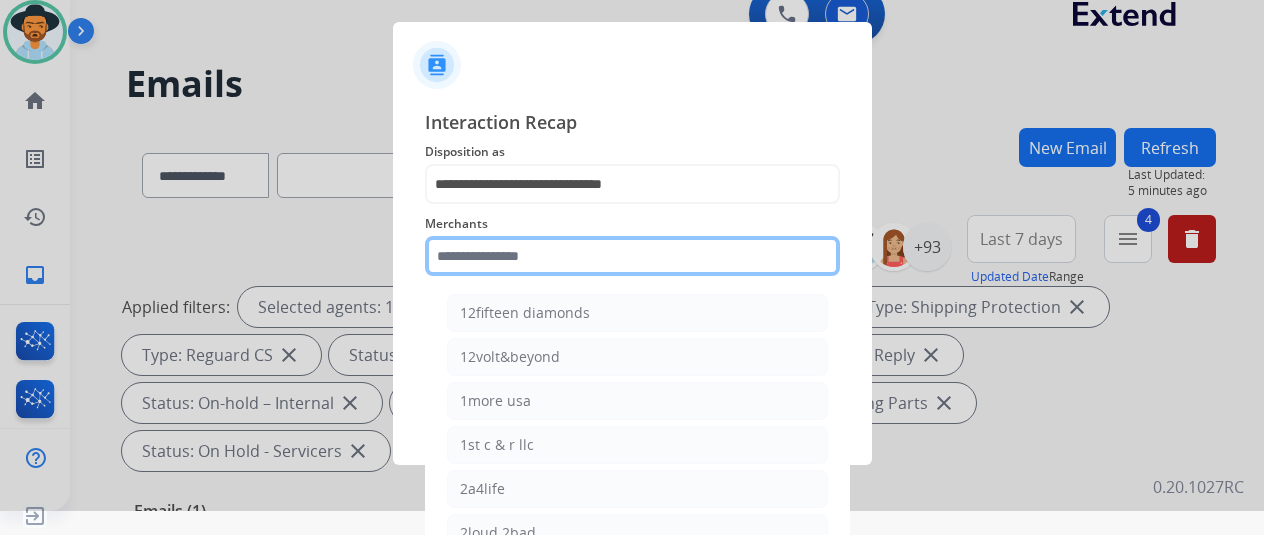 click 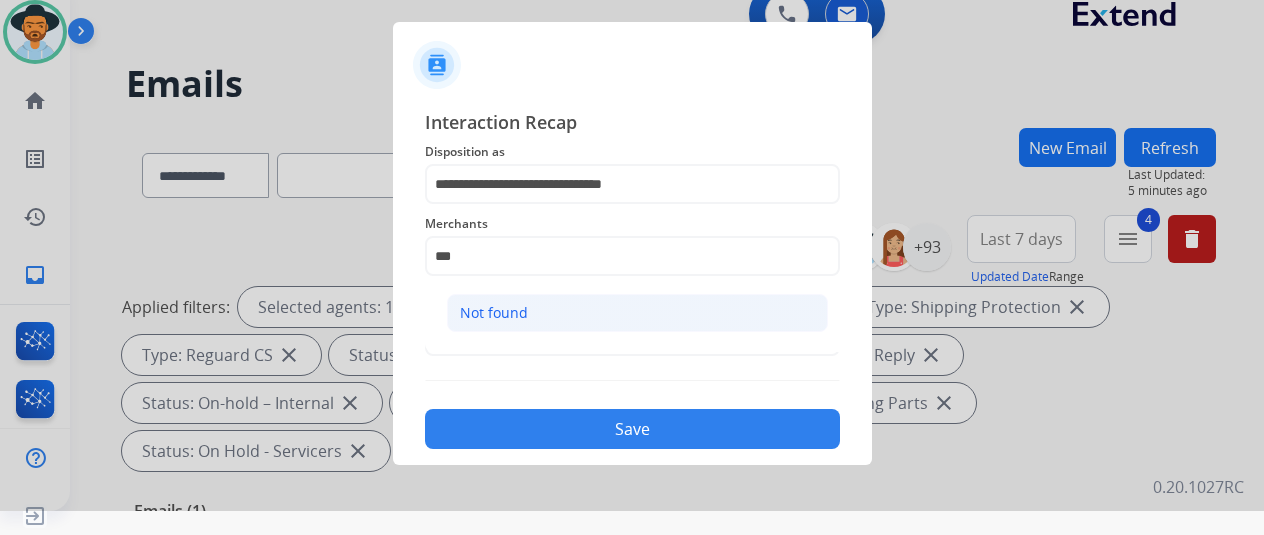 click on "Not found" 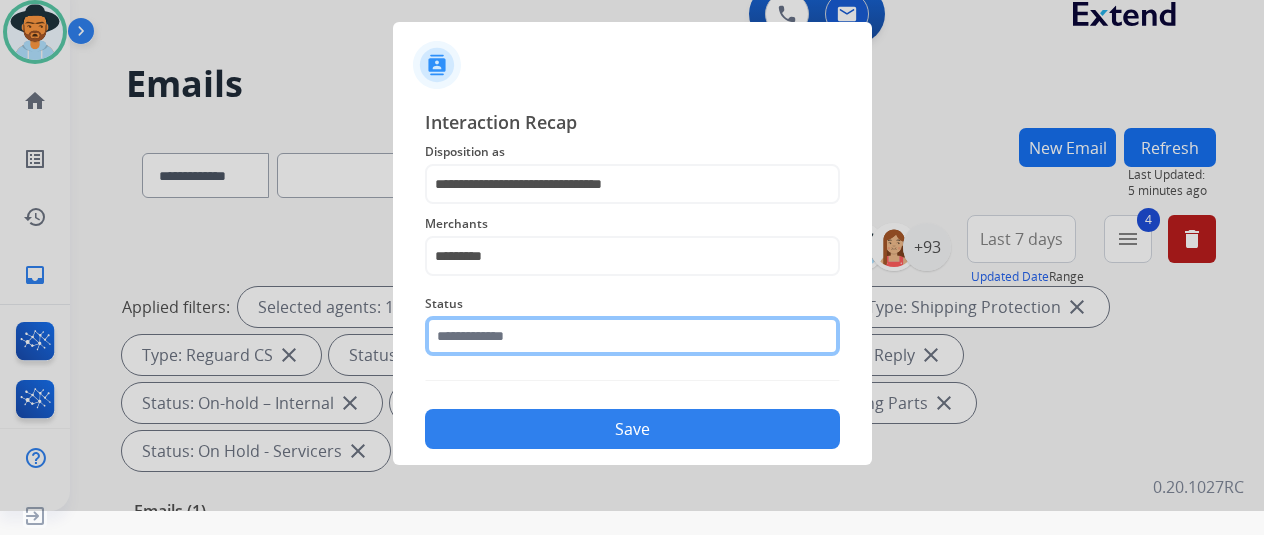 click 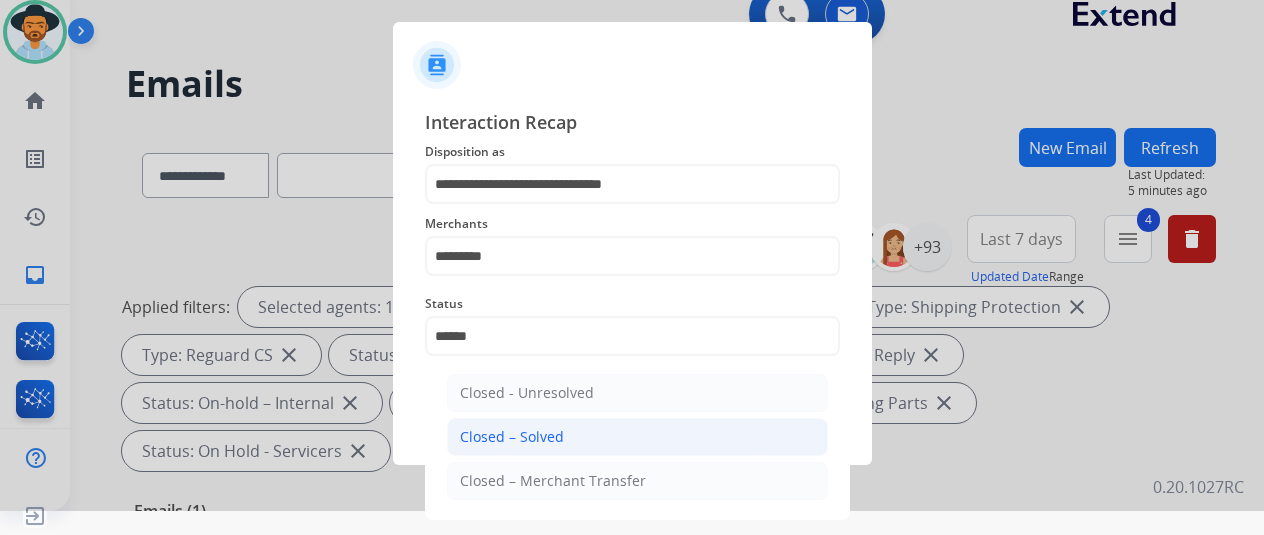 click on "Closed – Solved" 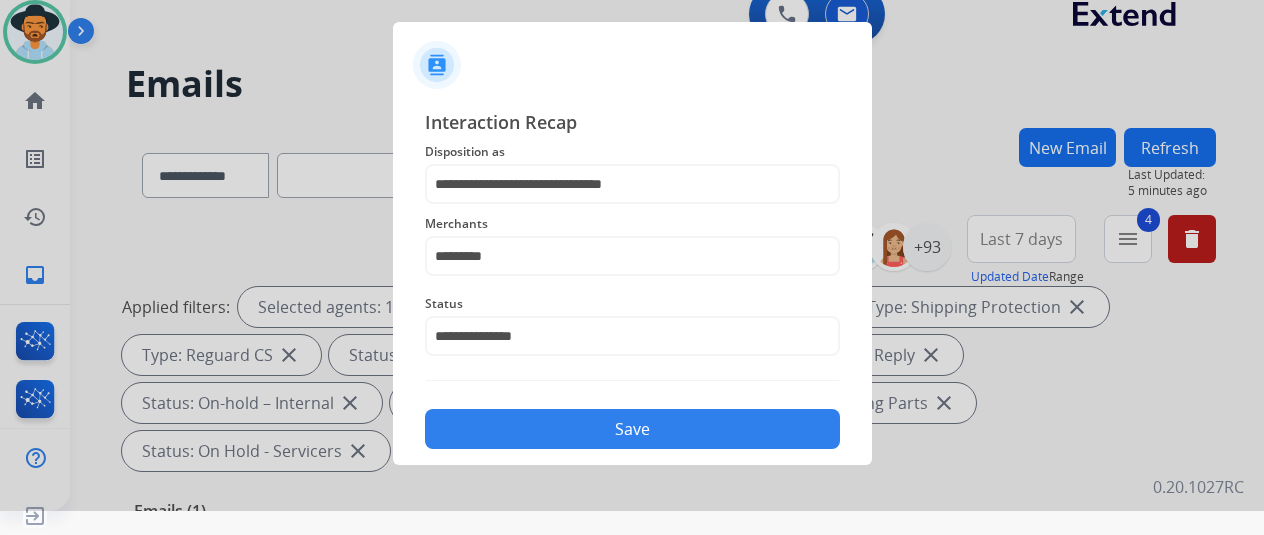 click on "Save" 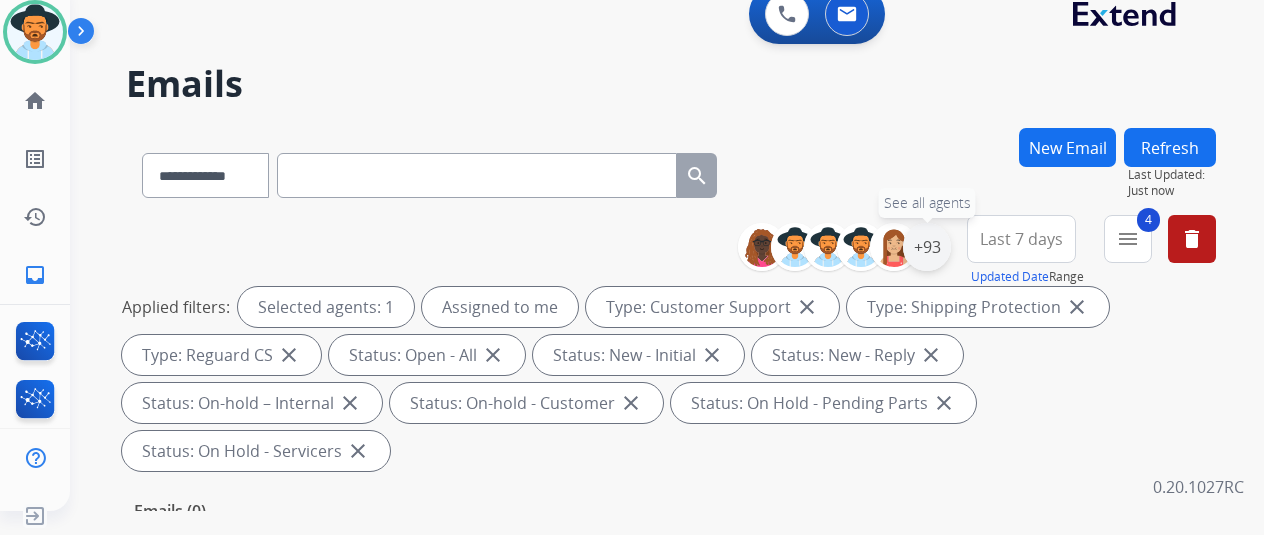 click on "+93" at bounding box center [927, 247] 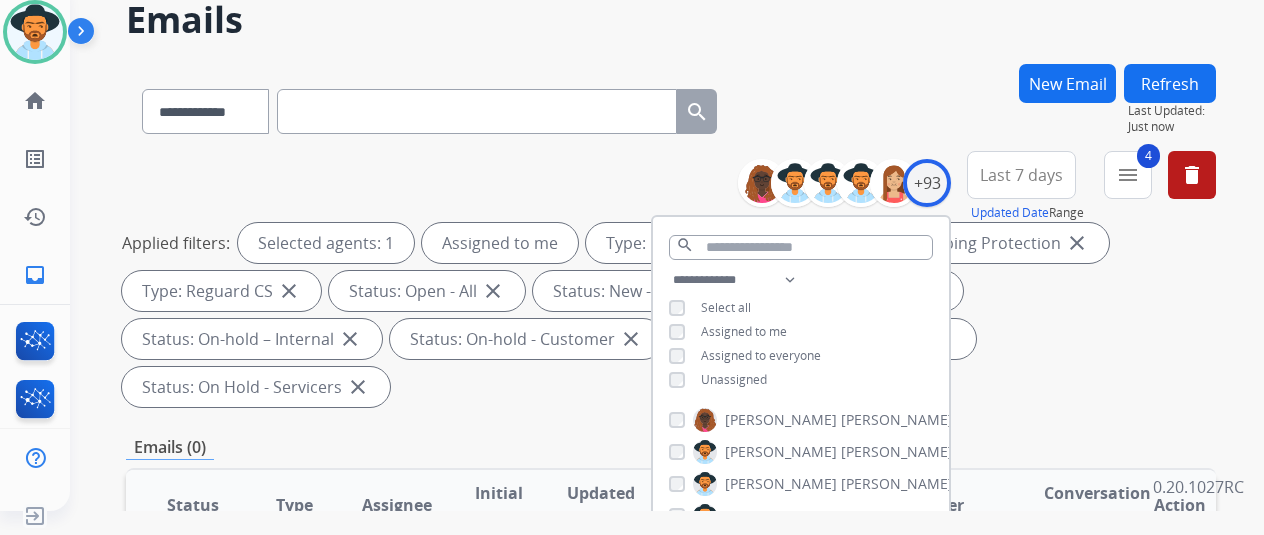 scroll, scrollTop: 300, scrollLeft: 0, axis: vertical 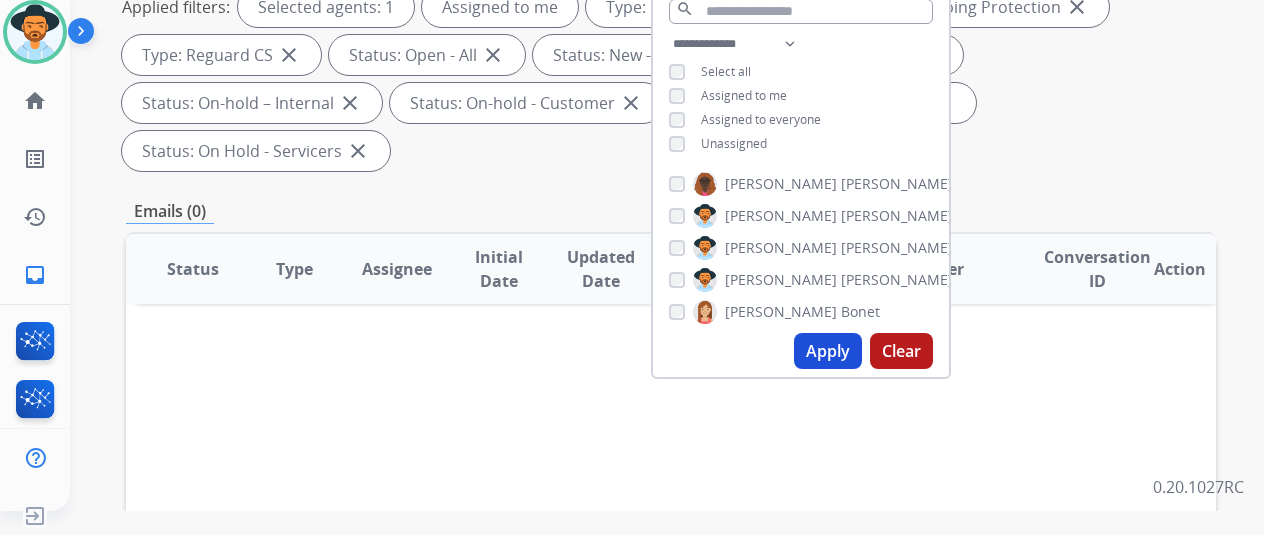 click on "**********" at bounding box center [801, 96] 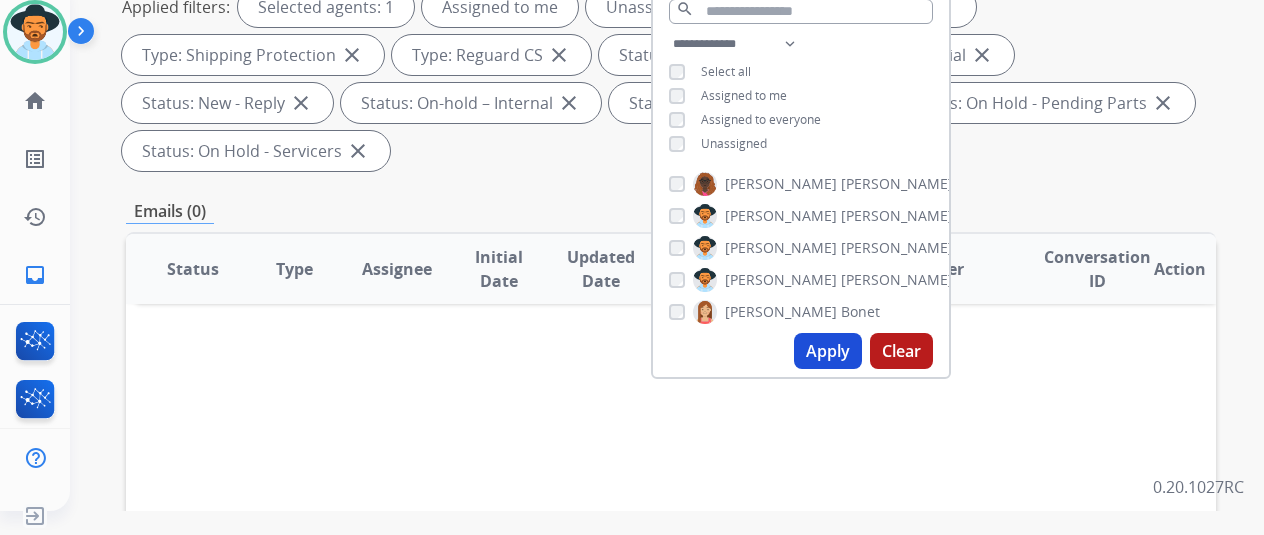click on "Apply" at bounding box center (828, 351) 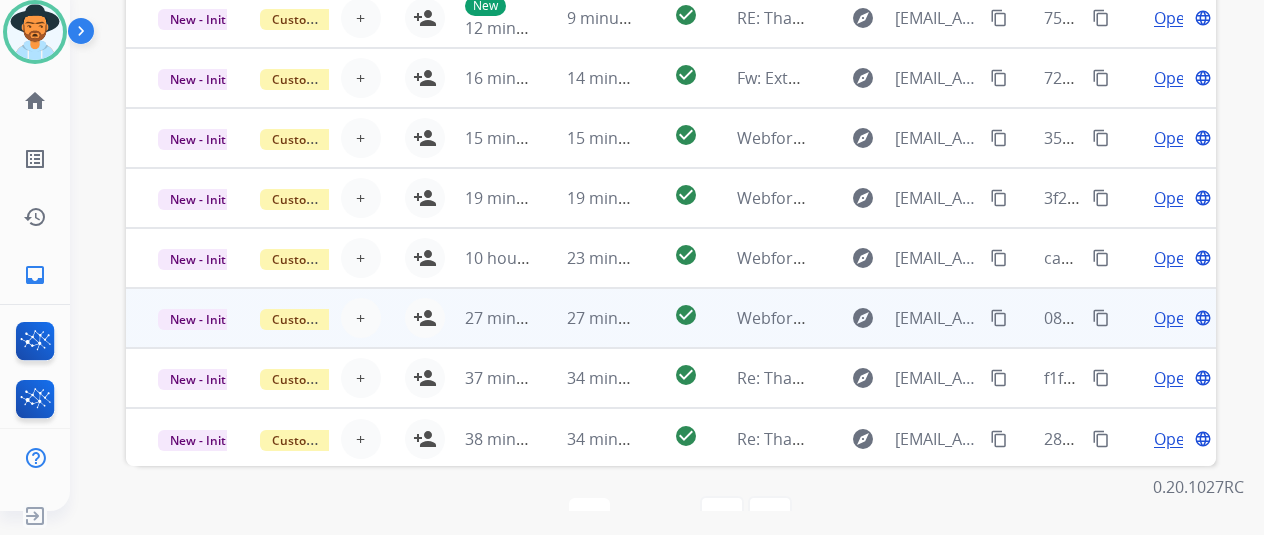 scroll, scrollTop: 778, scrollLeft: 0, axis: vertical 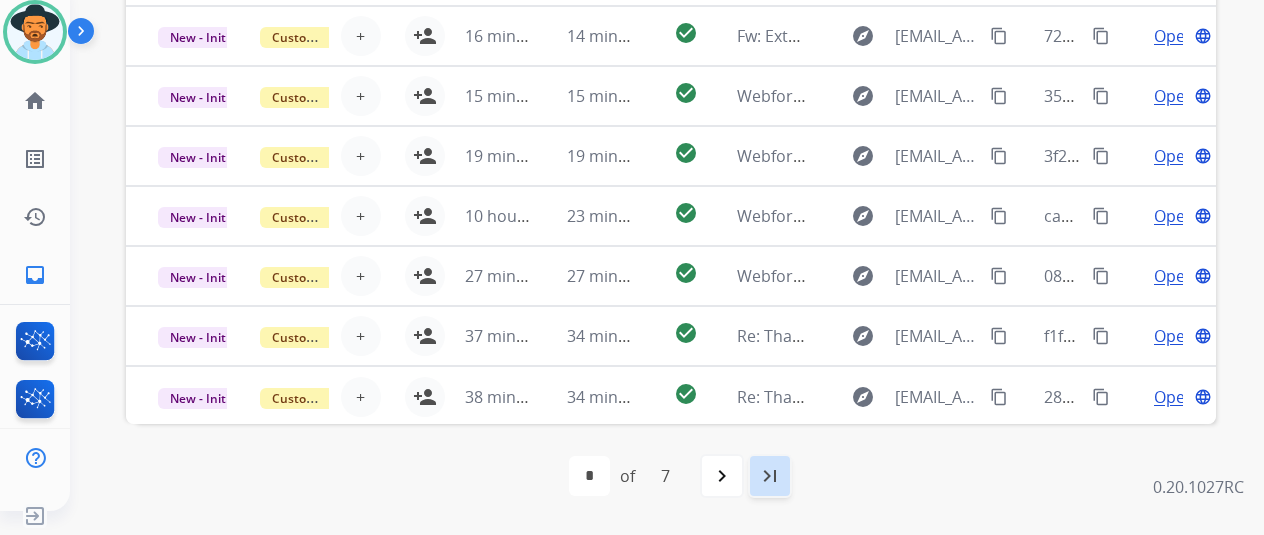 click on "last_page" at bounding box center [770, 476] 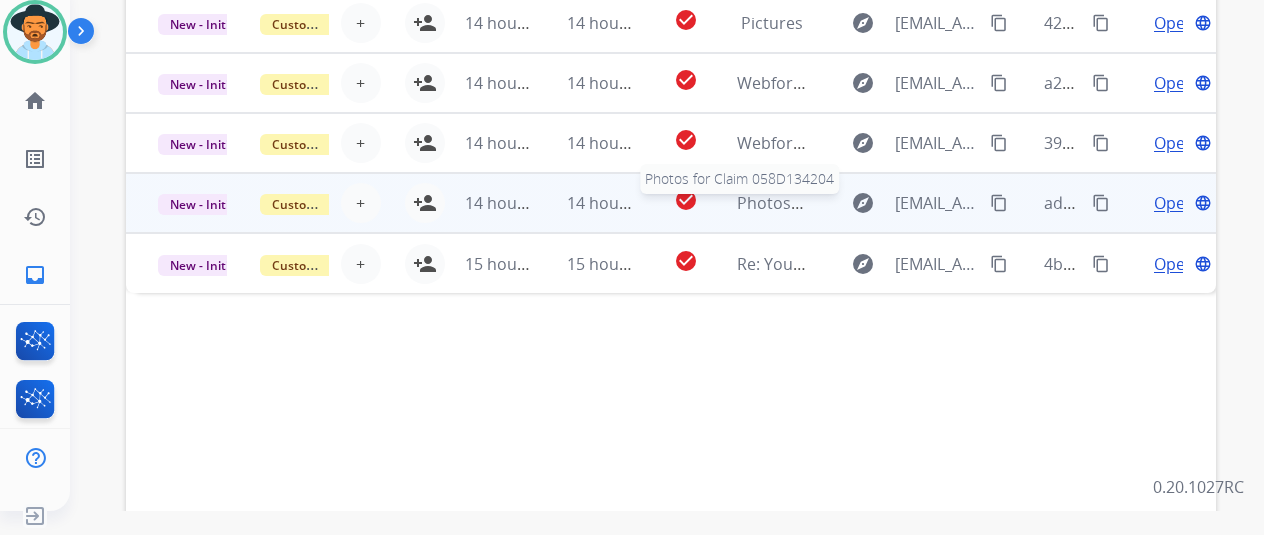 scroll, scrollTop: 578, scrollLeft: 0, axis: vertical 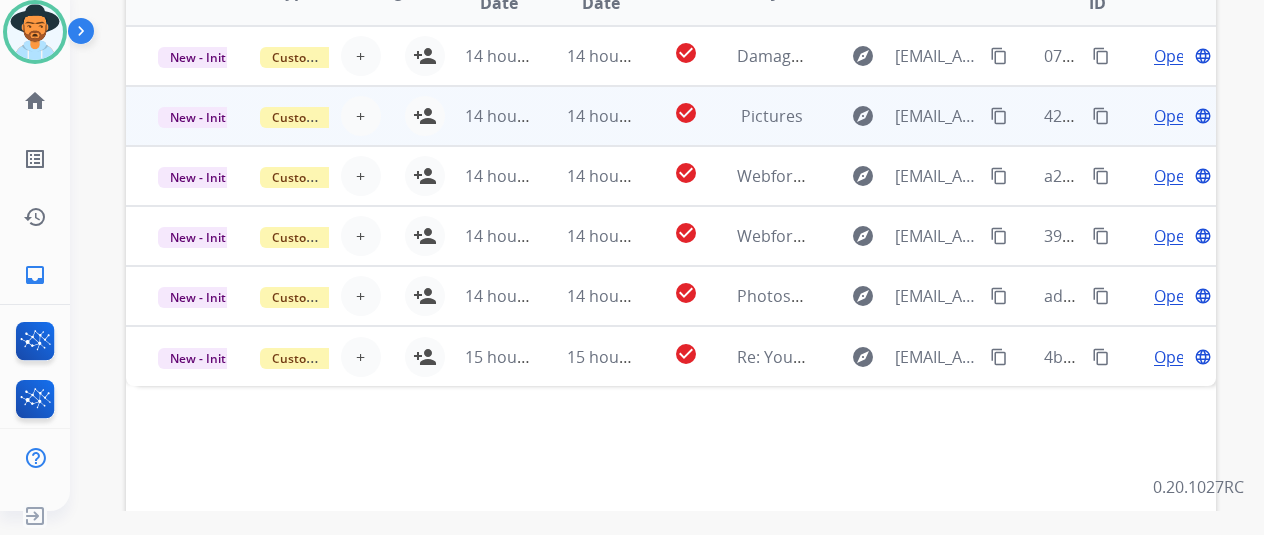 click on "Open" at bounding box center [1174, 116] 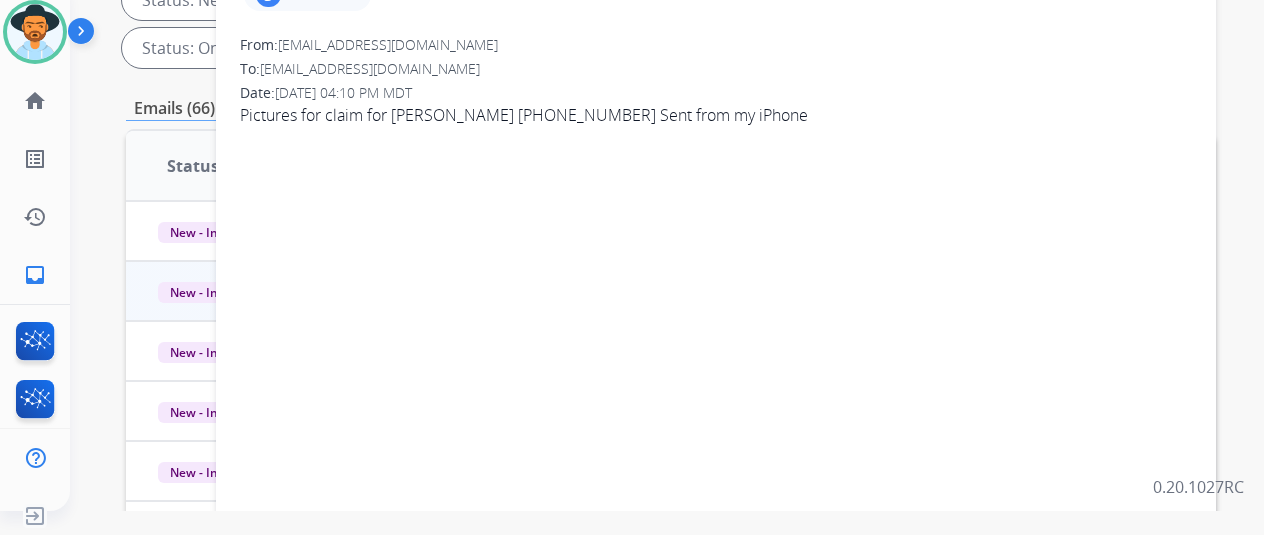 scroll, scrollTop: 78, scrollLeft: 0, axis: vertical 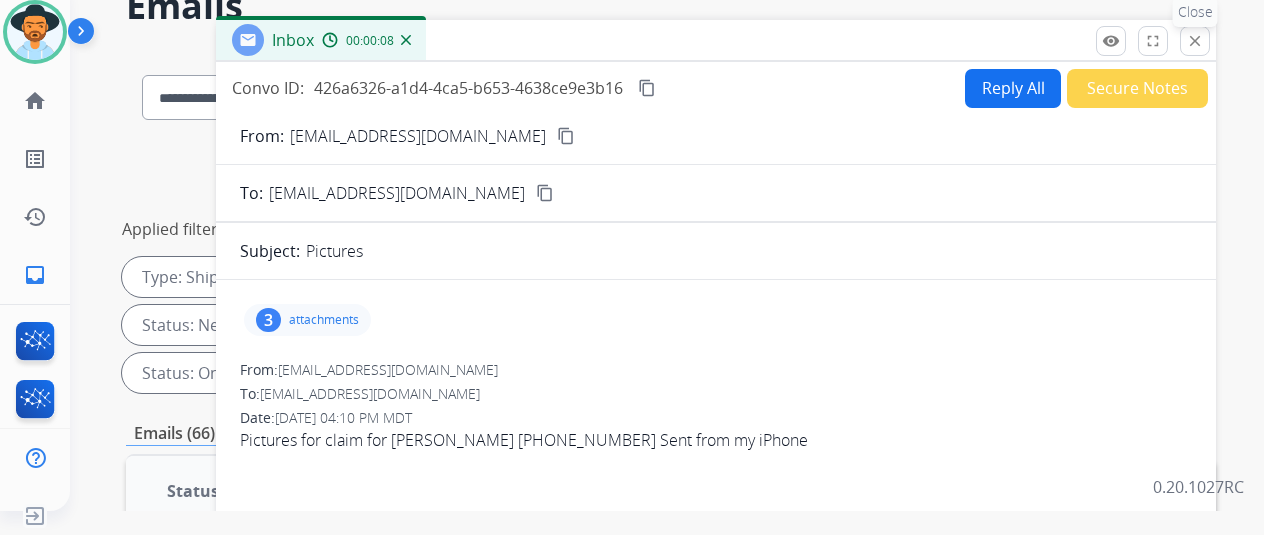 click on "close" at bounding box center [1195, 41] 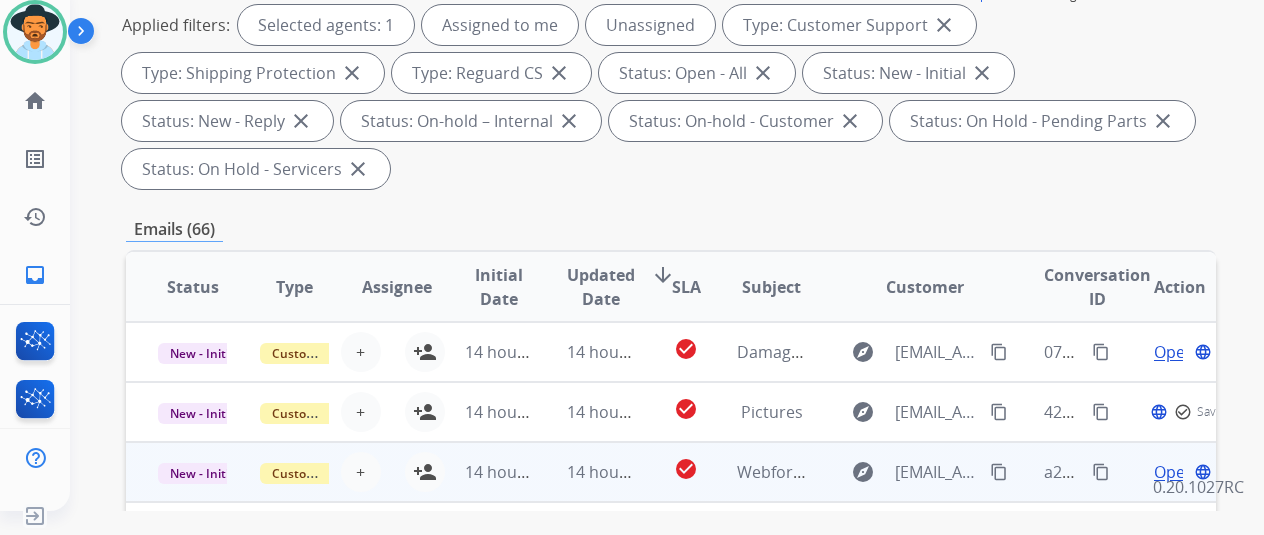 scroll, scrollTop: 400, scrollLeft: 0, axis: vertical 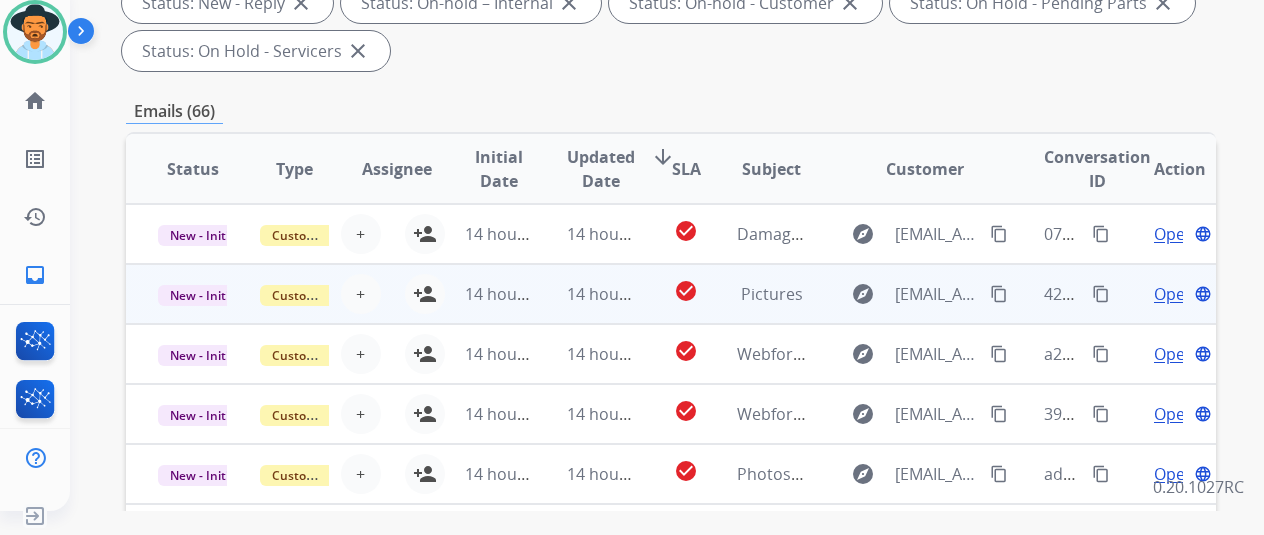 click on "content_copy" at bounding box center [999, 294] 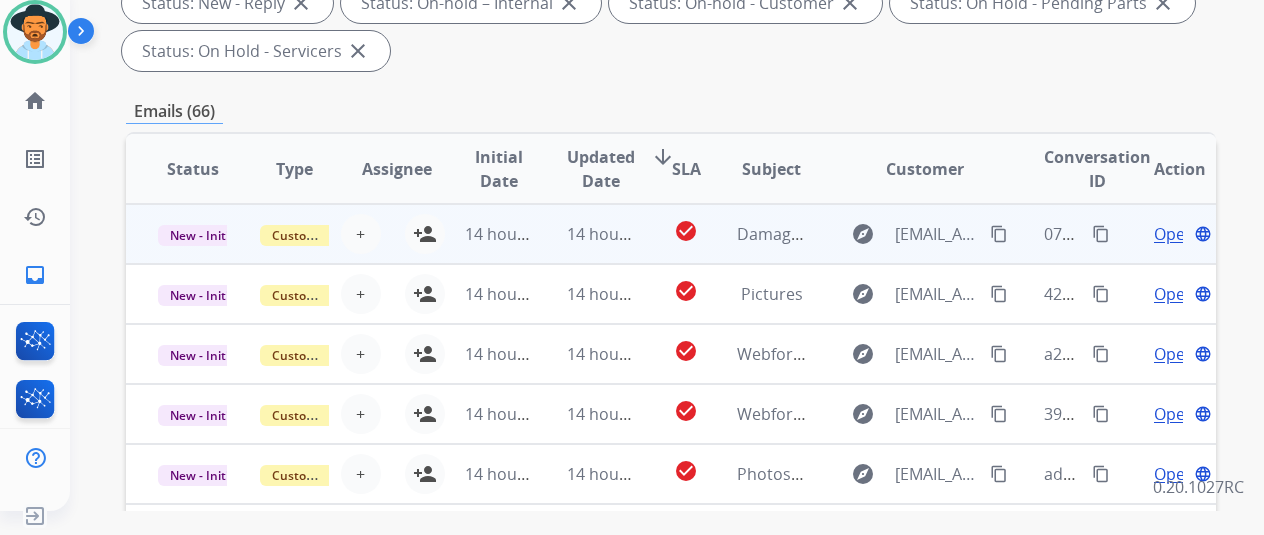 click on "Open" at bounding box center [1174, 234] 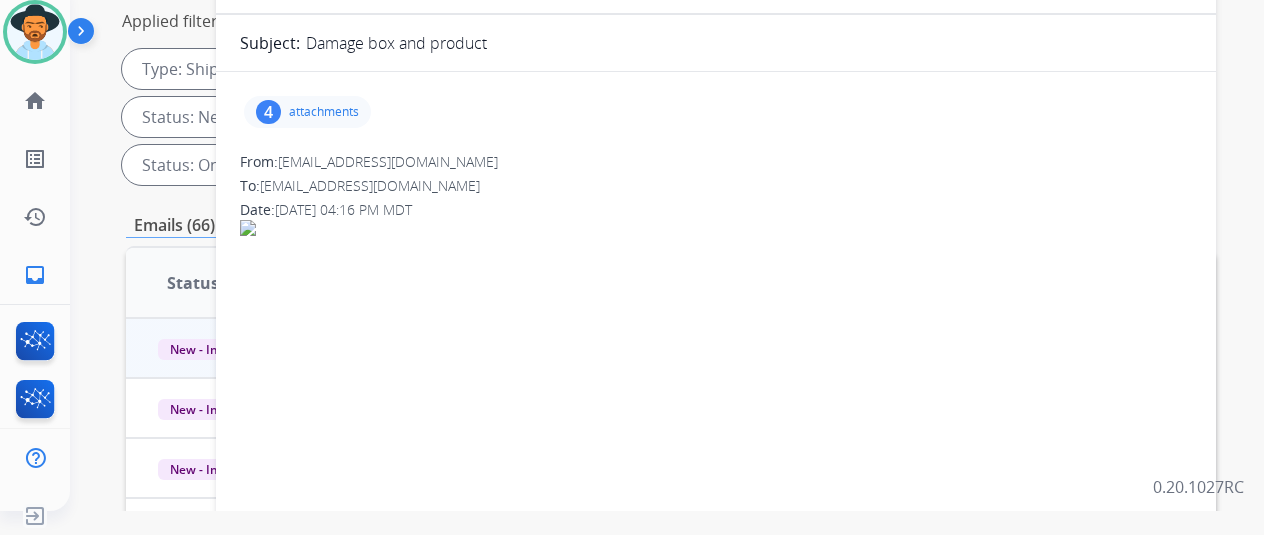 scroll, scrollTop: 0, scrollLeft: 0, axis: both 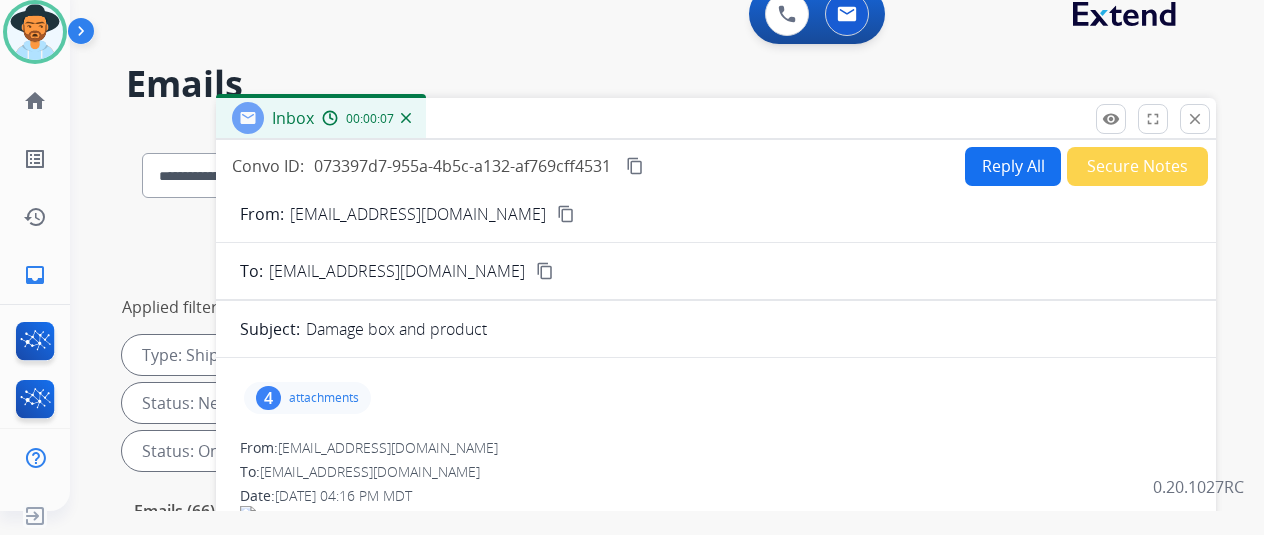 click on "content_copy" at bounding box center [566, 214] 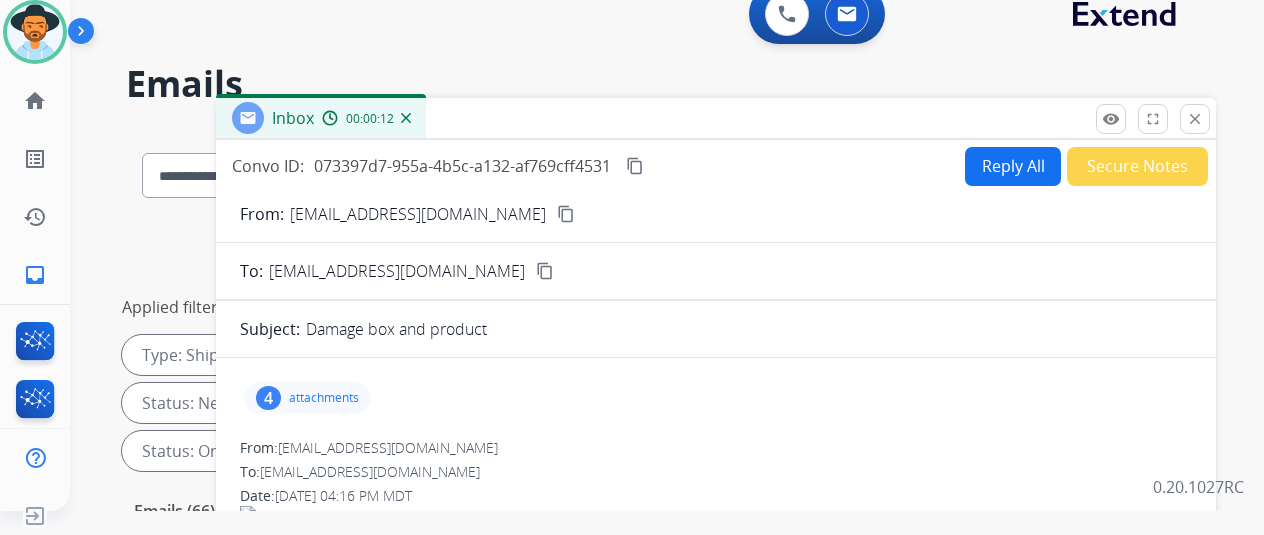 click on "4" at bounding box center [268, 398] 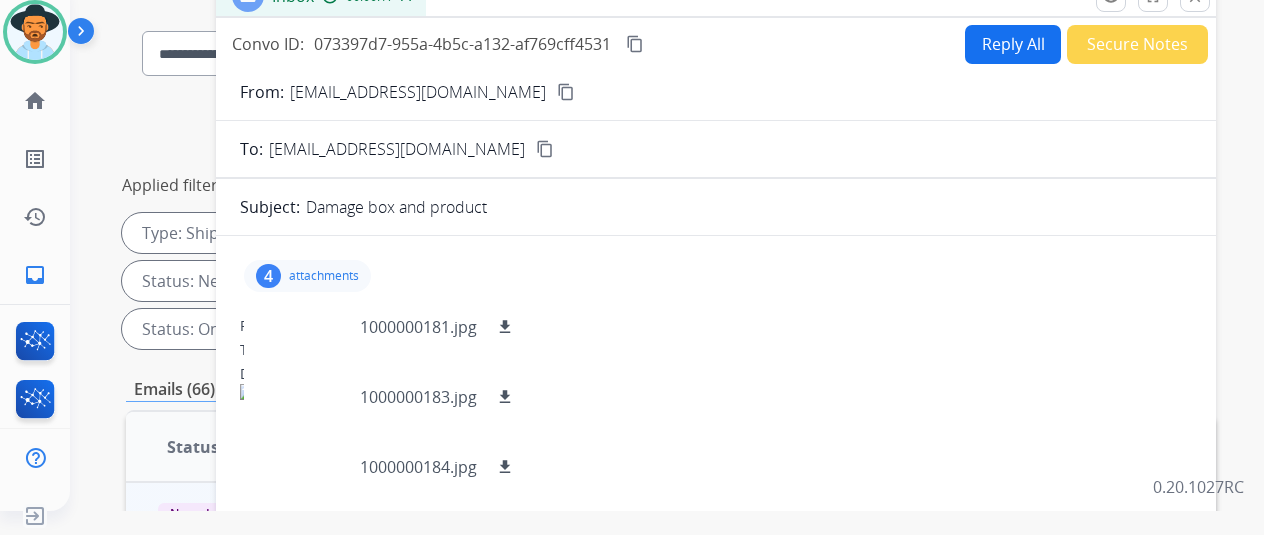 scroll, scrollTop: 0, scrollLeft: 0, axis: both 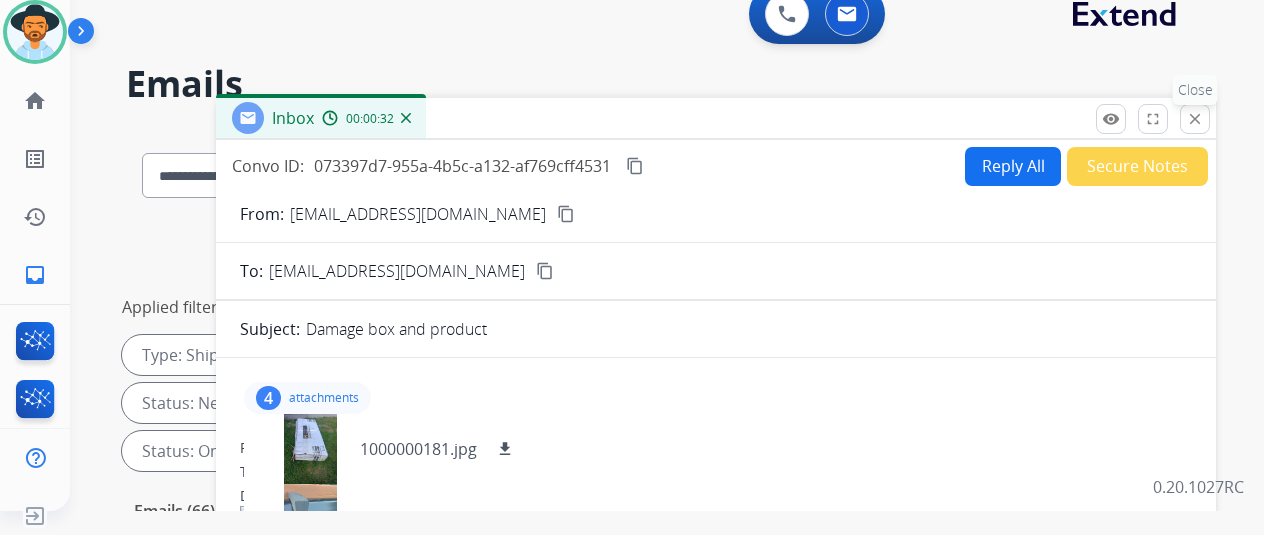 click on "close Close" at bounding box center (1195, 119) 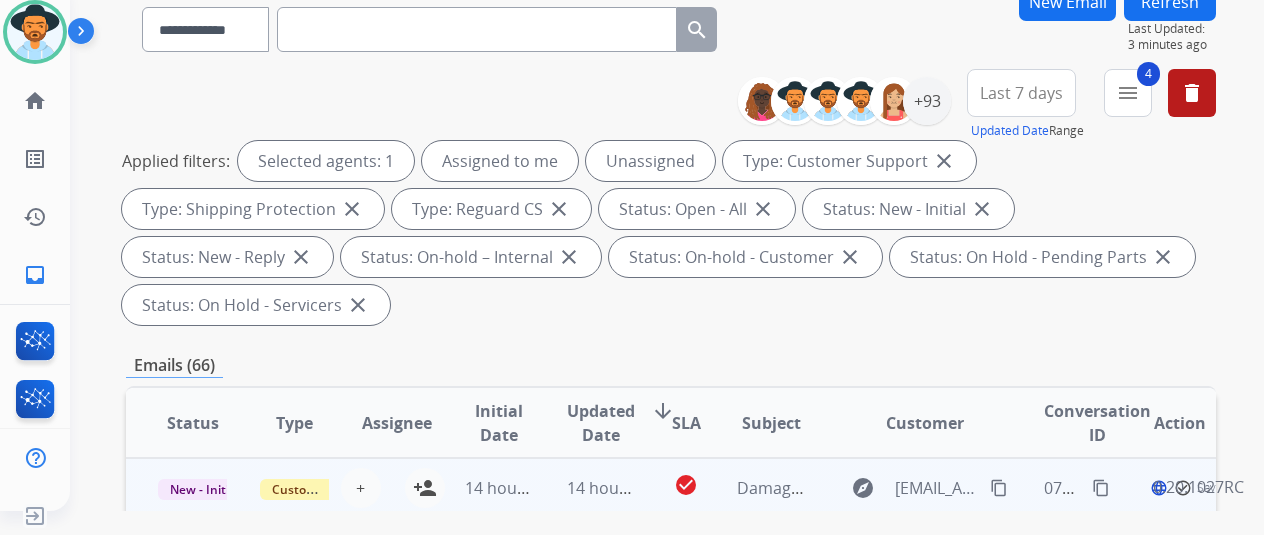 scroll, scrollTop: 400, scrollLeft: 0, axis: vertical 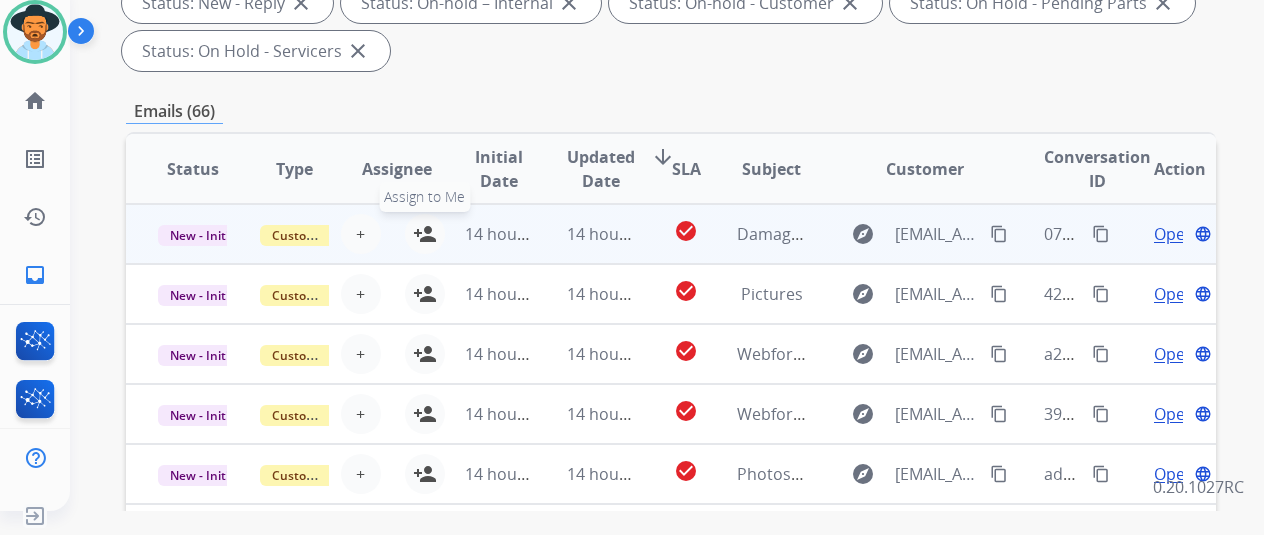 click on "person_add" at bounding box center [425, 234] 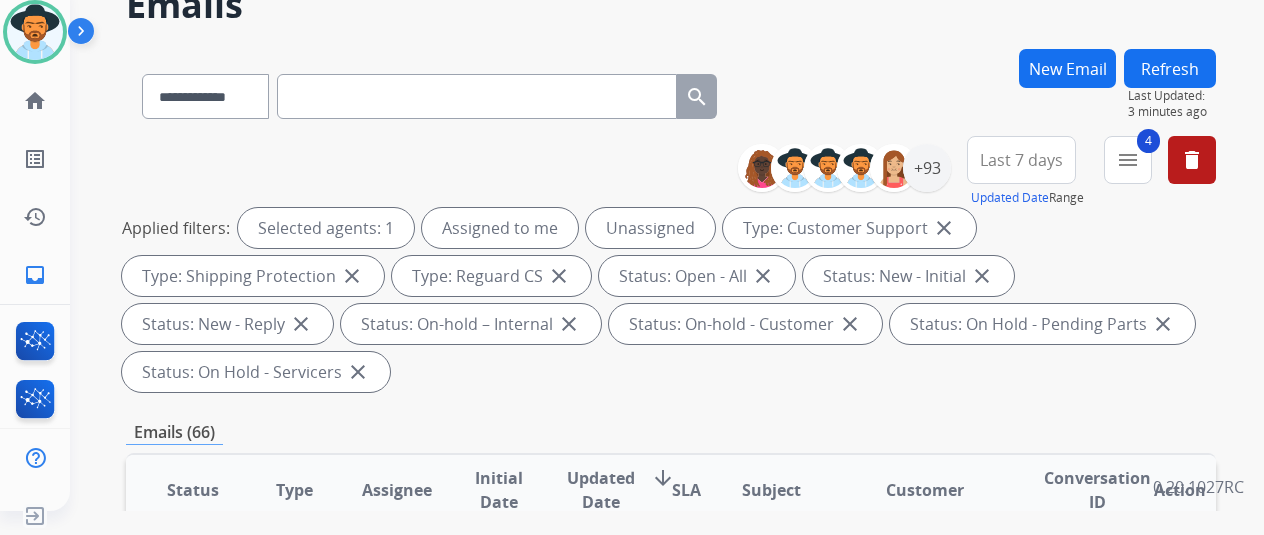scroll, scrollTop: 0, scrollLeft: 0, axis: both 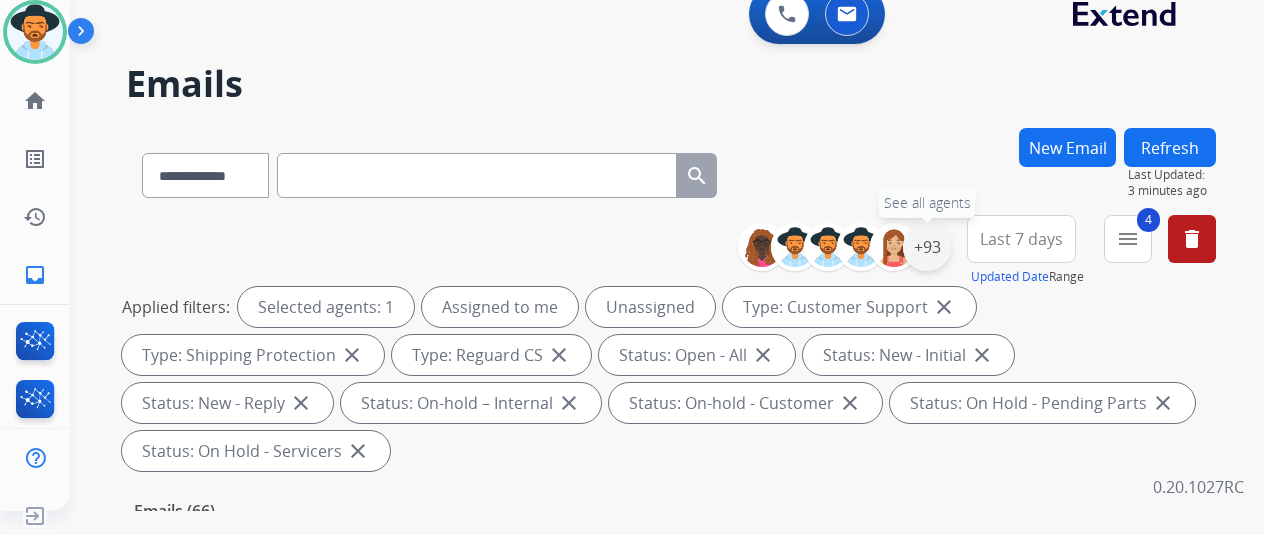click on "+93" at bounding box center (927, 247) 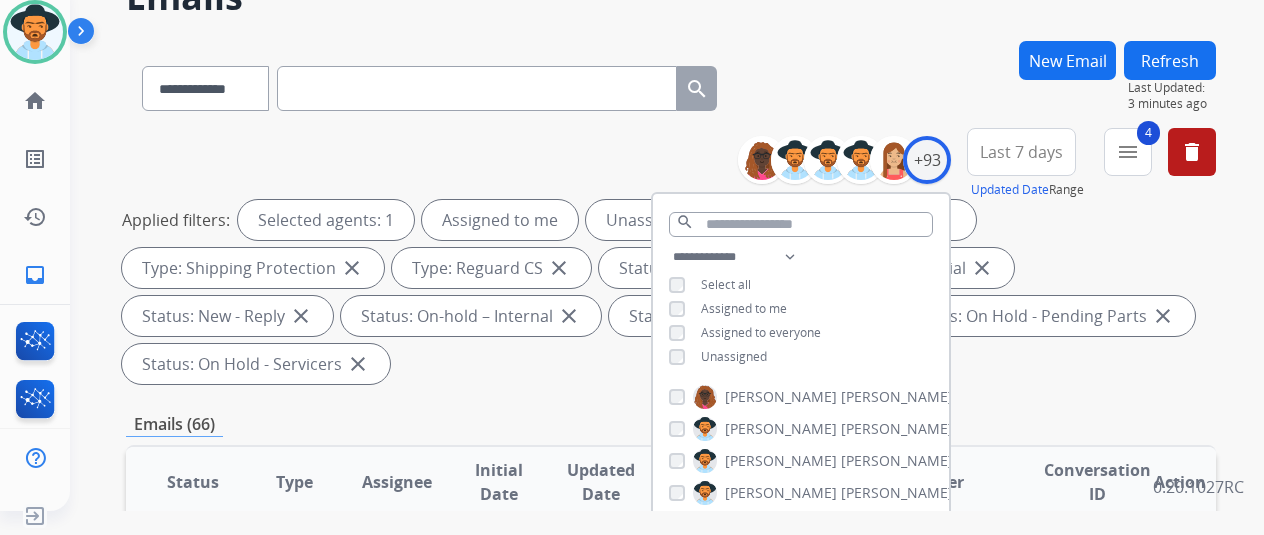 scroll, scrollTop: 200, scrollLeft: 0, axis: vertical 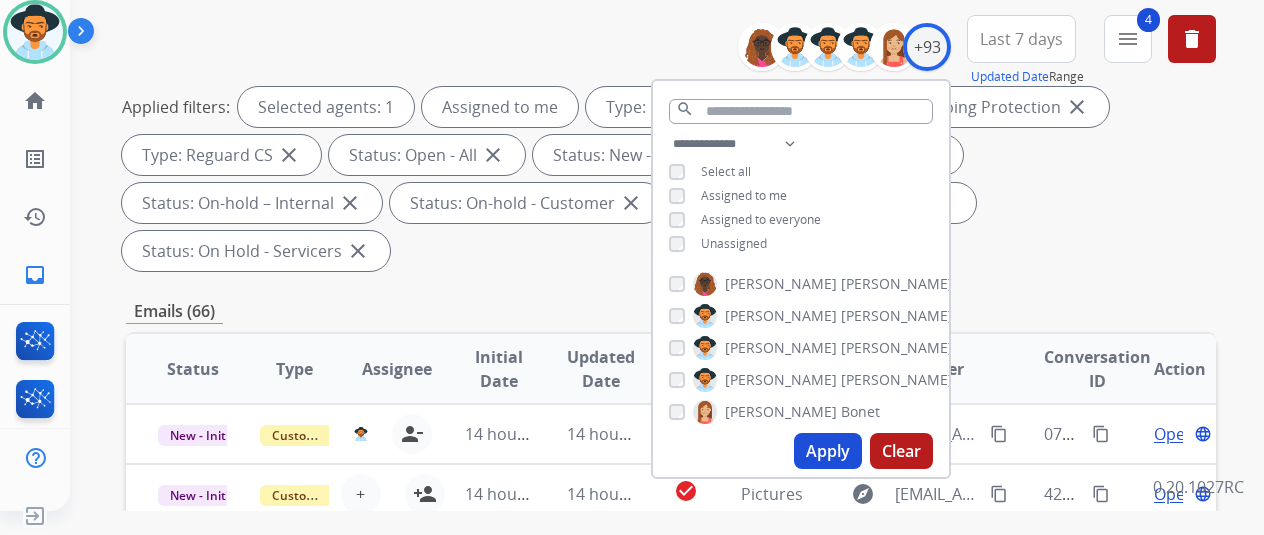 click on "Apply" at bounding box center [828, 451] 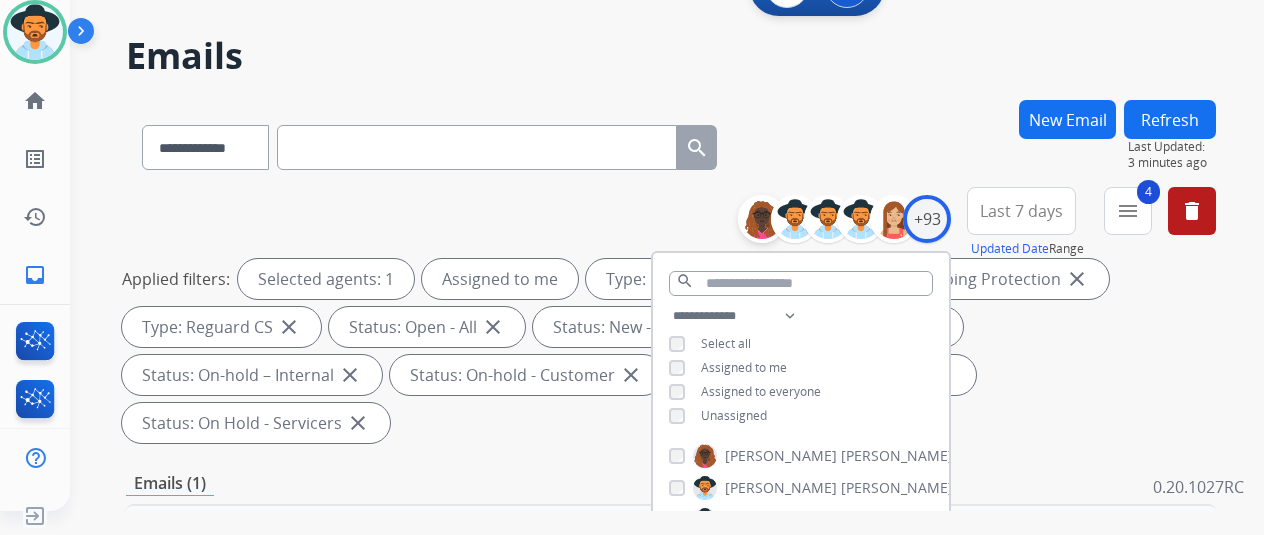 scroll, scrollTop: 0, scrollLeft: 0, axis: both 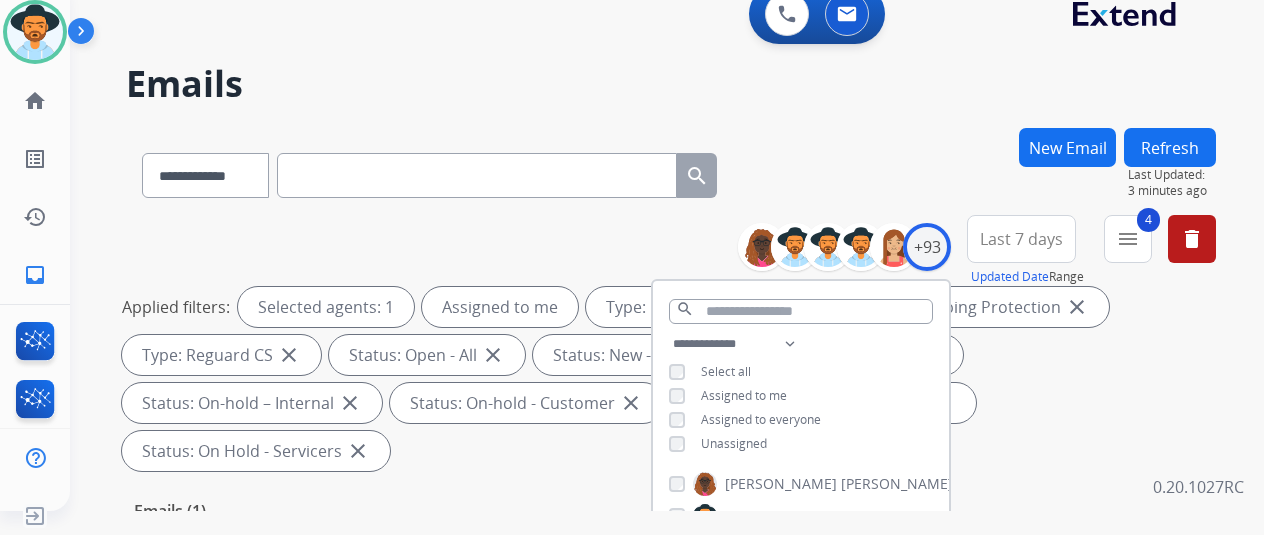 click on "**********" at bounding box center [671, 171] 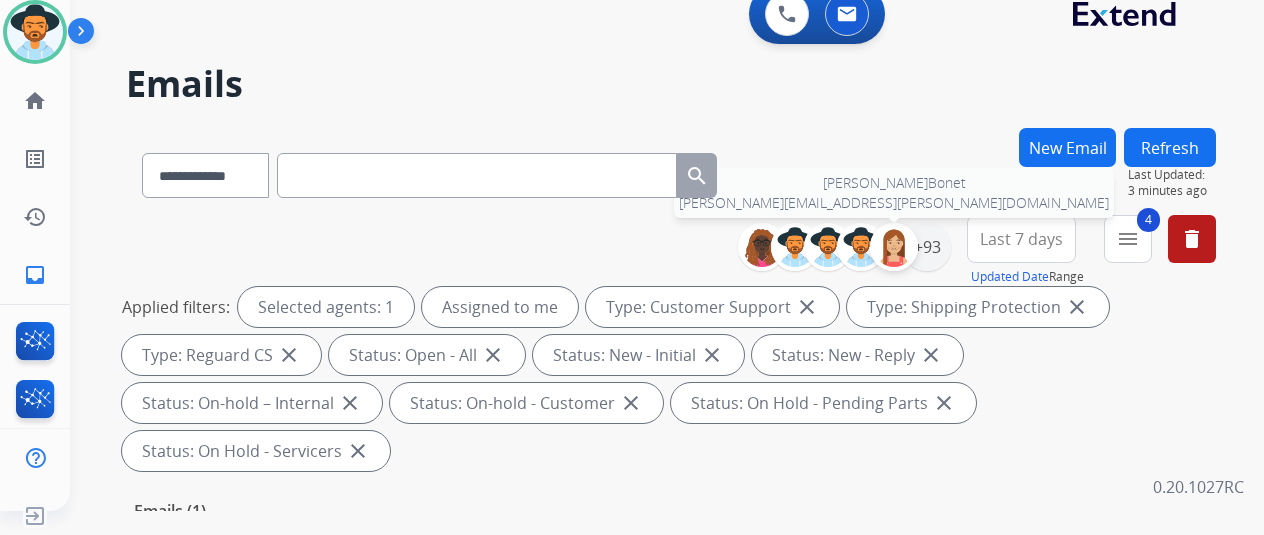 scroll, scrollTop: 300, scrollLeft: 0, axis: vertical 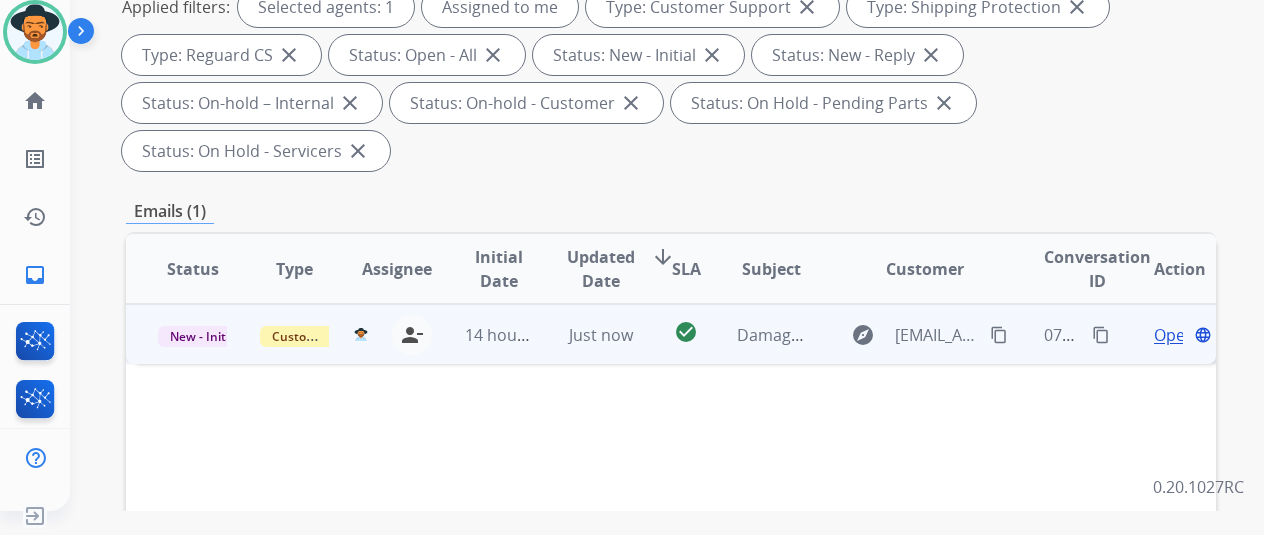 click on "Open" at bounding box center (1174, 335) 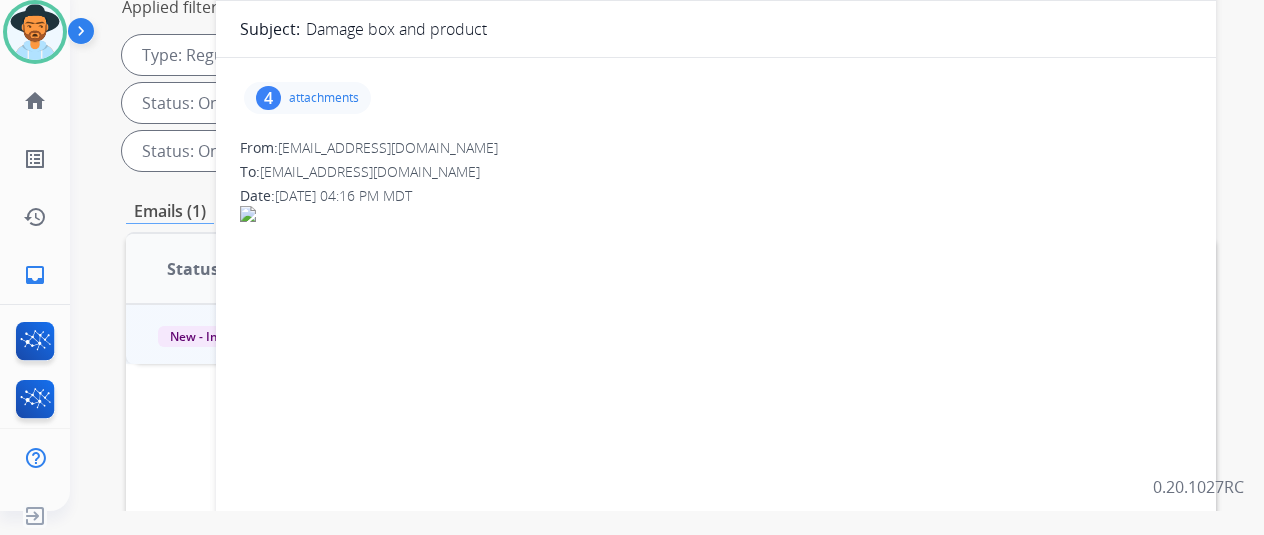 click on "4" at bounding box center [268, 98] 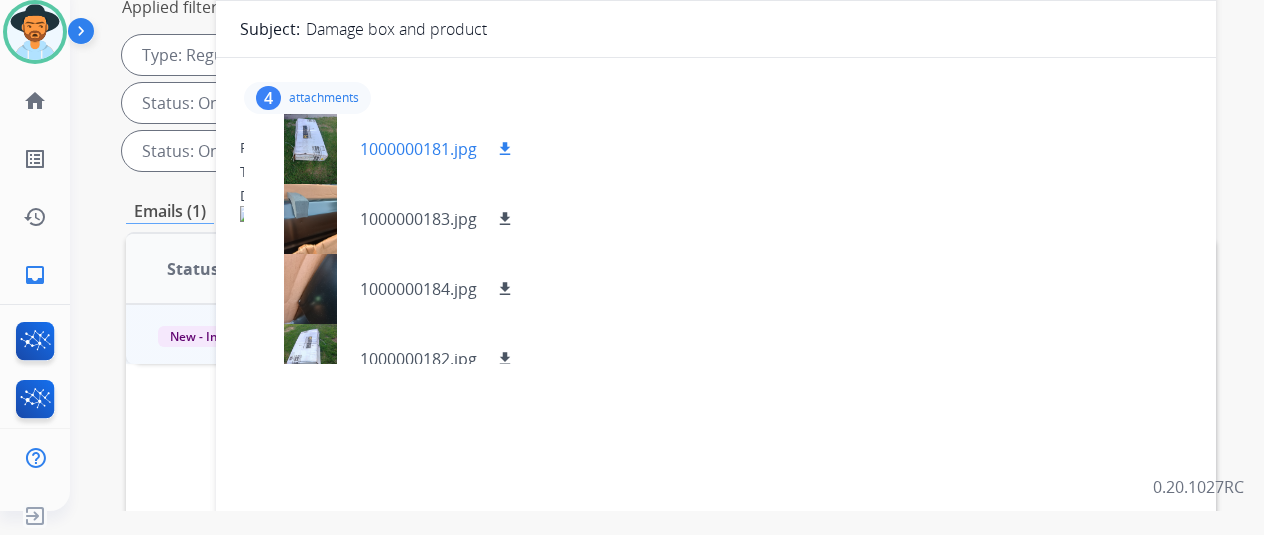 click on "download" at bounding box center [505, 149] 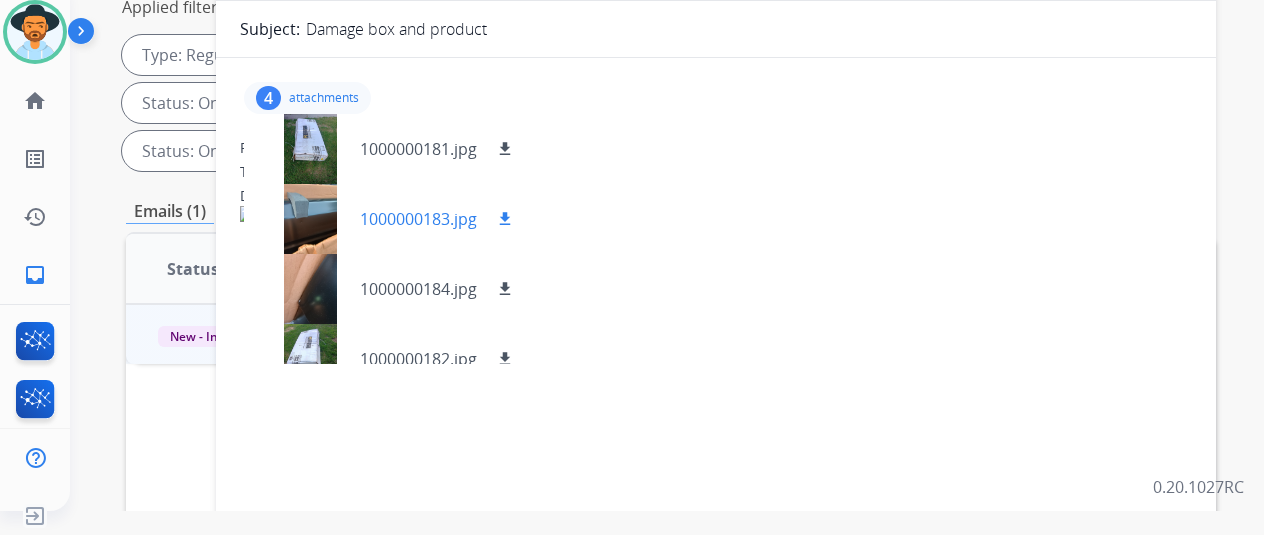 click on "download" at bounding box center [505, 219] 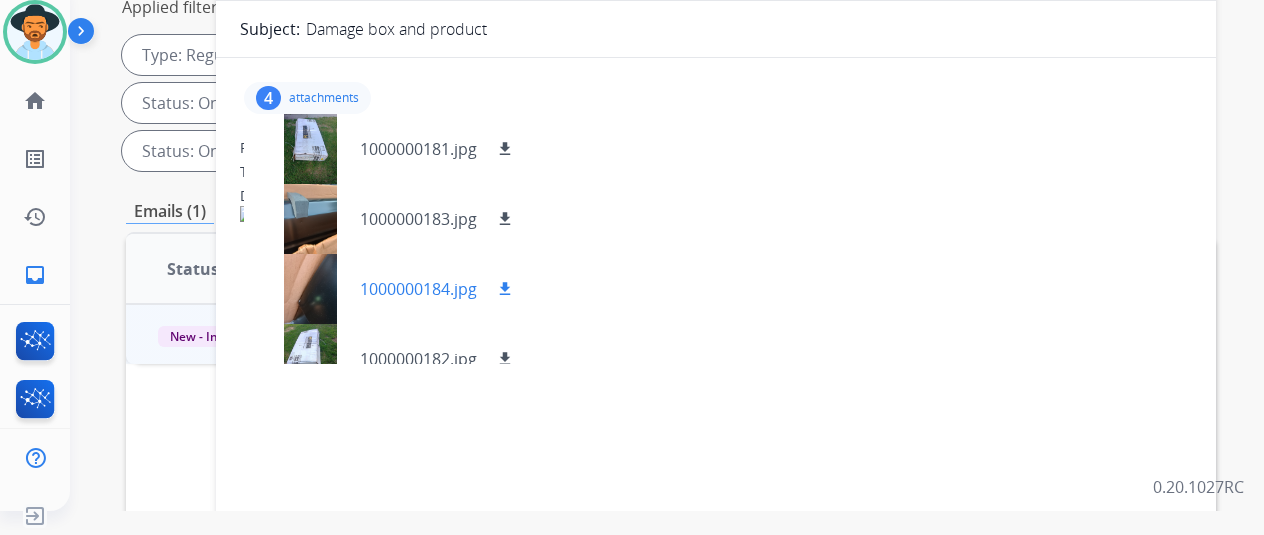 click on "download" at bounding box center (505, 289) 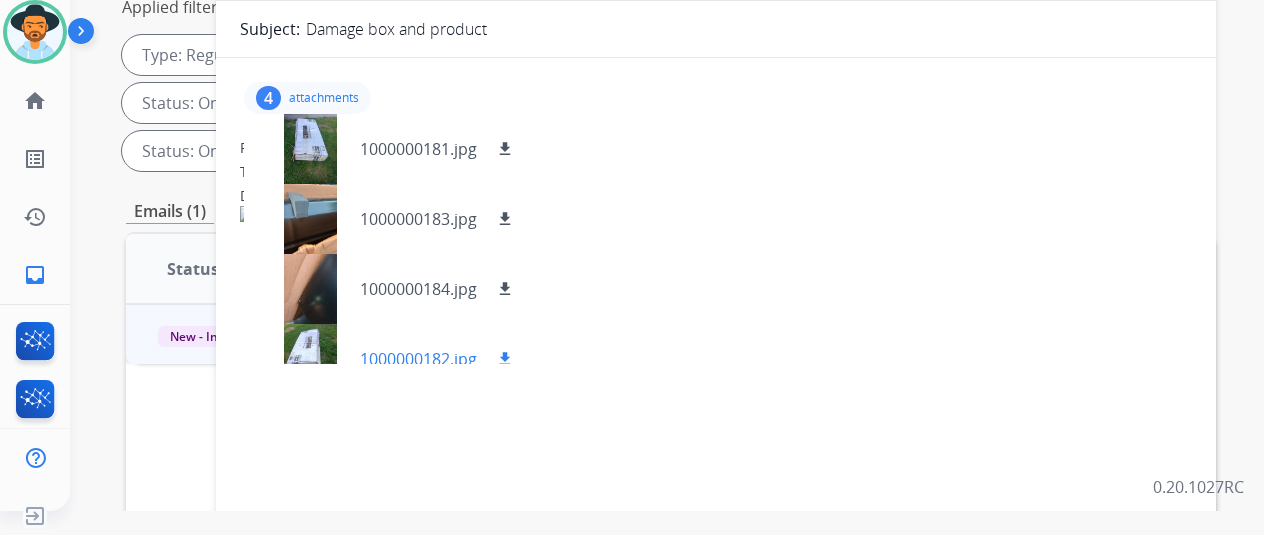 click on "download" at bounding box center [505, 359] 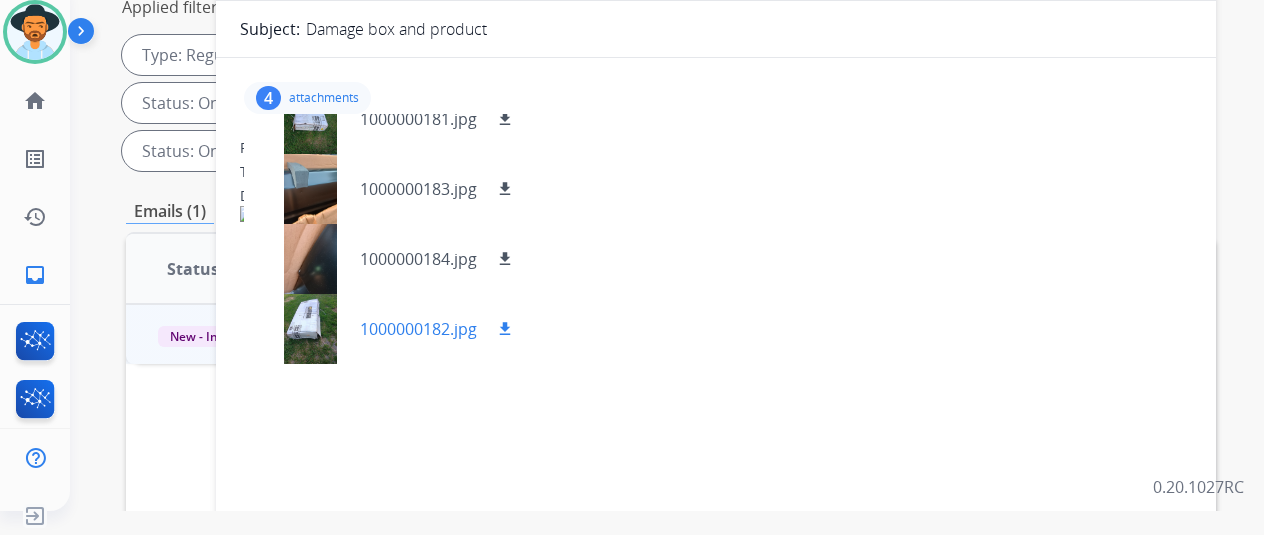 scroll, scrollTop: 0, scrollLeft: 0, axis: both 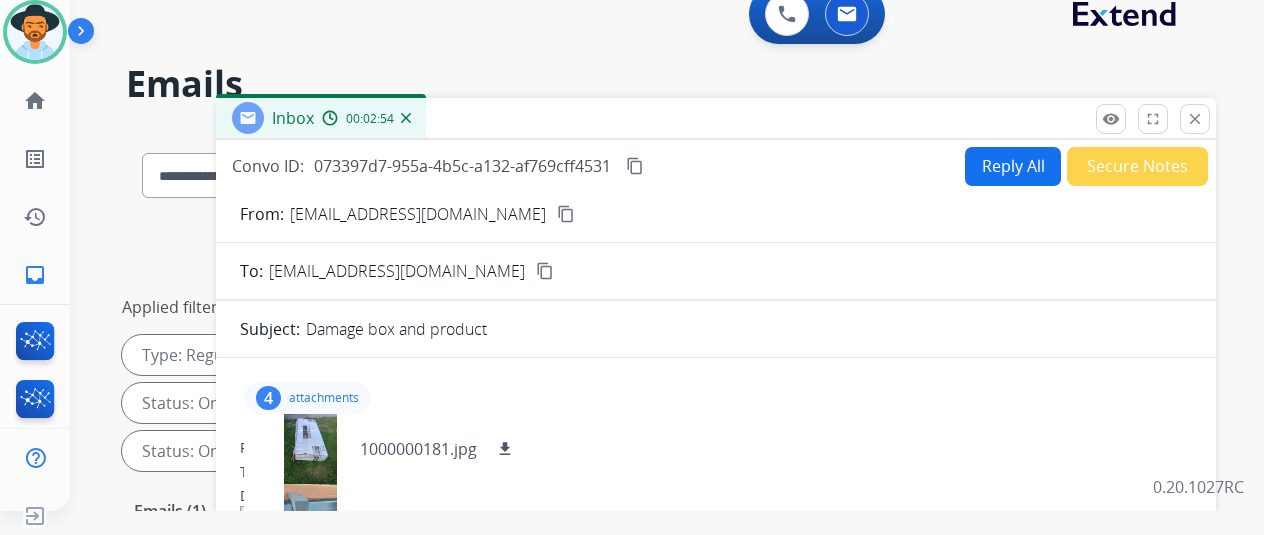 click on "Reply All" at bounding box center [1013, 166] 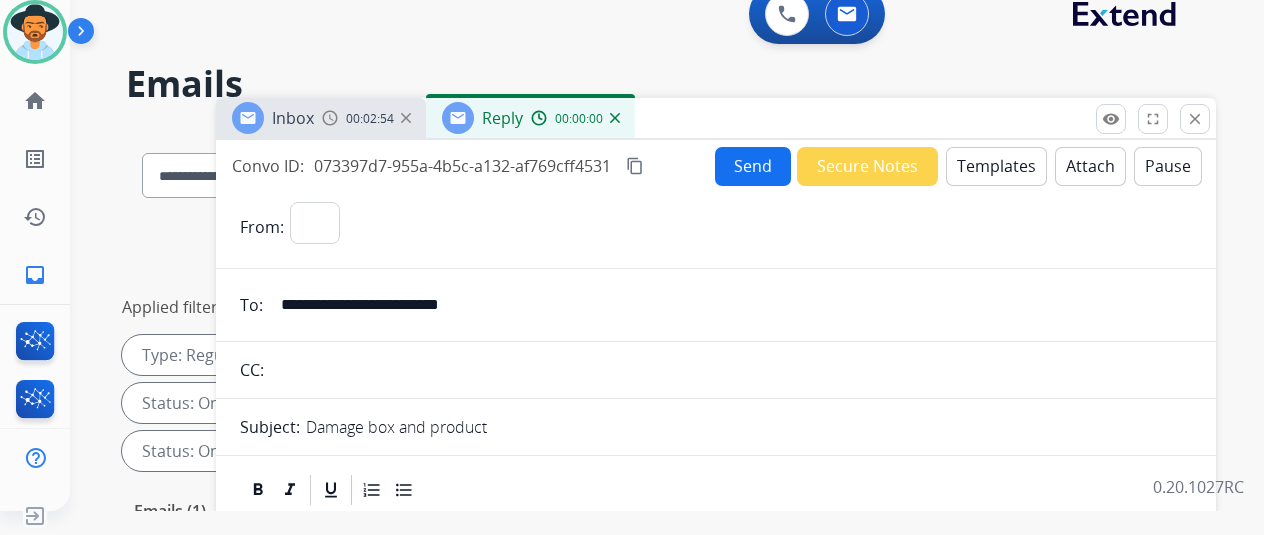 select on "**********" 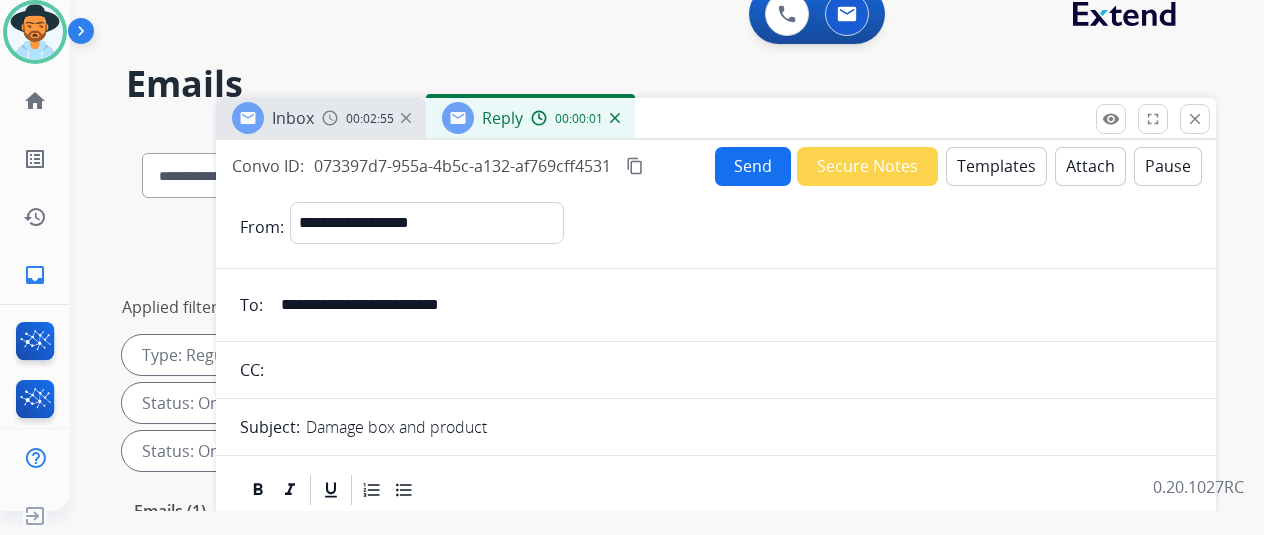 click on "Templates" at bounding box center (996, 166) 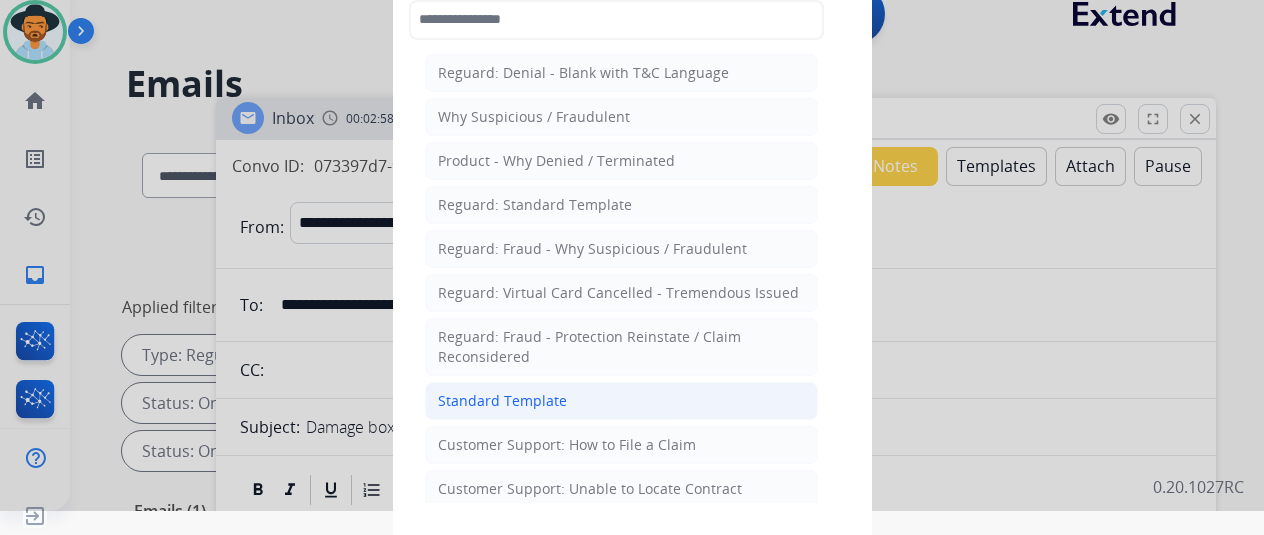 click on "Standard Template" 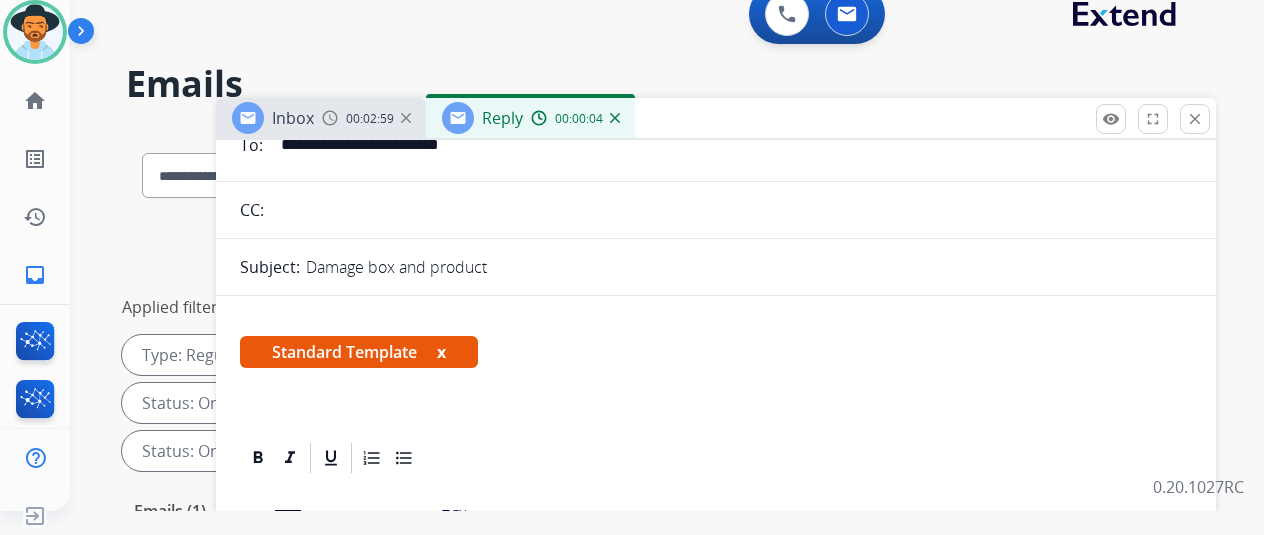 scroll, scrollTop: 400, scrollLeft: 0, axis: vertical 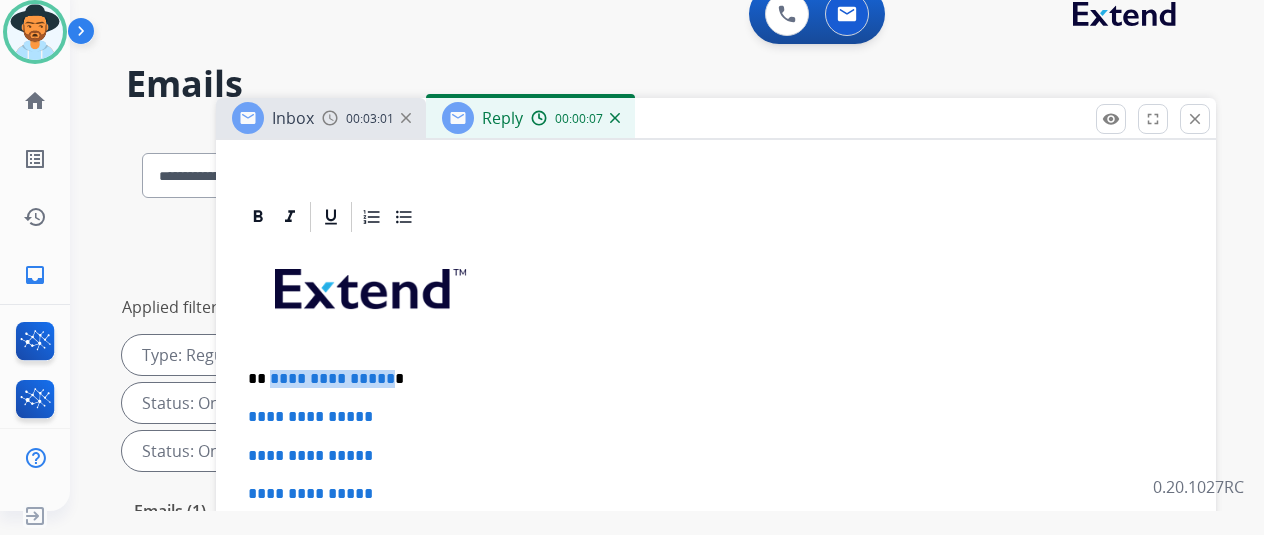 drag, startPoint x: 399, startPoint y: 377, endPoint x: 282, endPoint y: 379, distance: 117.01709 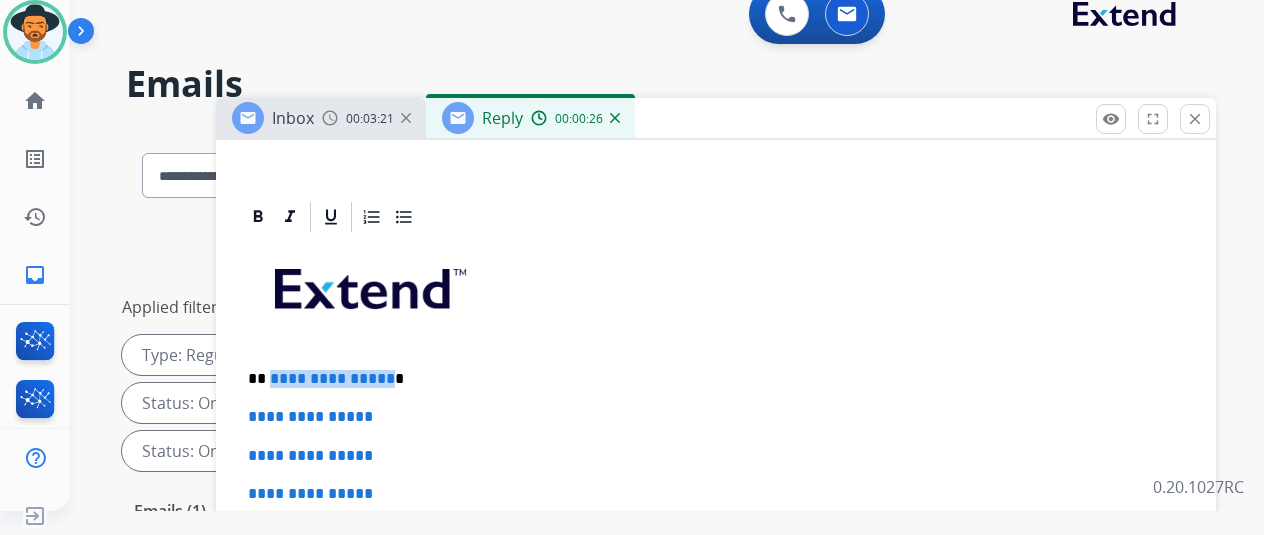 type 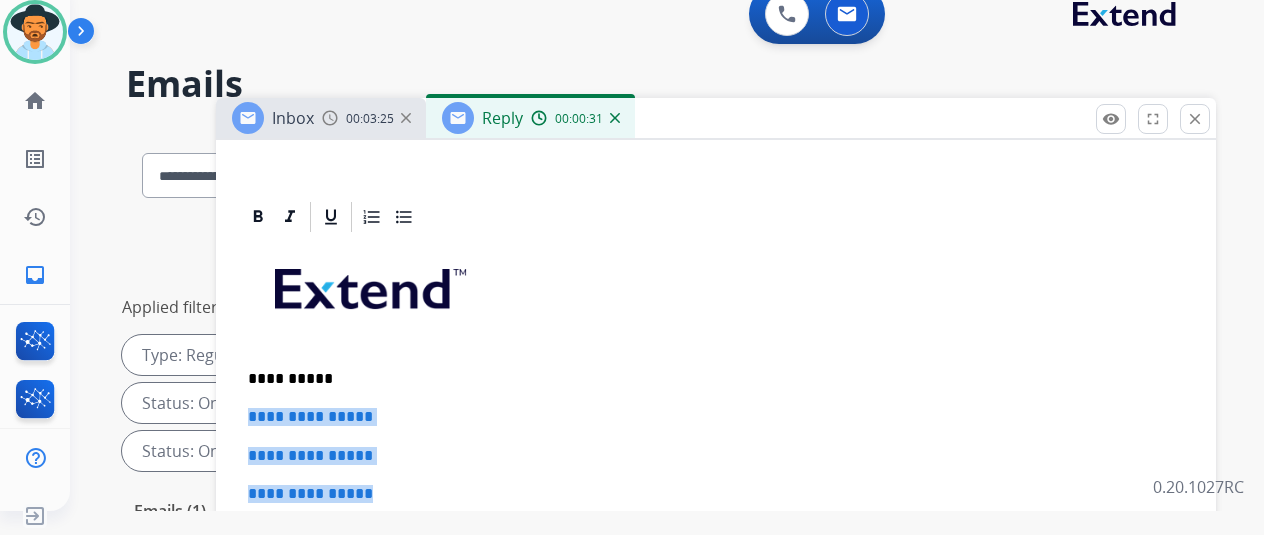 drag, startPoint x: 406, startPoint y: 497, endPoint x: 260, endPoint y: 413, distance: 168.4399 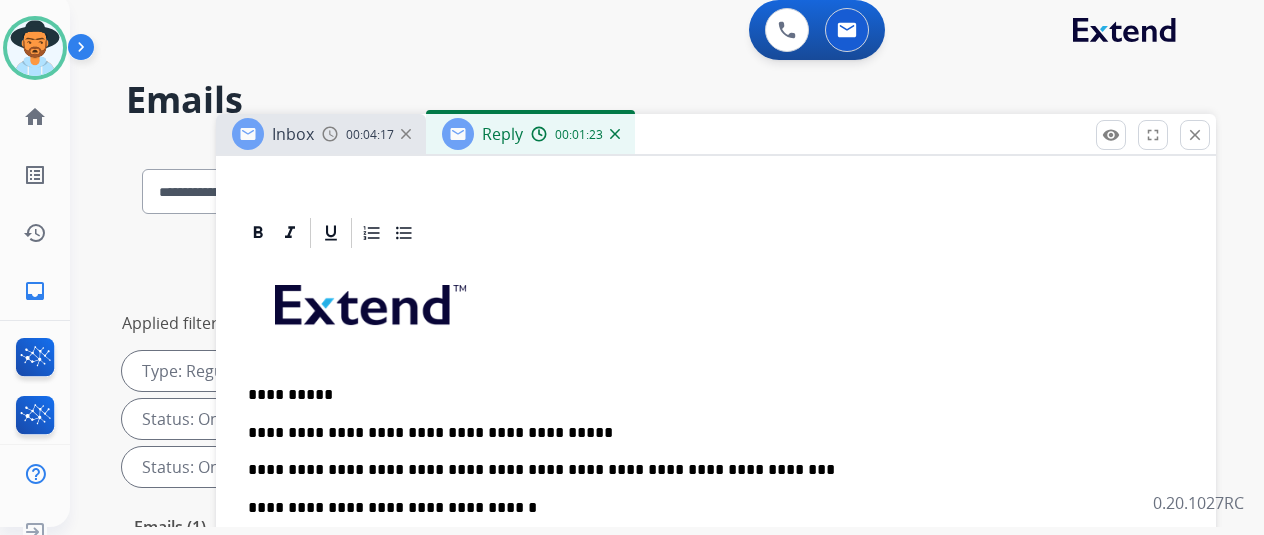 scroll, scrollTop: 0, scrollLeft: 0, axis: both 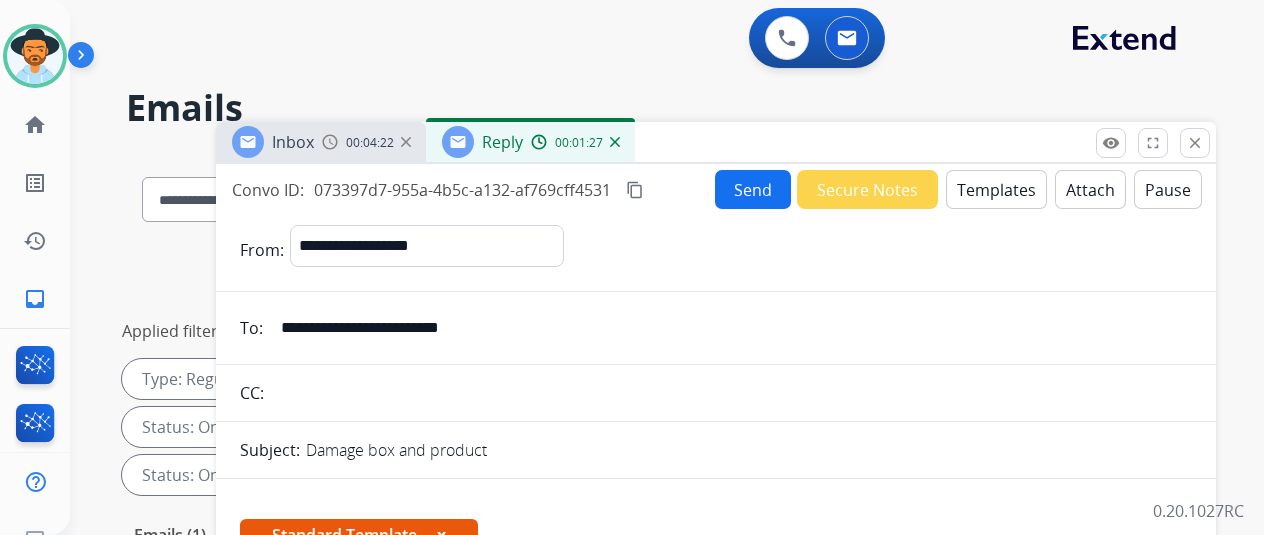 click on "Send" at bounding box center [753, 189] 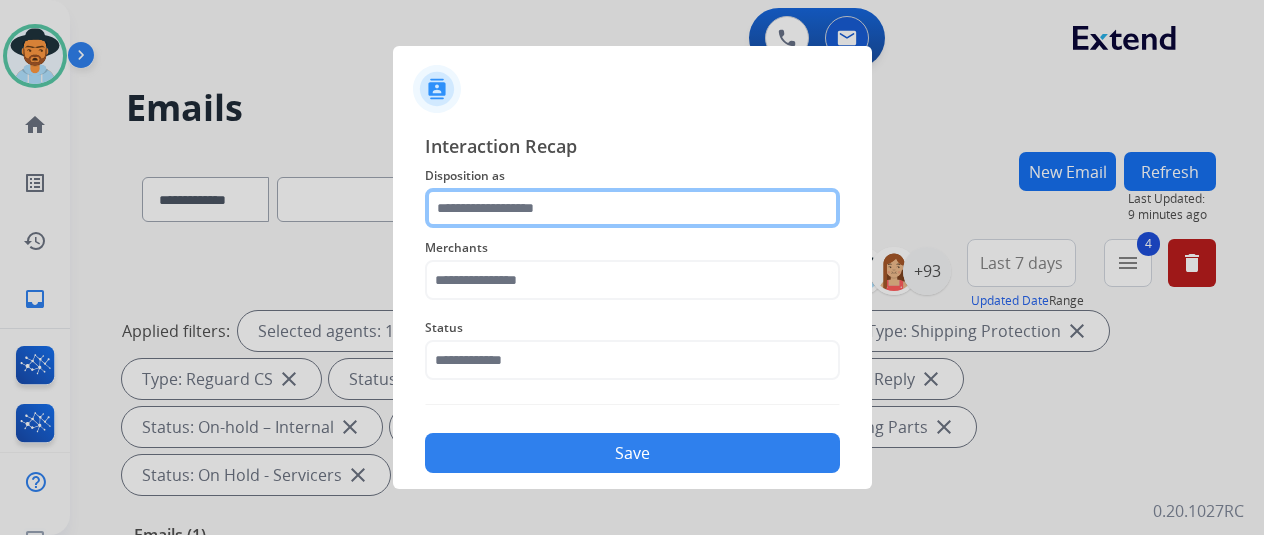 click 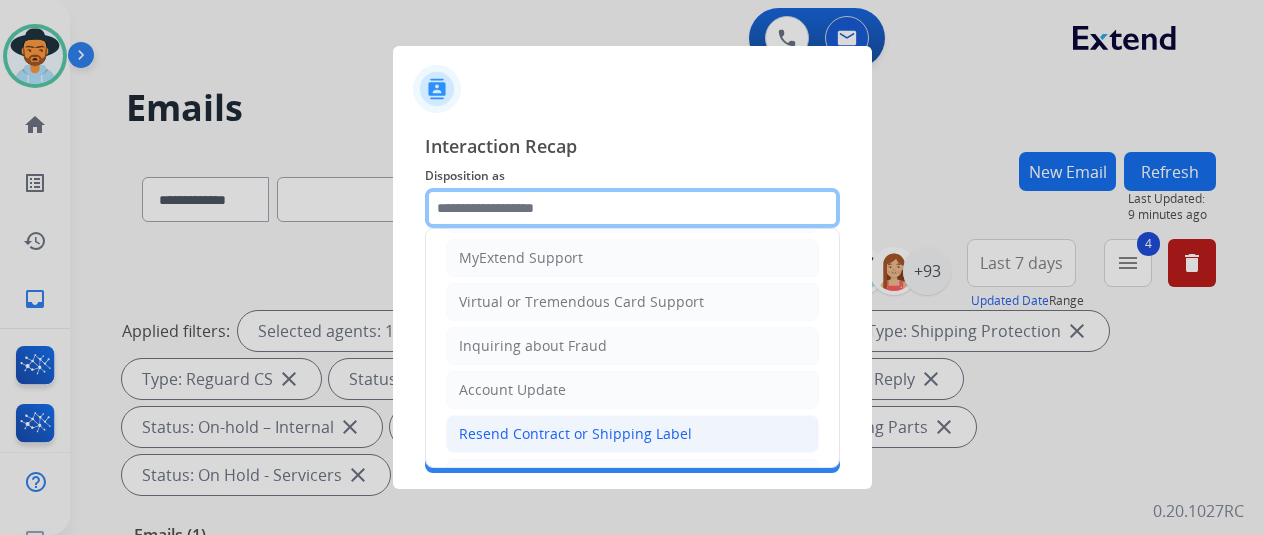 scroll, scrollTop: 303, scrollLeft: 0, axis: vertical 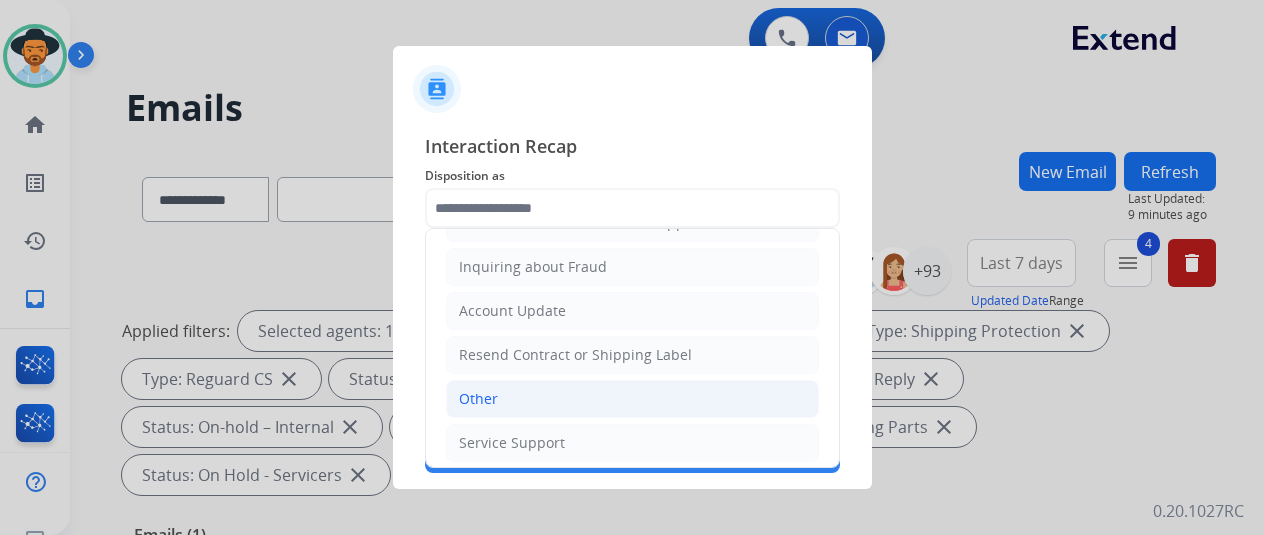 click on "Other" 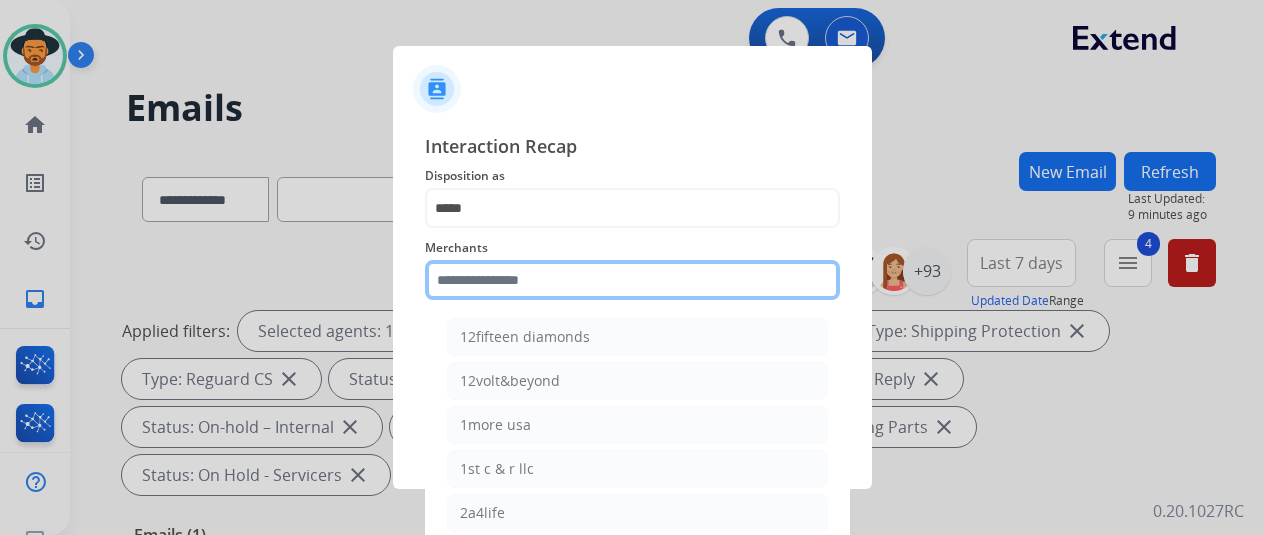 click 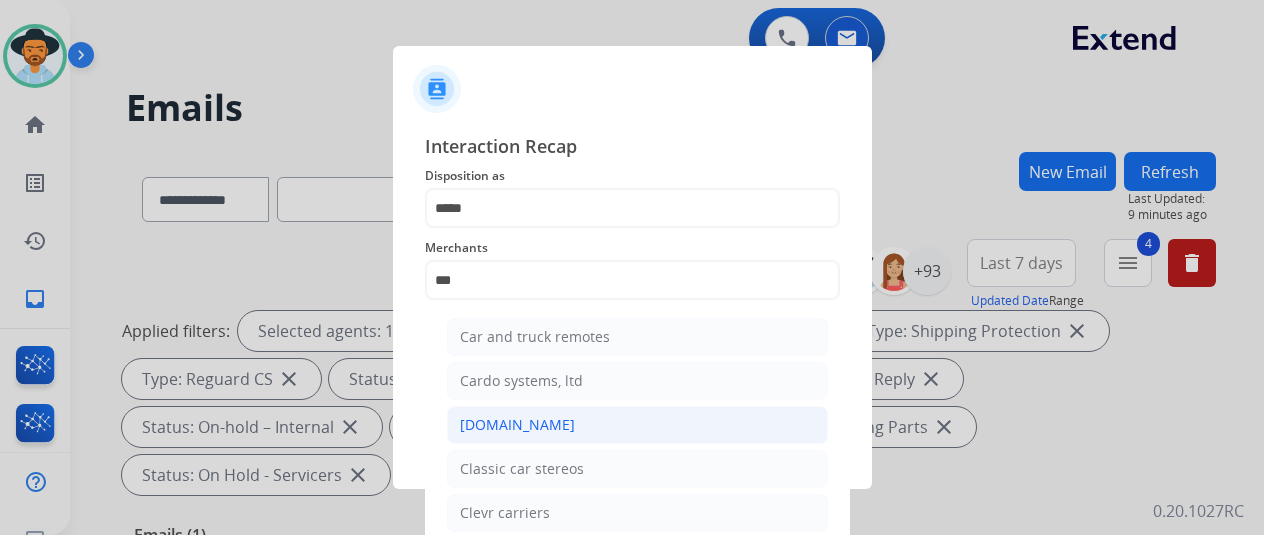 click on "[DOMAIN_NAME]" 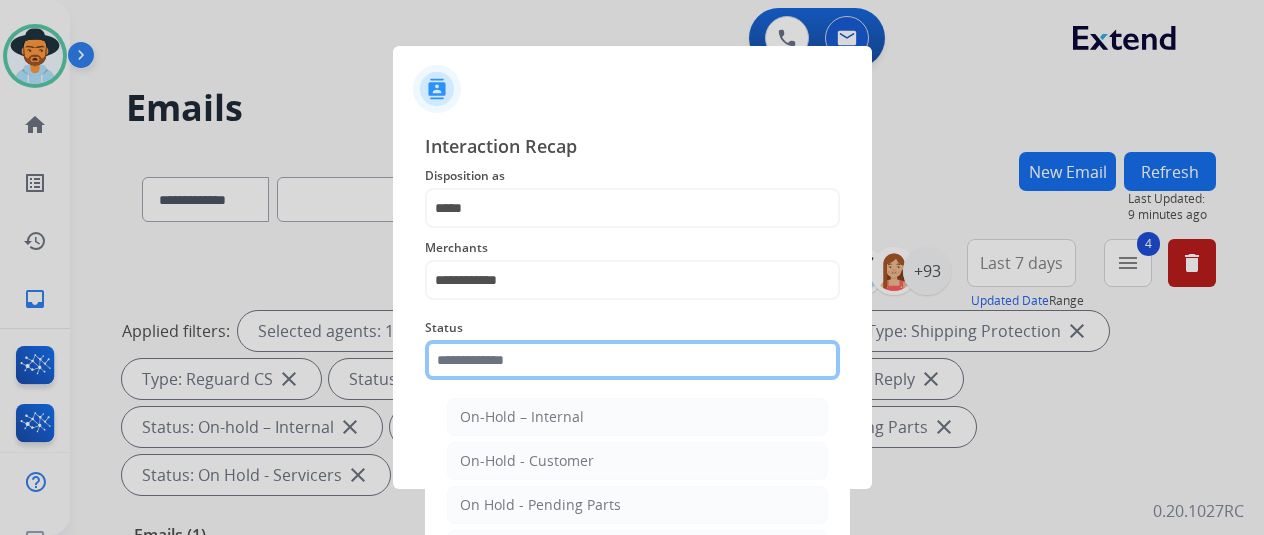 click 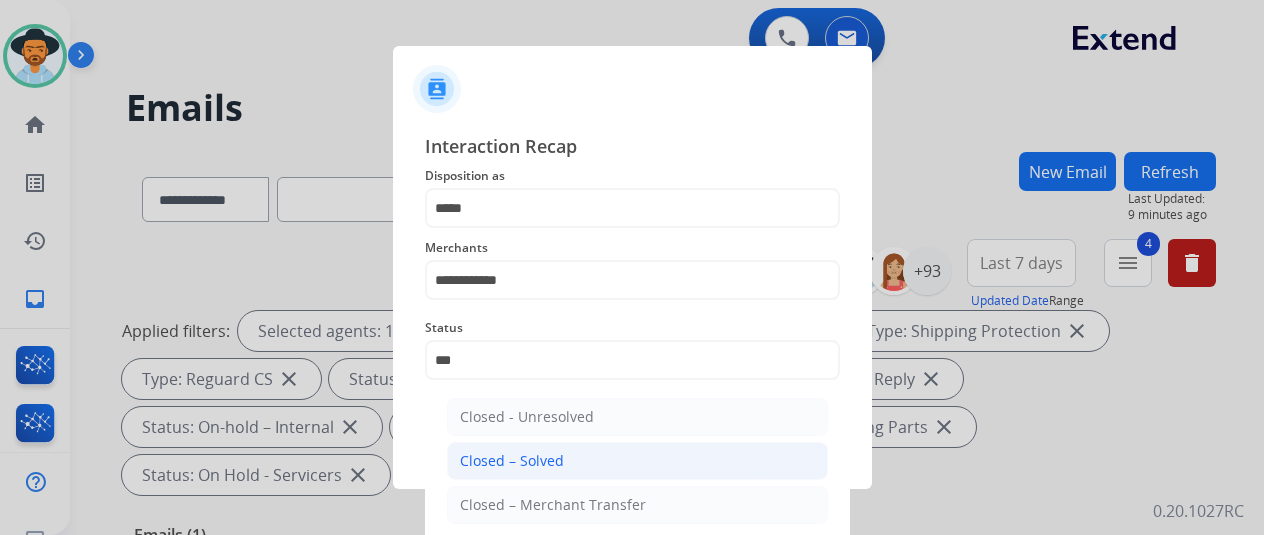 click on "Closed – Solved" 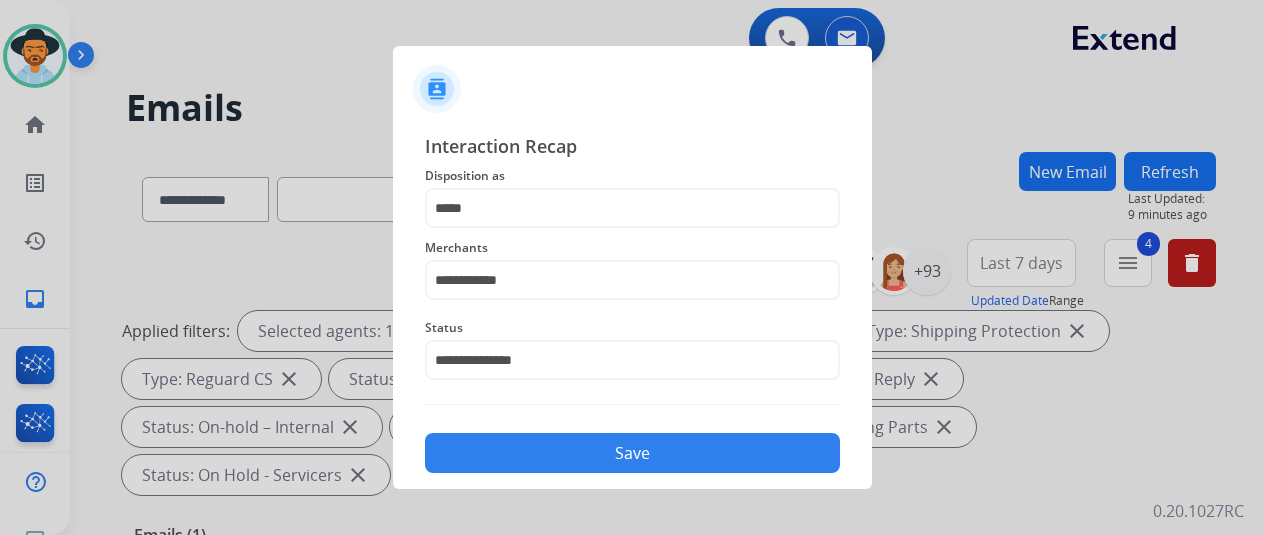 click on "Save" 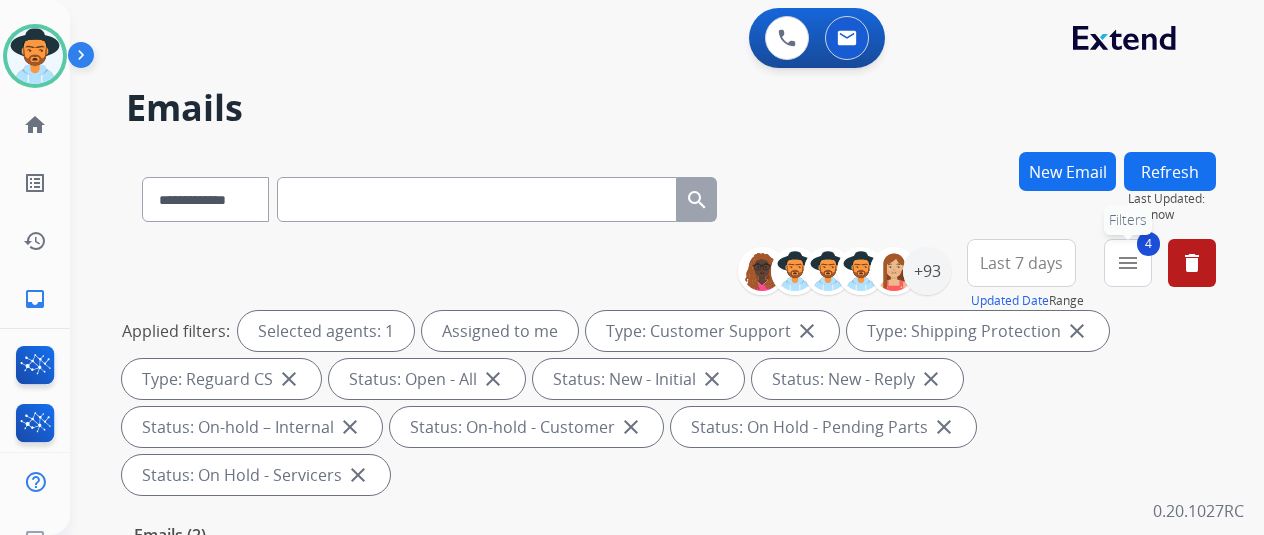 click on "4 menu  Filters" at bounding box center [1128, 263] 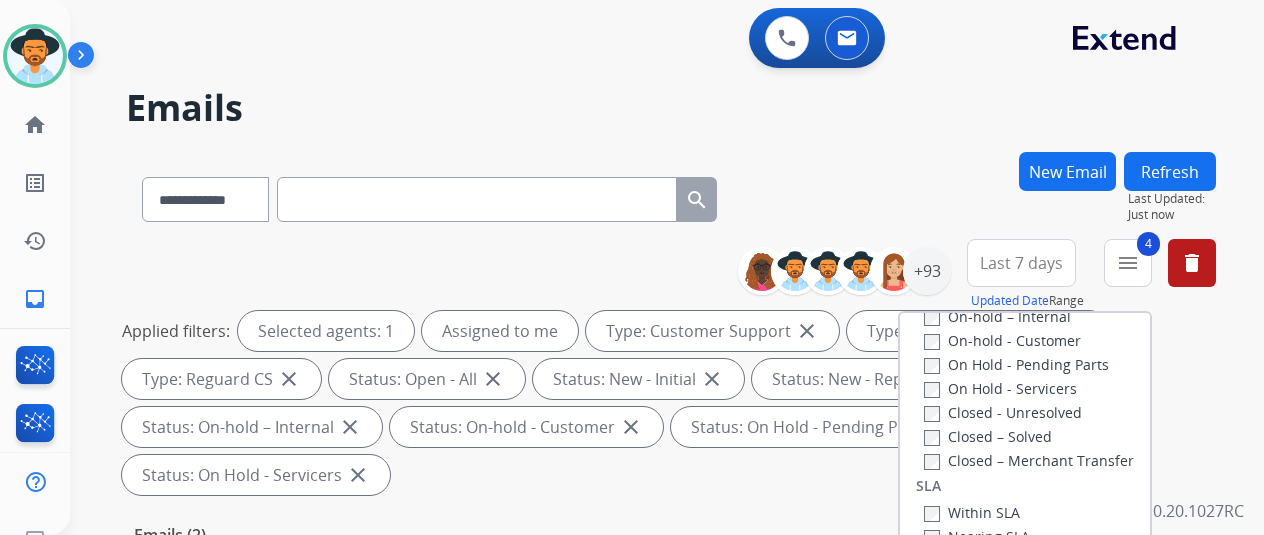 scroll, scrollTop: 228, scrollLeft: 0, axis: vertical 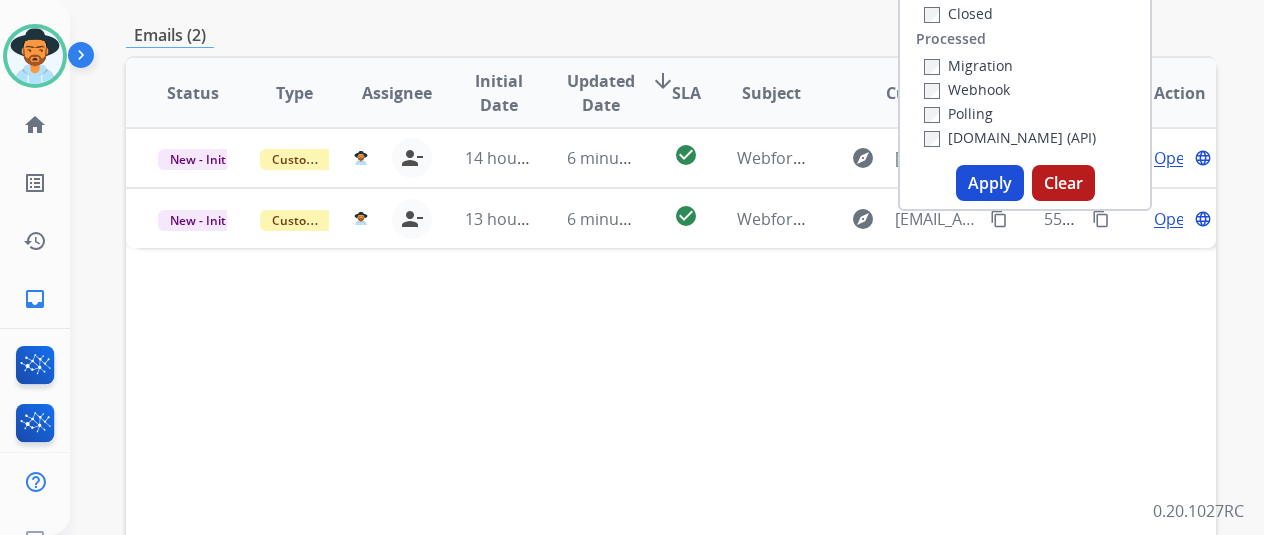 click on "Apply" at bounding box center [990, 183] 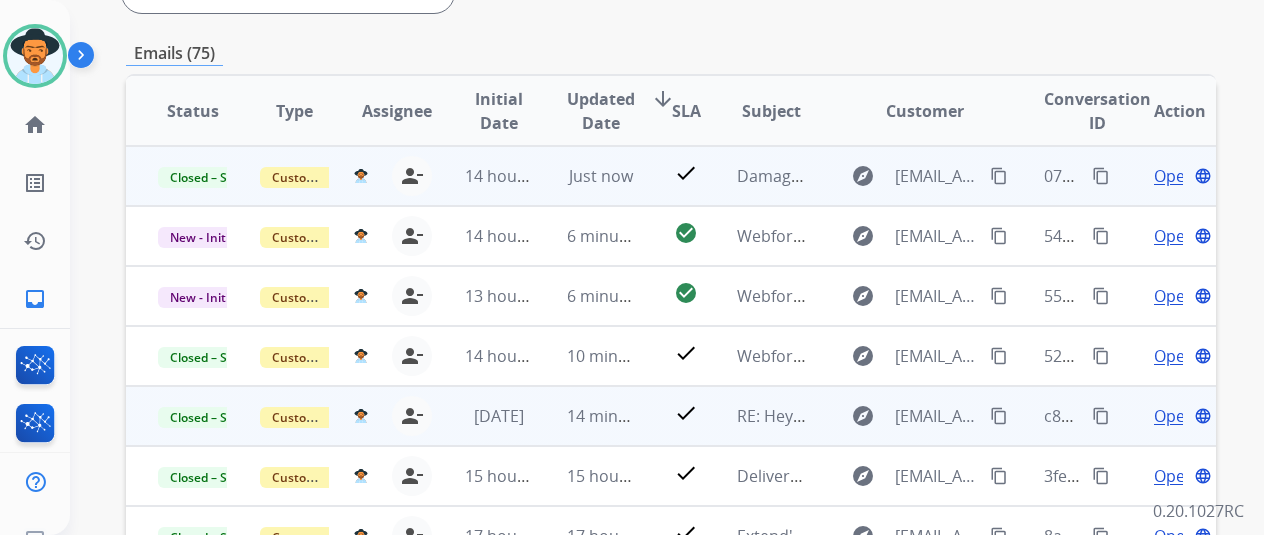 scroll, scrollTop: 500, scrollLeft: 0, axis: vertical 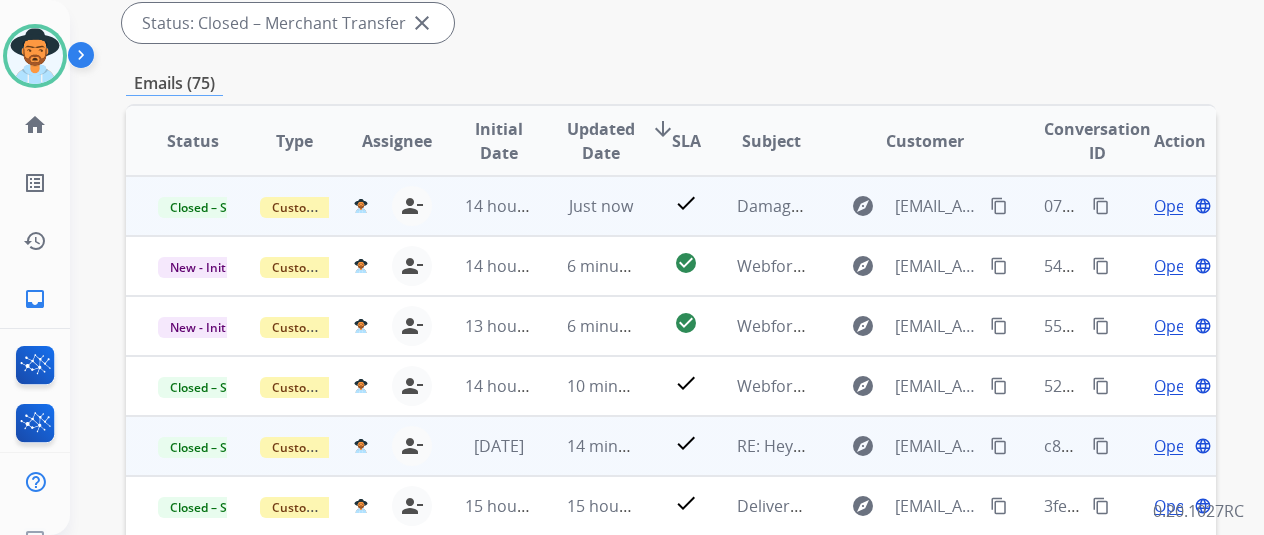 click on "content_copy" at bounding box center (1101, 206) 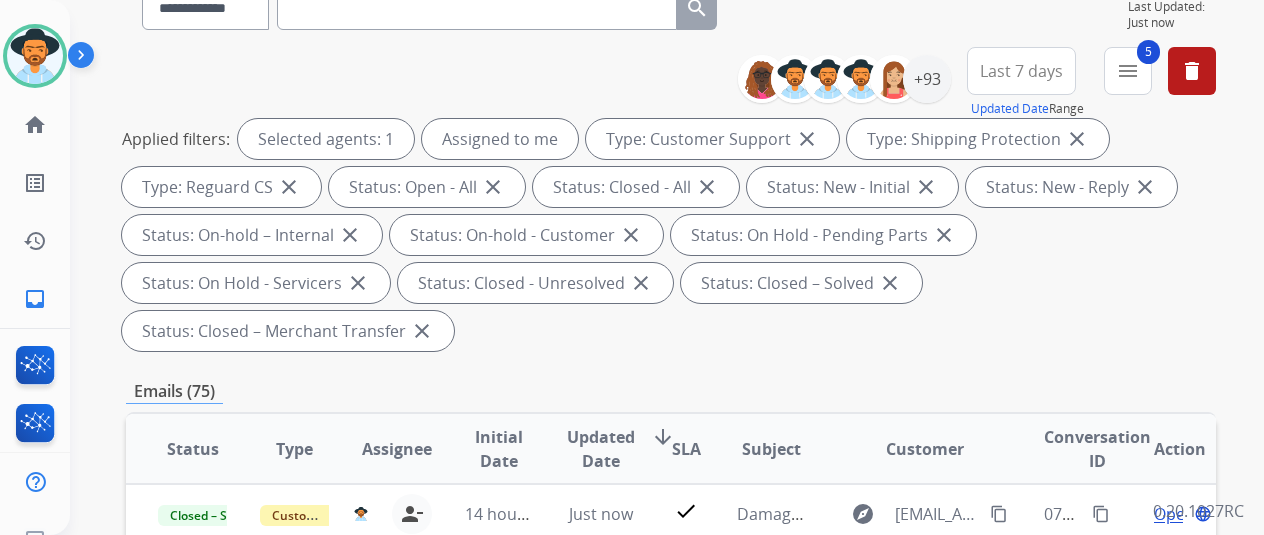 scroll, scrollTop: 0, scrollLeft: 0, axis: both 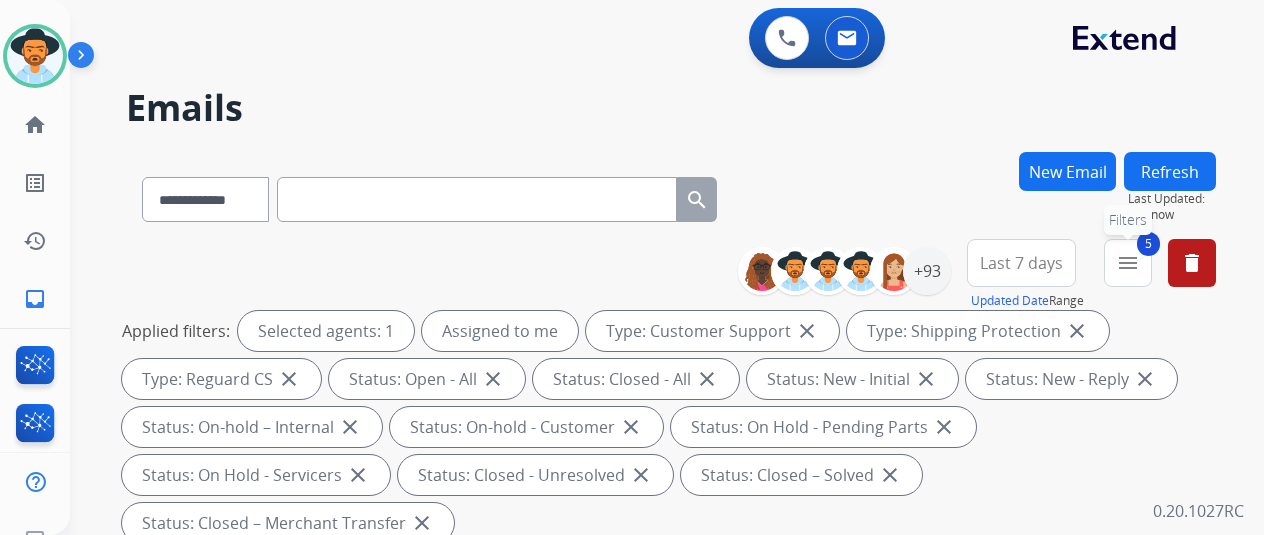 click on "menu" at bounding box center (1128, 263) 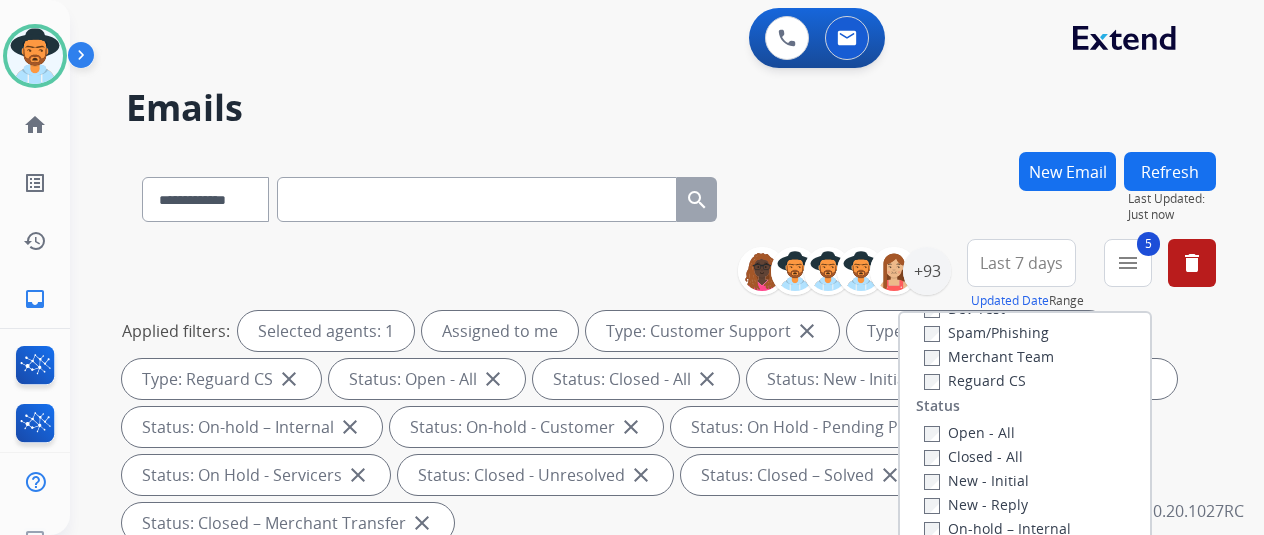 scroll, scrollTop: 228, scrollLeft: 0, axis: vertical 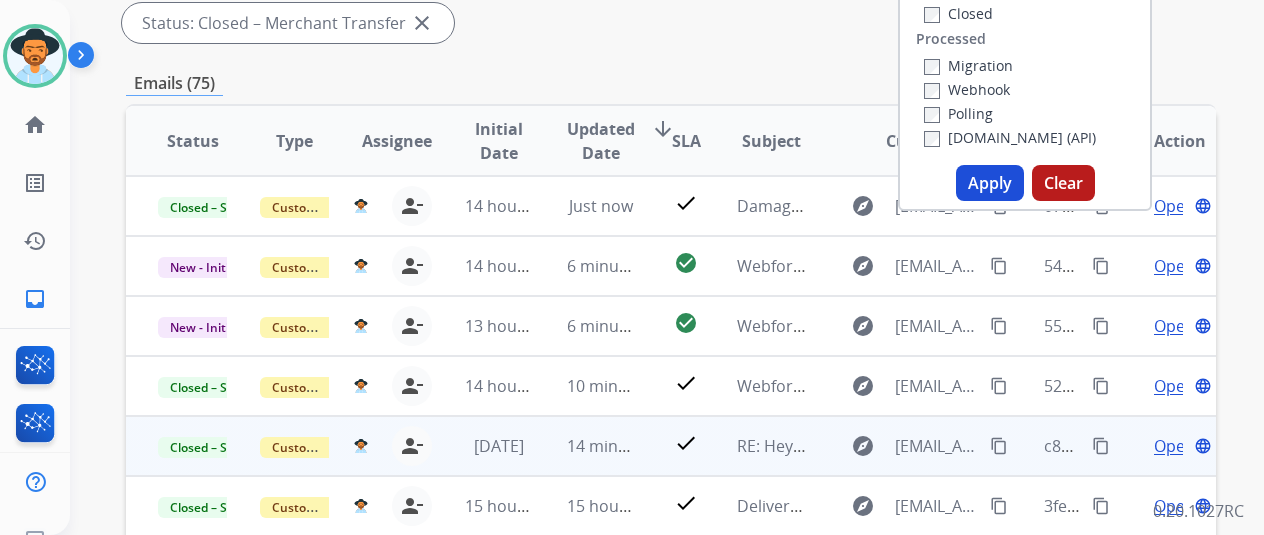 click on "Apply" at bounding box center (990, 183) 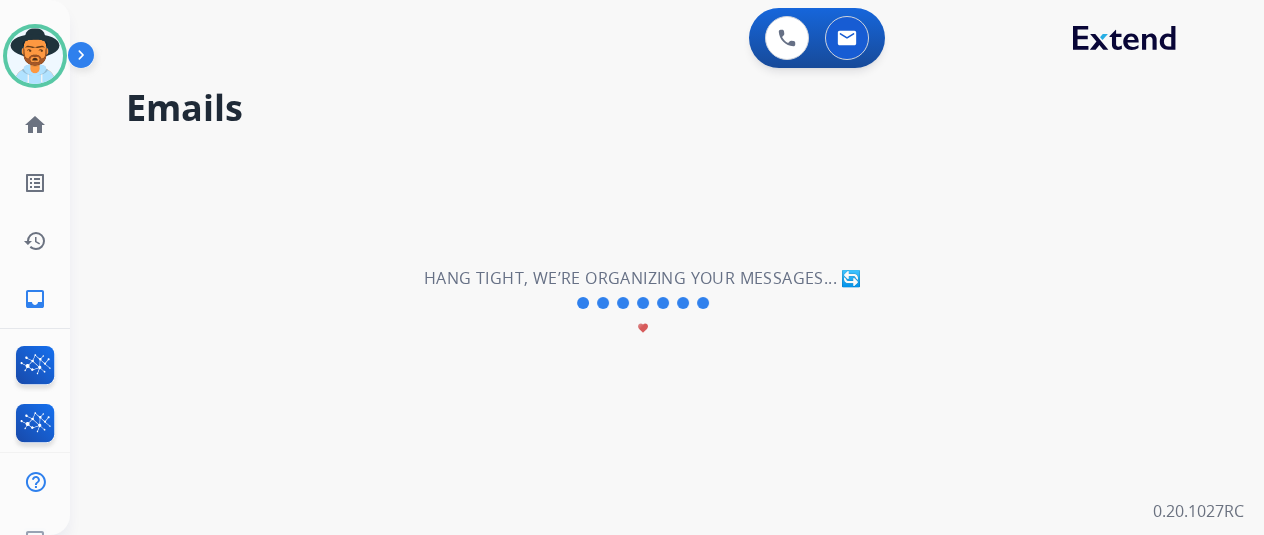 scroll, scrollTop: 0, scrollLeft: 0, axis: both 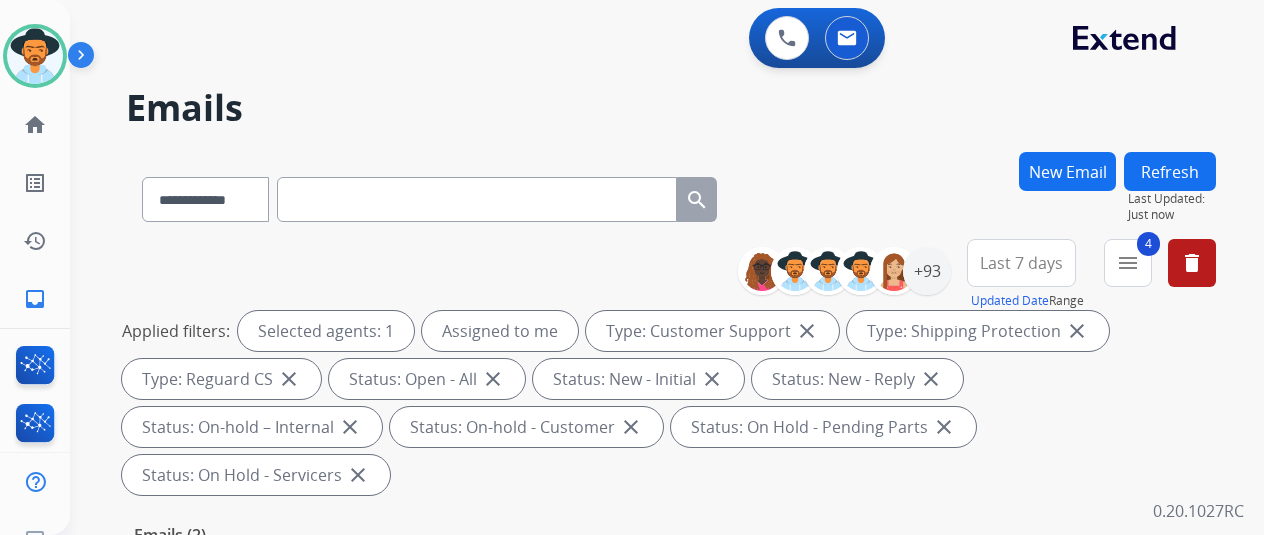 click on "**********" at bounding box center [643, 339] 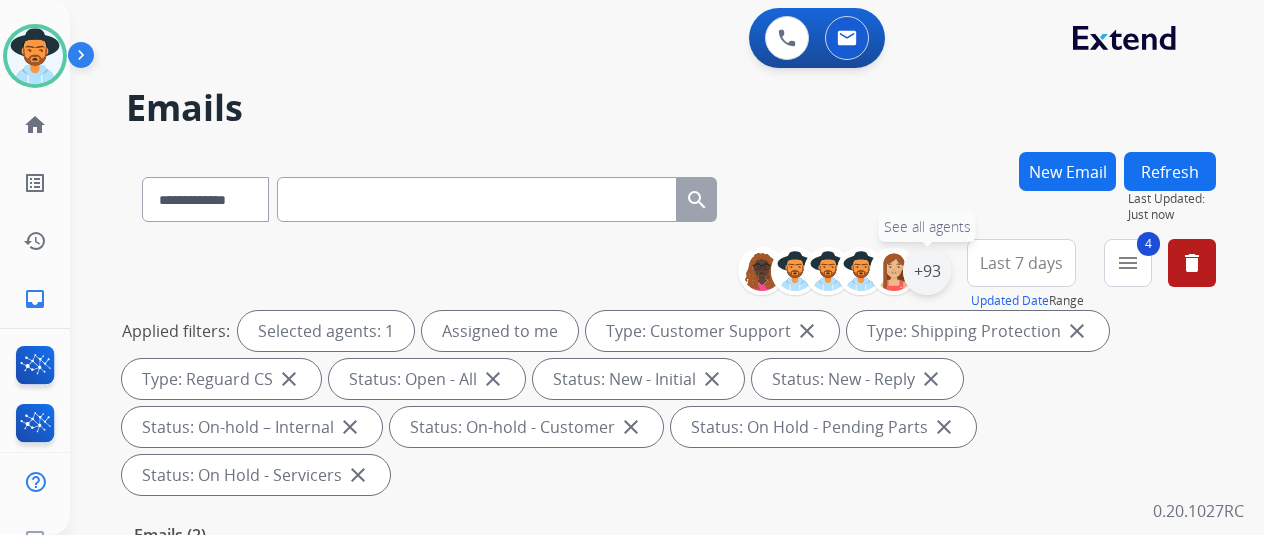 click on "+93" at bounding box center [927, 271] 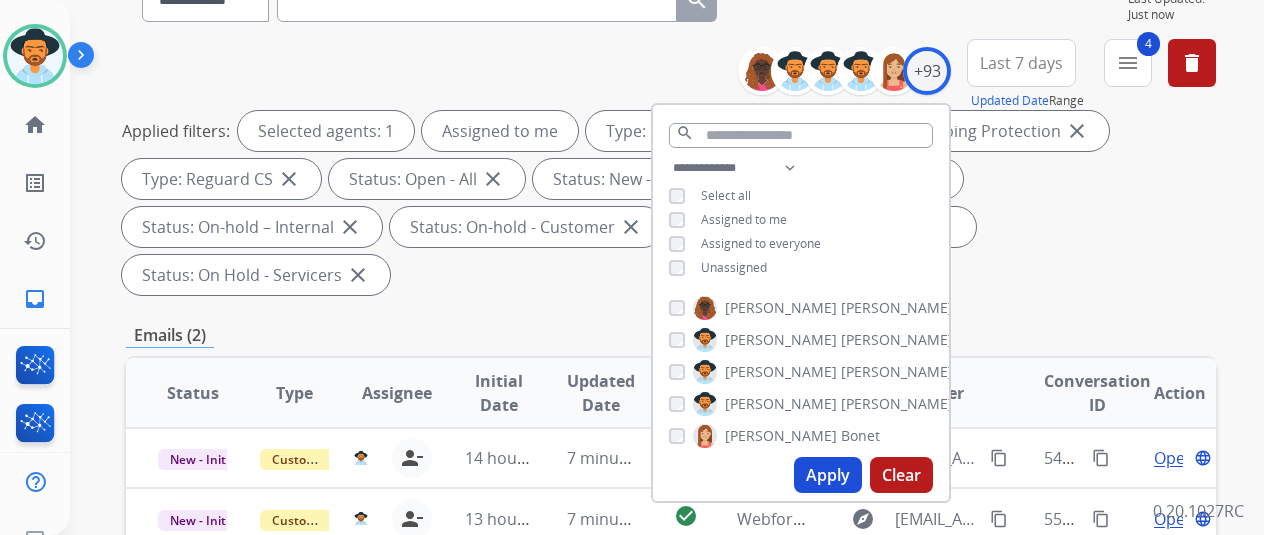 scroll, scrollTop: 400, scrollLeft: 0, axis: vertical 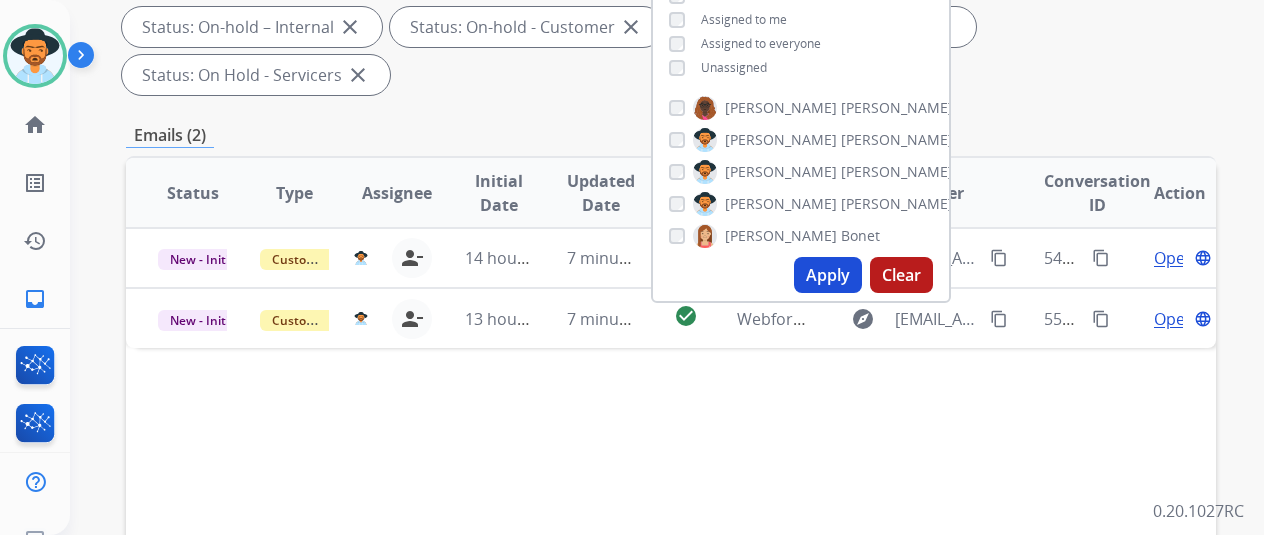 click on "Apply" at bounding box center [828, 275] 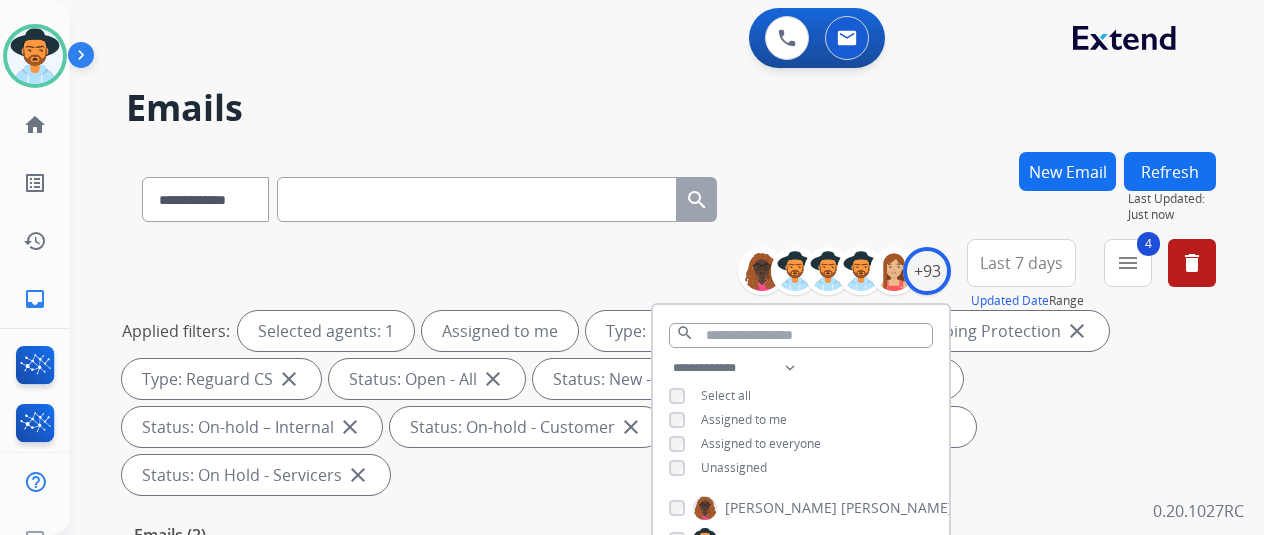 click on "Emails" at bounding box center (671, 108) 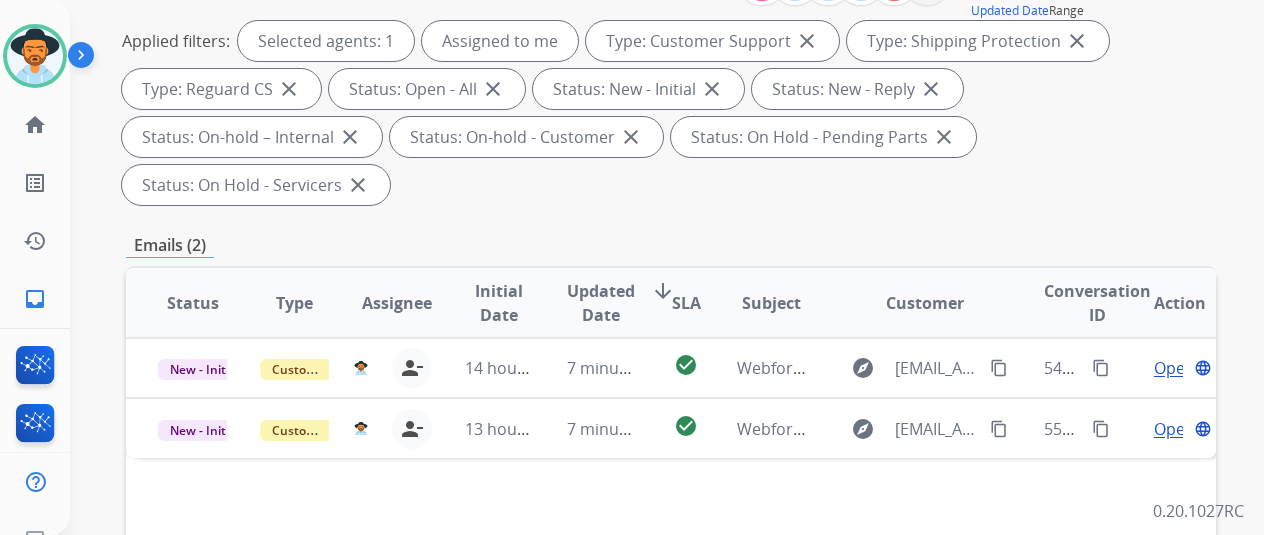 scroll, scrollTop: 300, scrollLeft: 0, axis: vertical 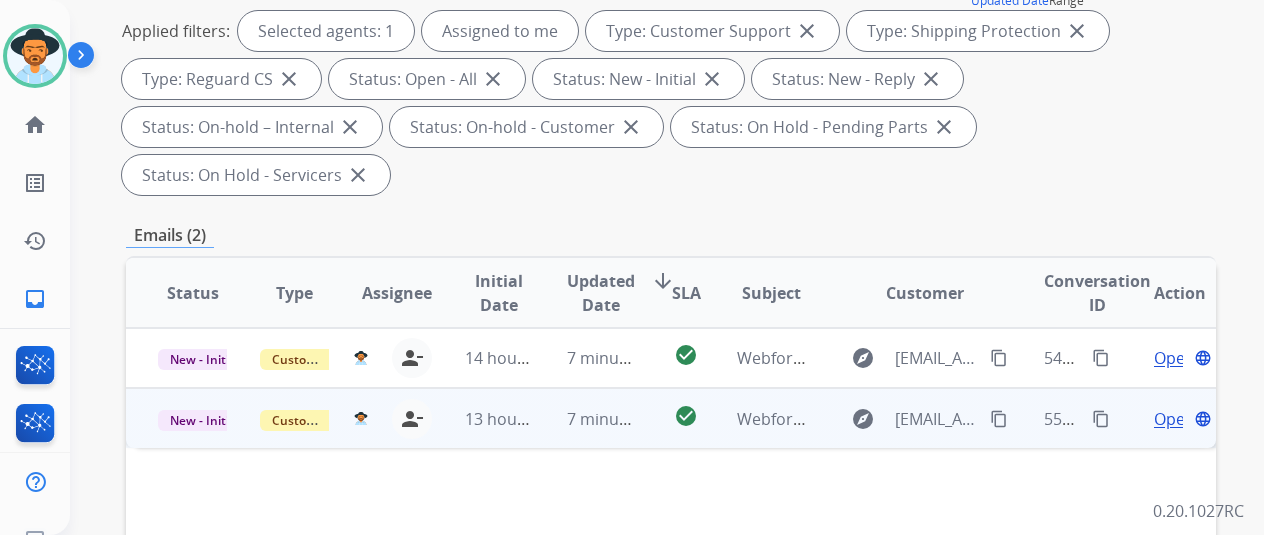 click on "Open" at bounding box center (1174, 419) 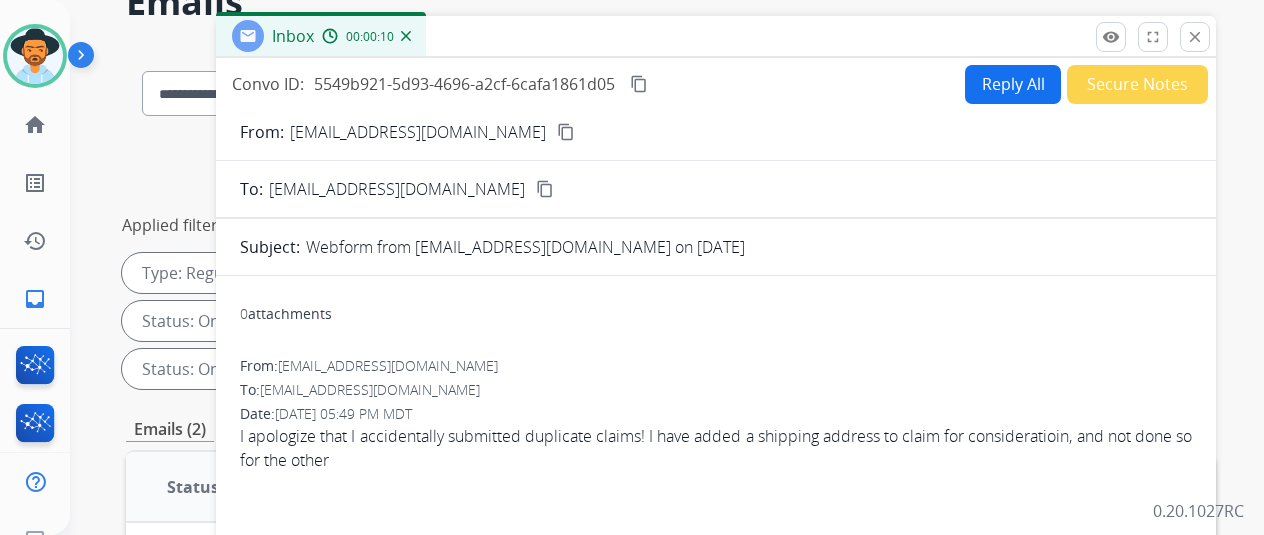 scroll, scrollTop: 100, scrollLeft: 0, axis: vertical 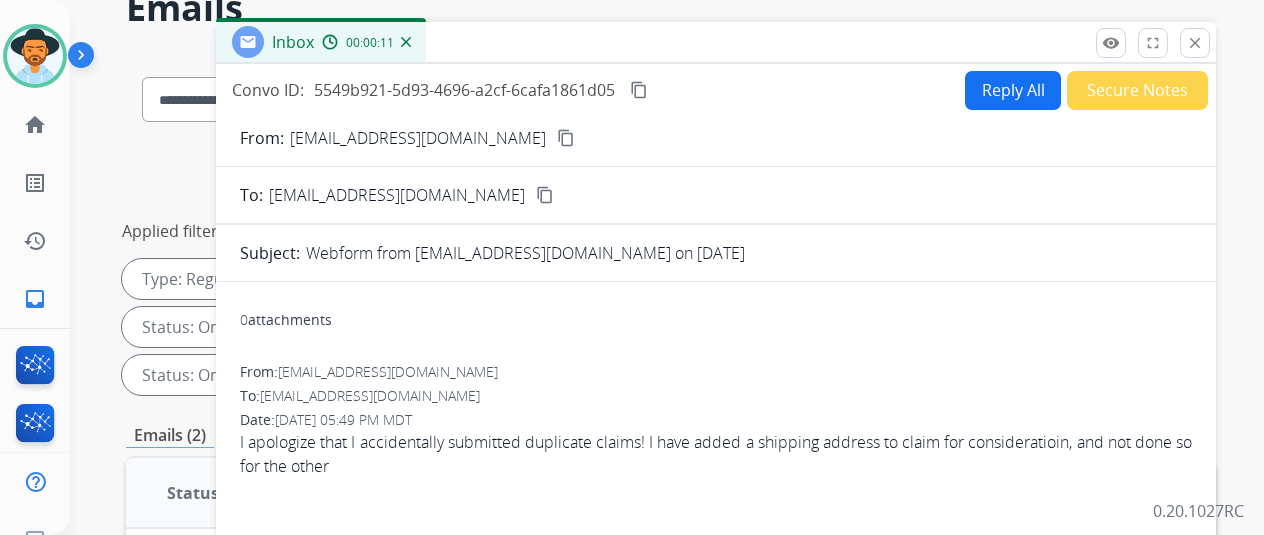 click on "content_copy" at bounding box center [566, 138] 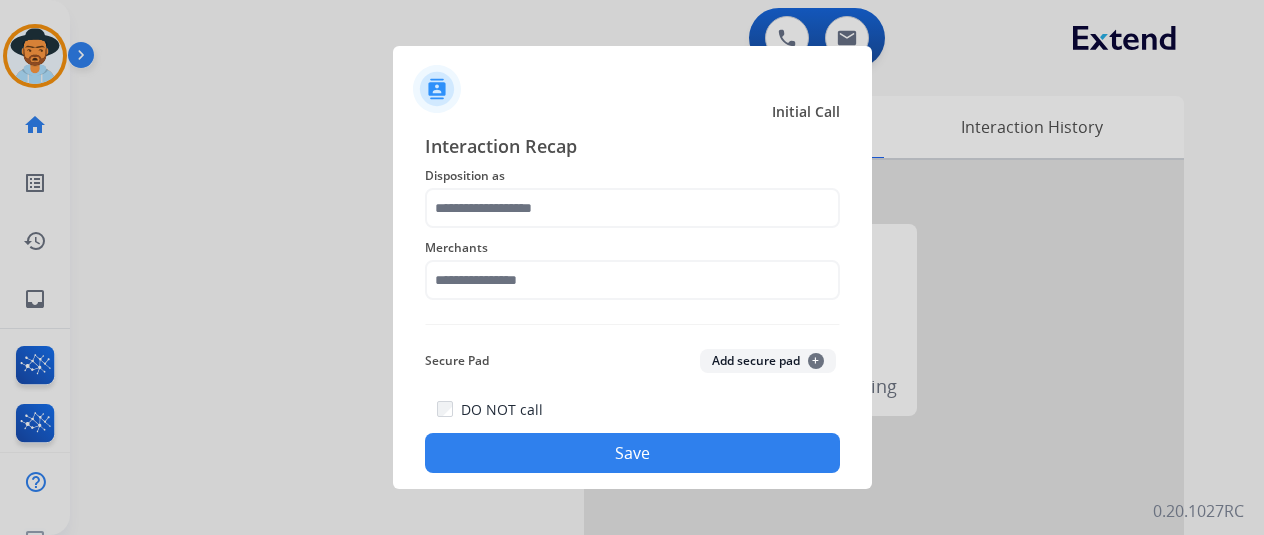 click on "Merchants" 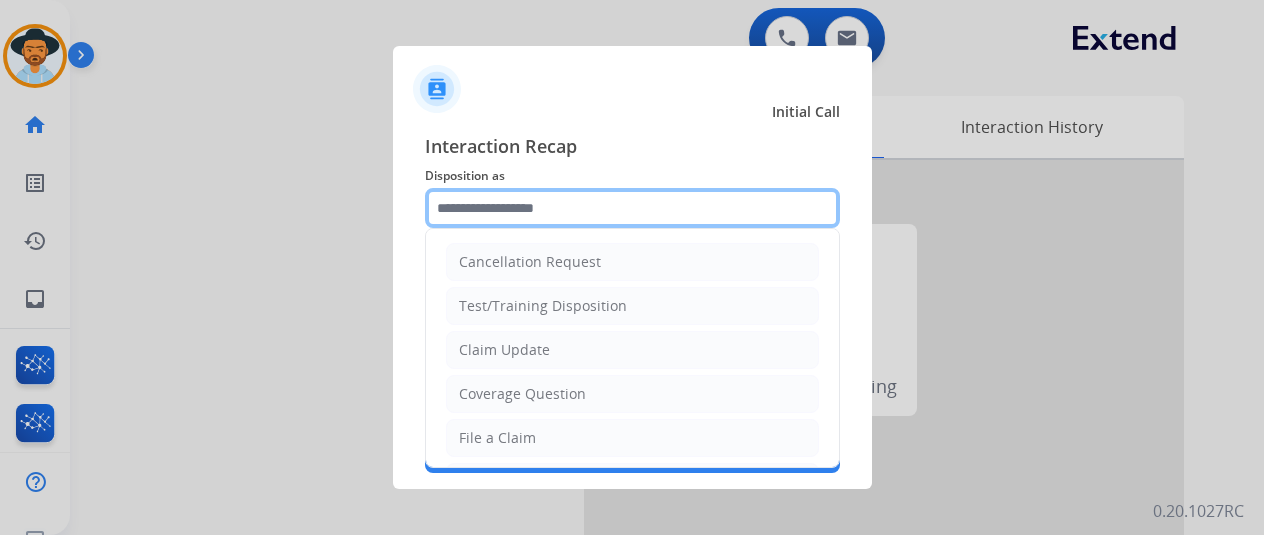 click 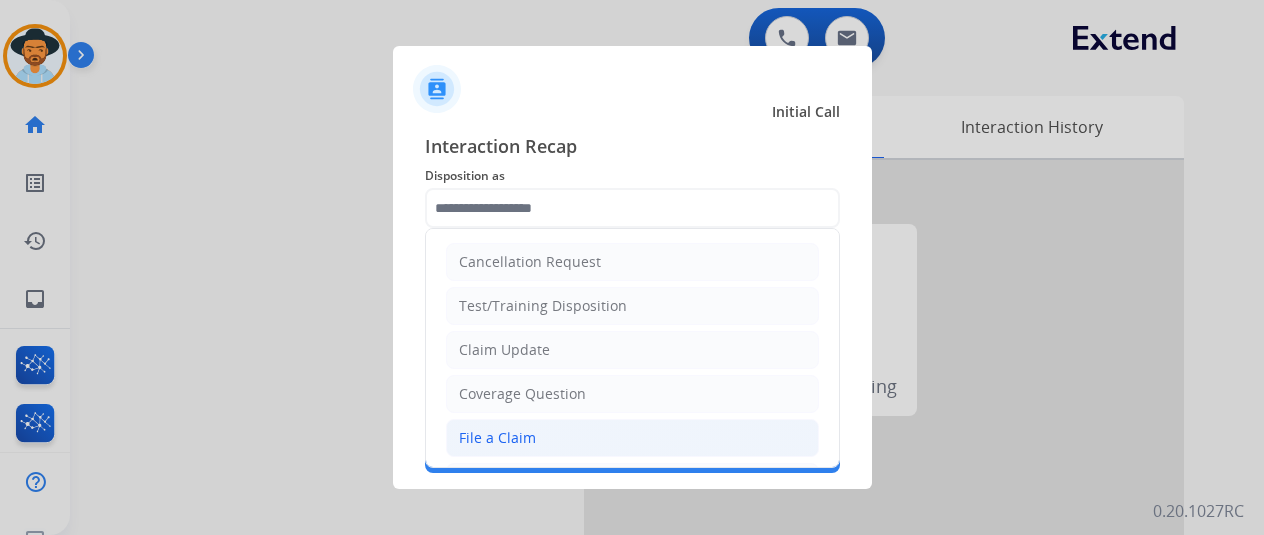 click on "File a Claim" 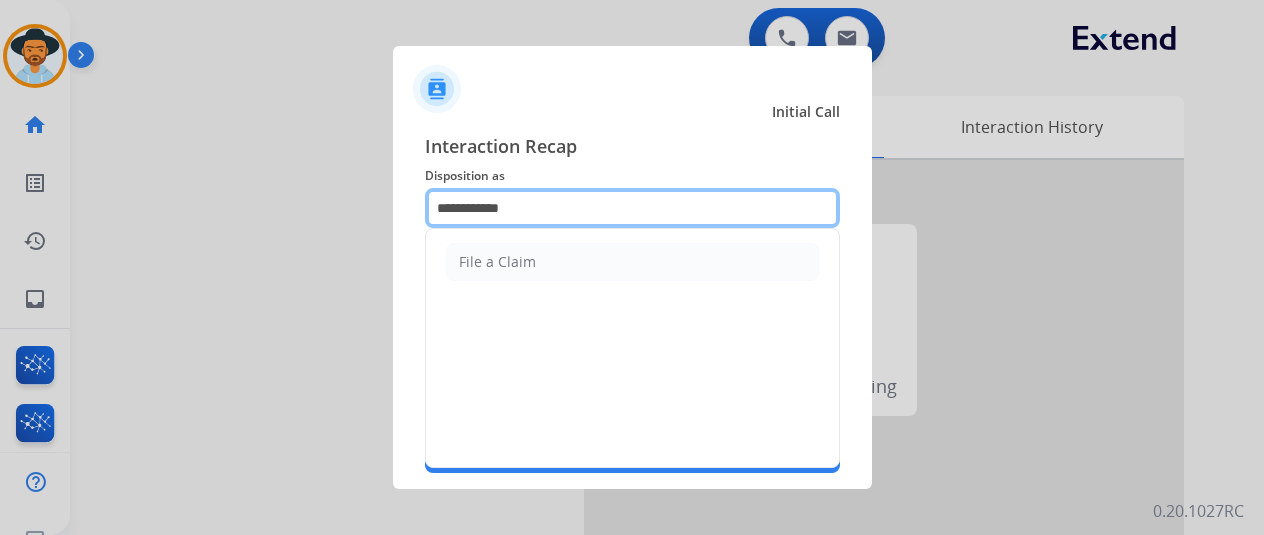 click on "**********" 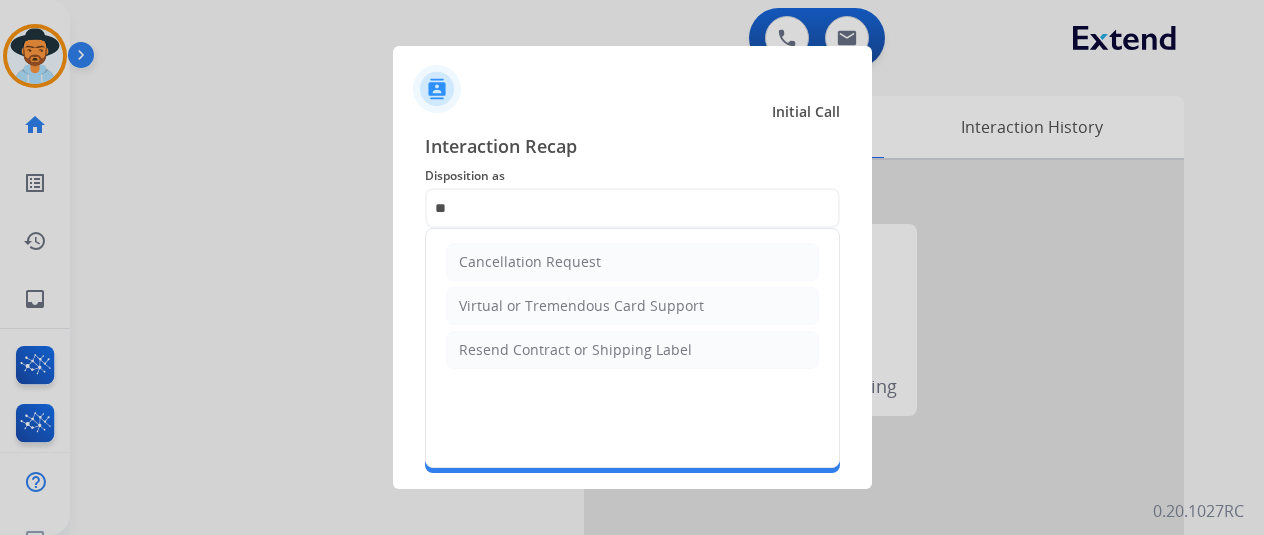 click on "Resend Contract or Shipping Label" 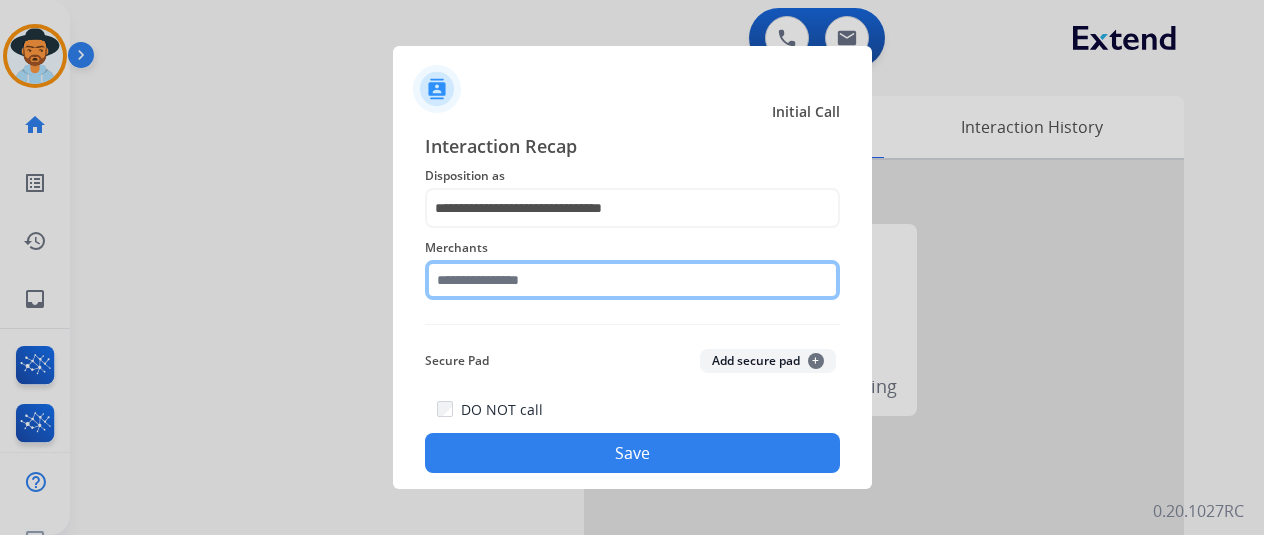 click 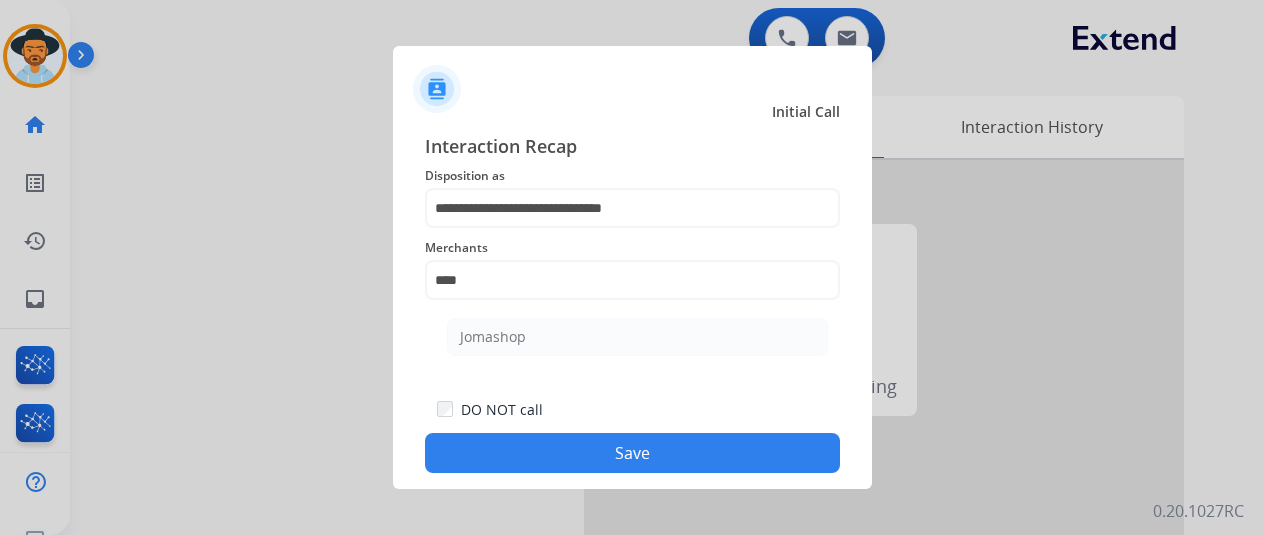click on "Jomashop" 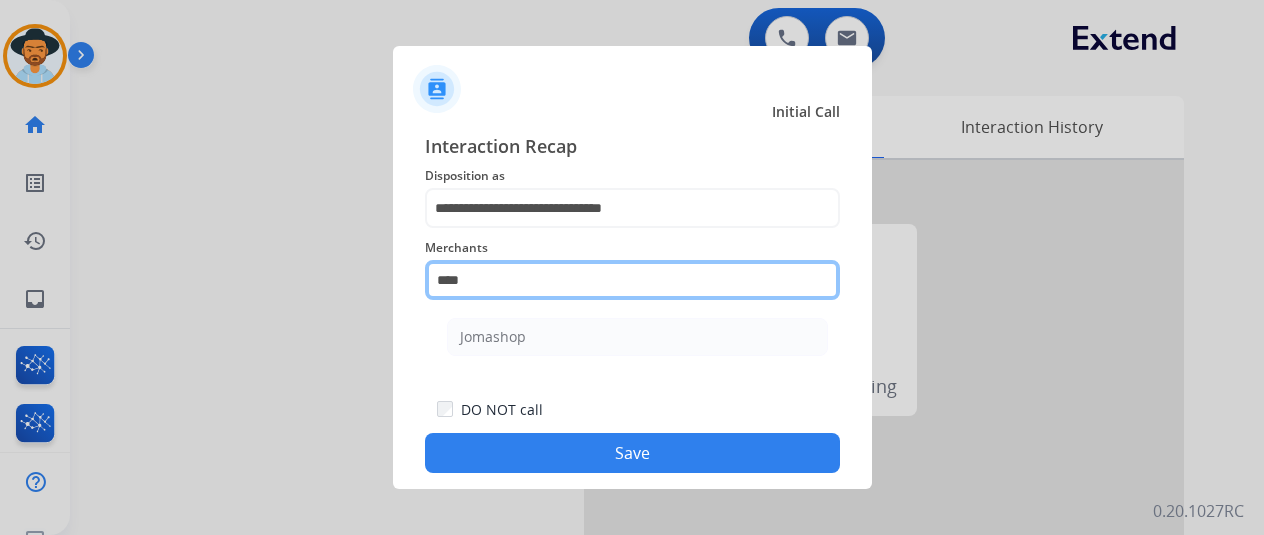click on "****" 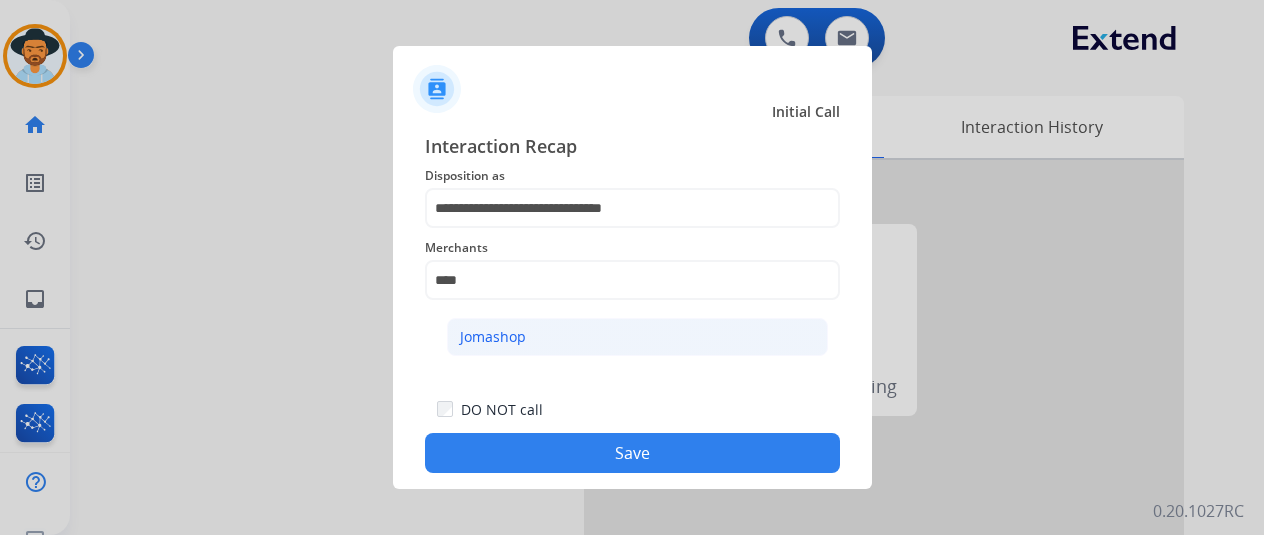 click on "Jomashop" 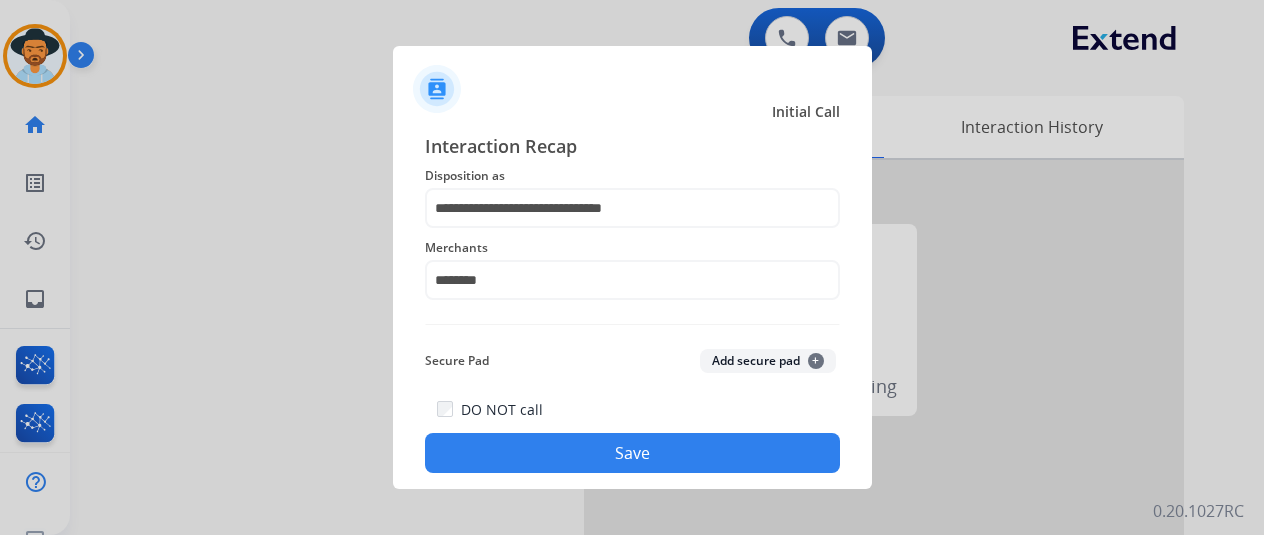 click on "Save" 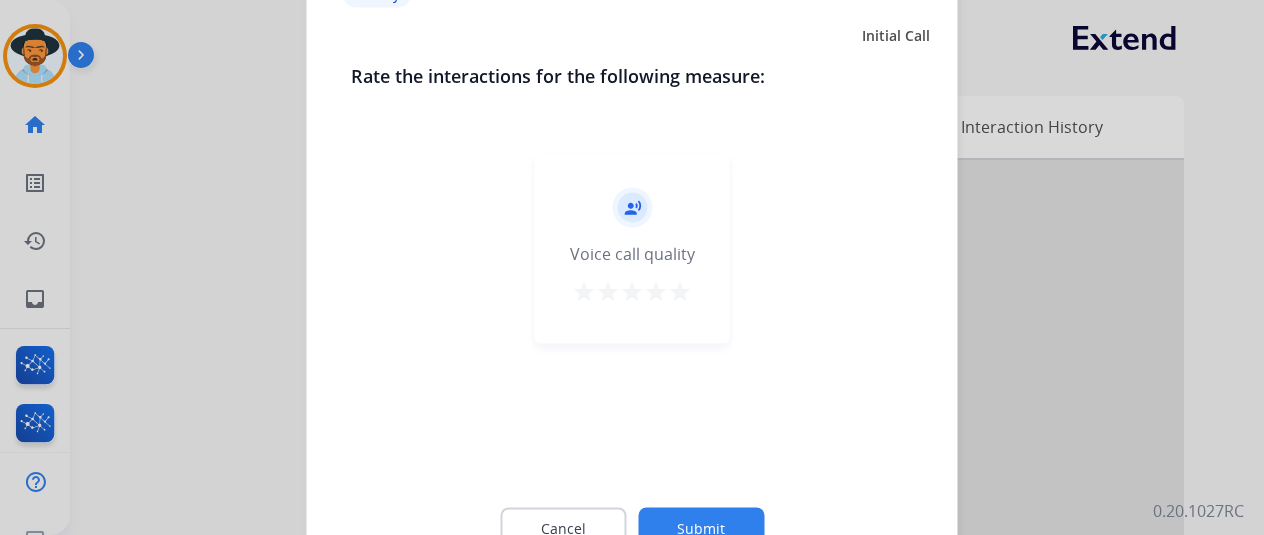 click on "Submit" 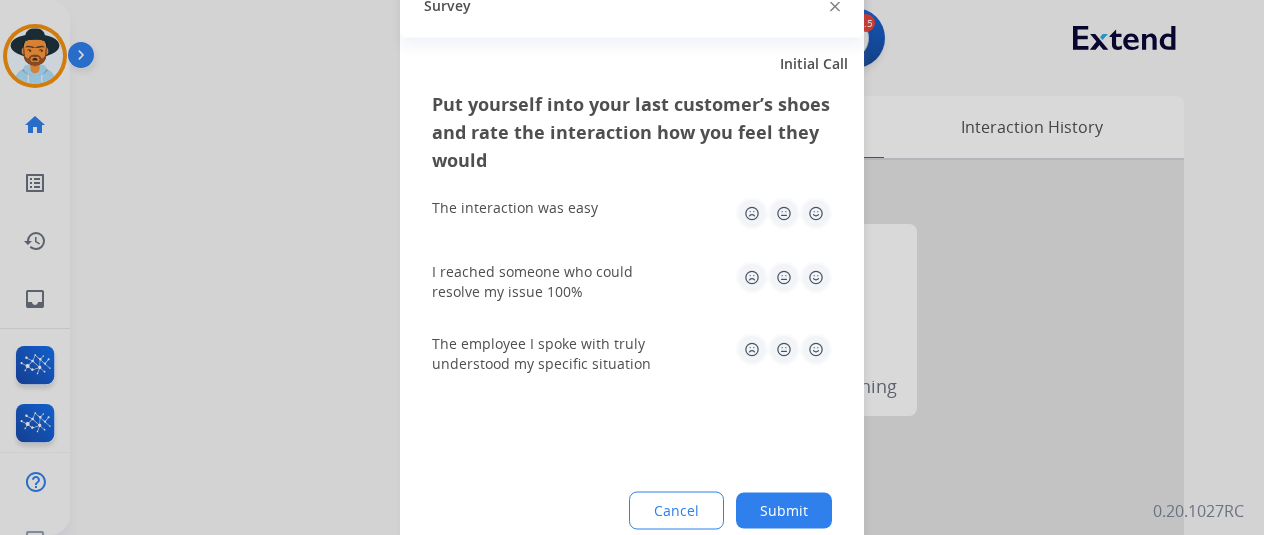 click on "Submit" 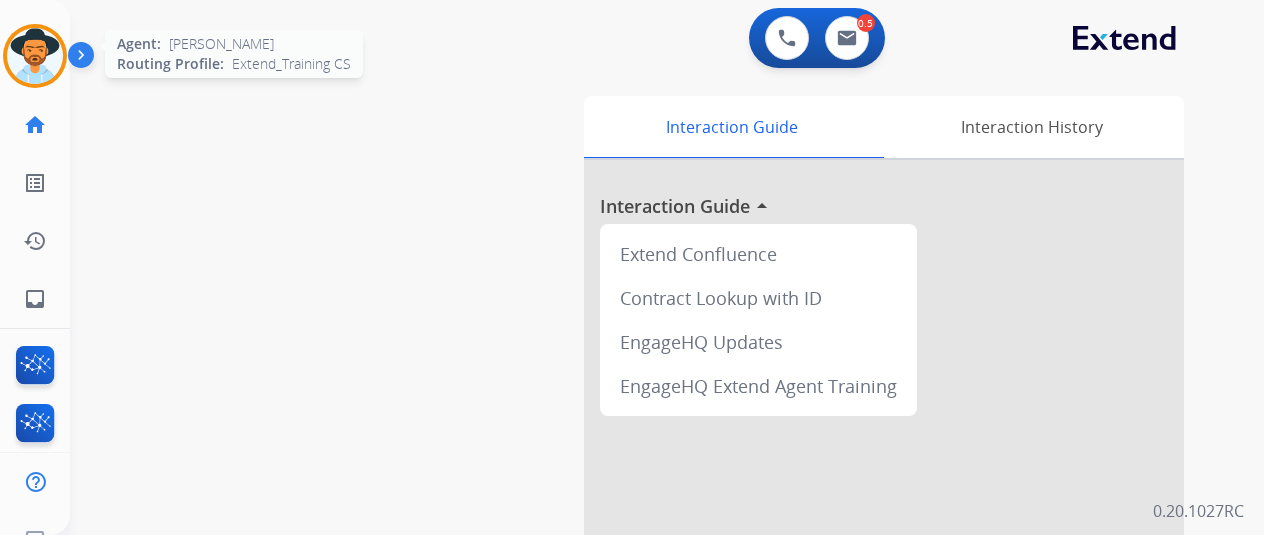 click at bounding box center (35, 56) 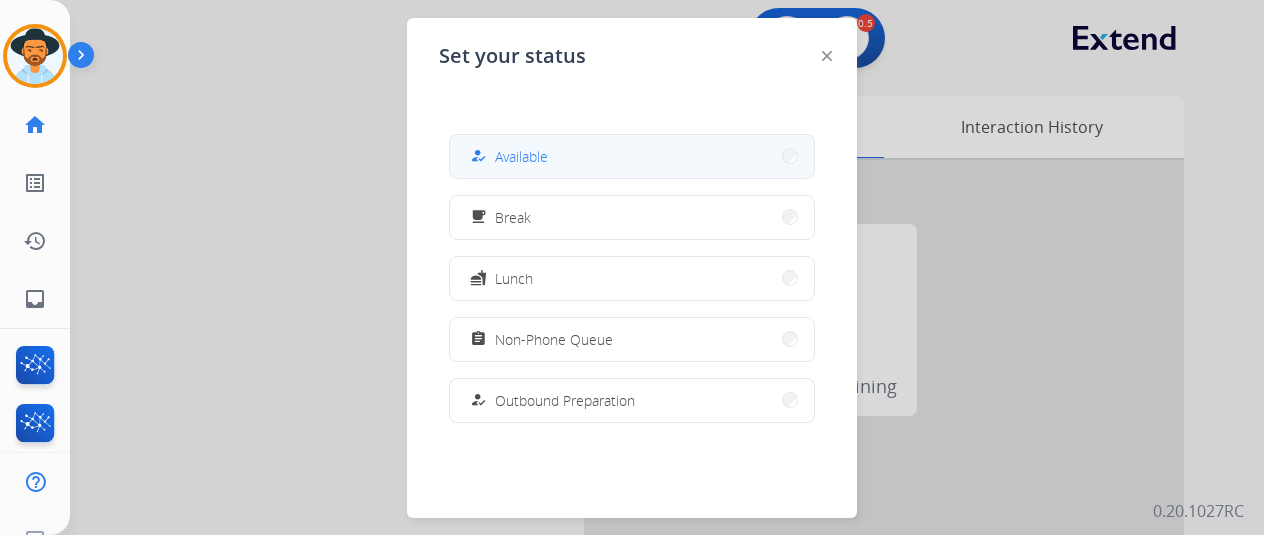 click on "Available" at bounding box center [521, 156] 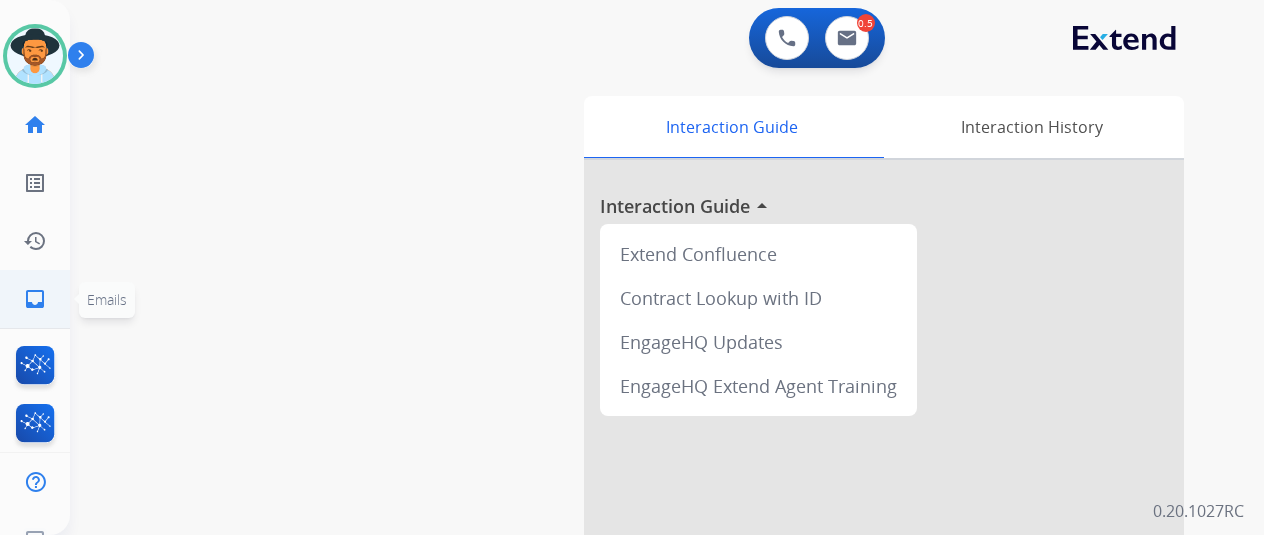click on "inbox" 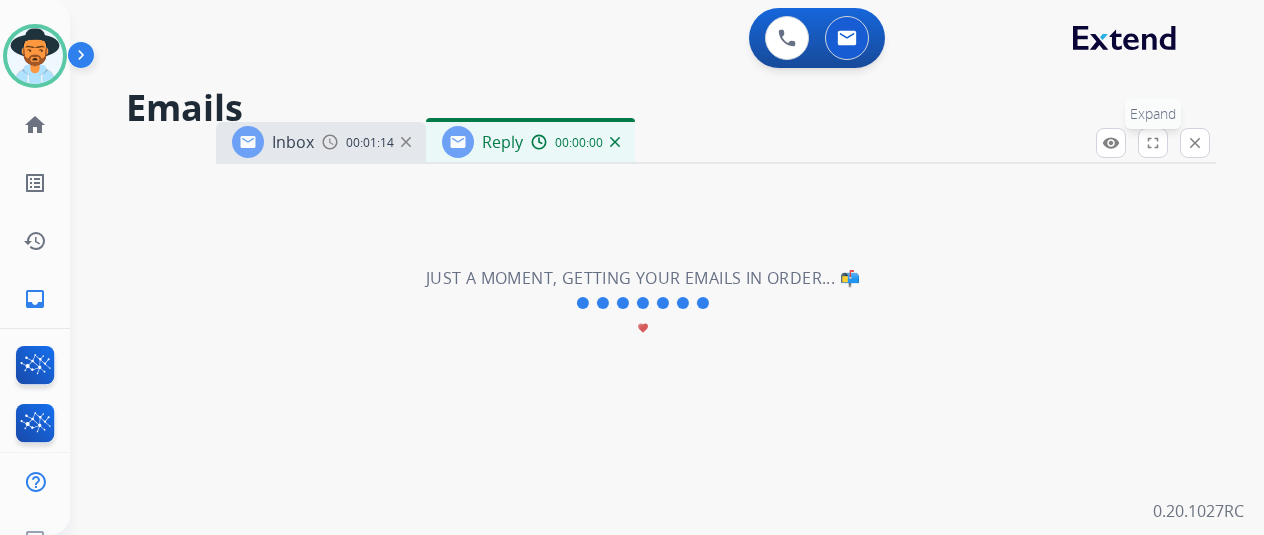 select on "**********" 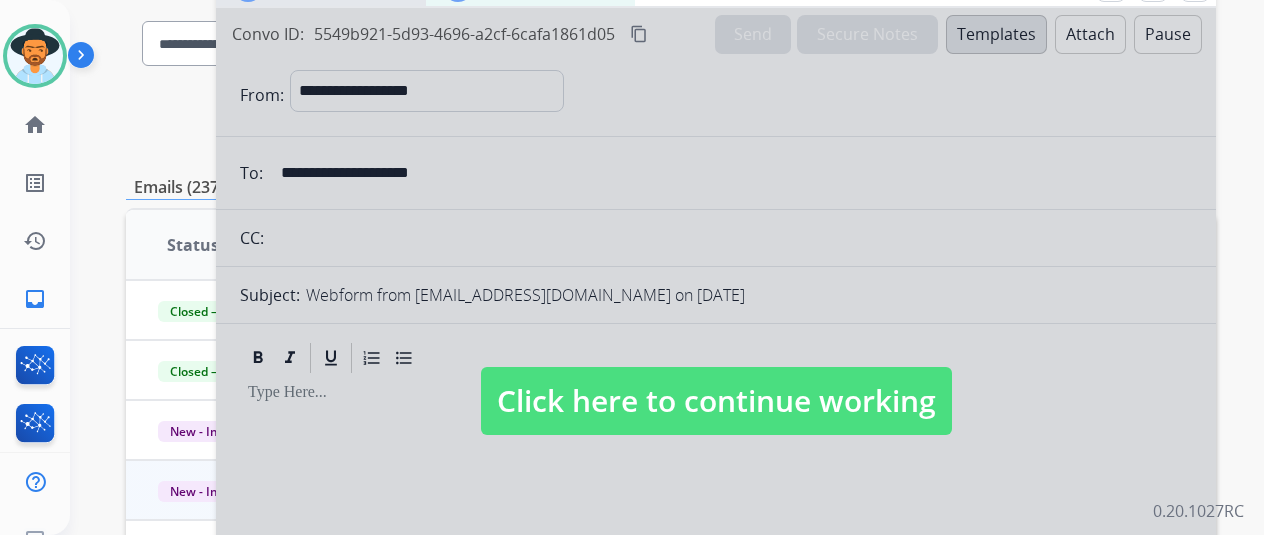 scroll, scrollTop: 100, scrollLeft: 0, axis: vertical 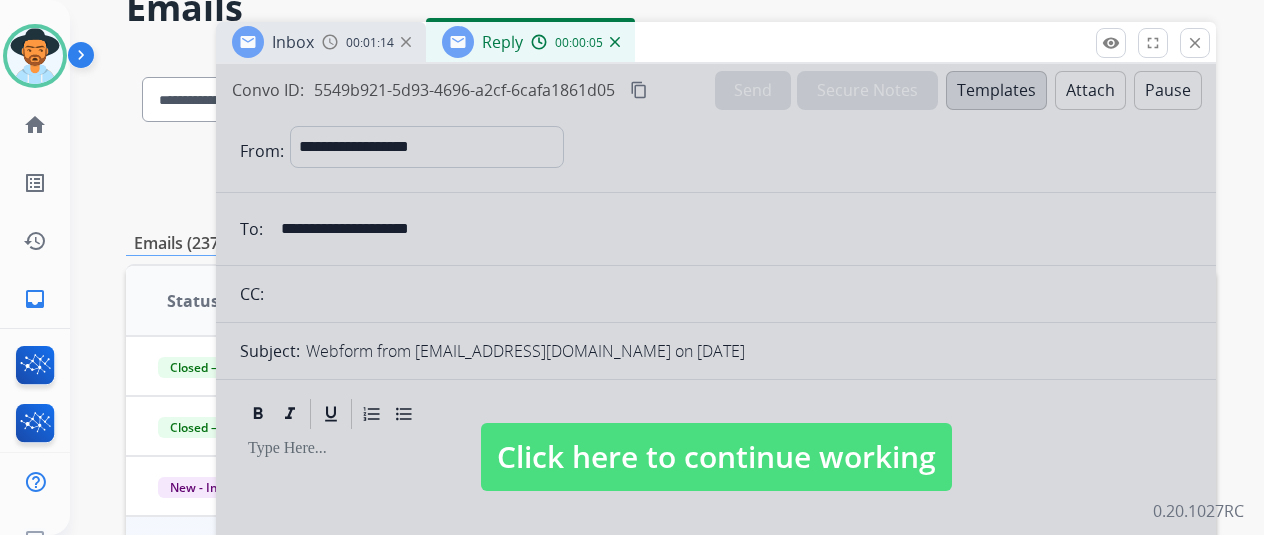 click at bounding box center (716, 437) 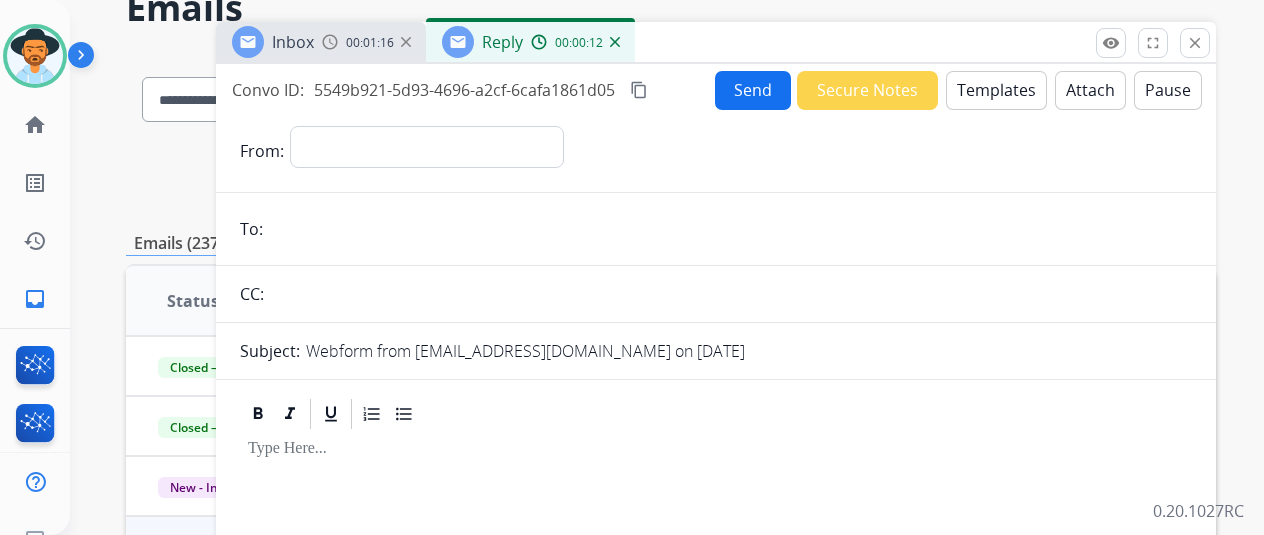 click at bounding box center [615, 42] 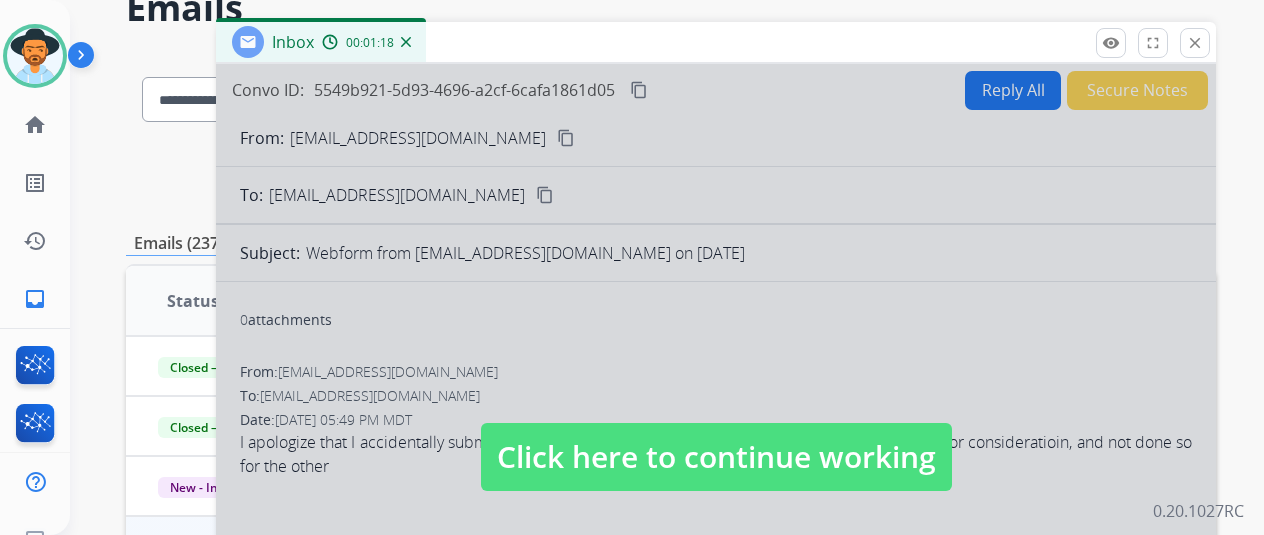 click at bounding box center (716, 437) 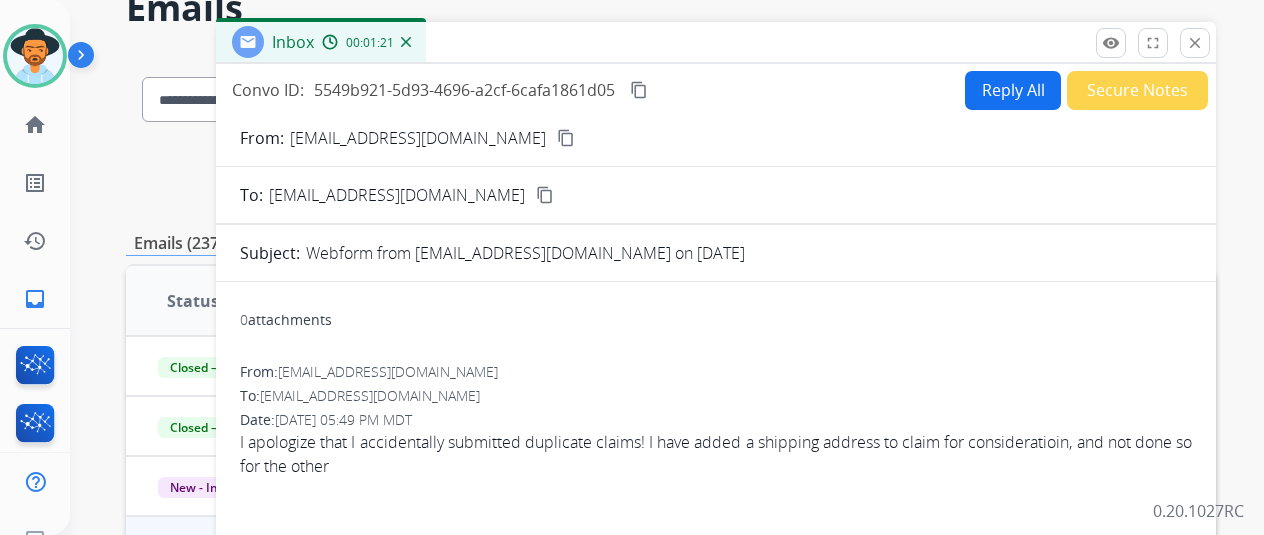 click on "content_copy" at bounding box center [566, 138] 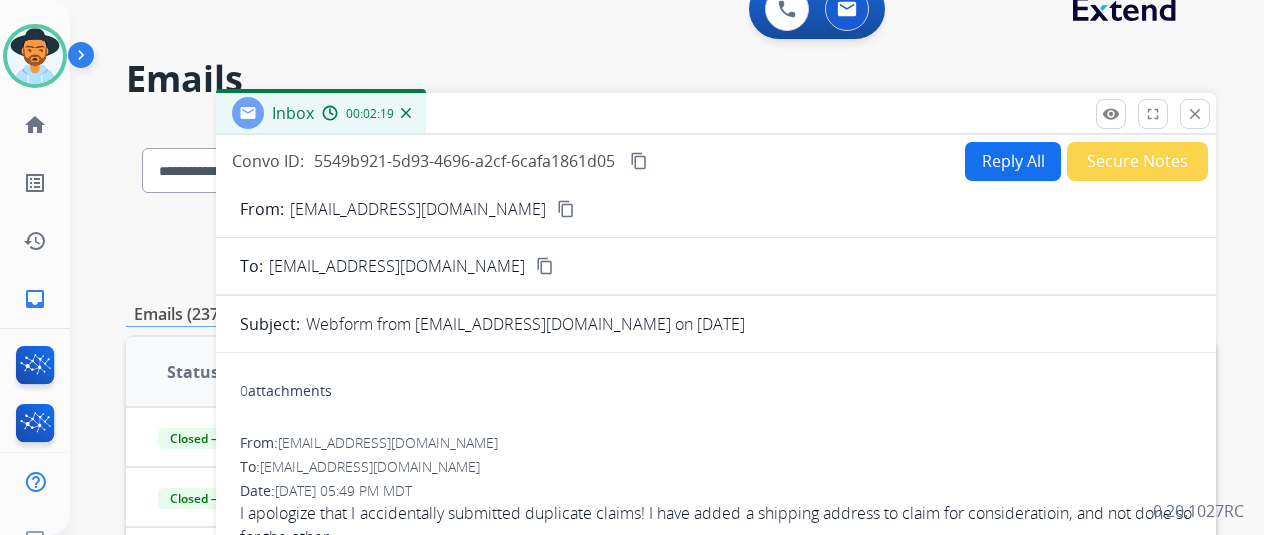 scroll, scrollTop: 0, scrollLeft: 0, axis: both 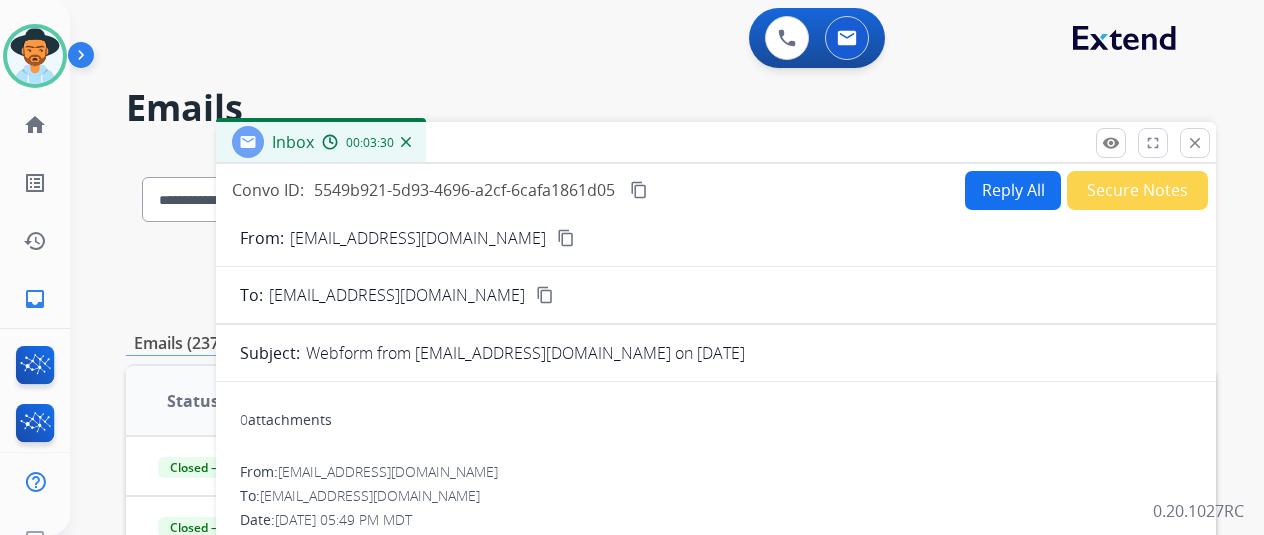 click on "Reply All" at bounding box center [1013, 190] 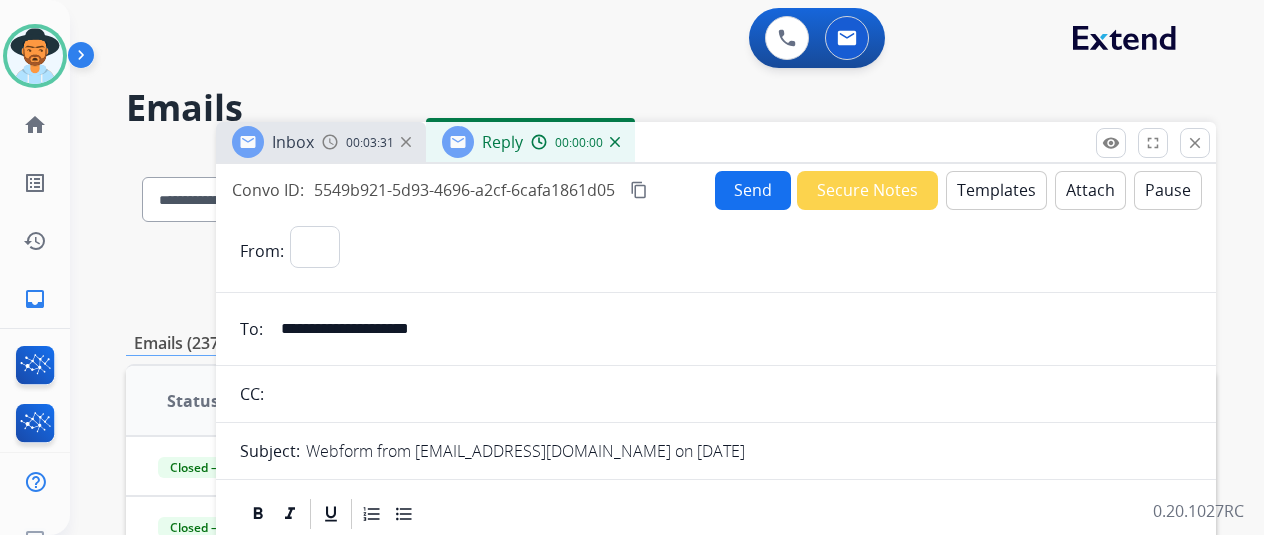 select on "**********" 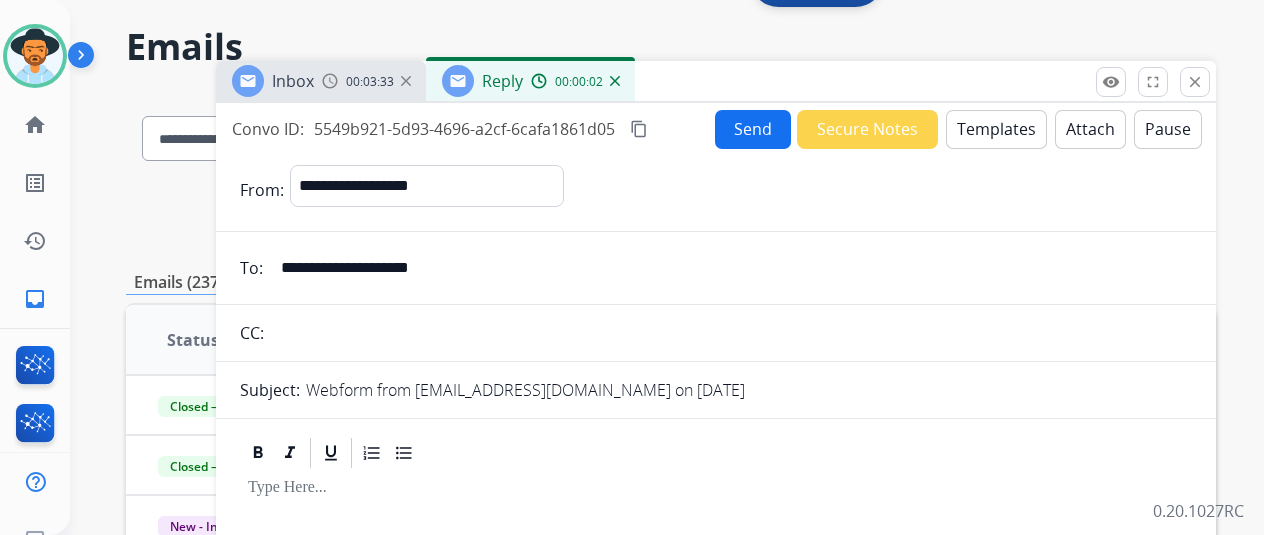scroll, scrollTop: 0, scrollLeft: 0, axis: both 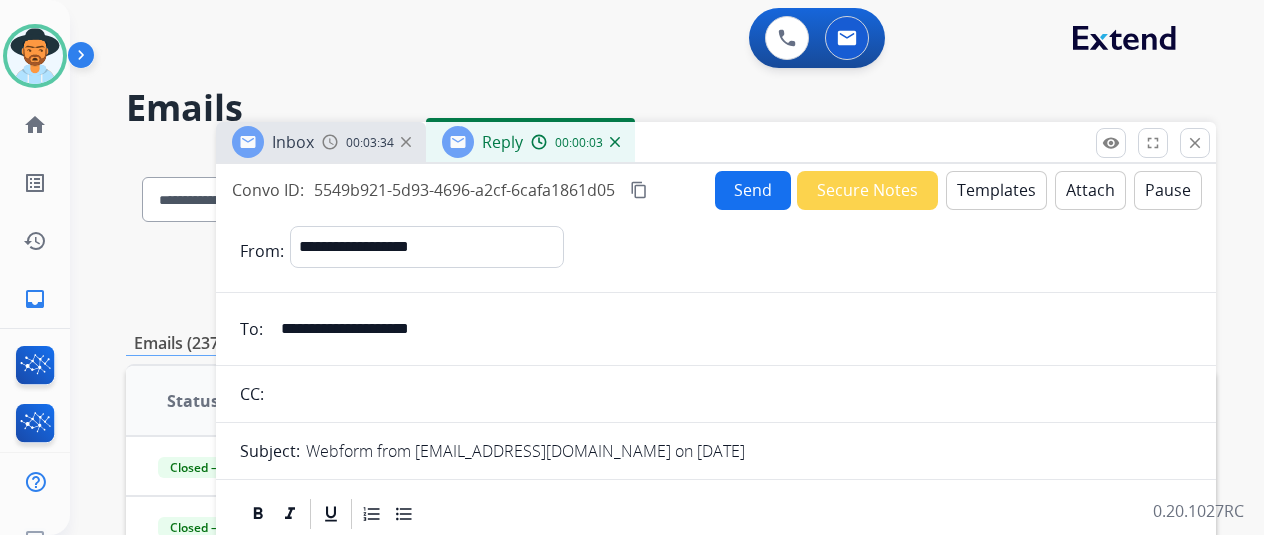 click on "Templates" at bounding box center (996, 190) 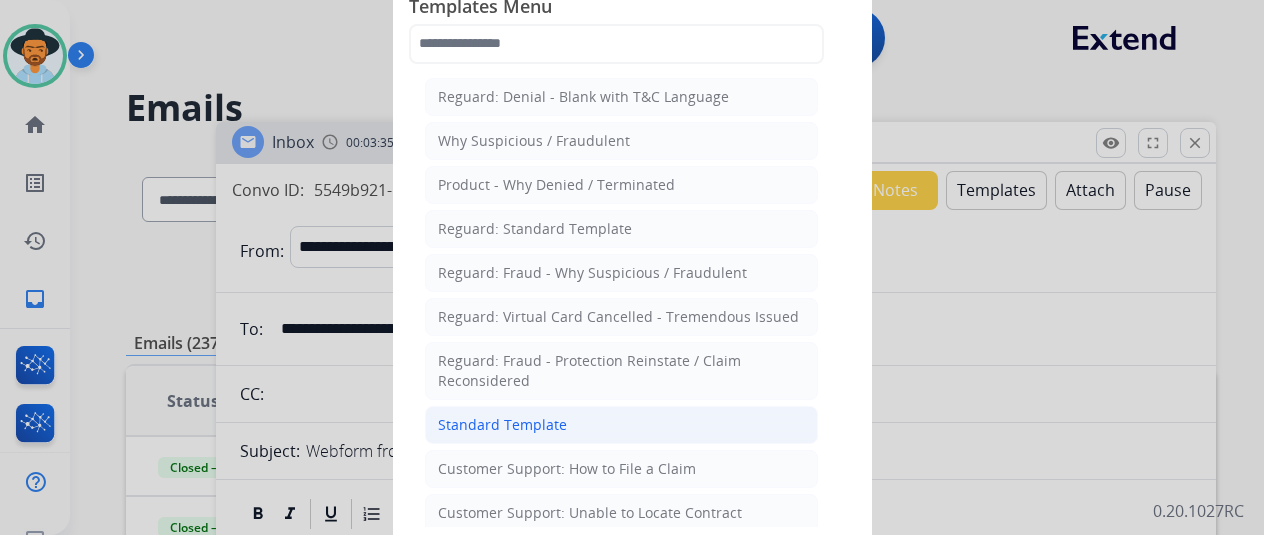click on "Standard Template" 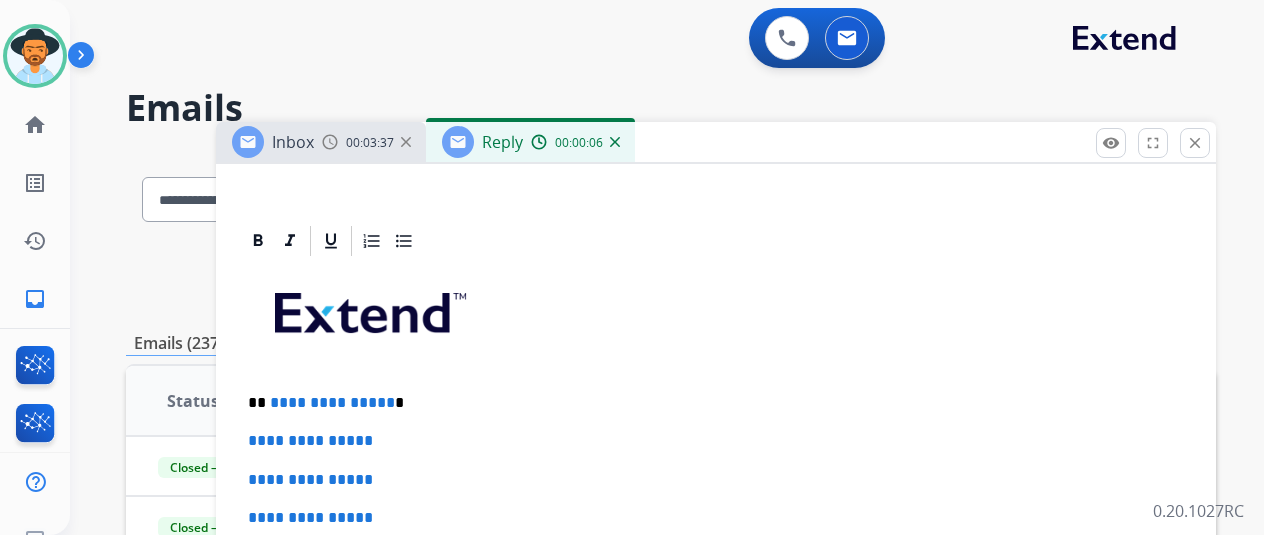 scroll, scrollTop: 576, scrollLeft: 0, axis: vertical 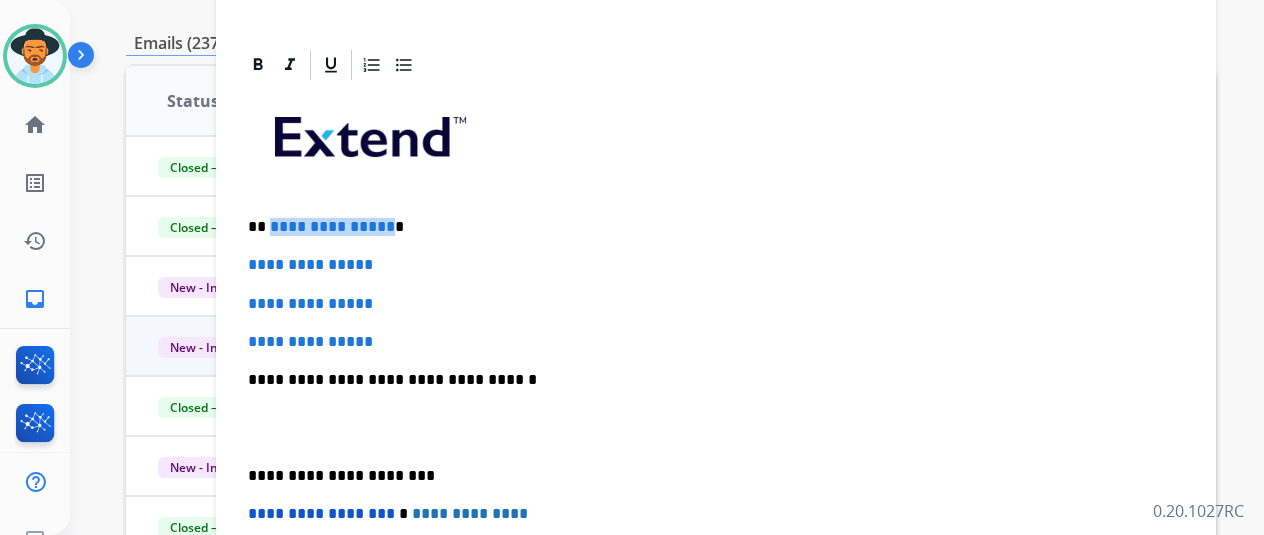 drag, startPoint x: 397, startPoint y: 224, endPoint x: 282, endPoint y: 223, distance: 115.00435 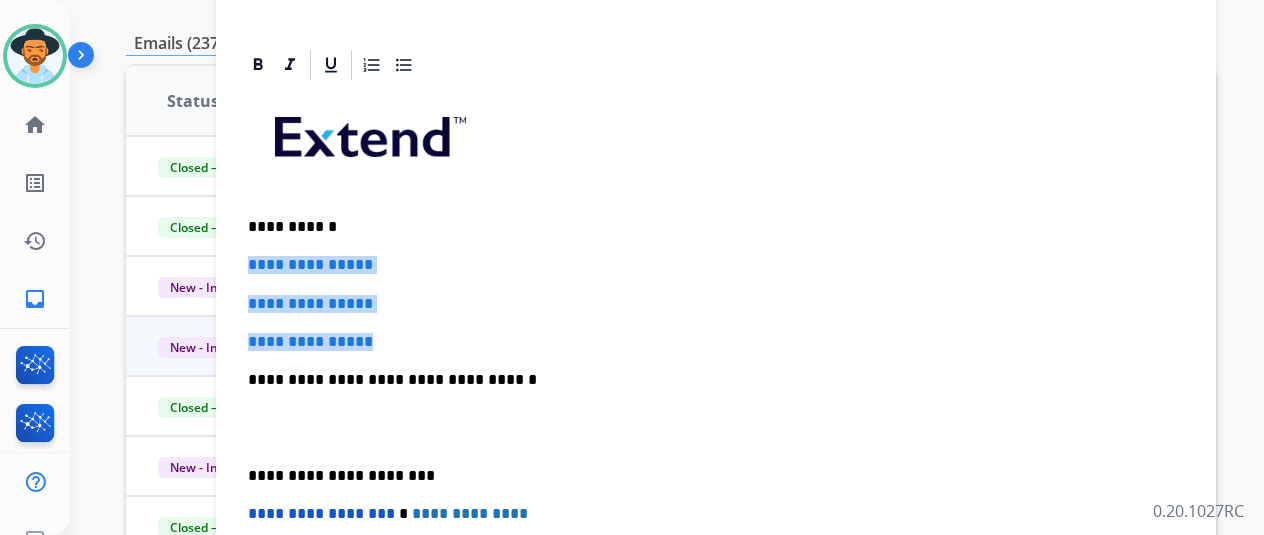 drag, startPoint x: 414, startPoint y: 343, endPoint x: 259, endPoint y: 263, distance: 174.42764 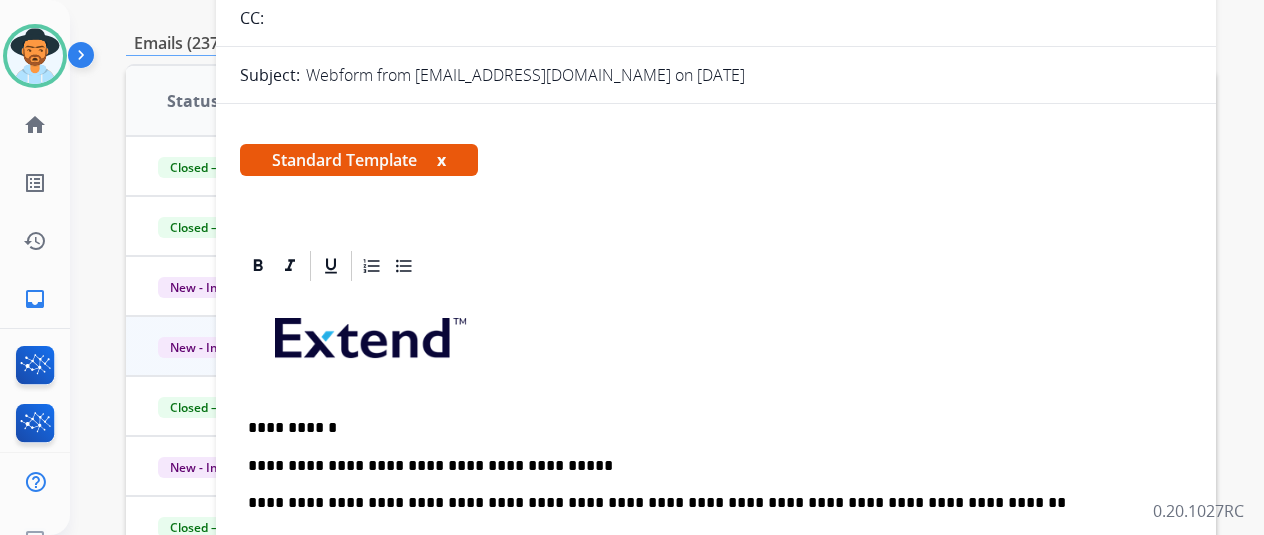 scroll, scrollTop: 0, scrollLeft: 0, axis: both 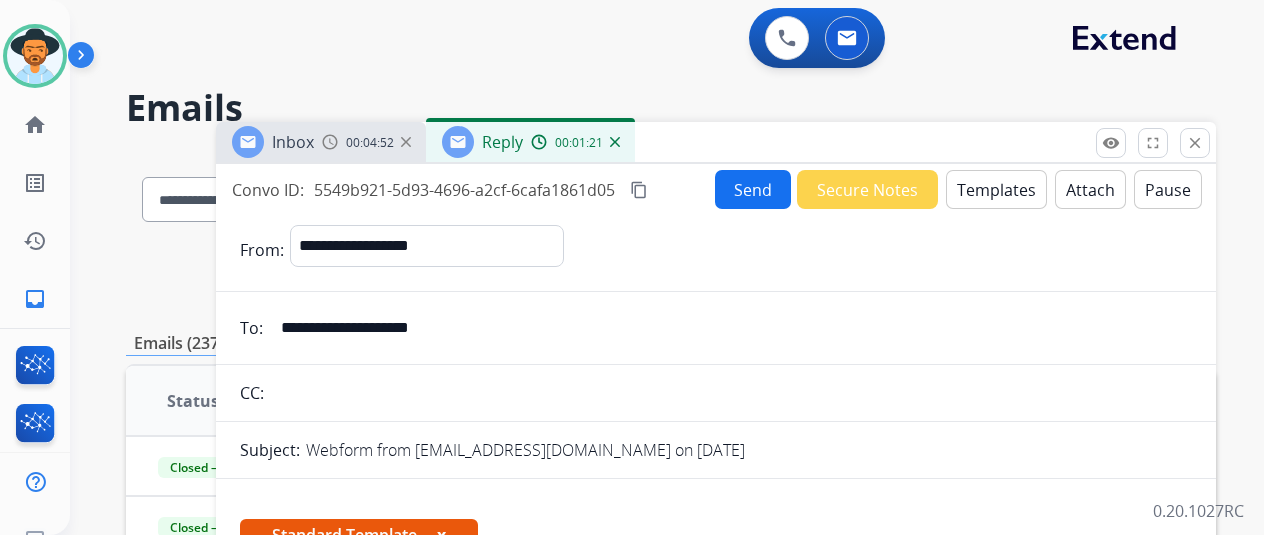 click on "Send" at bounding box center [753, 189] 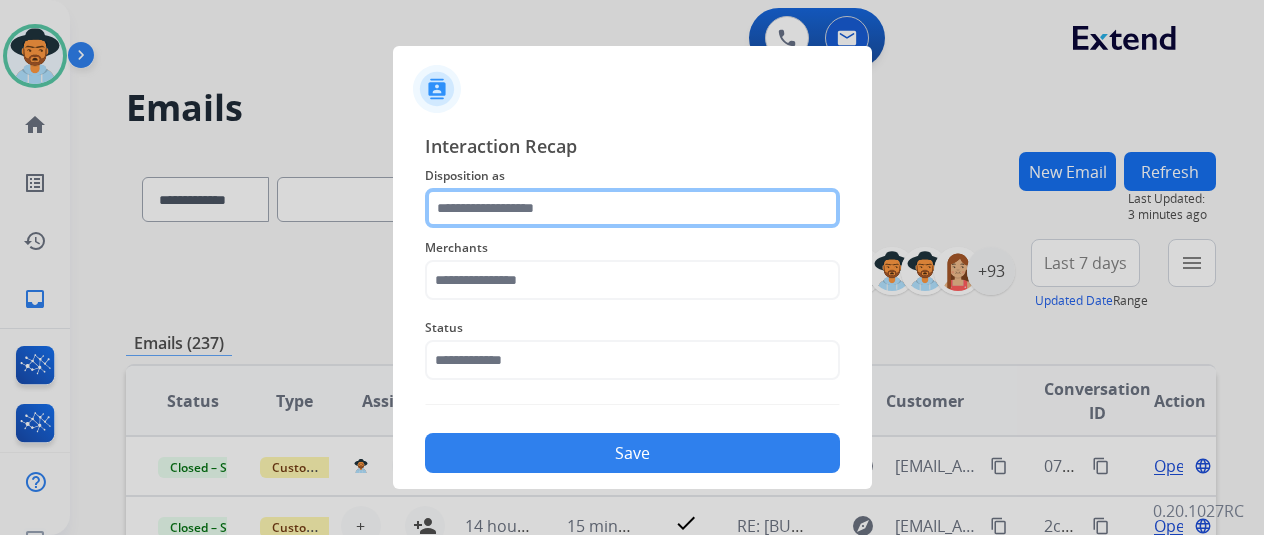click 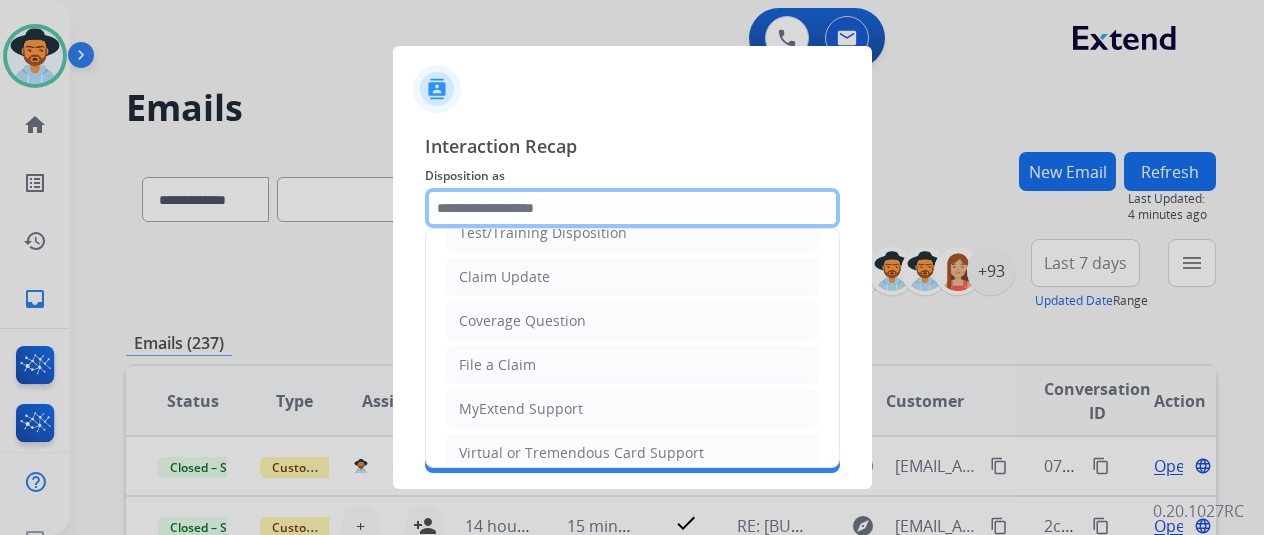 scroll, scrollTop: 300, scrollLeft: 0, axis: vertical 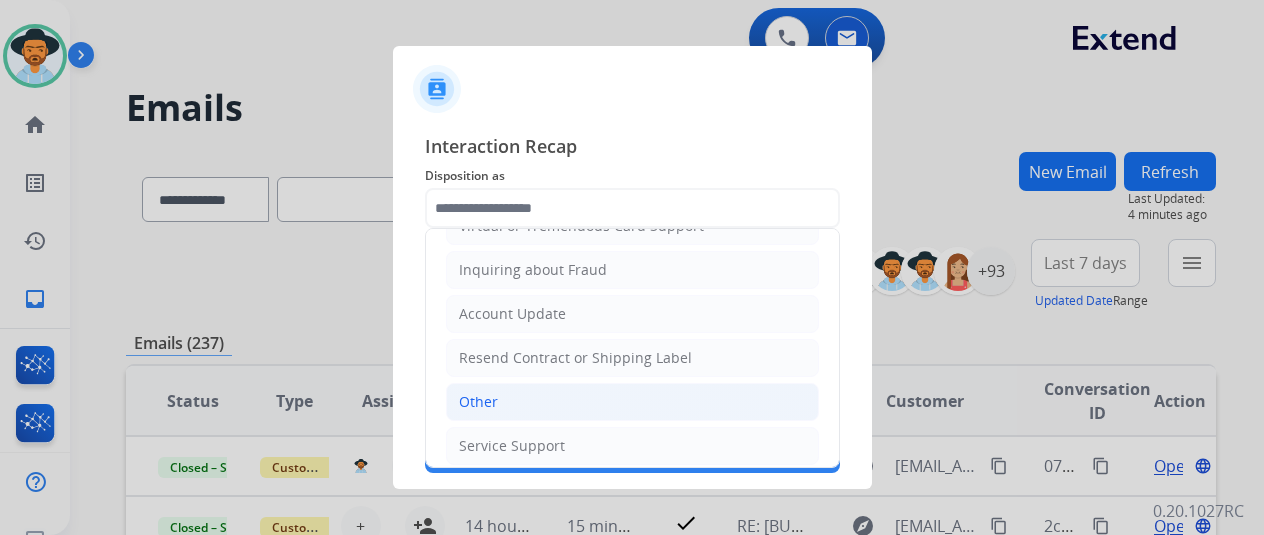 click on "Other" 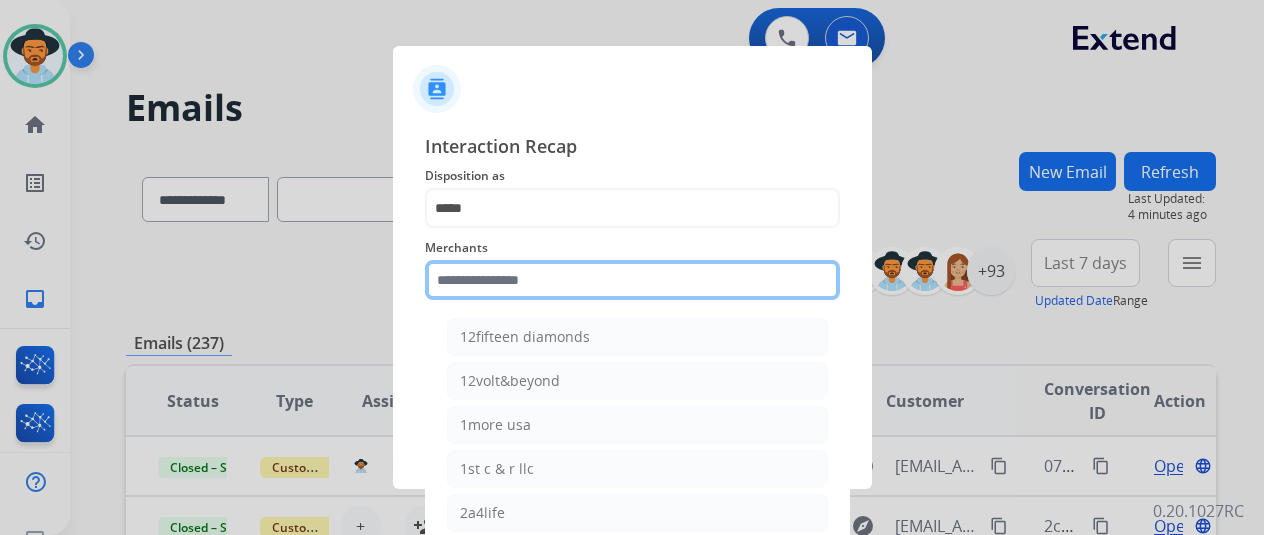 click 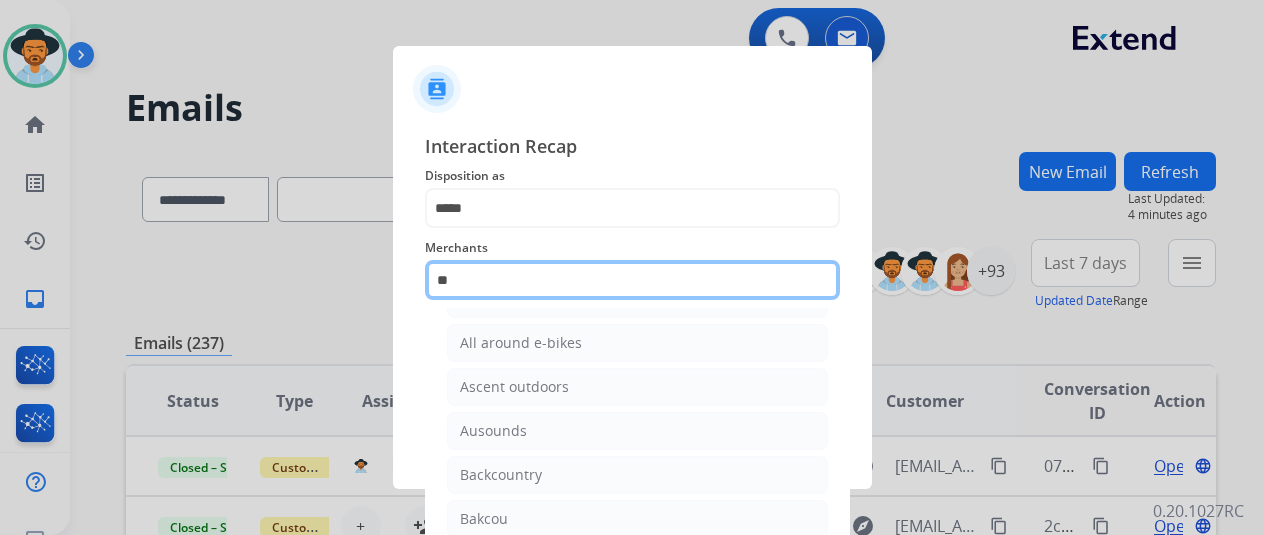 scroll, scrollTop: 0, scrollLeft: 0, axis: both 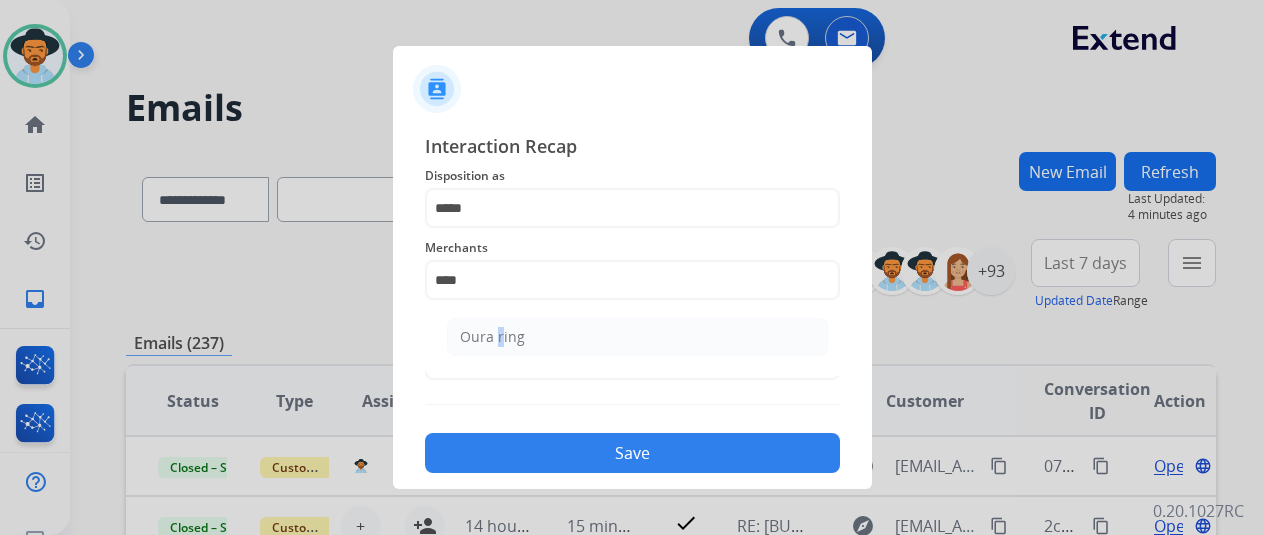 click on "Oura ring" 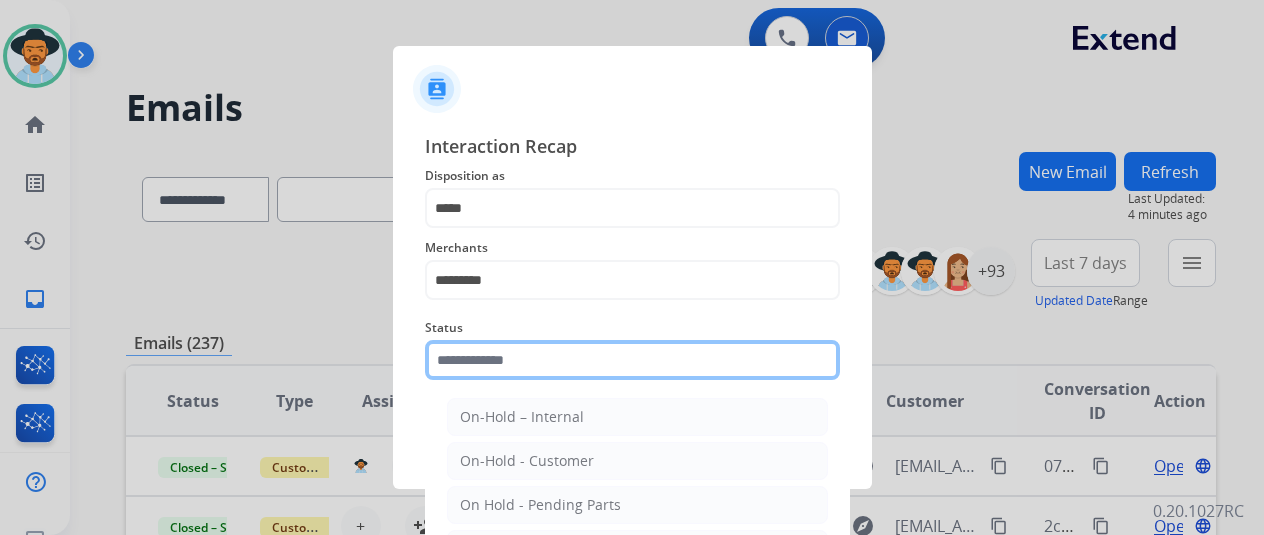 click 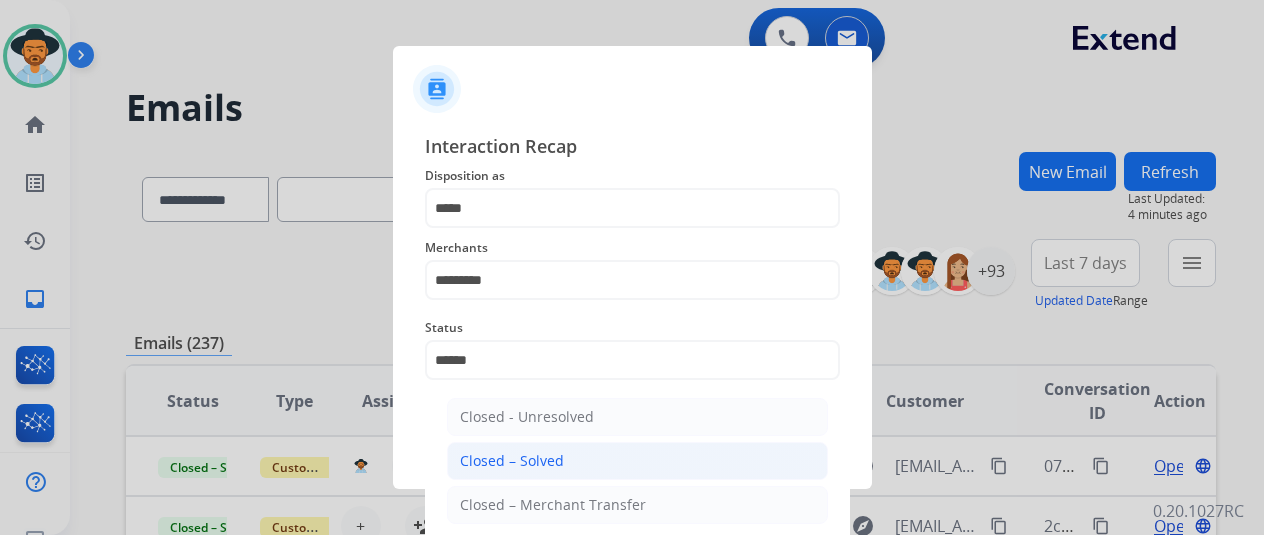 click on "Closed – Solved" 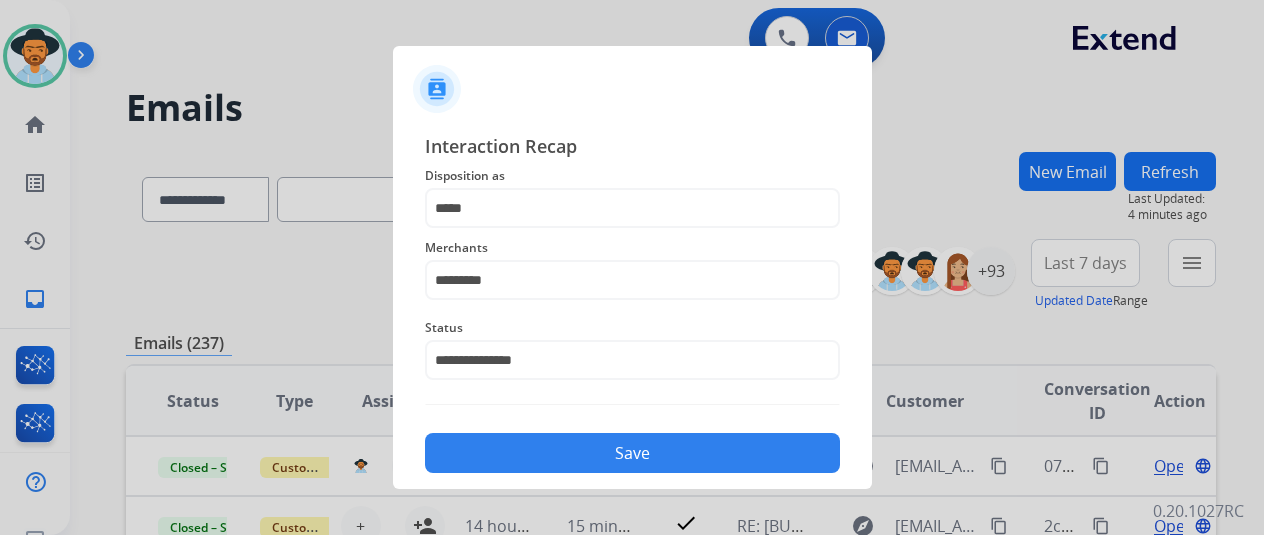 click on "Save" 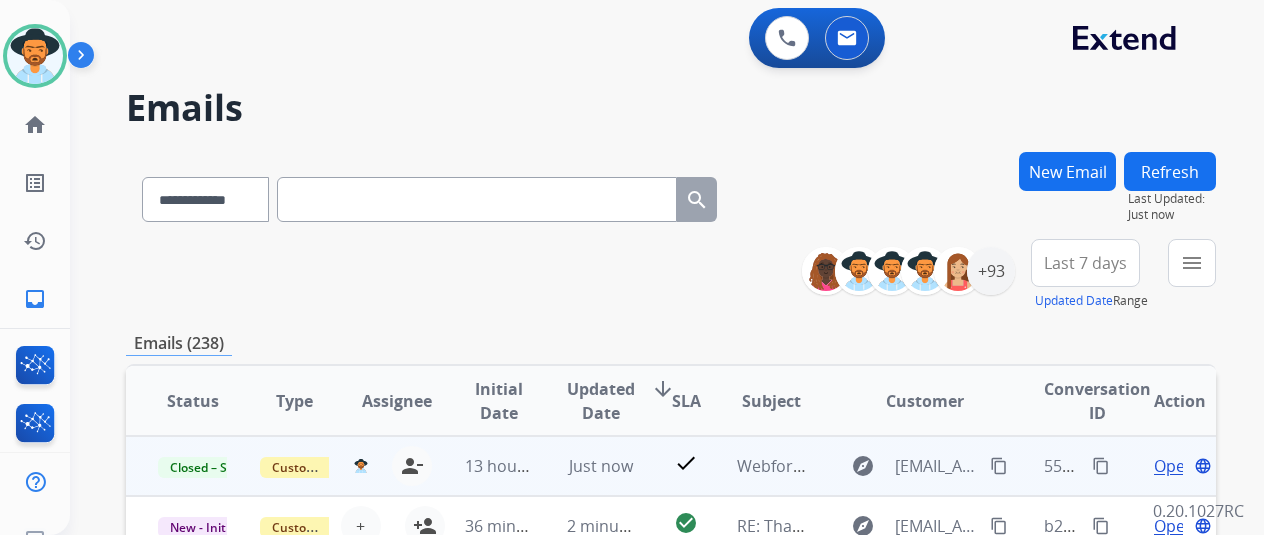 click on "content_copy" at bounding box center [1101, 466] 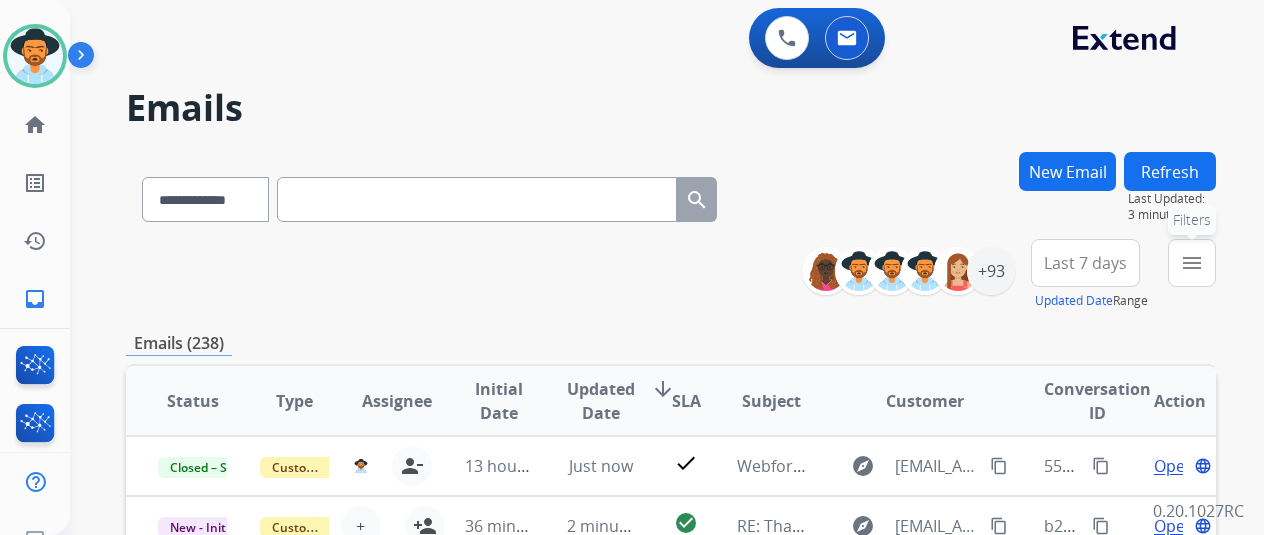 click on "menu" at bounding box center [1192, 263] 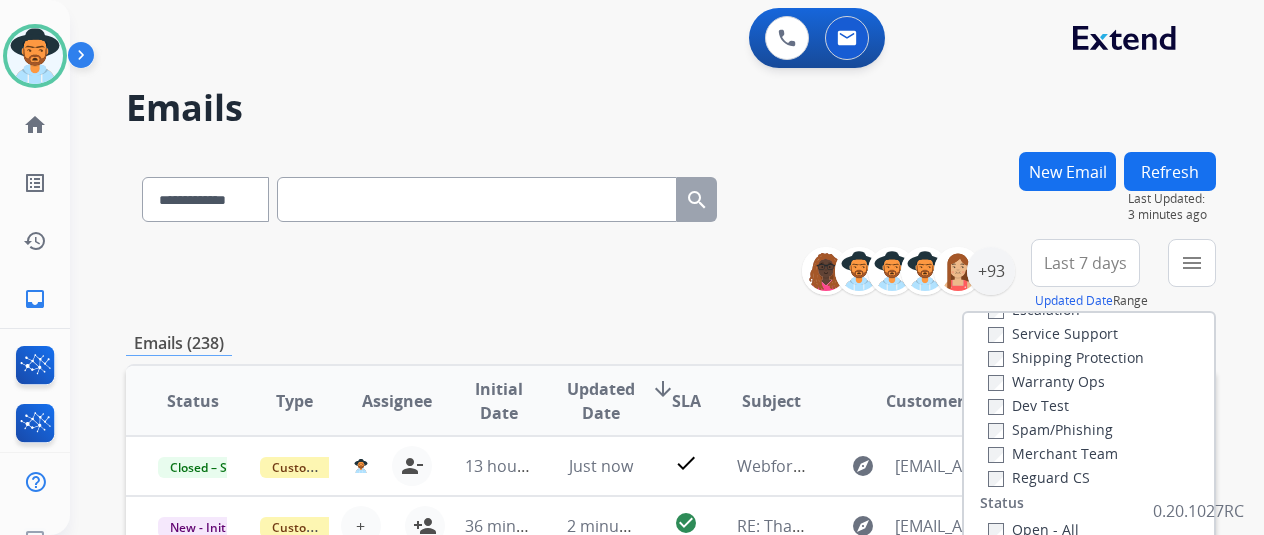 scroll, scrollTop: 0, scrollLeft: 0, axis: both 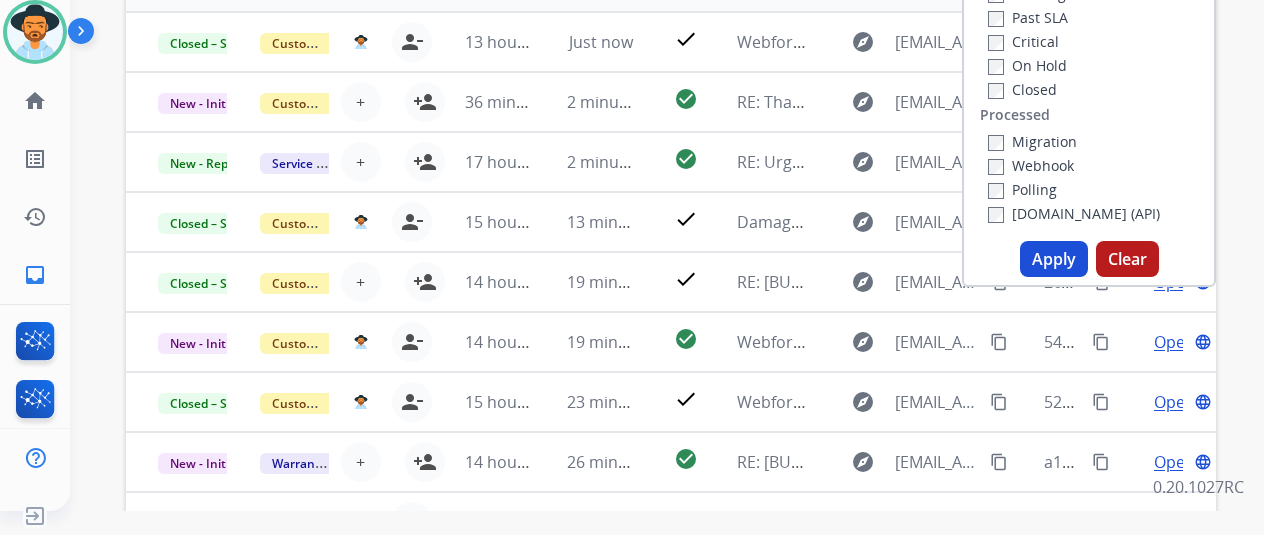 click on "Apply" at bounding box center [1054, 259] 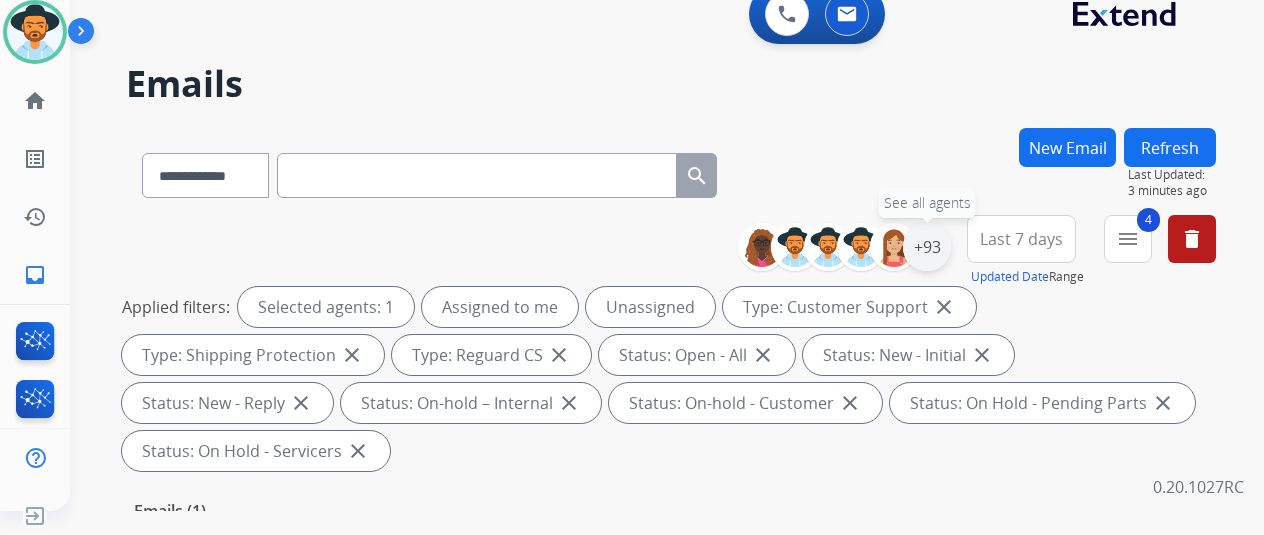 click on "+93" at bounding box center [927, 247] 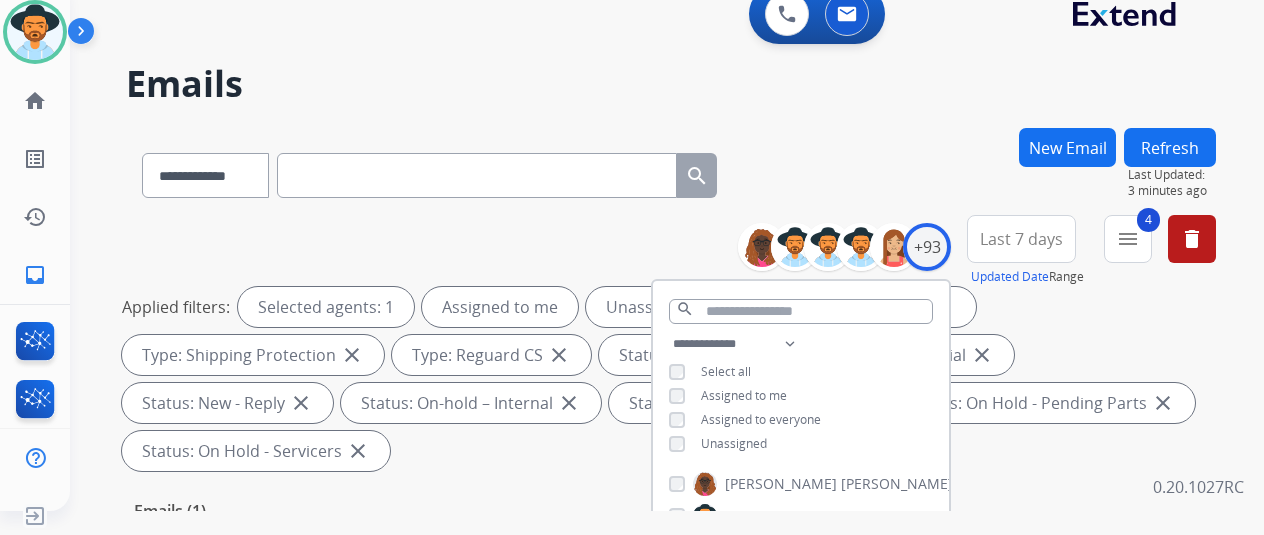 scroll, scrollTop: 200, scrollLeft: 0, axis: vertical 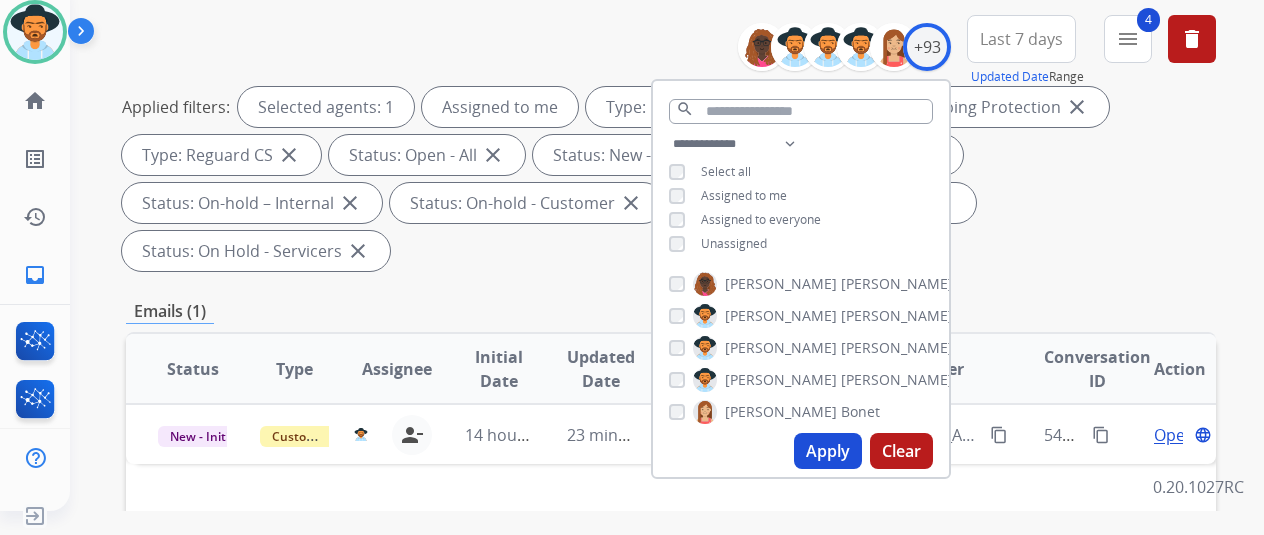 click on "Apply" at bounding box center [828, 451] 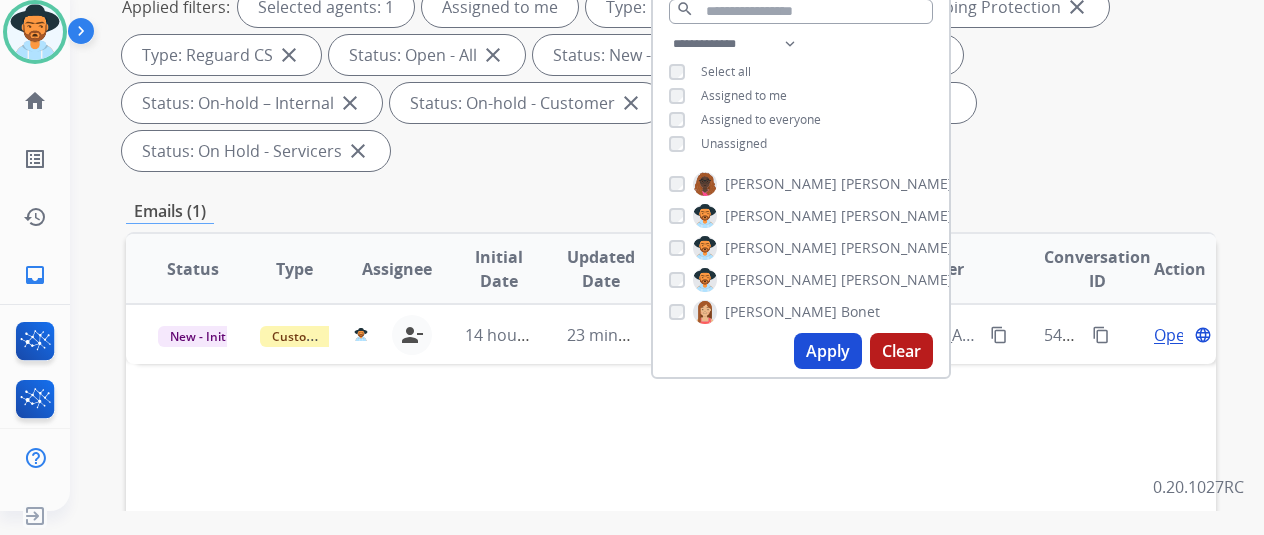scroll, scrollTop: 0, scrollLeft: 0, axis: both 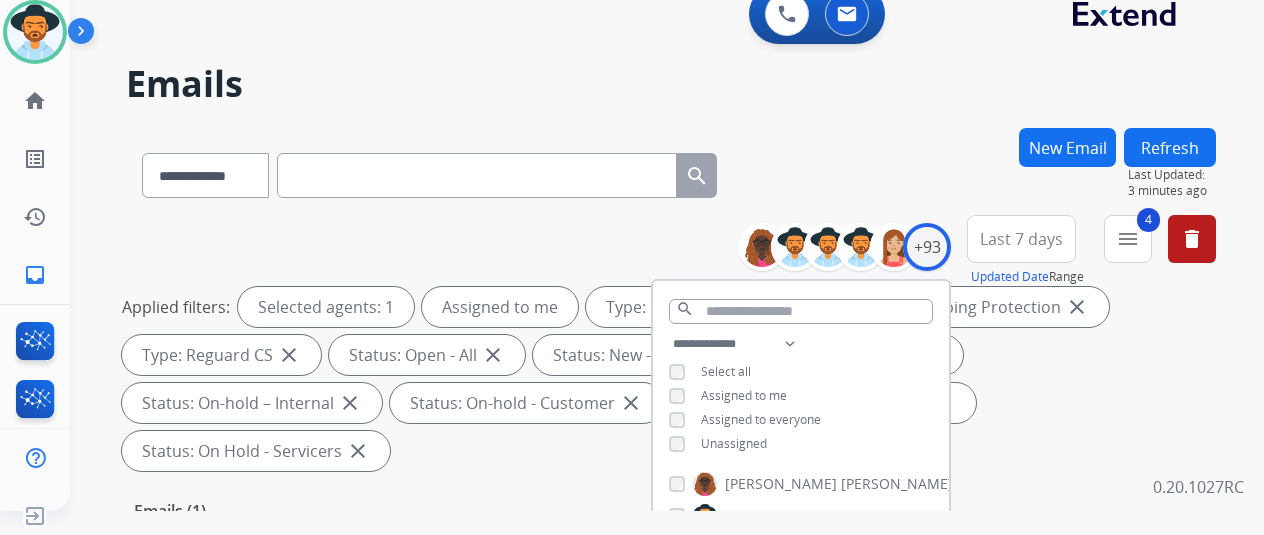 click on "**********" at bounding box center (671, 171) 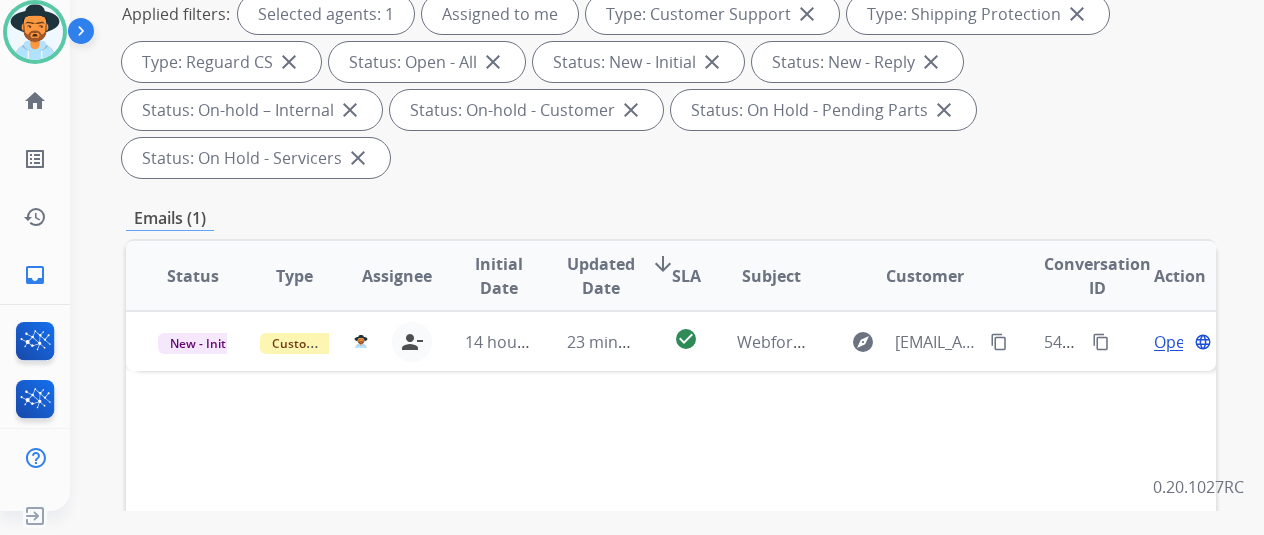 scroll, scrollTop: 300, scrollLeft: 0, axis: vertical 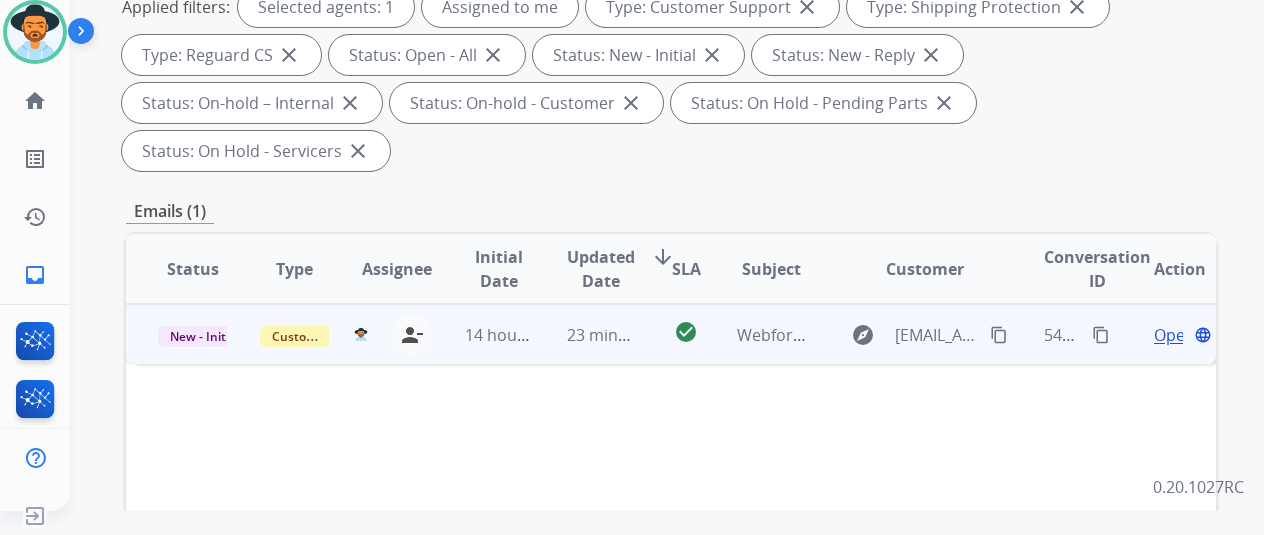 click on "Open" at bounding box center (1174, 335) 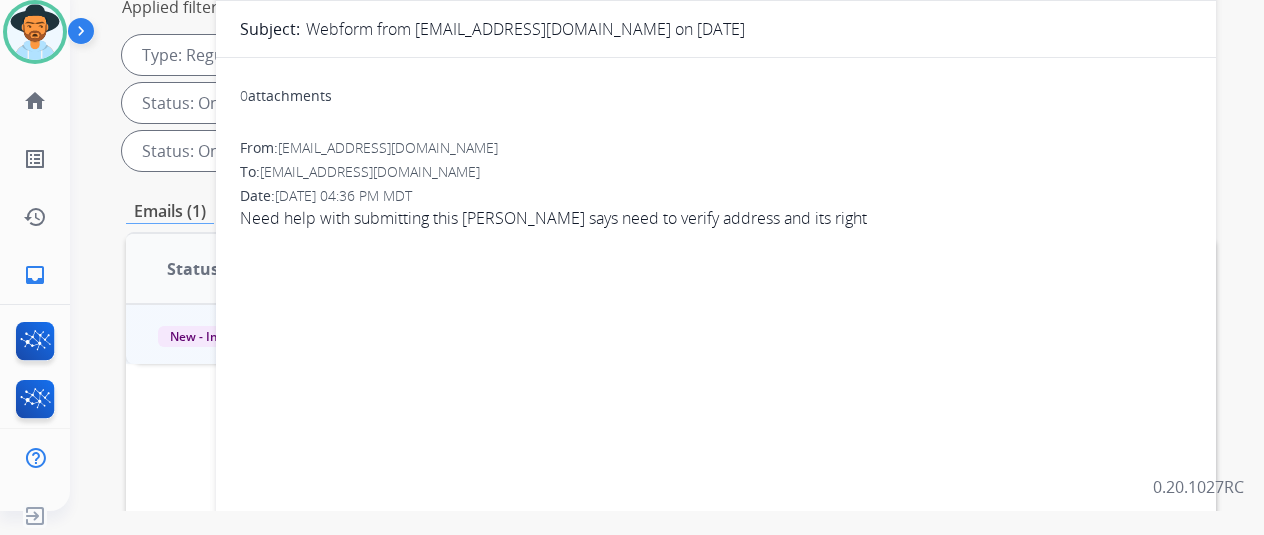 scroll, scrollTop: 0, scrollLeft: 0, axis: both 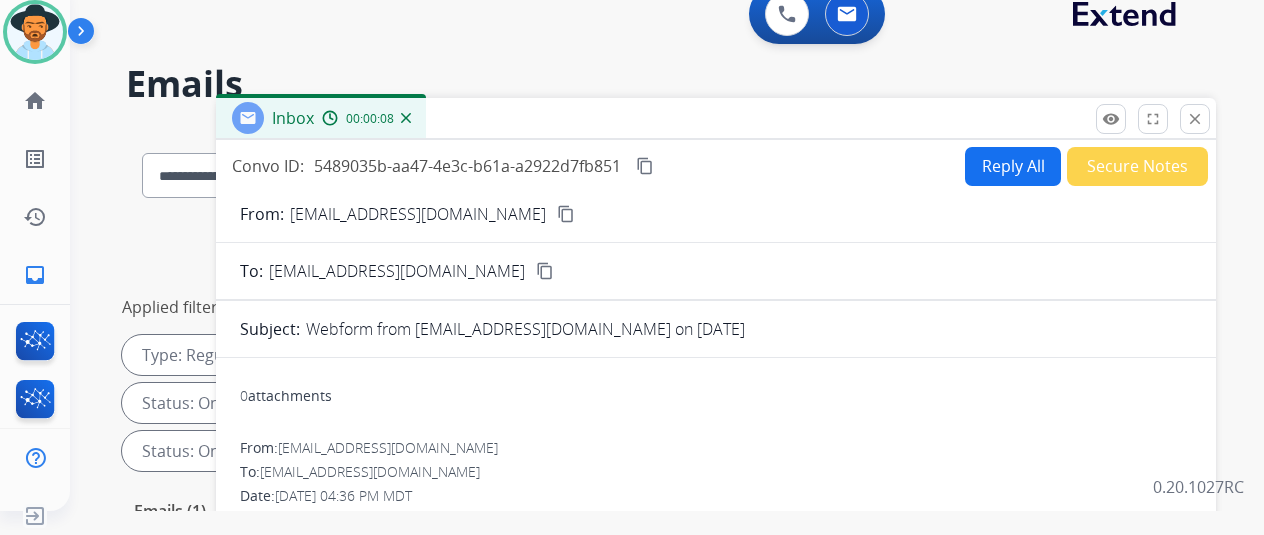 click on "content_copy" at bounding box center (566, 214) 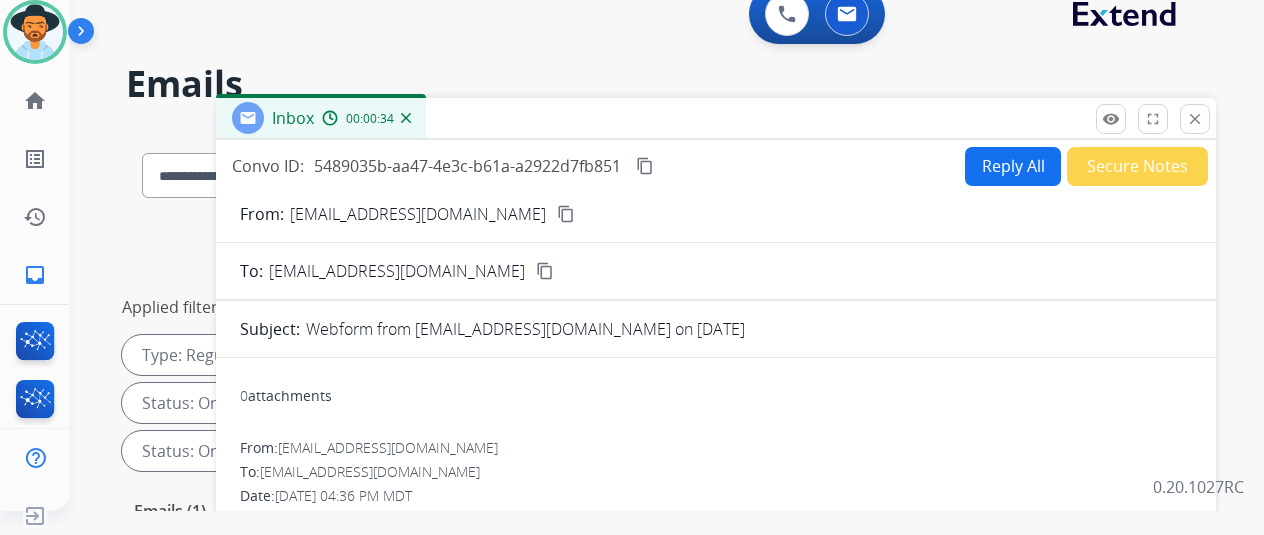 click on "Reply All" at bounding box center [1013, 166] 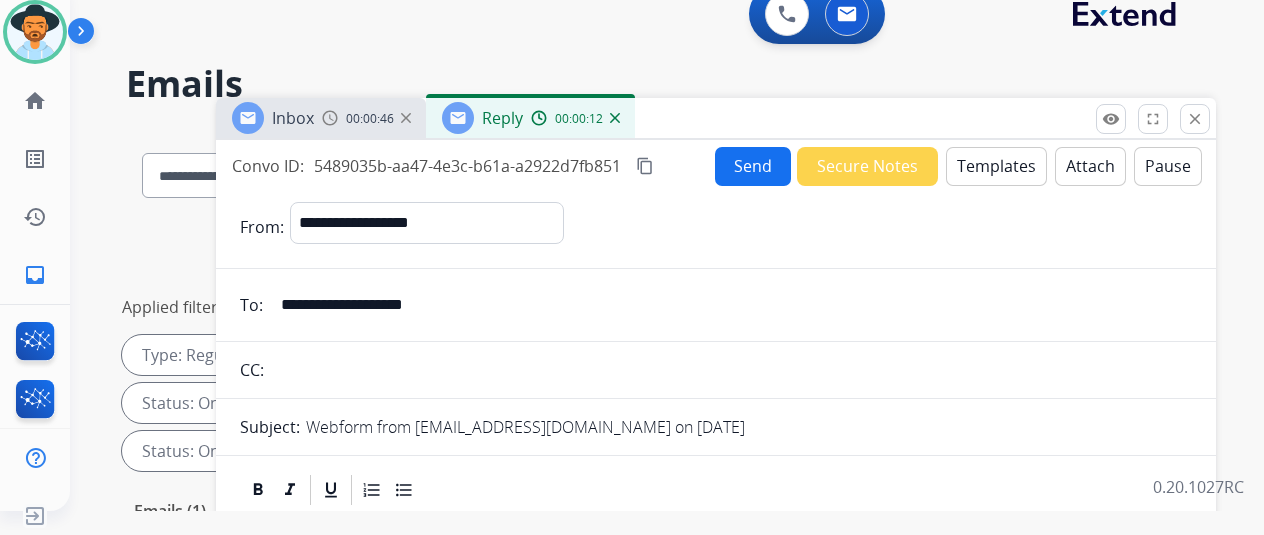 click on "Templates" at bounding box center [996, 166] 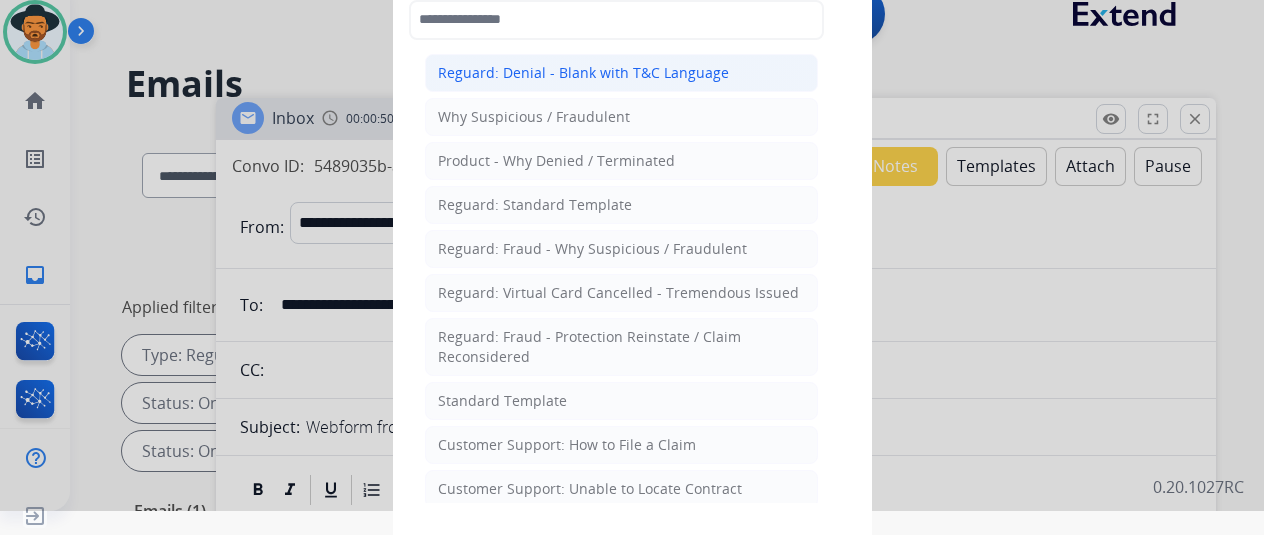 click on "Reguard: Denial - Blank with T&C Language" 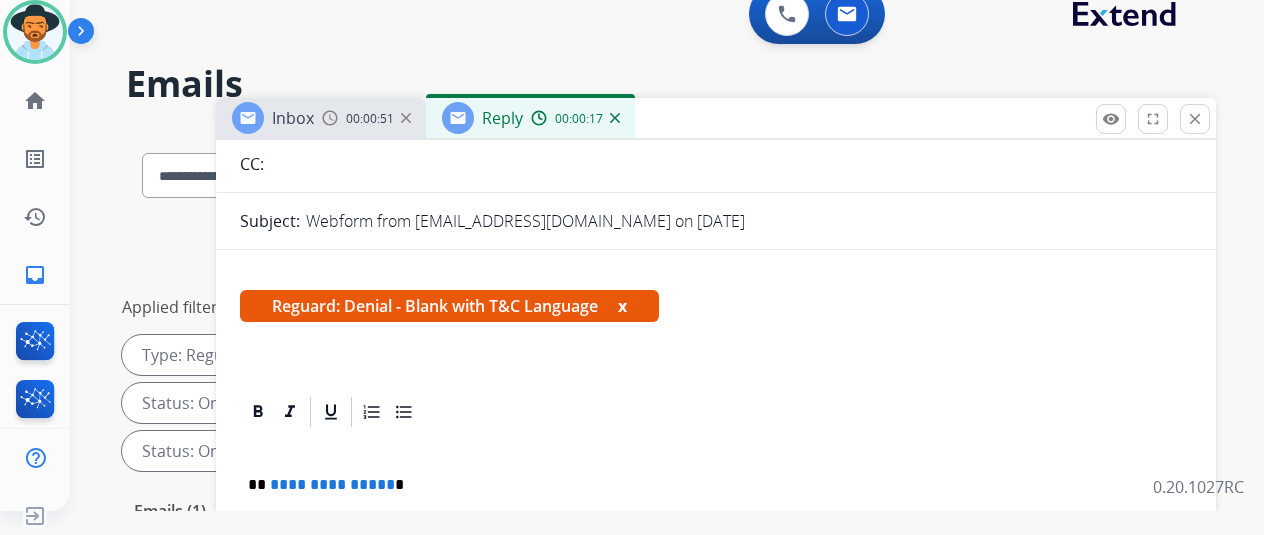 scroll, scrollTop: 240, scrollLeft: 0, axis: vertical 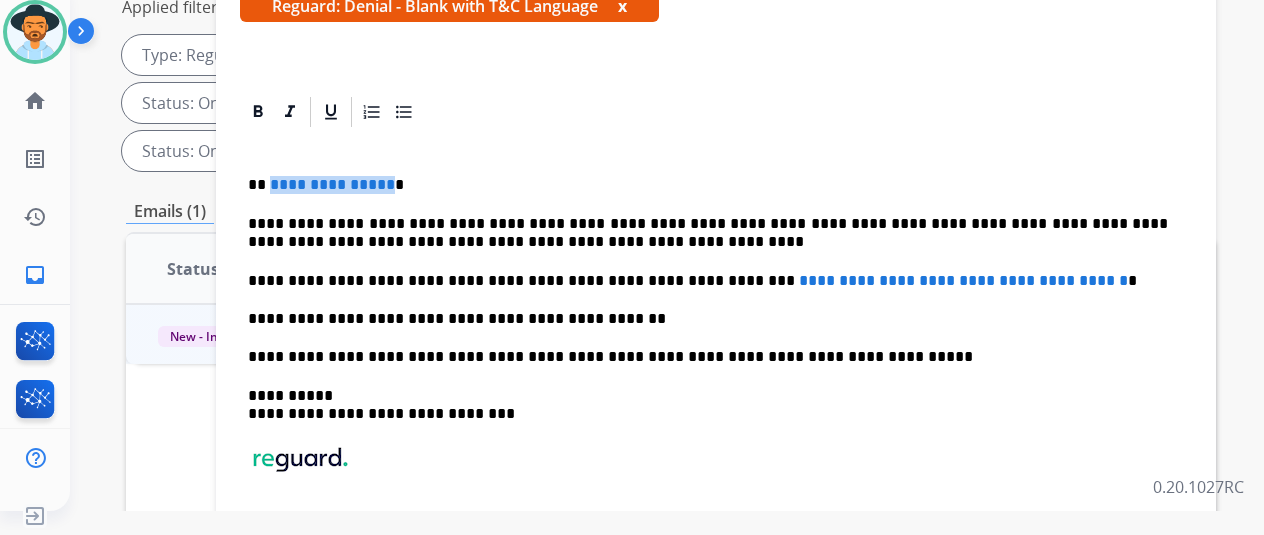 drag, startPoint x: 400, startPoint y: 153, endPoint x: 284, endPoint y: 157, distance: 116.06895 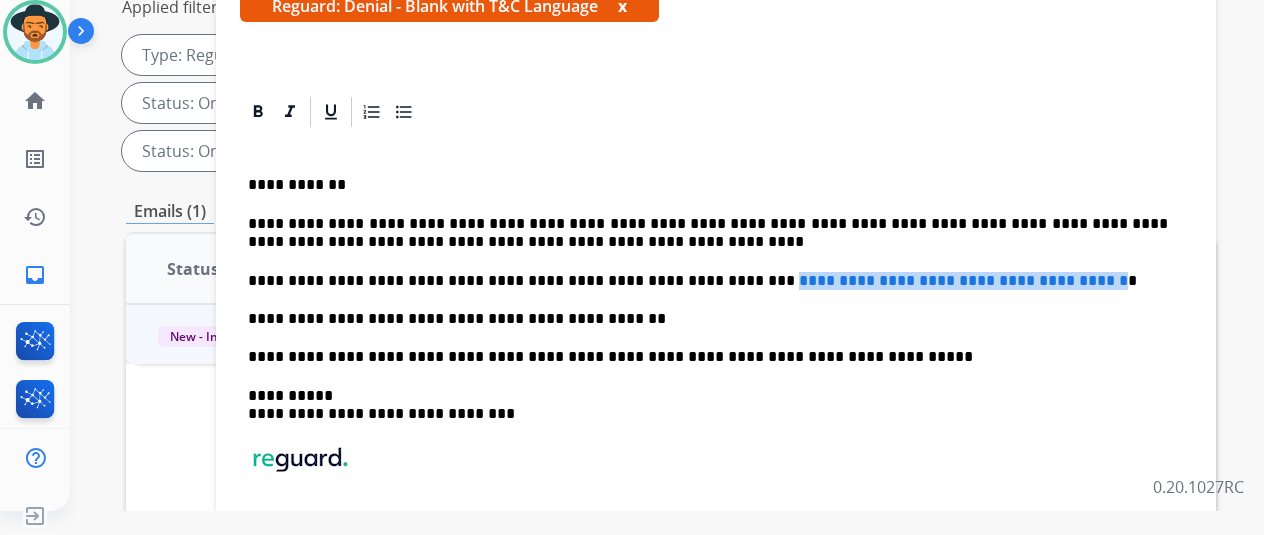 drag, startPoint x: 1094, startPoint y: 243, endPoint x: 704, endPoint y: 243, distance: 390 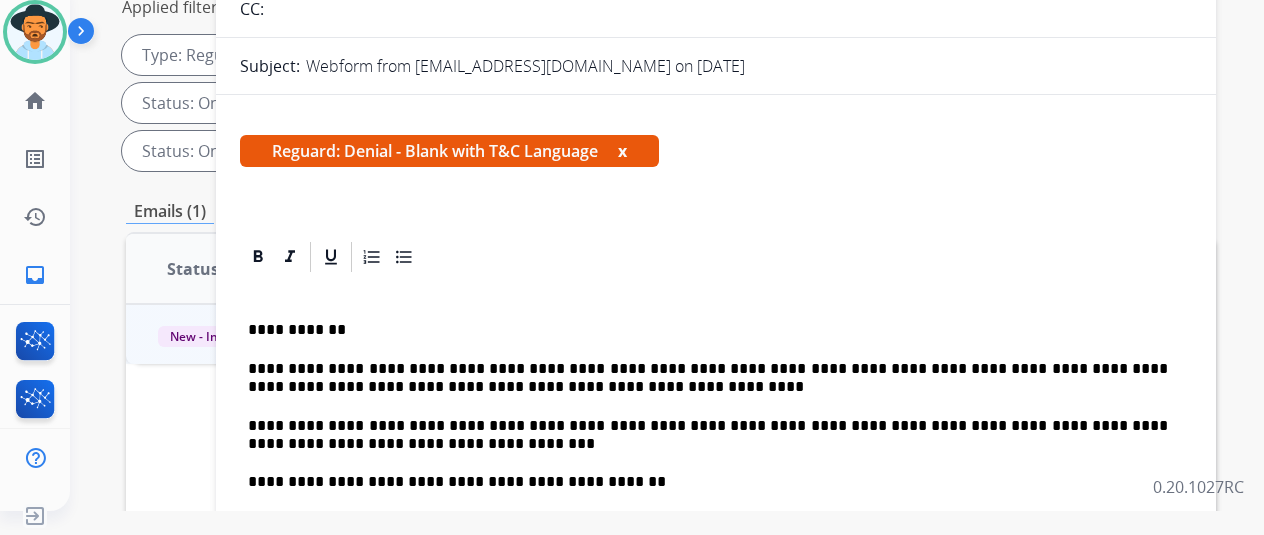 scroll, scrollTop: 0, scrollLeft: 0, axis: both 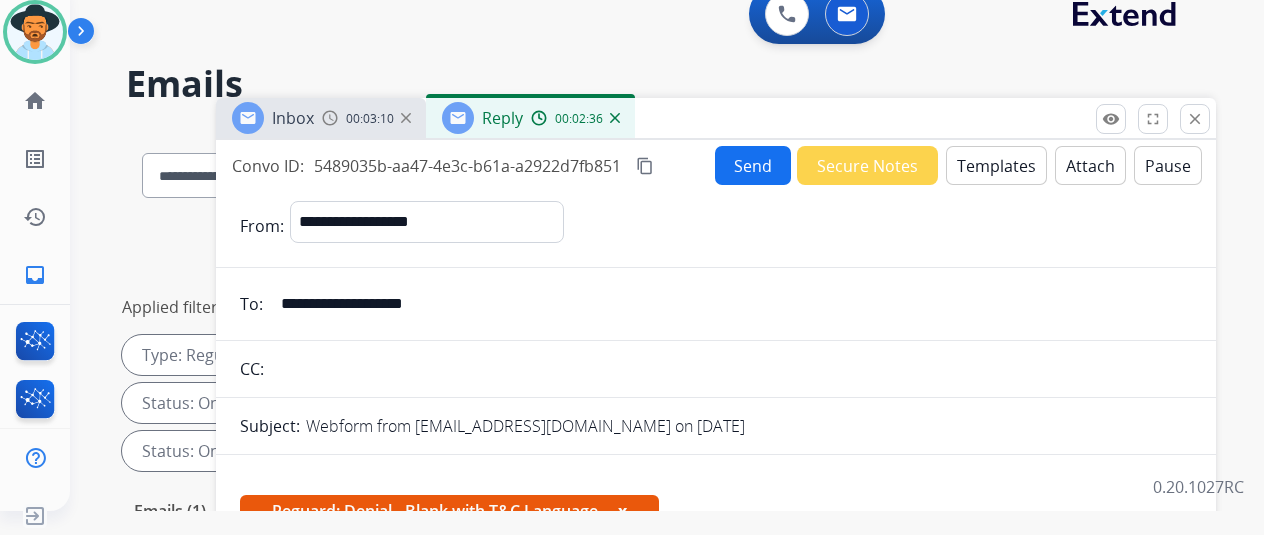 click on "Send" at bounding box center [753, 165] 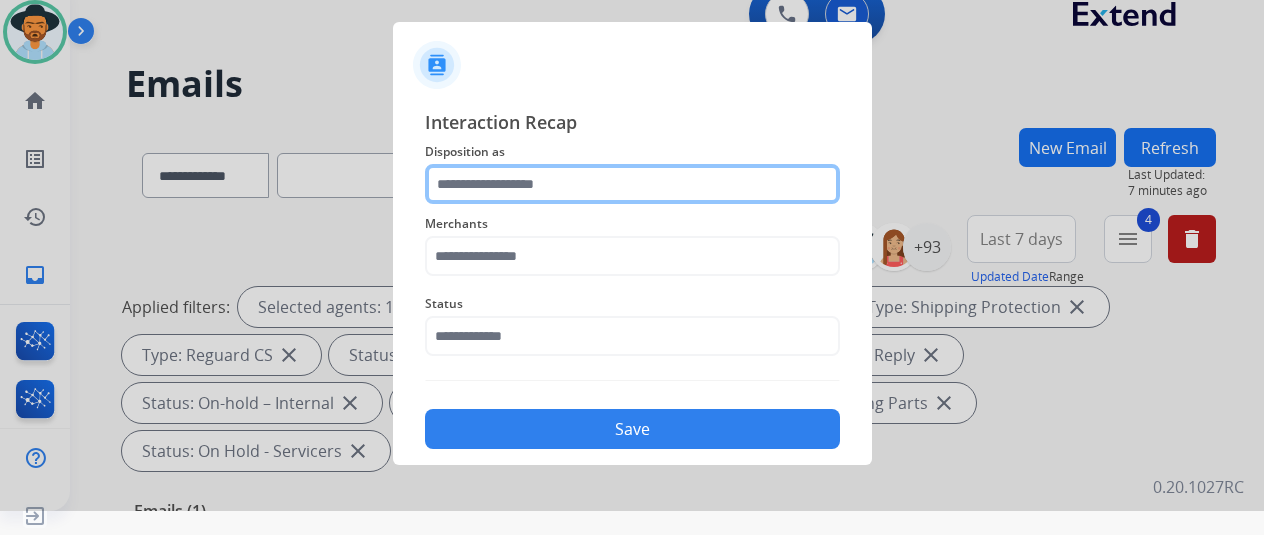 click 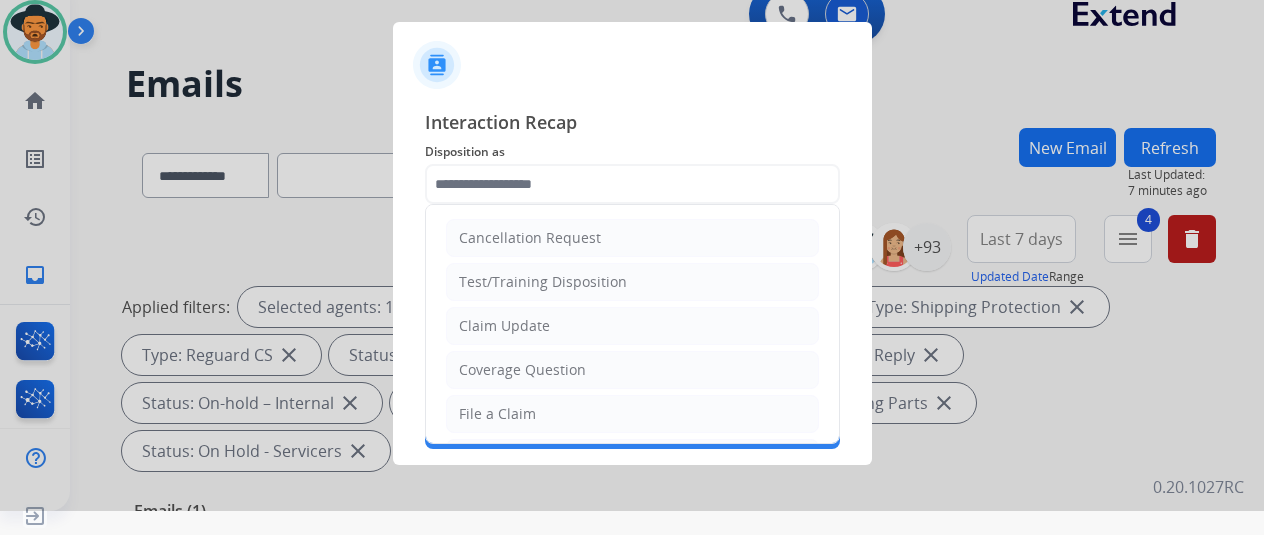 click on "Claim Update" 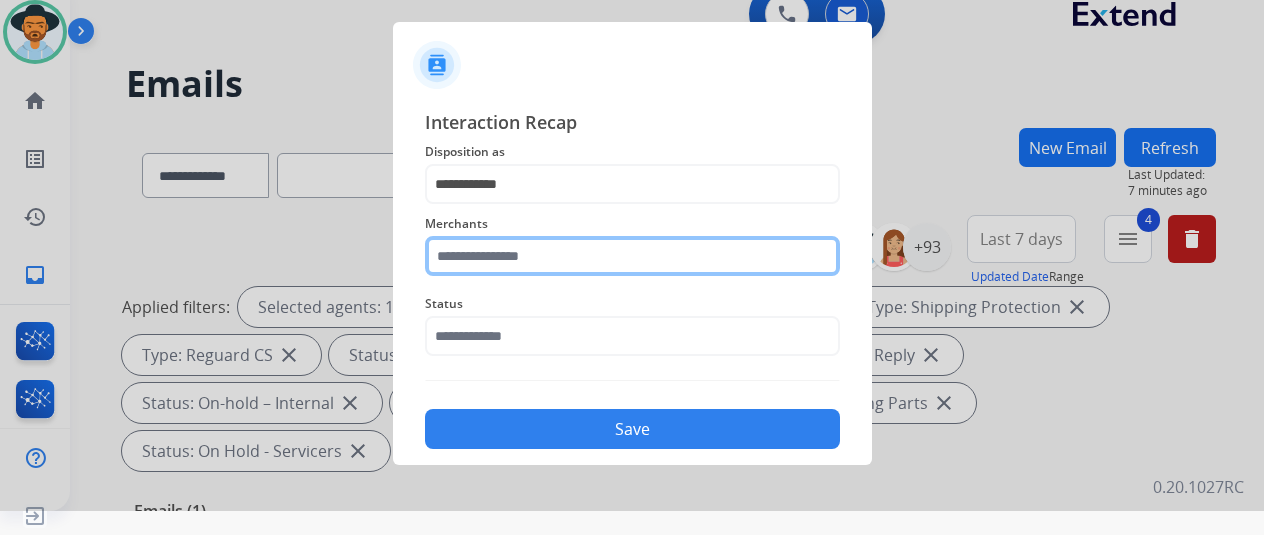 click 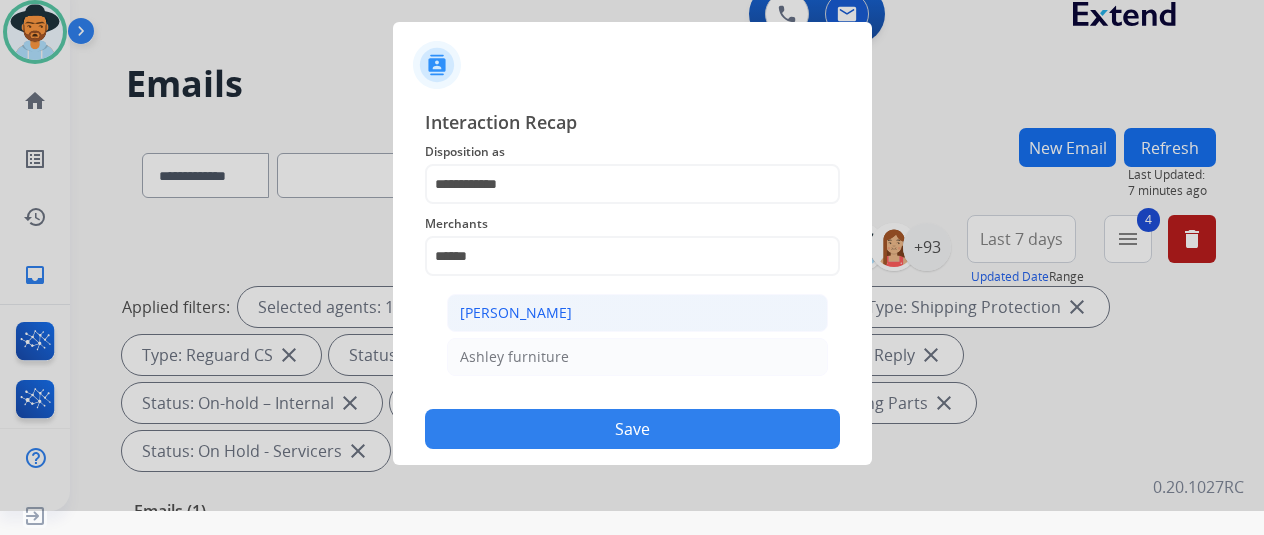 click on "[PERSON_NAME]" 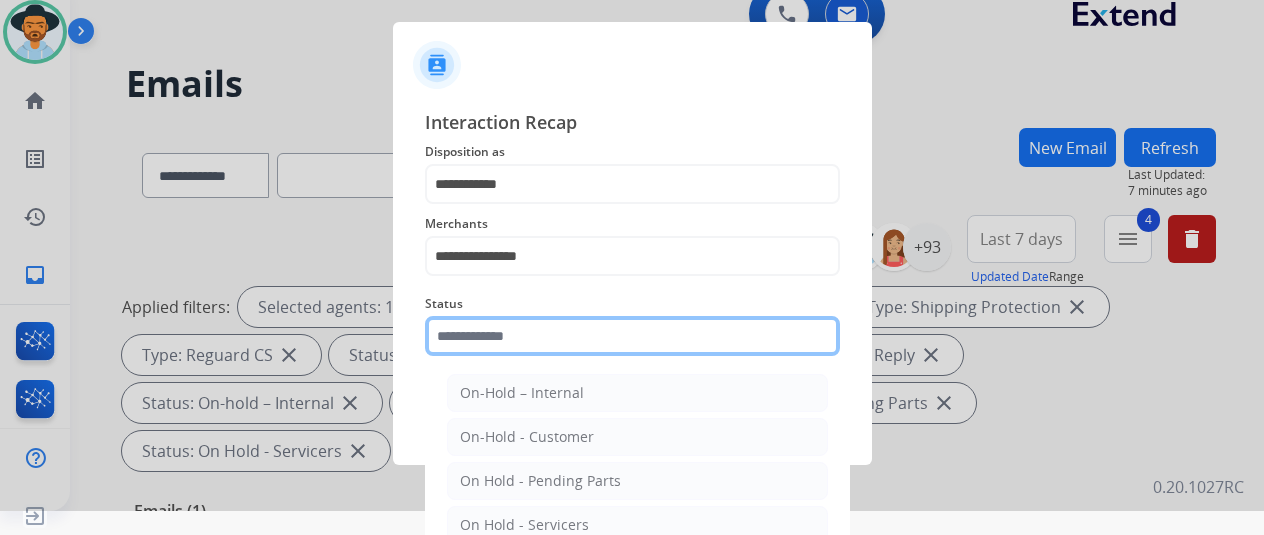 click 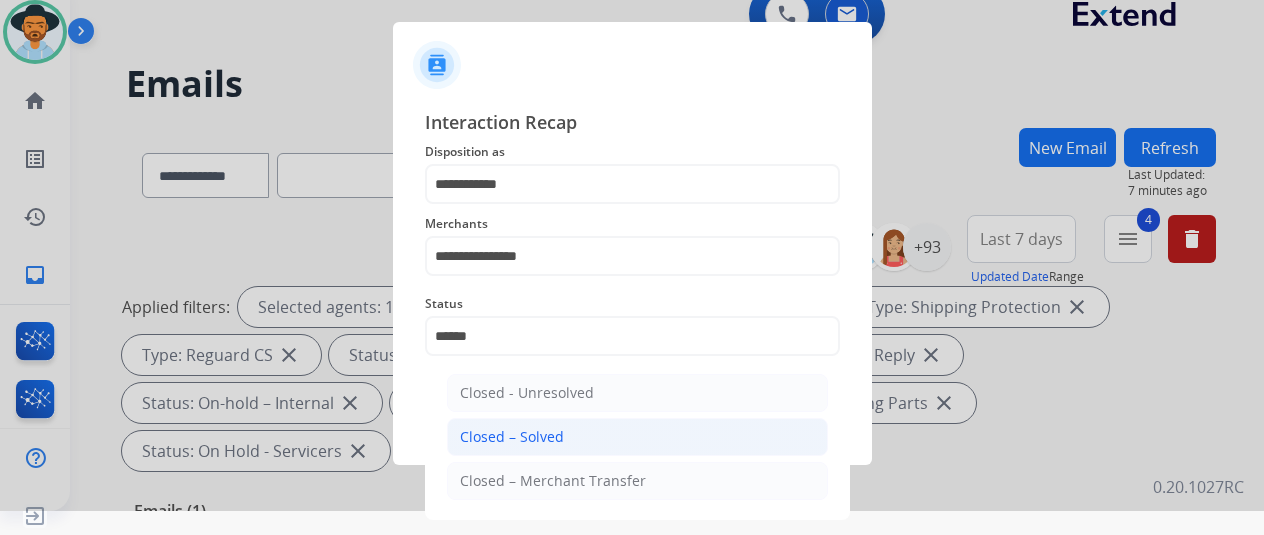 click on "Closed – Solved" 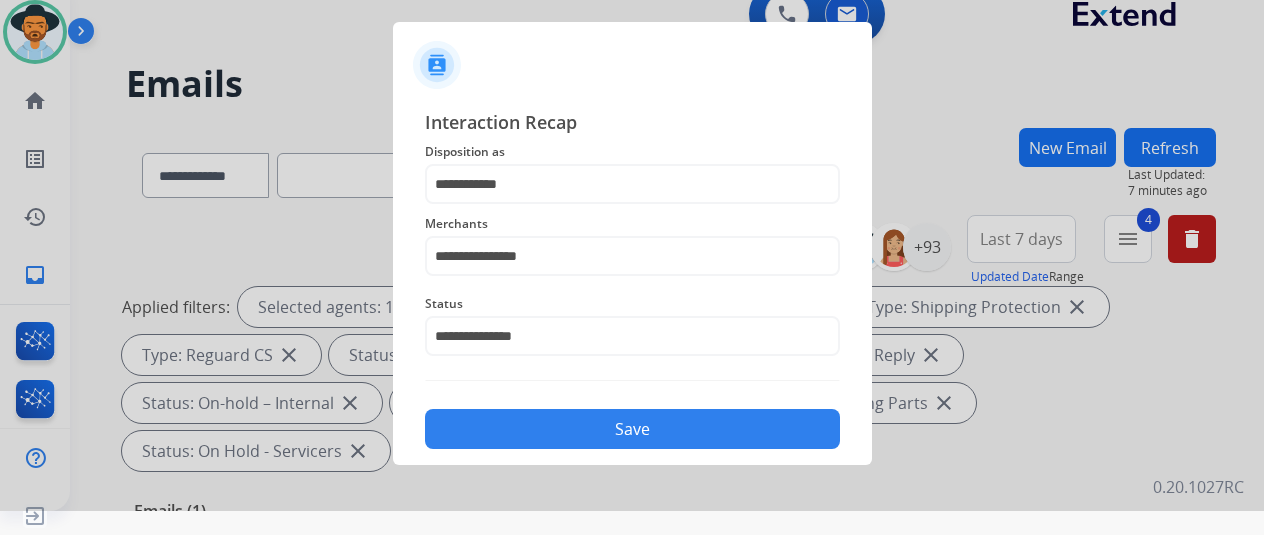 click on "Save" 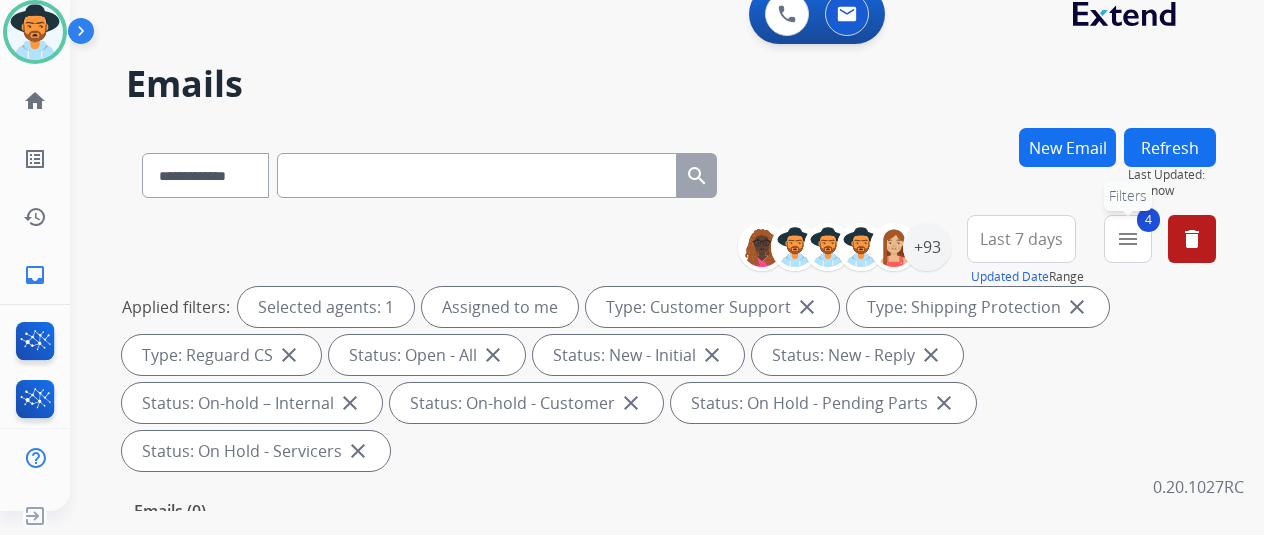 click on "menu" at bounding box center (1128, 239) 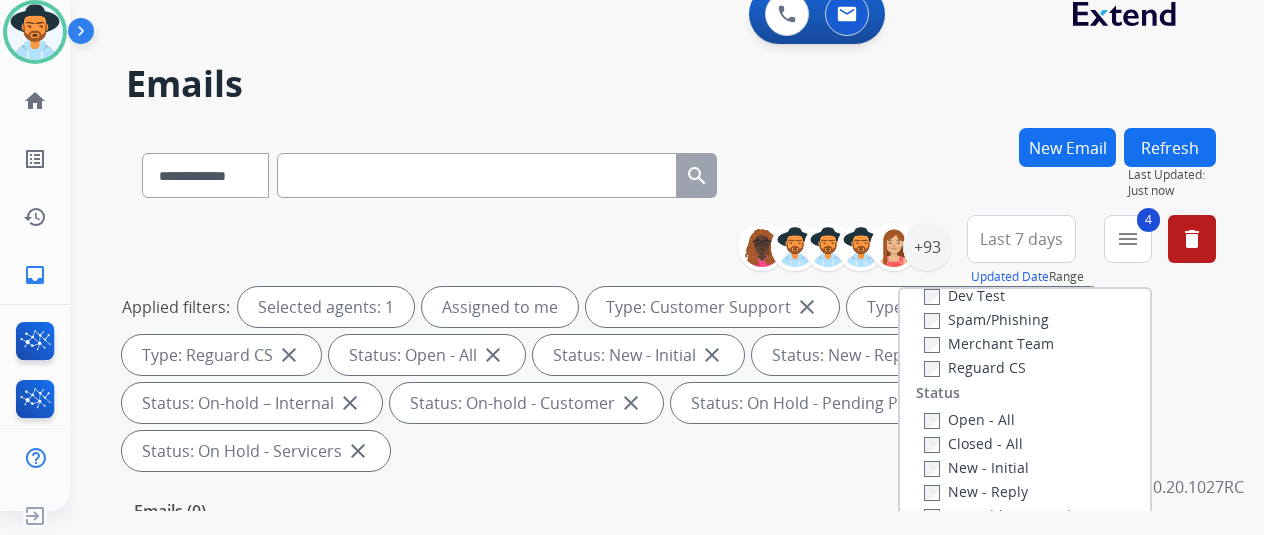 scroll, scrollTop: 228, scrollLeft: 0, axis: vertical 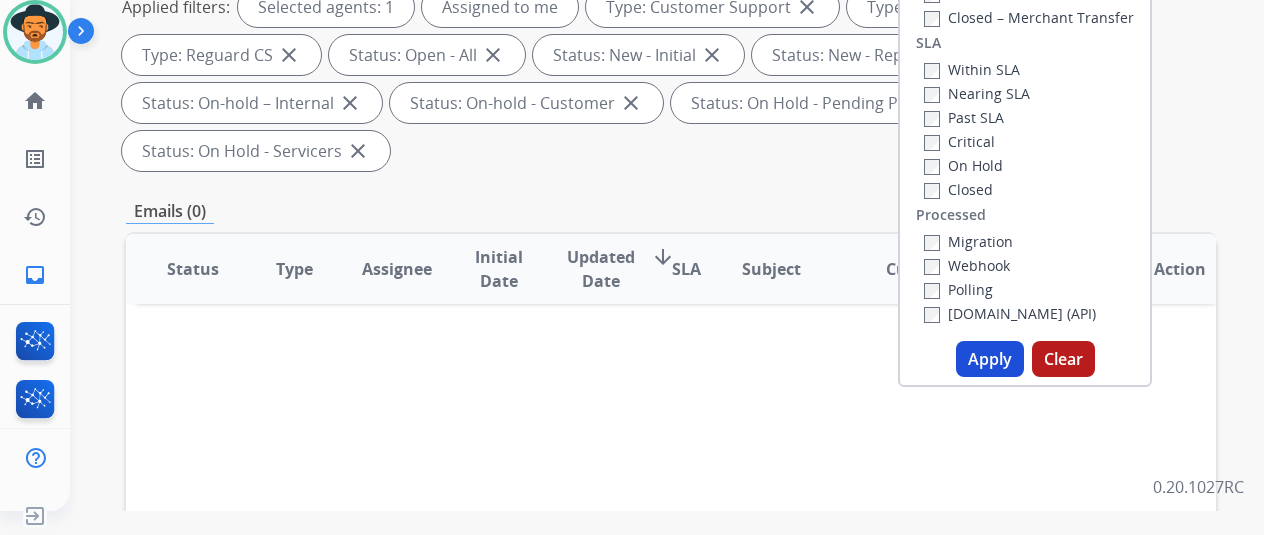click on "Apply" at bounding box center [990, 359] 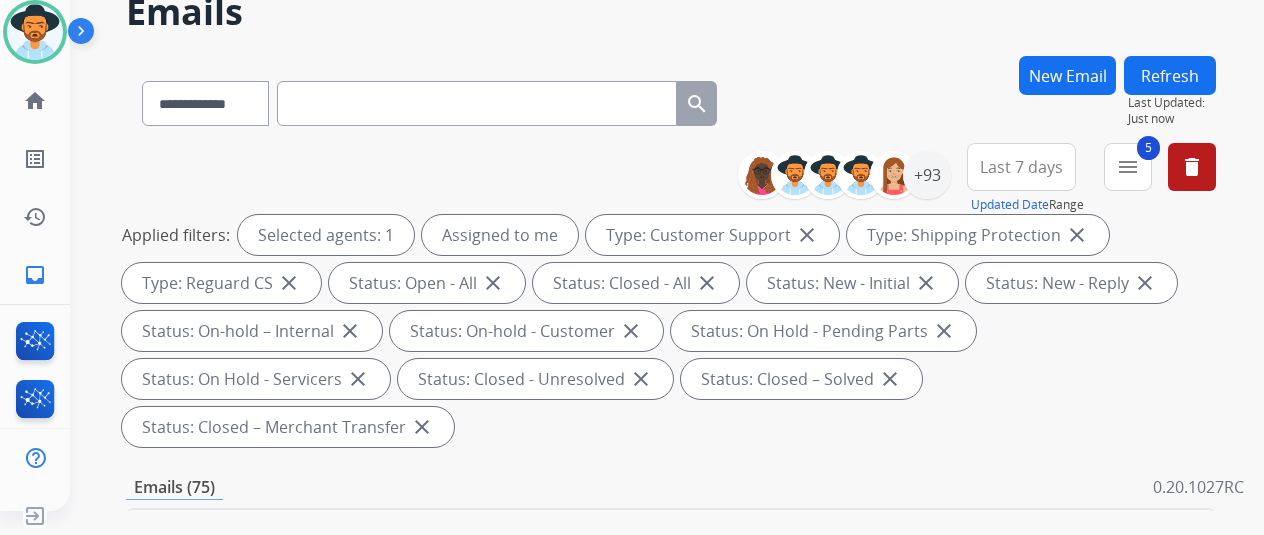 scroll, scrollTop: 300, scrollLeft: 0, axis: vertical 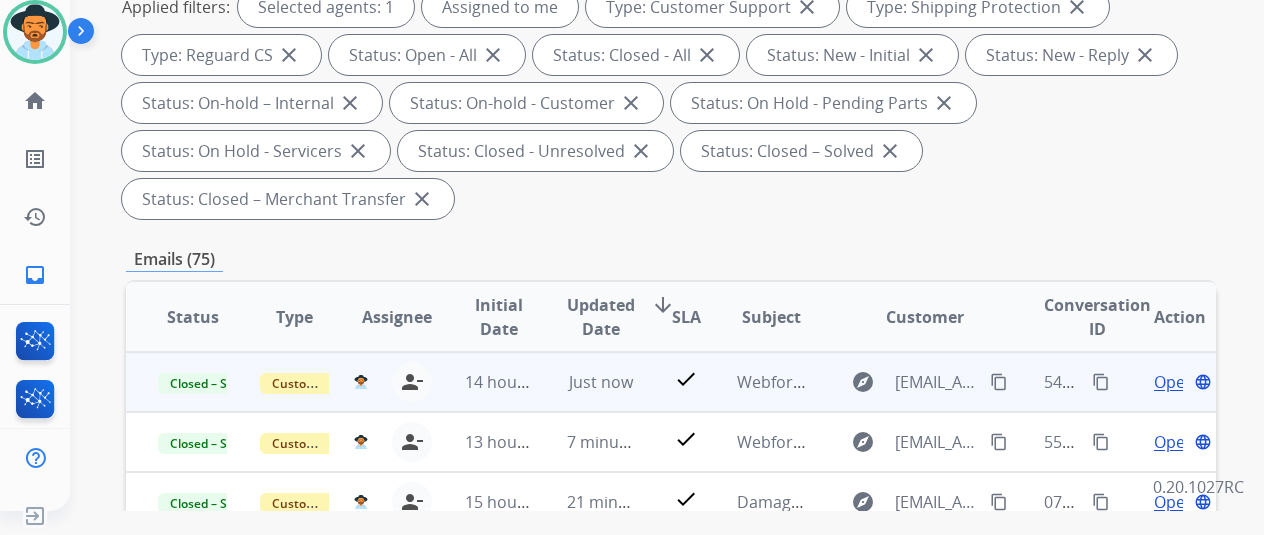 click on "content_copy" at bounding box center [1101, 382] 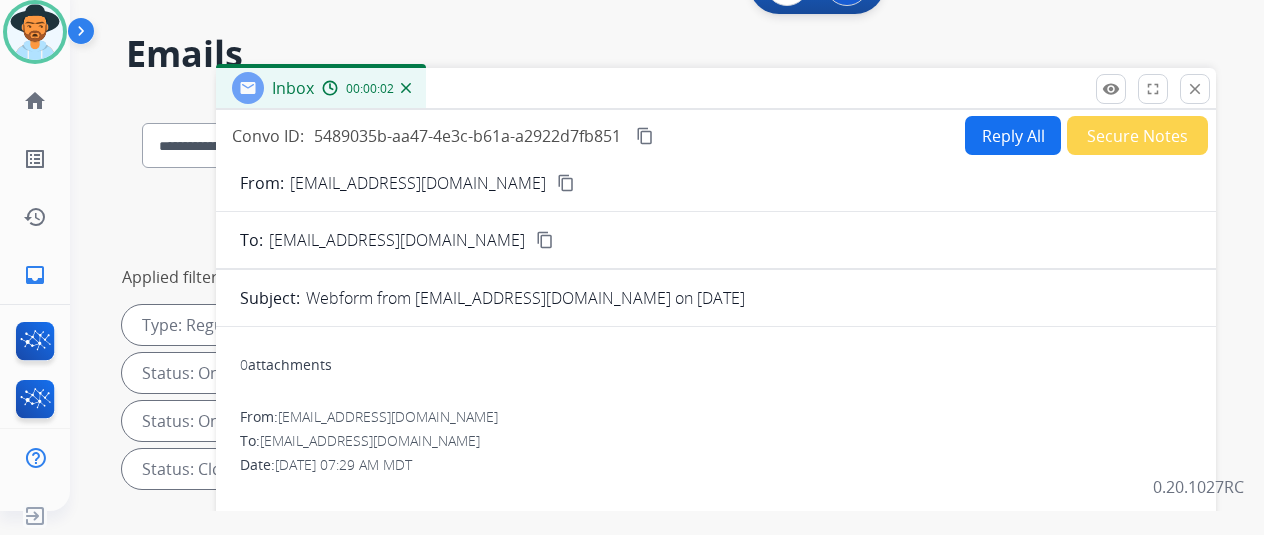 scroll, scrollTop: 0, scrollLeft: 0, axis: both 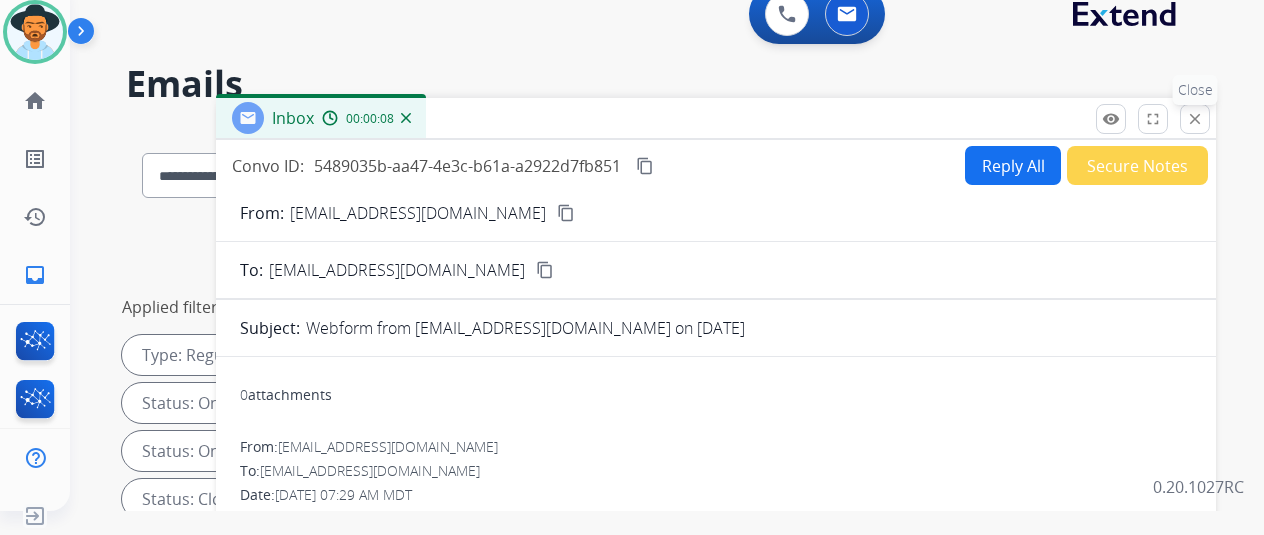 click on "close" at bounding box center (1195, 119) 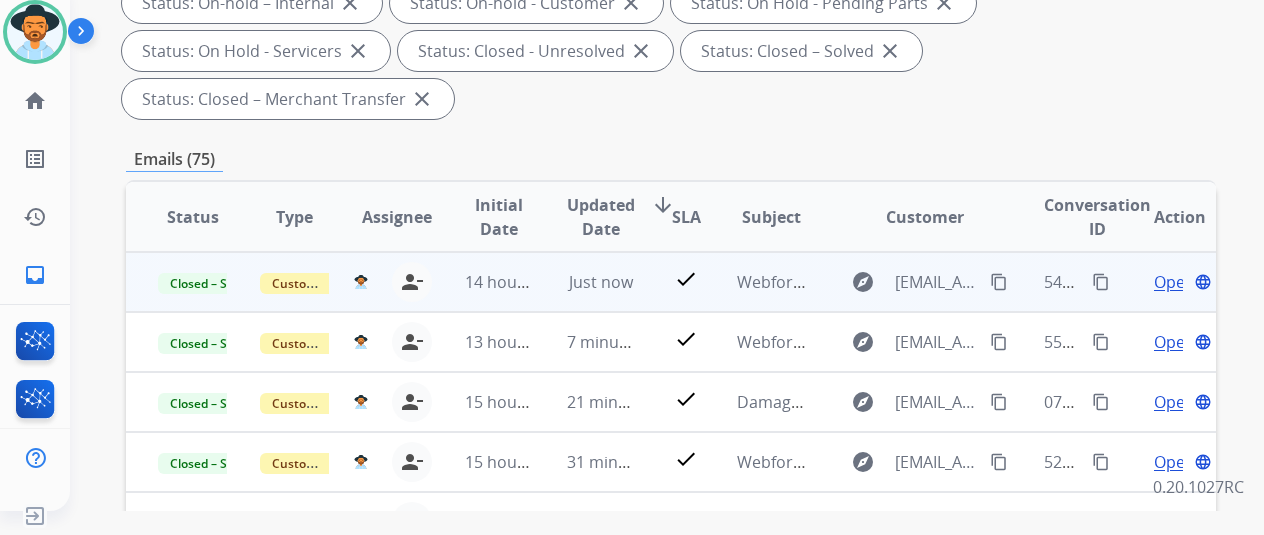 scroll, scrollTop: 0, scrollLeft: 0, axis: both 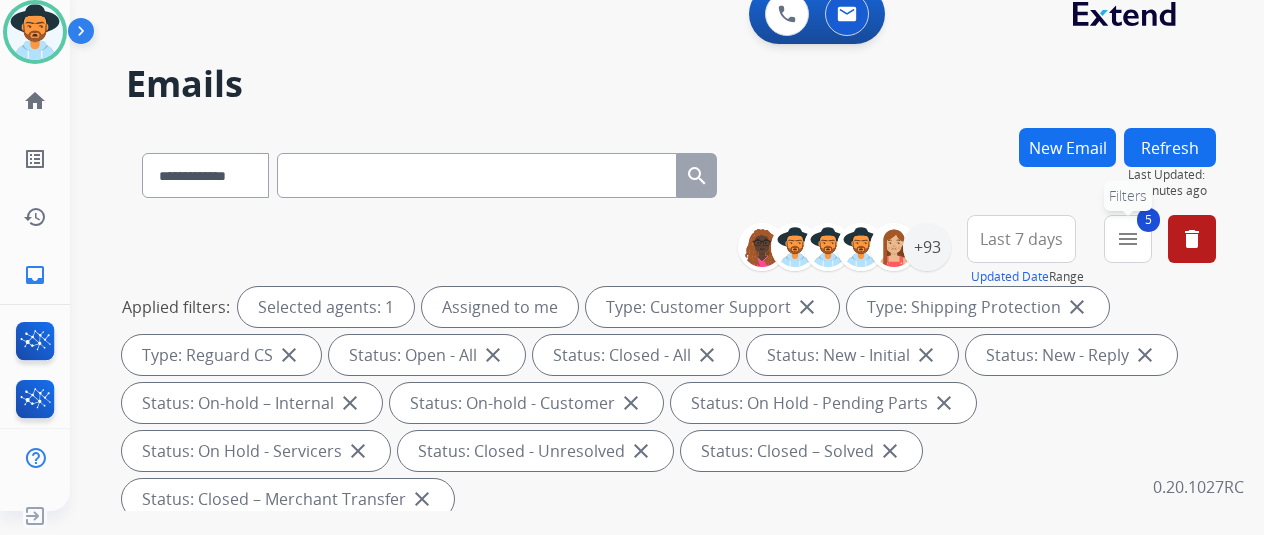 click on "menu" at bounding box center (1128, 239) 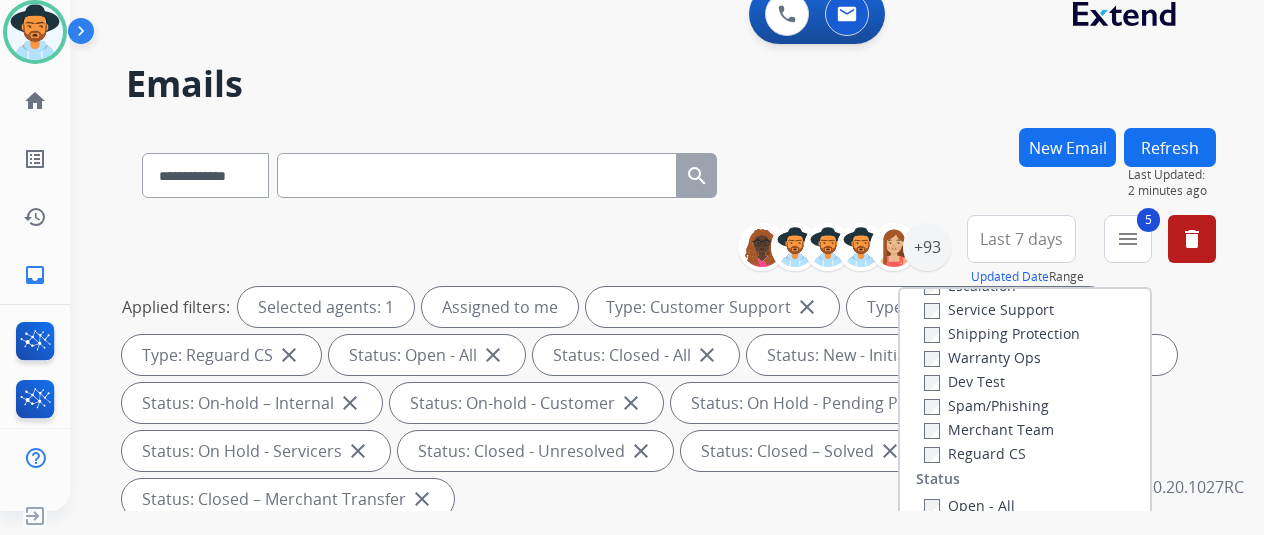 scroll, scrollTop: 228, scrollLeft: 0, axis: vertical 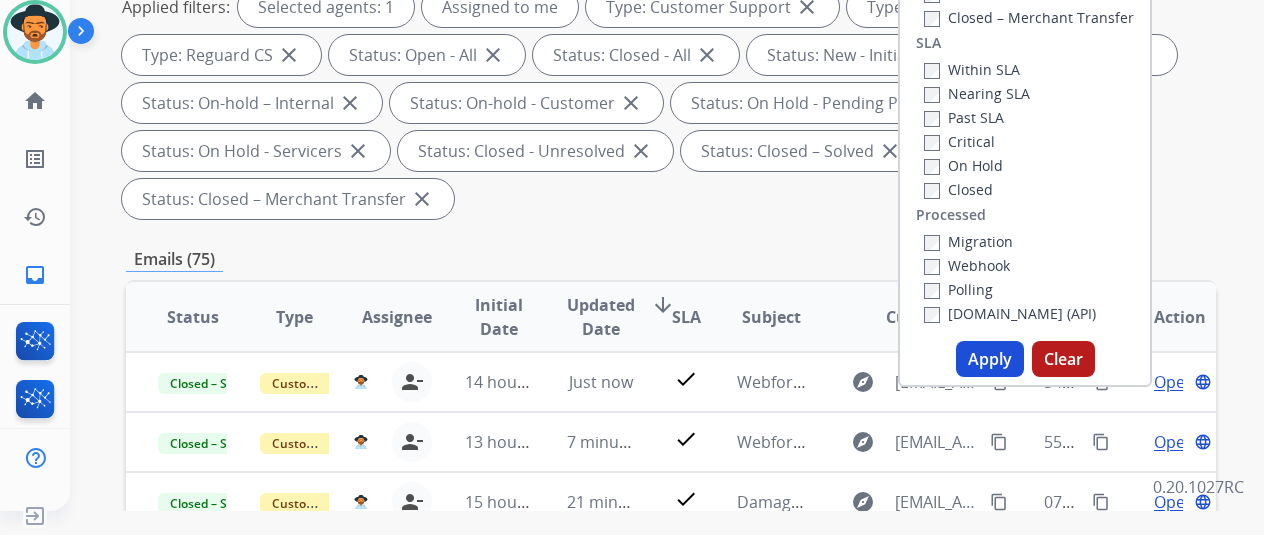 click on "Apply" at bounding box center (990, 359) 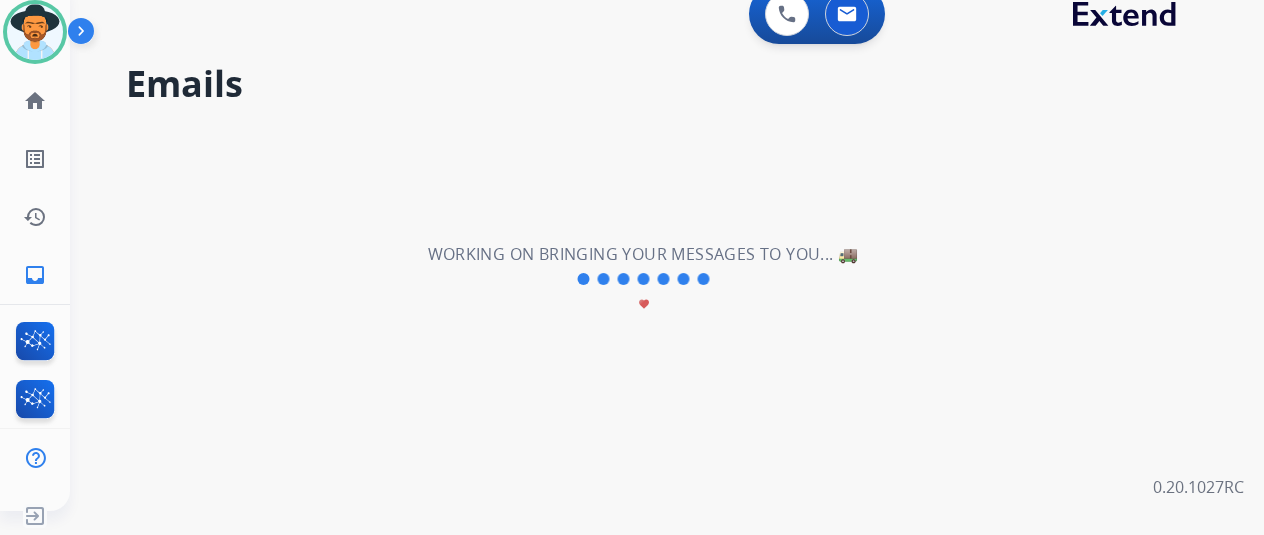 scroll, scrollTop: 0, scrollLeft: 0, axis: both 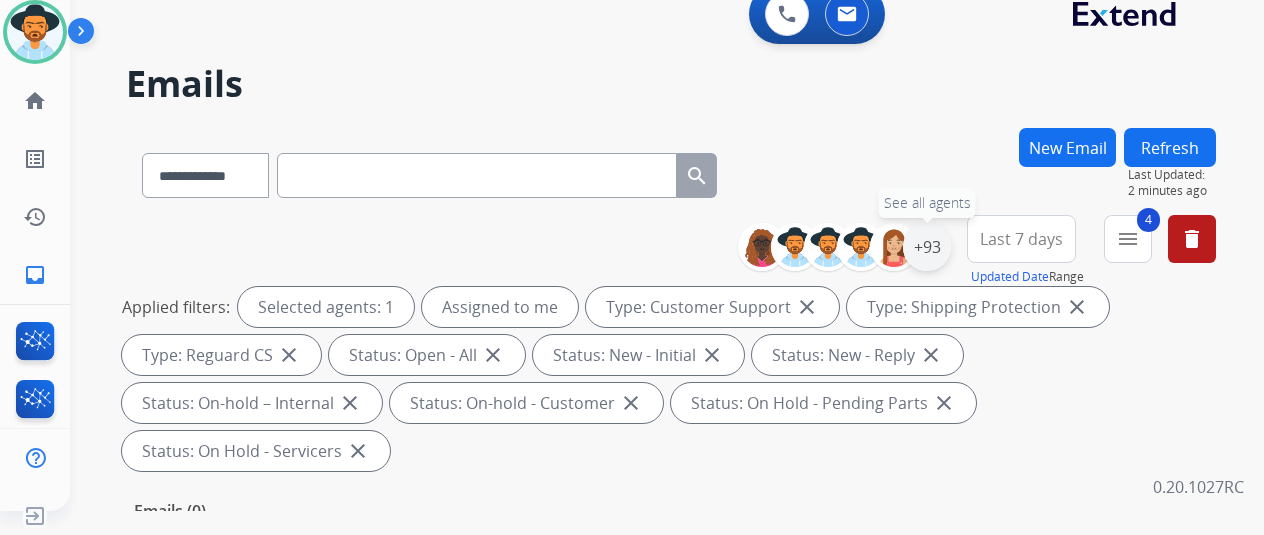 click on "+93" at bounding box center (927, 247) 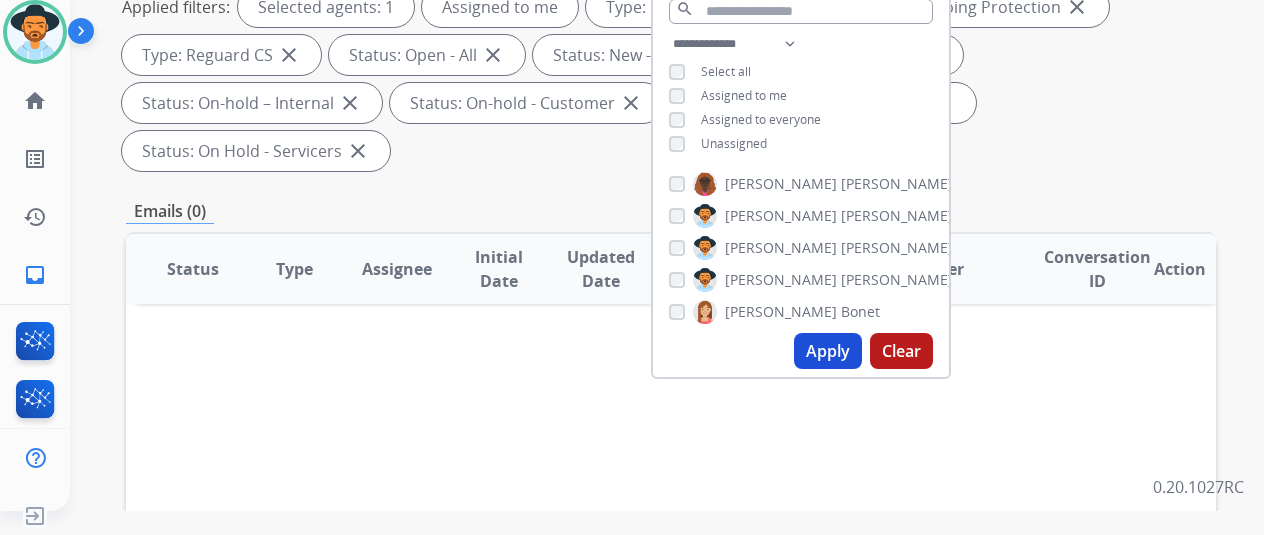 scroll, scrollTop: 0, scrollLeft: 0, axis: both 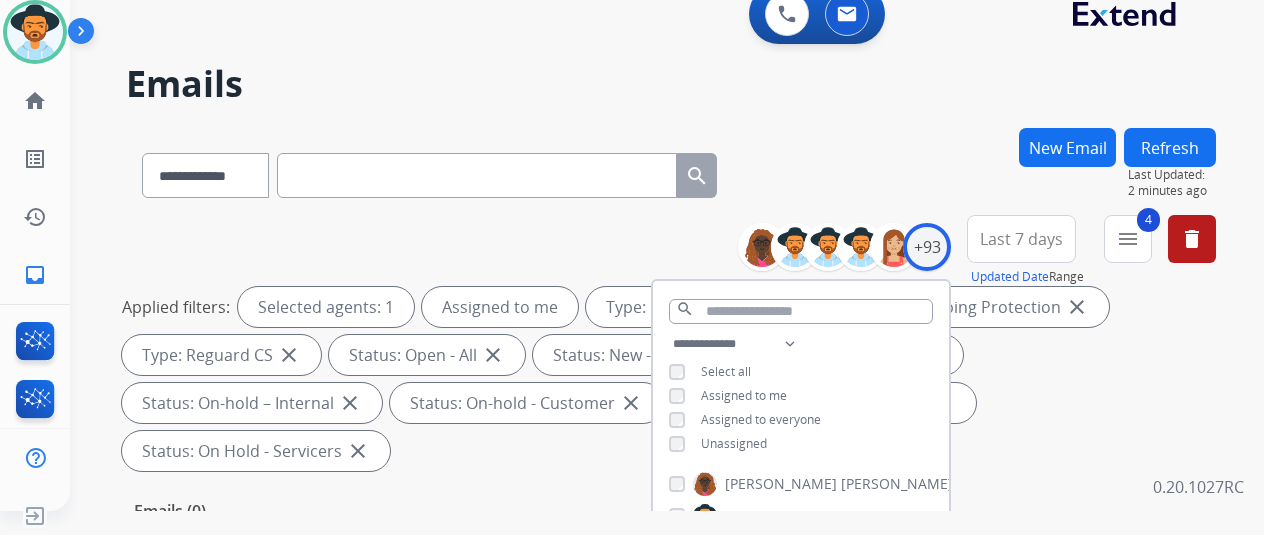 click on "**********" at bounding box center [671, 171] 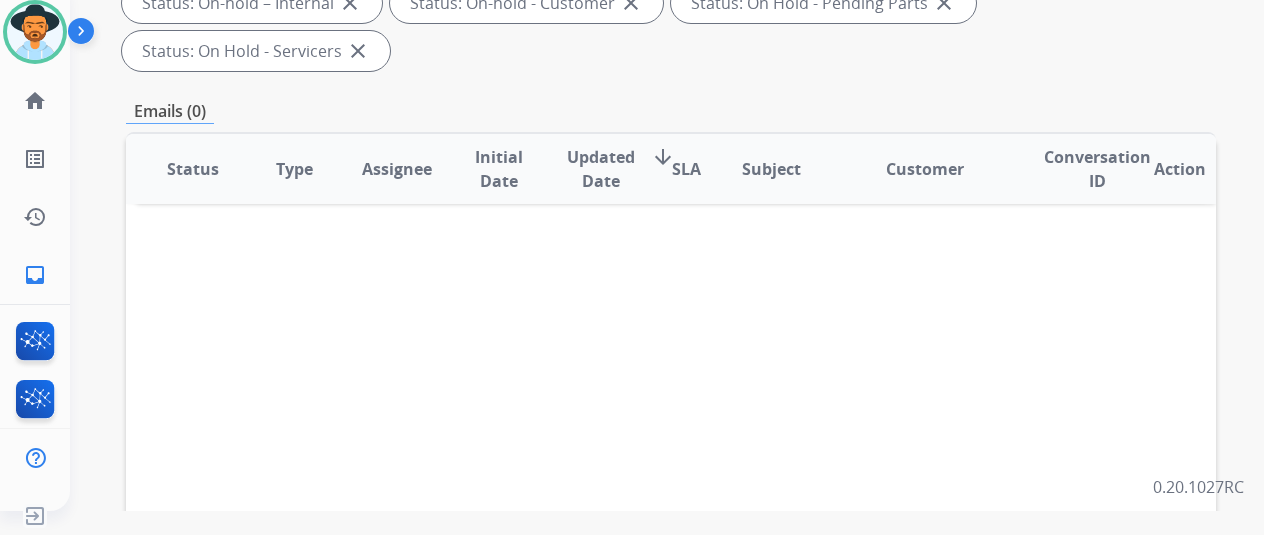 scroll, scrollTop: 0, scrollLeft: 0, axis: both 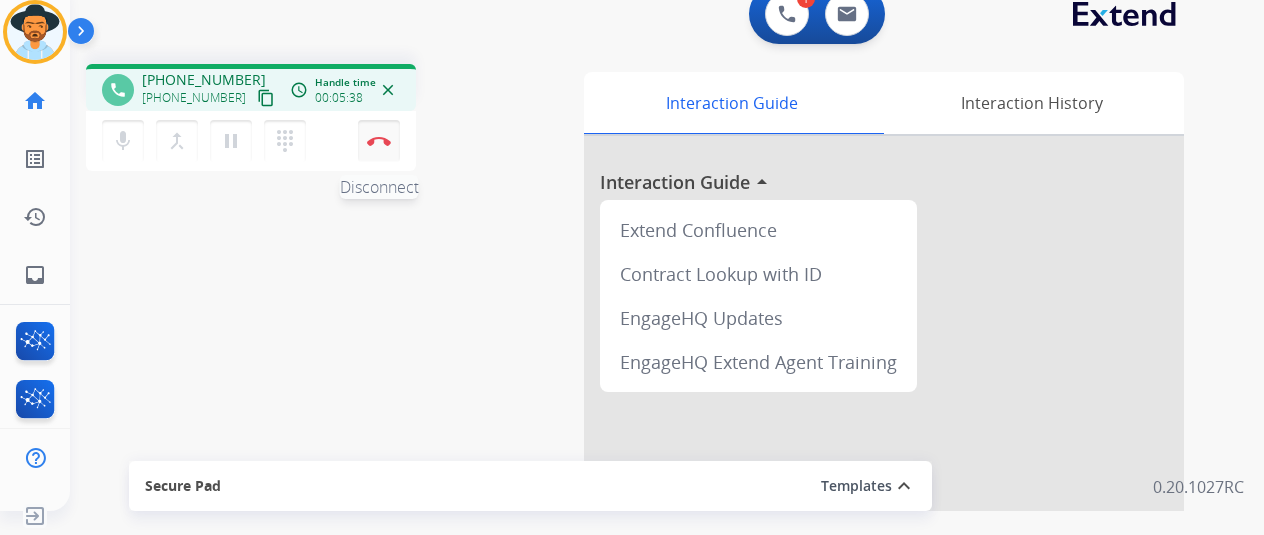 click on "Disconnect" at bounding box center (379, 141) 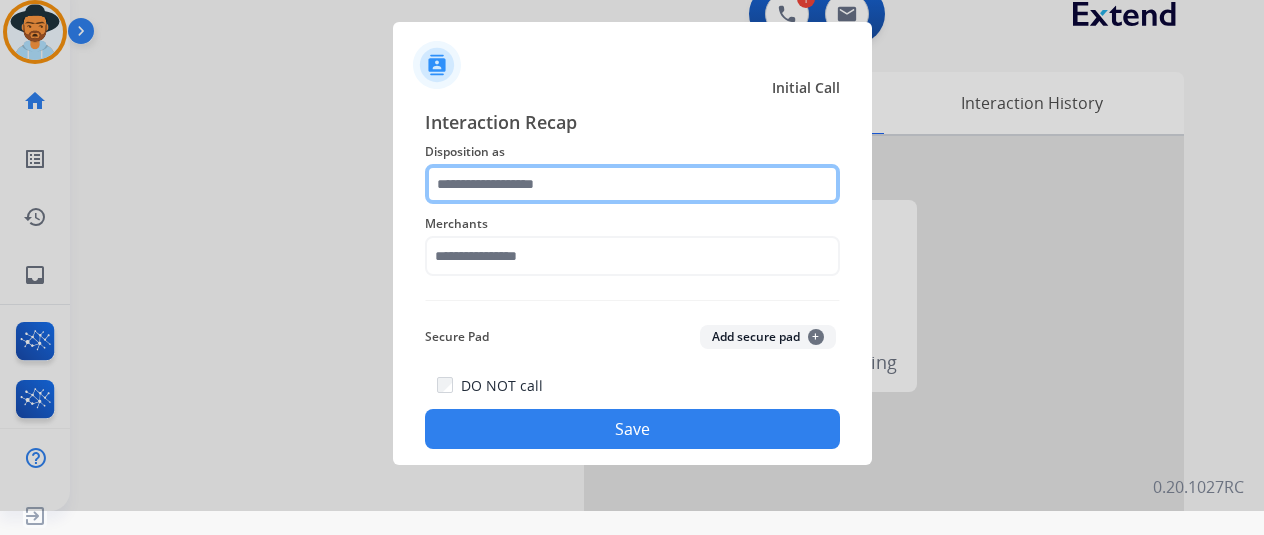 click 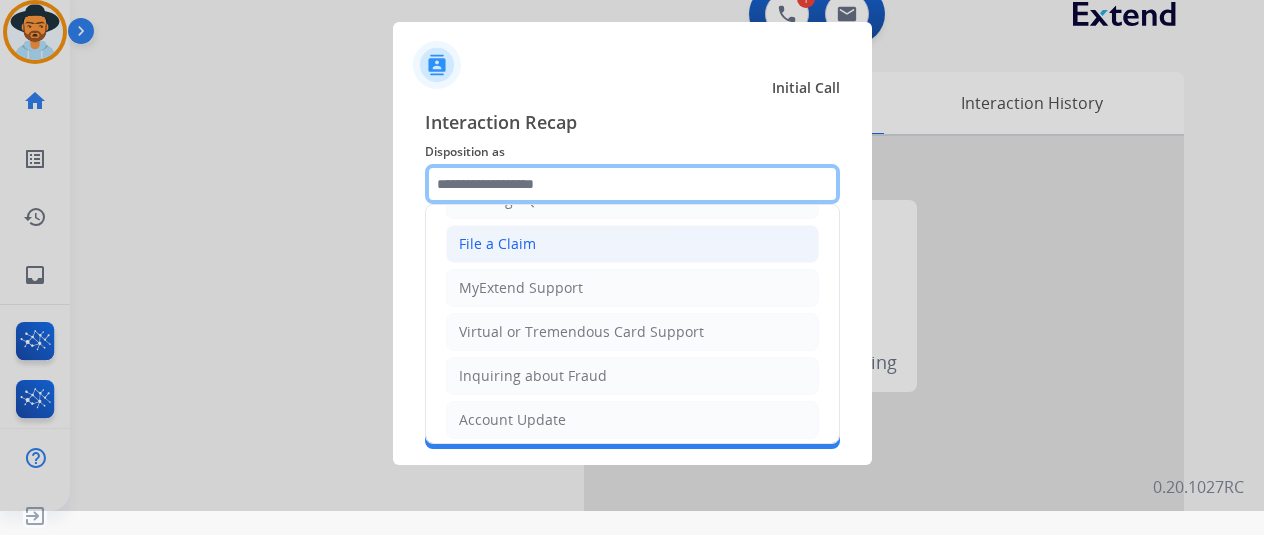scroll, scrollTop: 100, scrollLeft: 0, axis: vertical 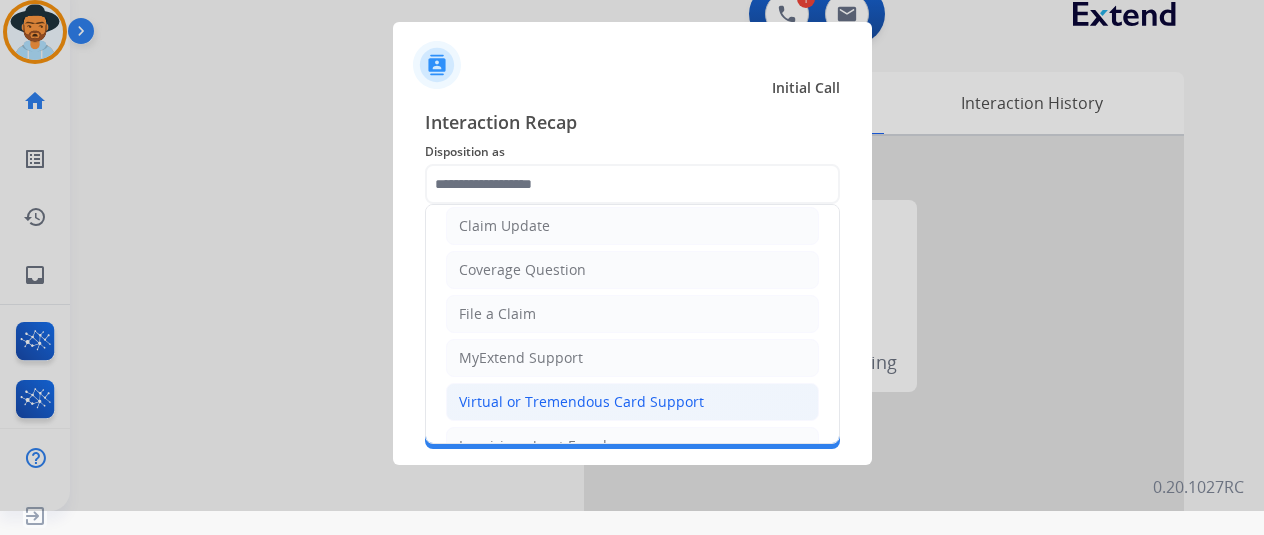 click on "Virtual or Tremendous Card Support" 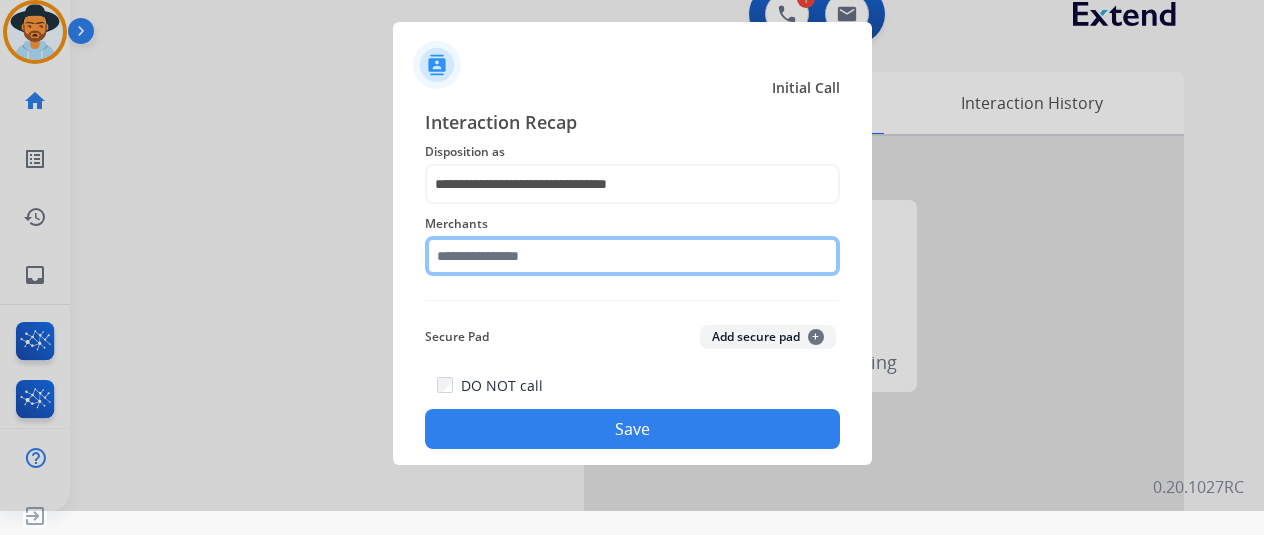 click 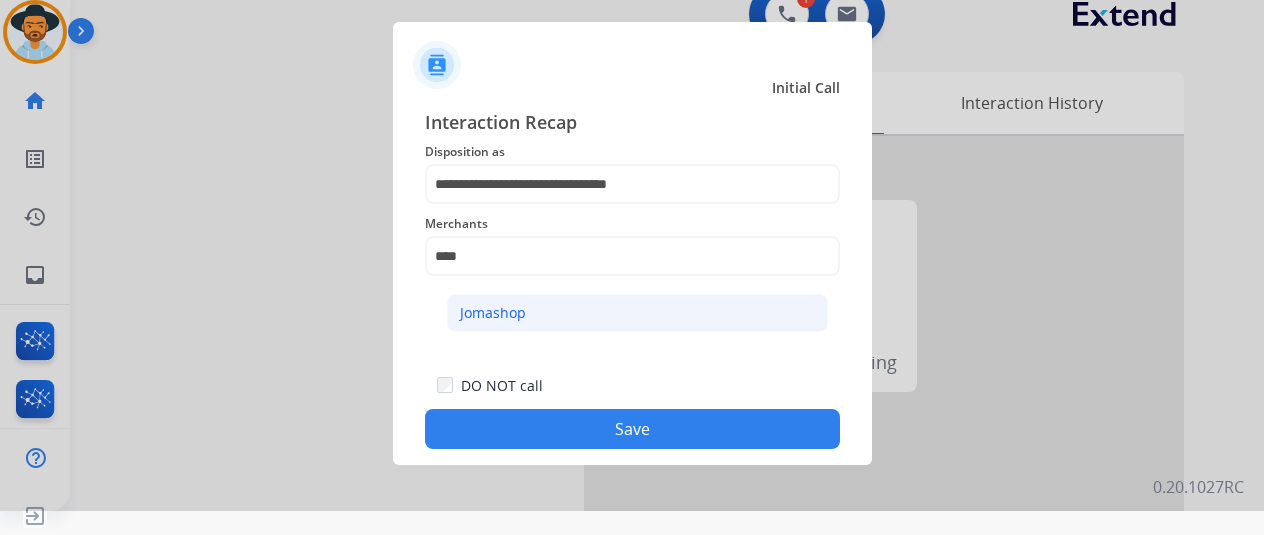 click on "Jomashop" 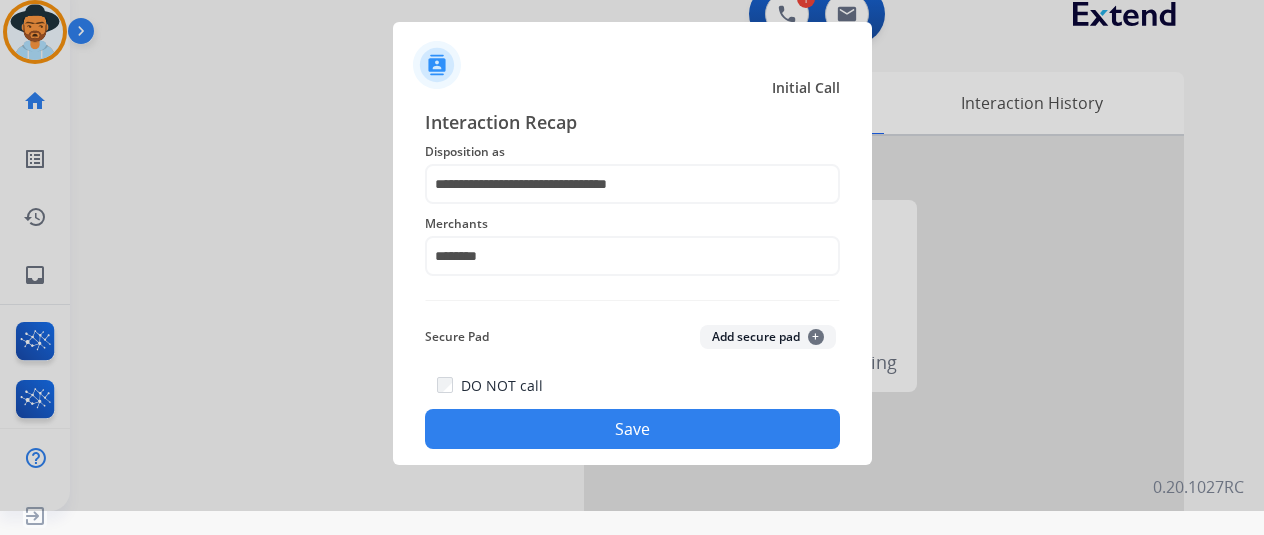 click on "Save" 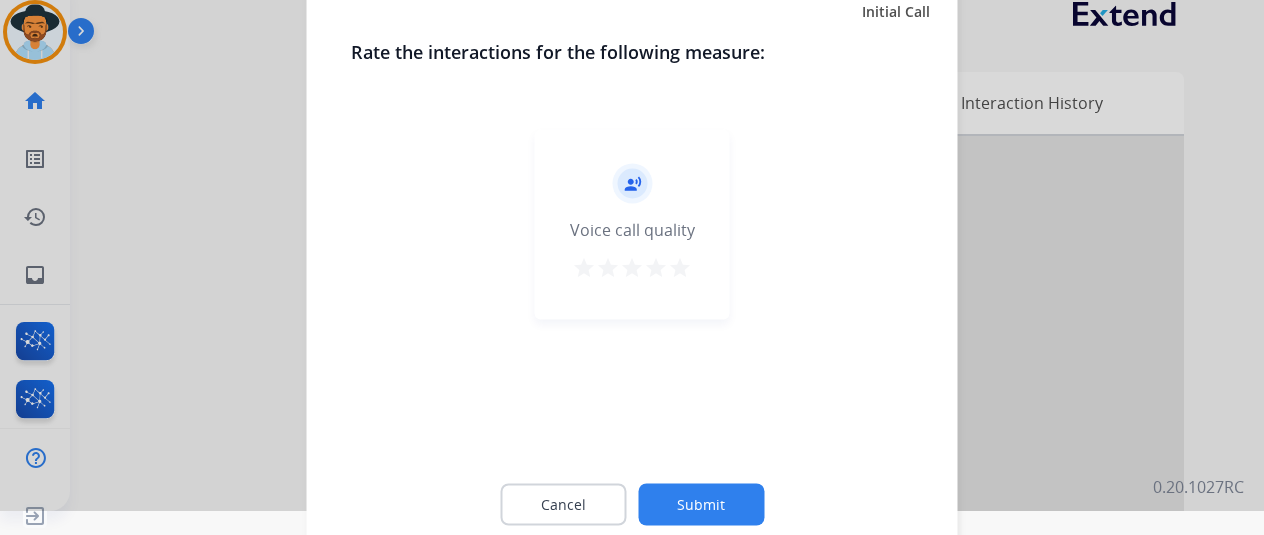 click on "Submit" 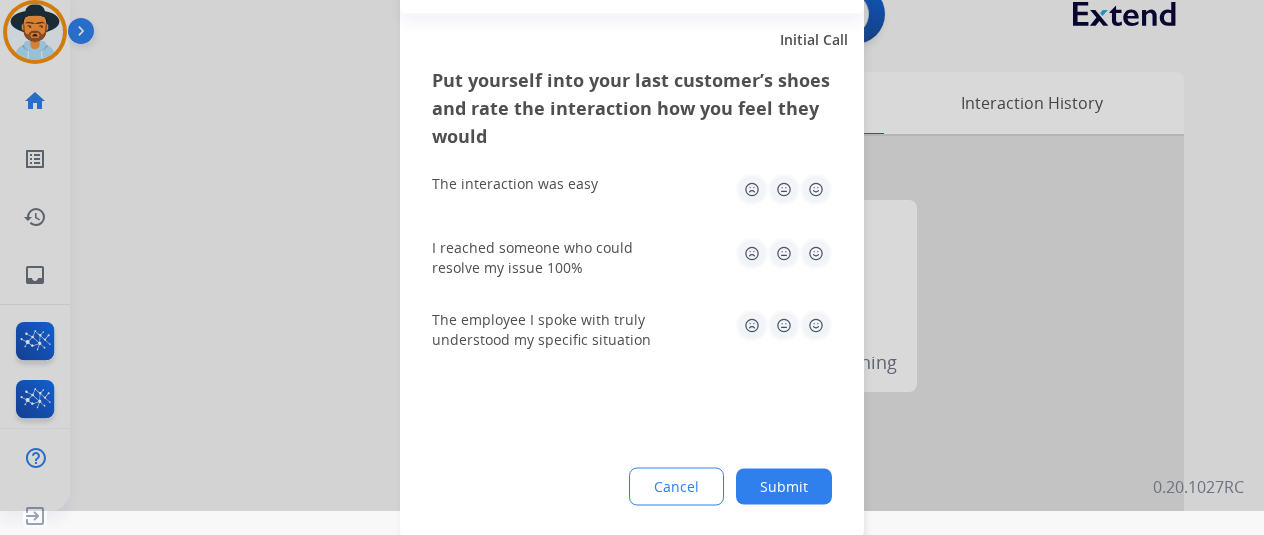 click on "Submit" 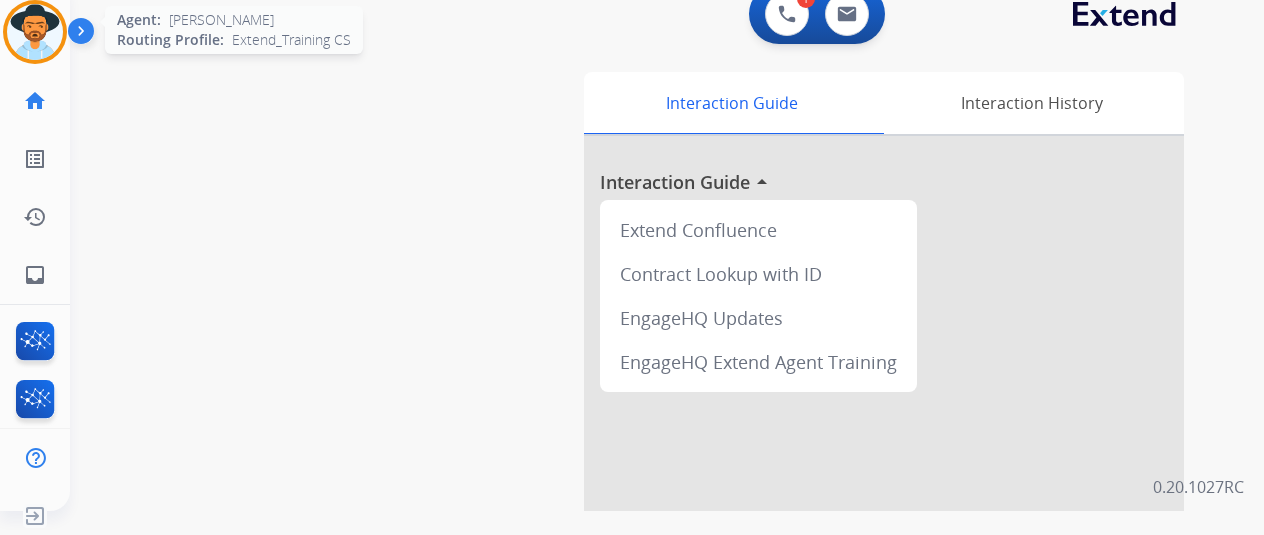 click at bounding box center [35, 32] 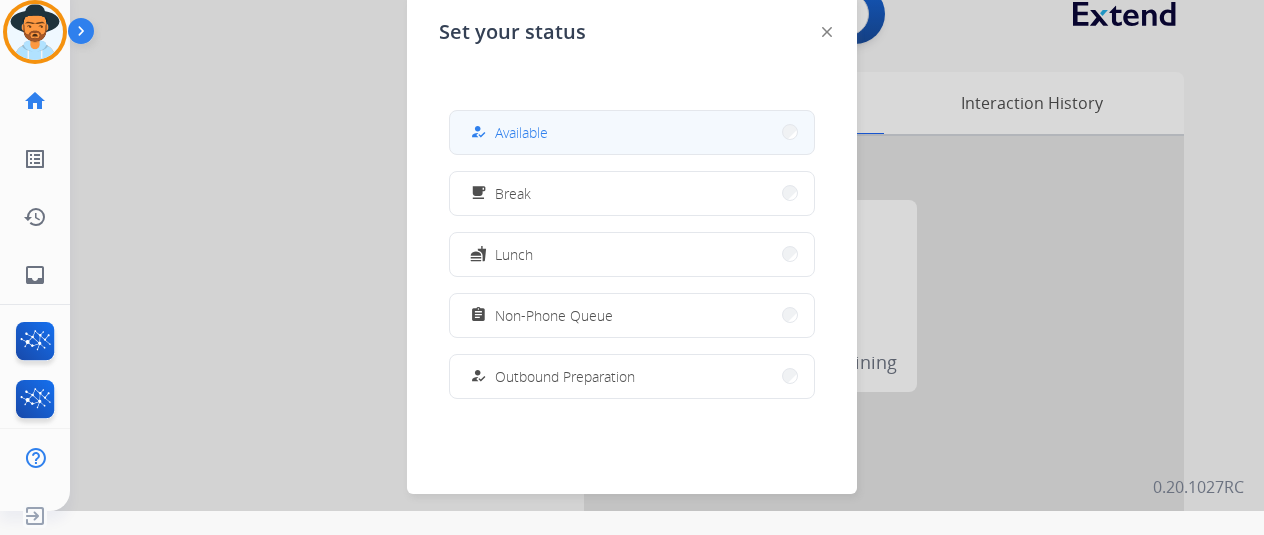 click on "how_to_reg Available" at bounding box center (632, 132) 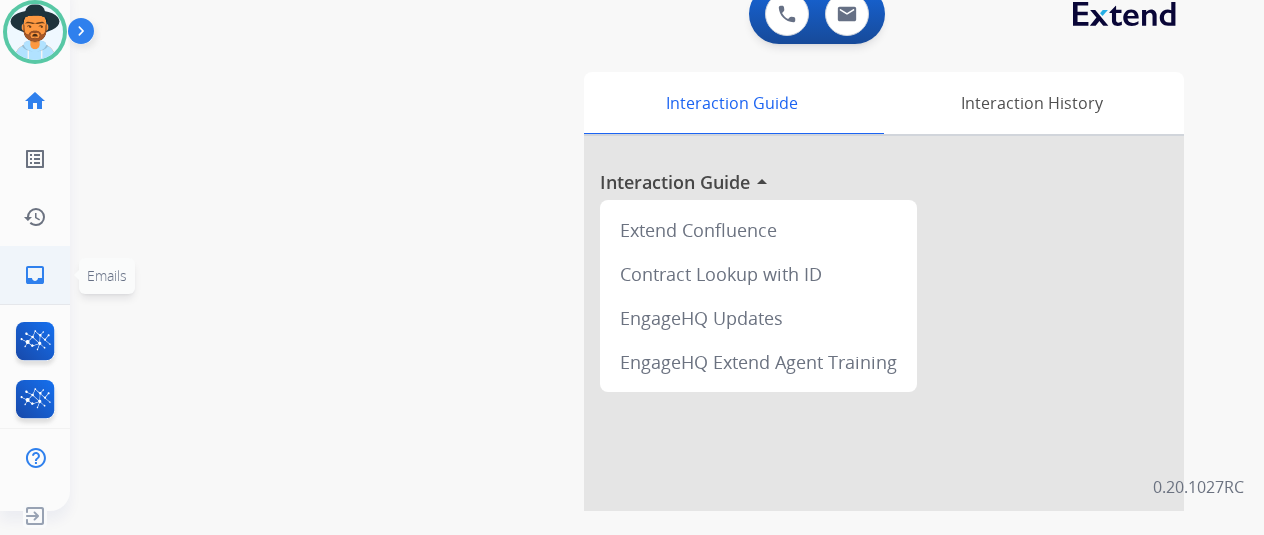 click on "inbox  Emails" 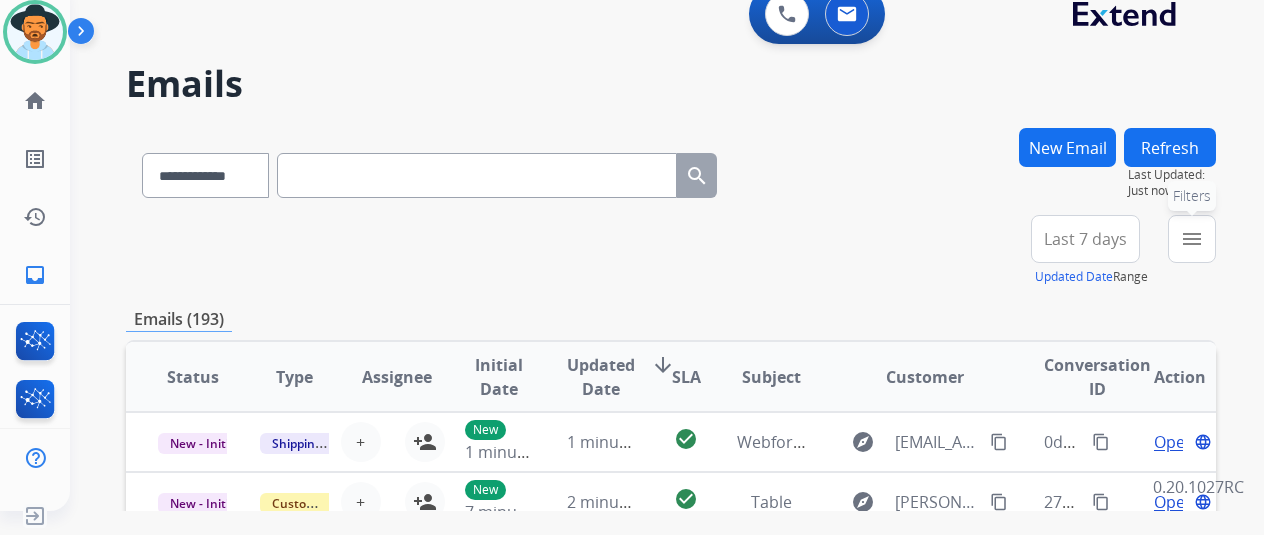 click on "menu" at bounding box center (1192, 239) 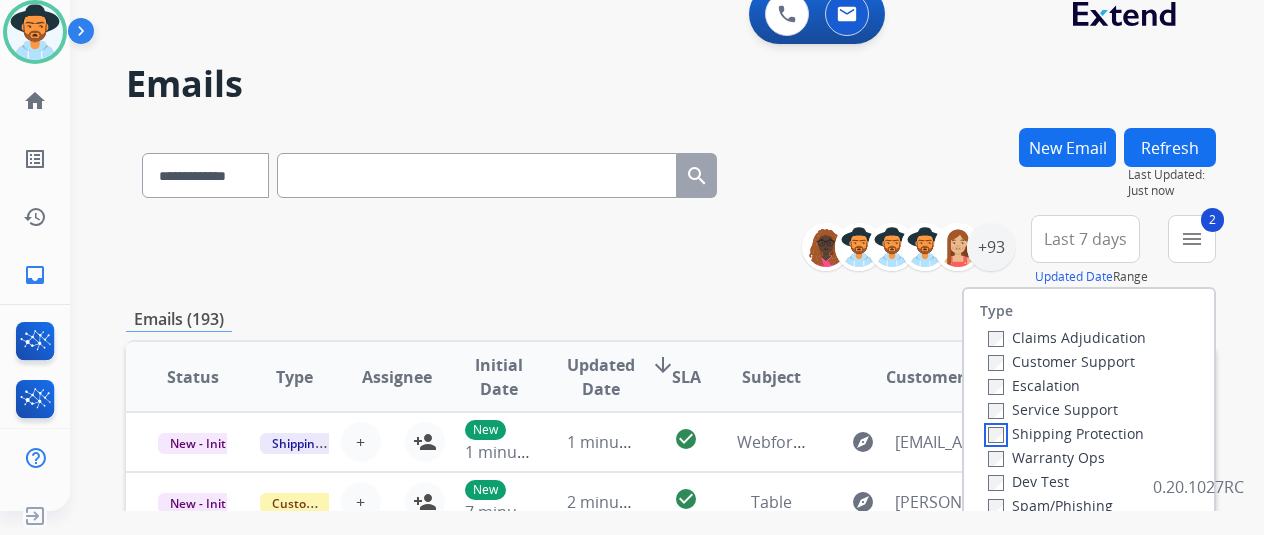scroll, scrollTop: 2, scrollLeft: 0, axis: vertical 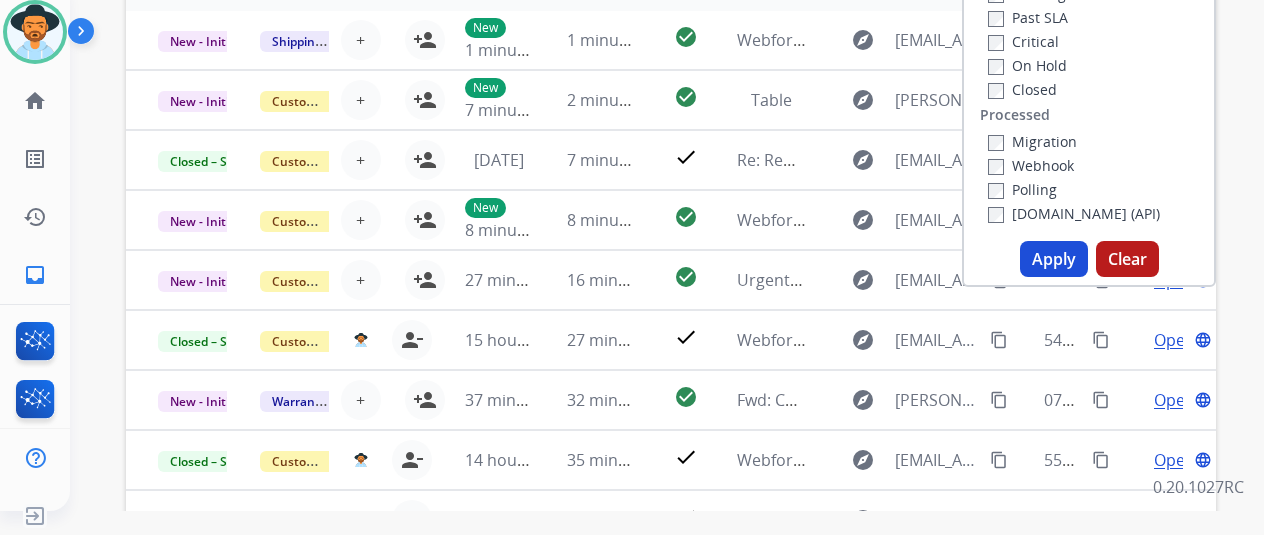 click on "Apply" at bounding box center [1054, 259] 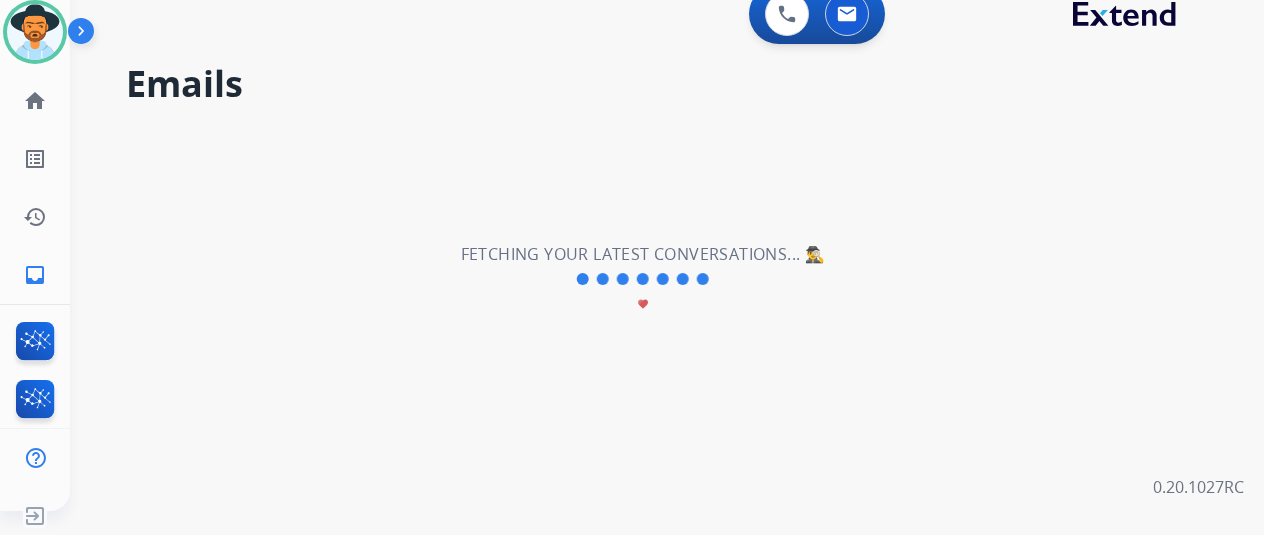 scroll, scrollTop: 0, scrollLeft: 0, axis: both 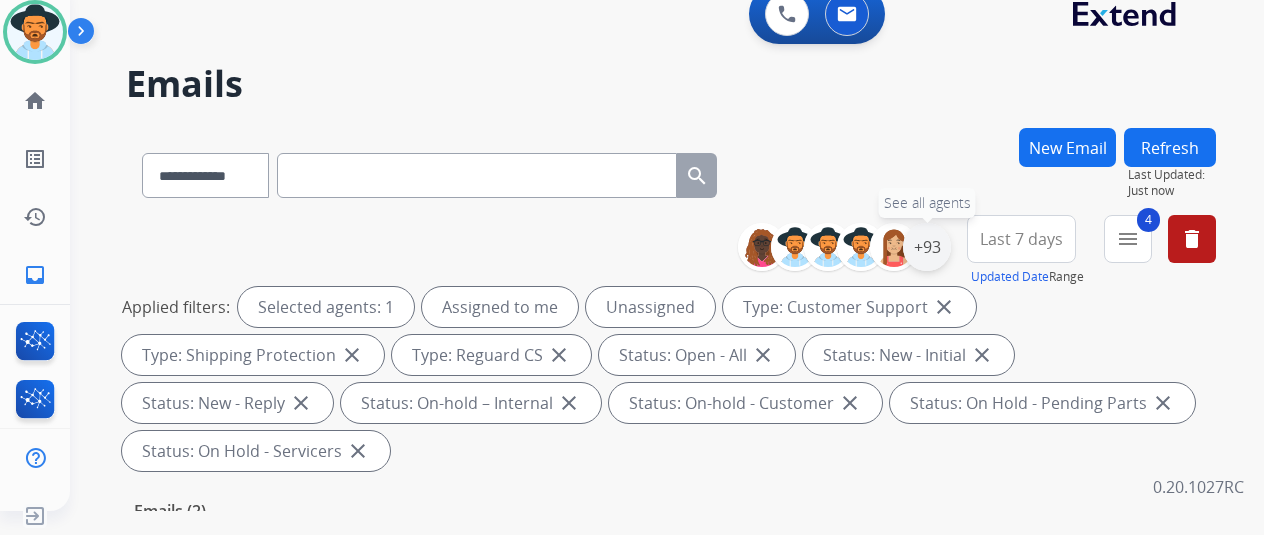 click on "+93" at bounding box center [927, 247] 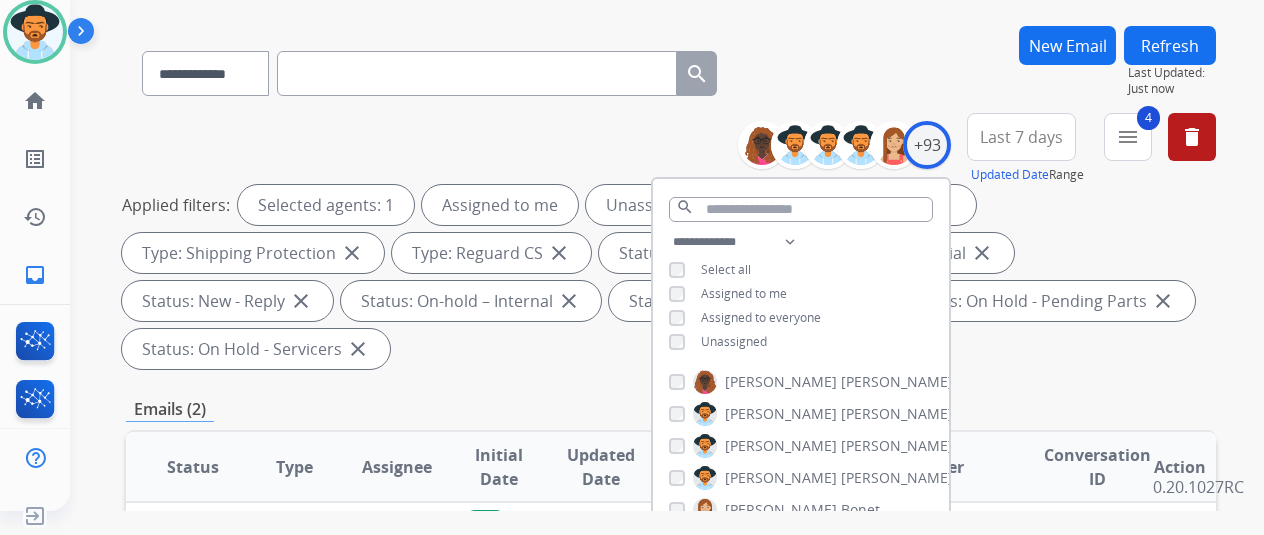 scroll, scrollTop: 200, scrollLeft: 0, axis: vertical 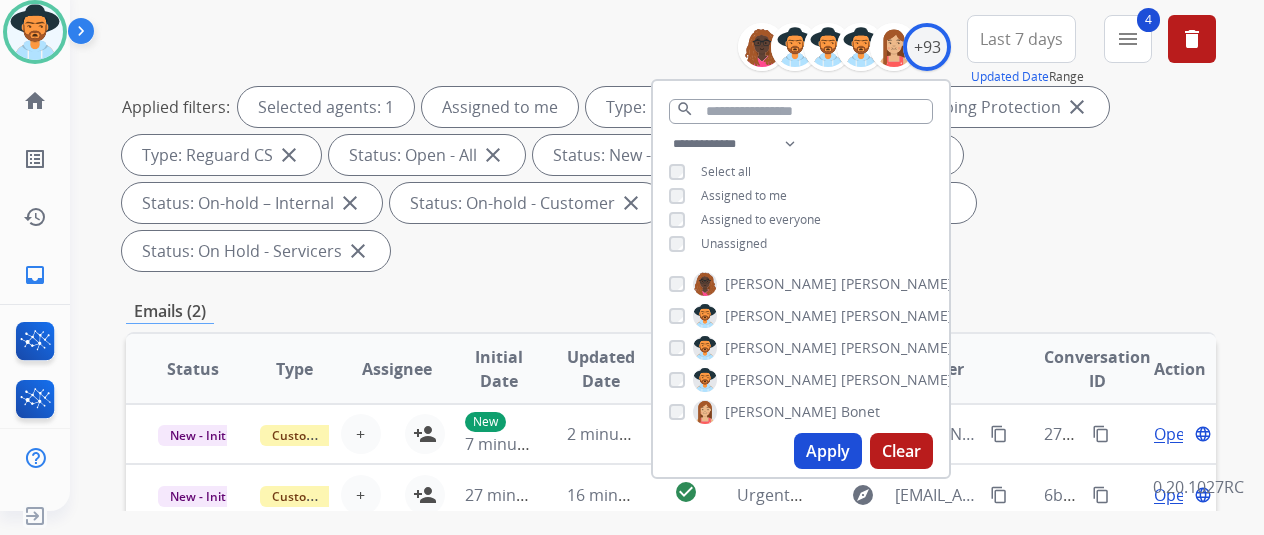click on "Apply" at bounding box center [828, 451] 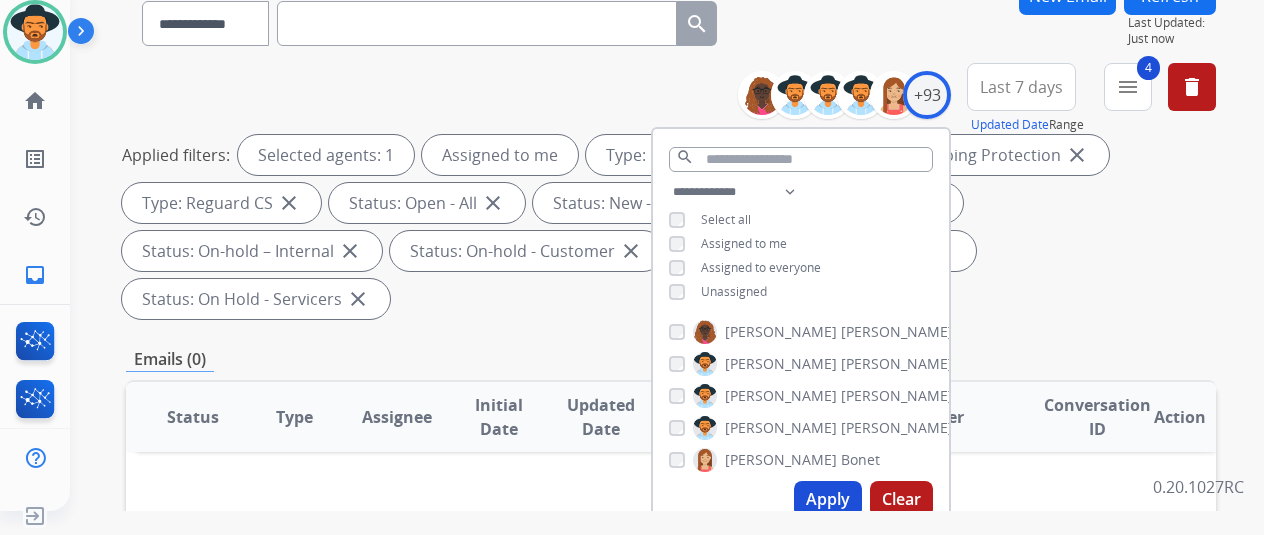 scroll, scrollTop: 300, scrollLeft: 0, axis: vertical 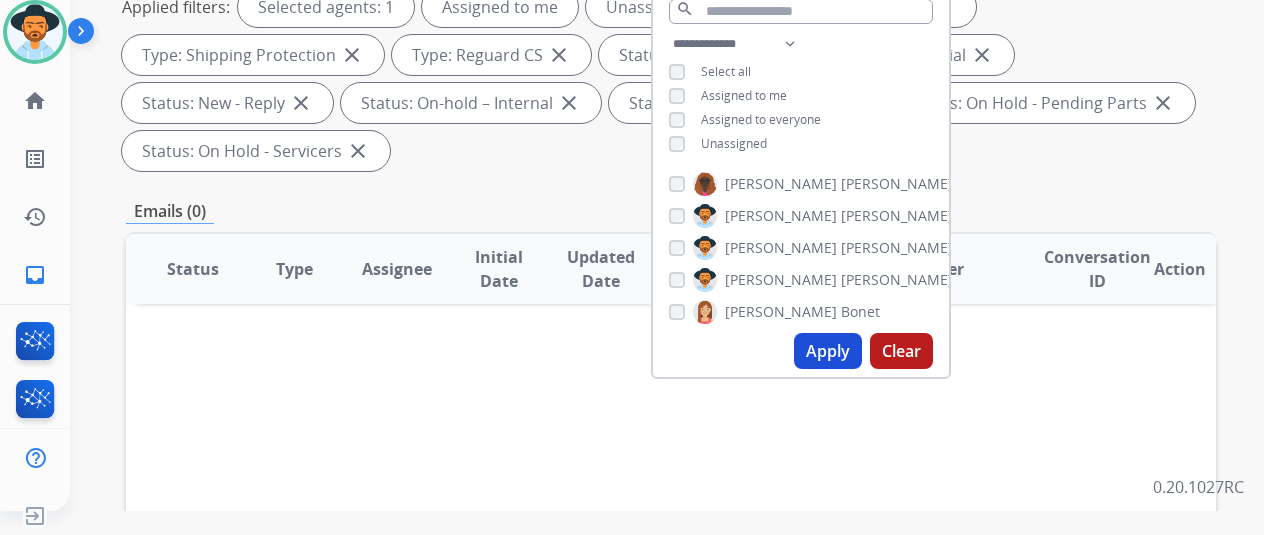 click on "Apply" at bounding box center [828, 351] 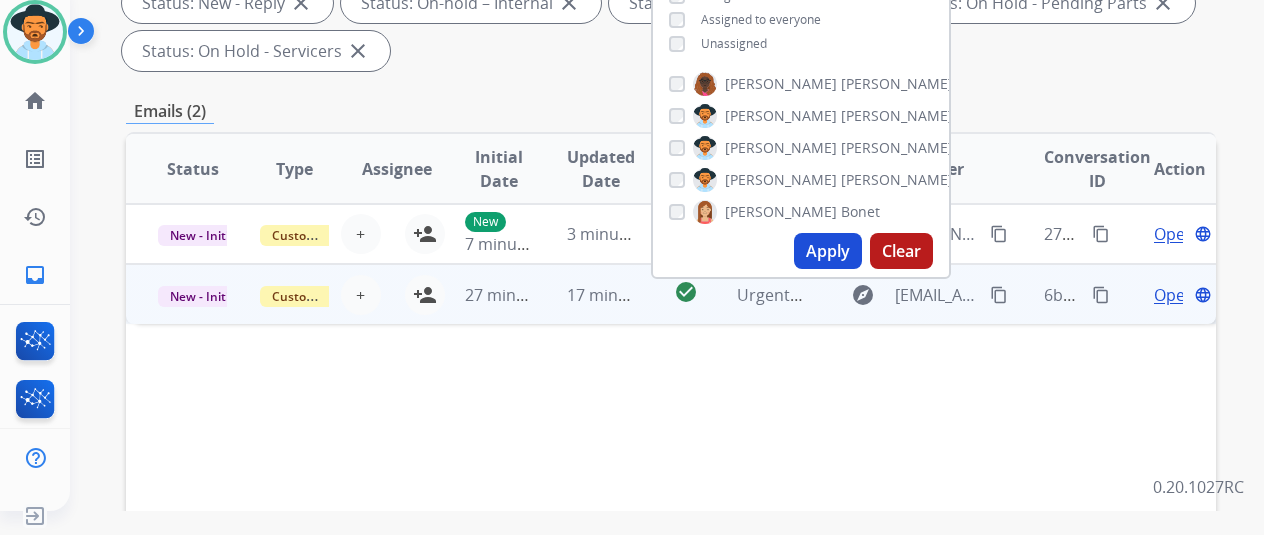 scroll, scrollTop: 0, scrollLeft: 0, axis: both 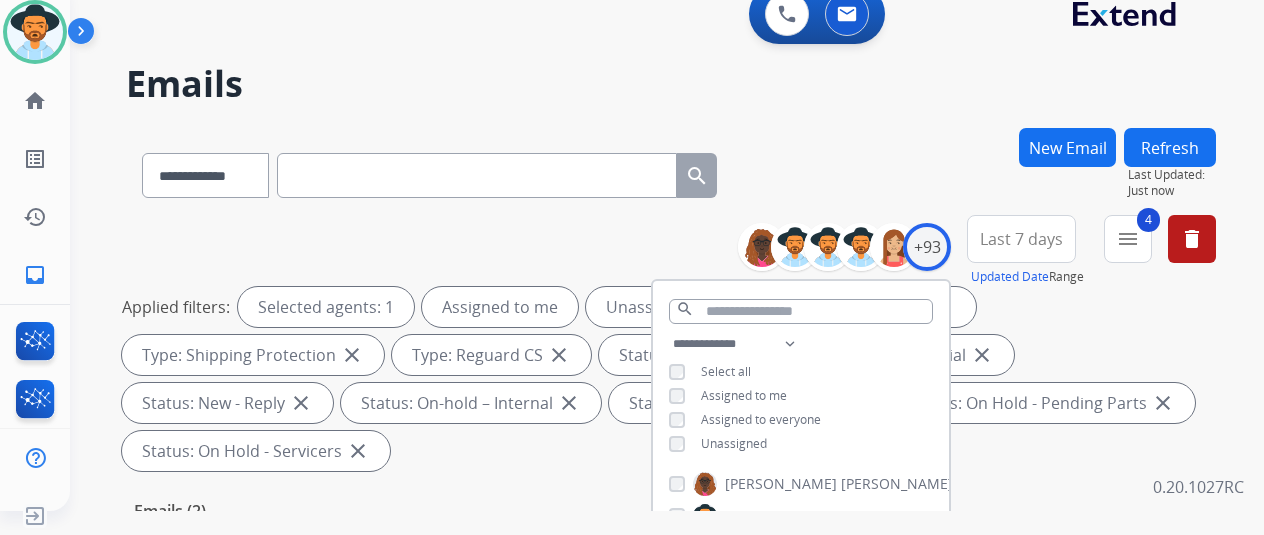 click on "**********" at bounding box center [671, 171] 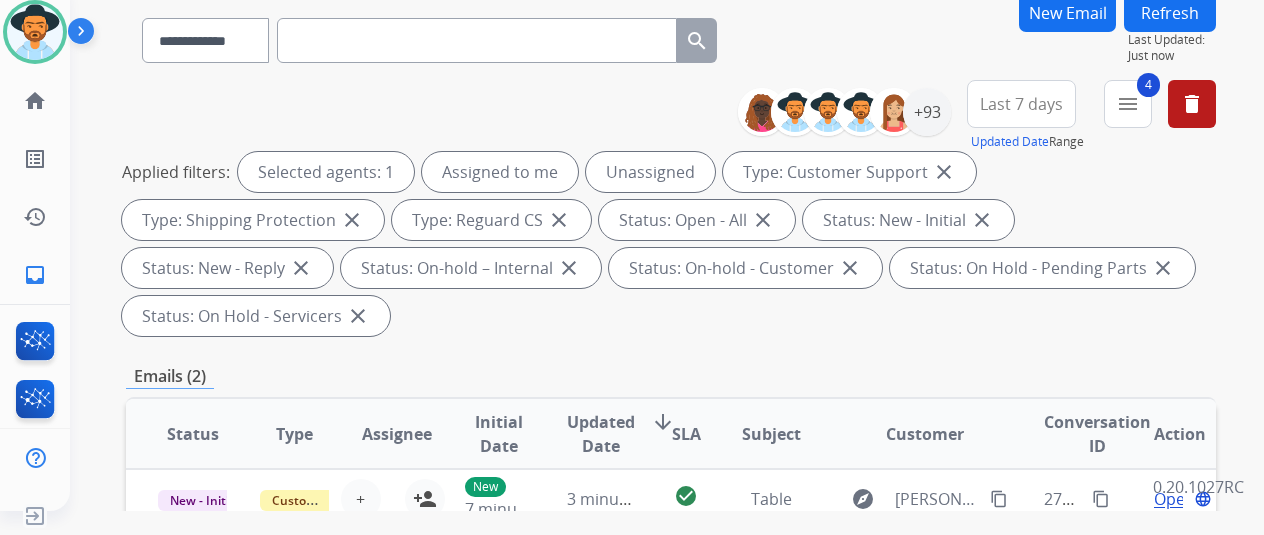 scroll, scrollTop: 0, scrollLeft: 0, axis: both 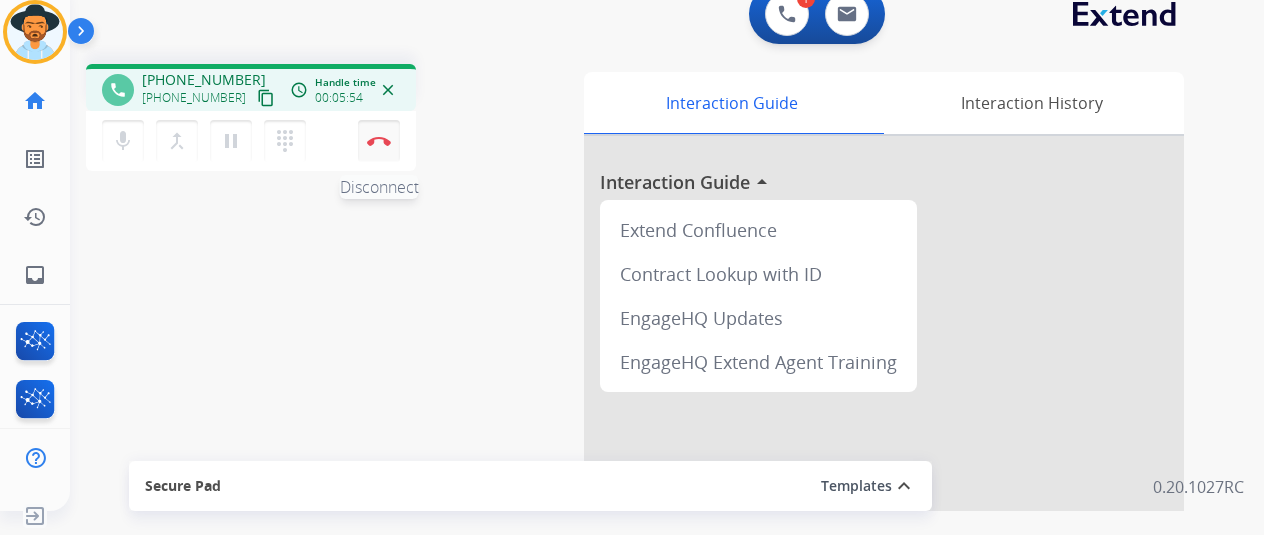 click at bounding box center [379, 141] 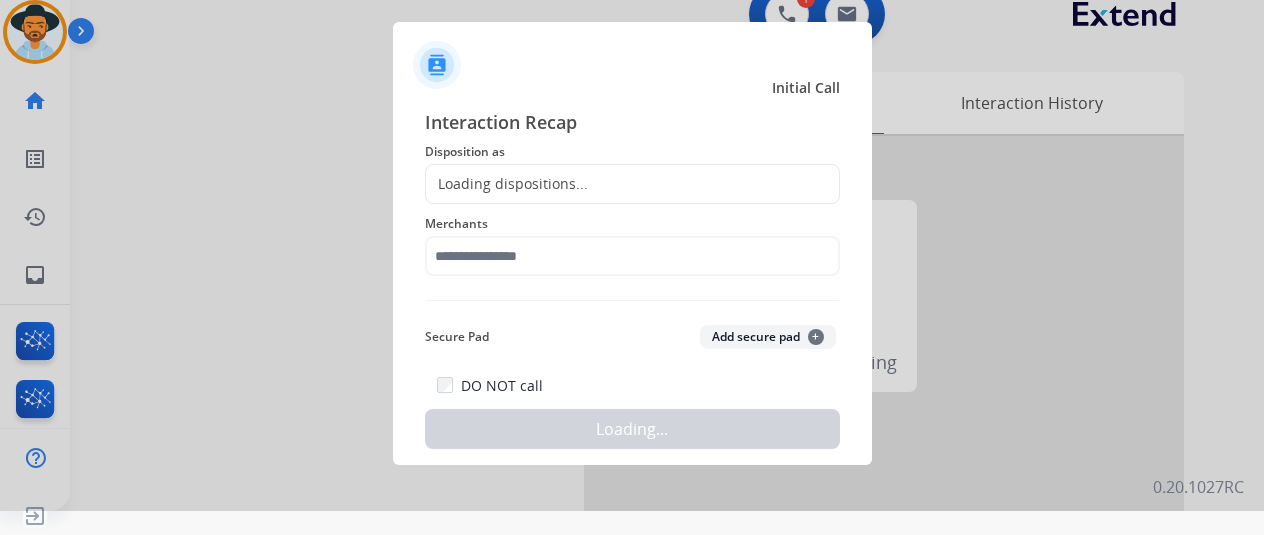 click on "Loading dispositions..." 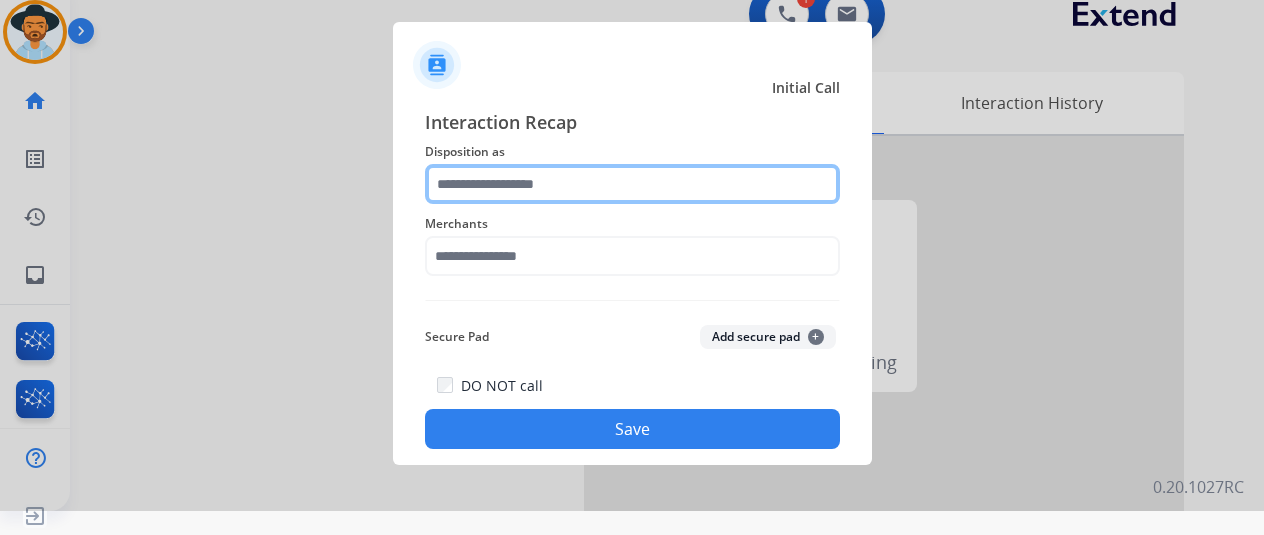 click 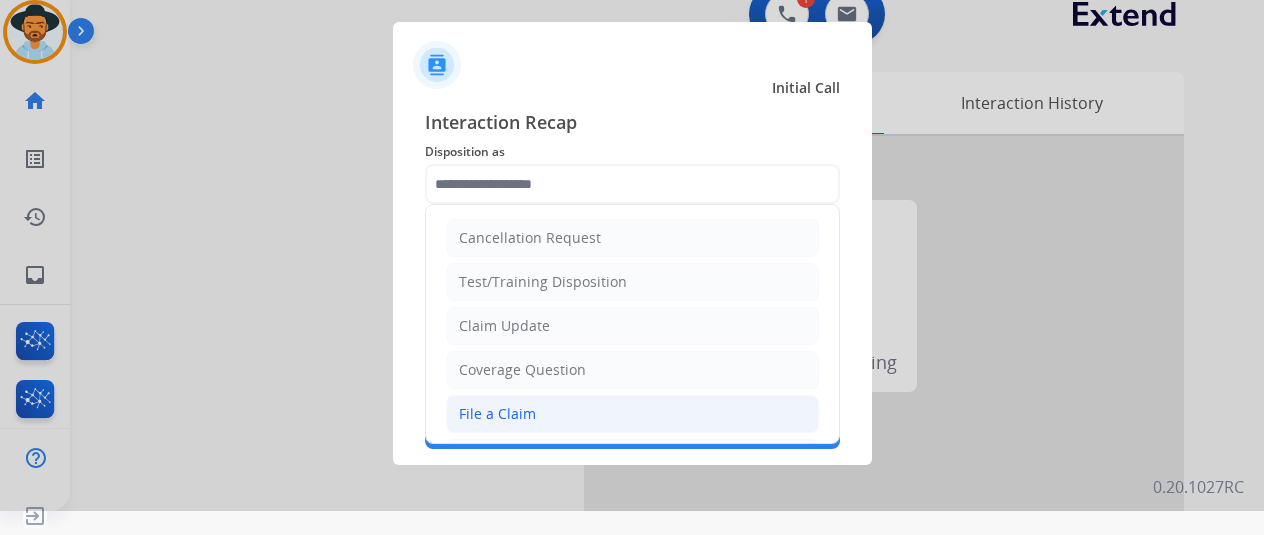 click on "File a Claim" 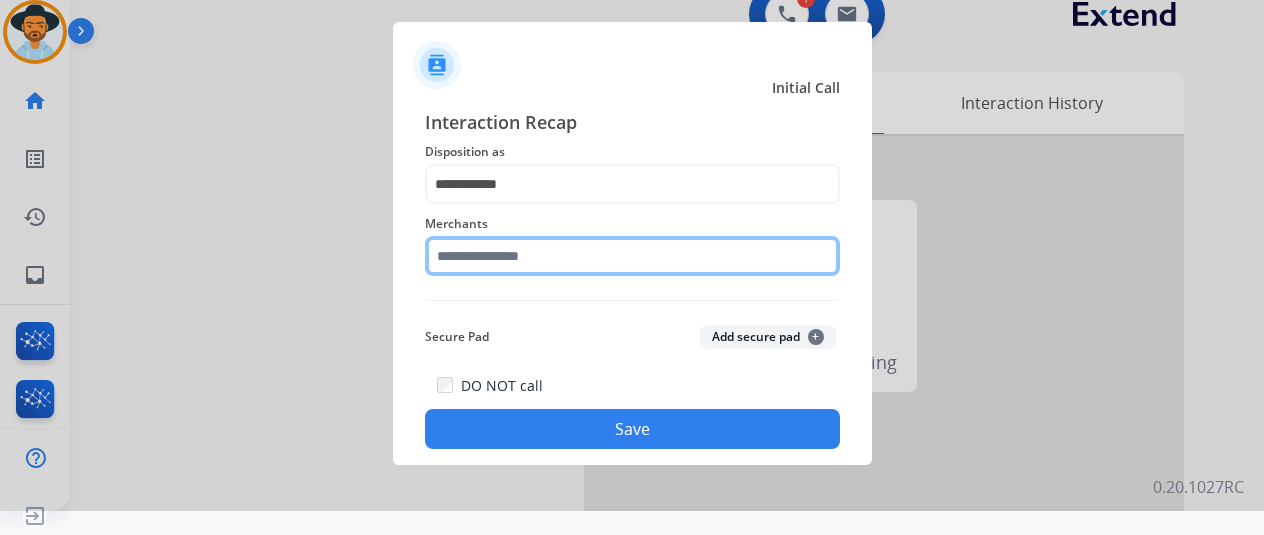 click 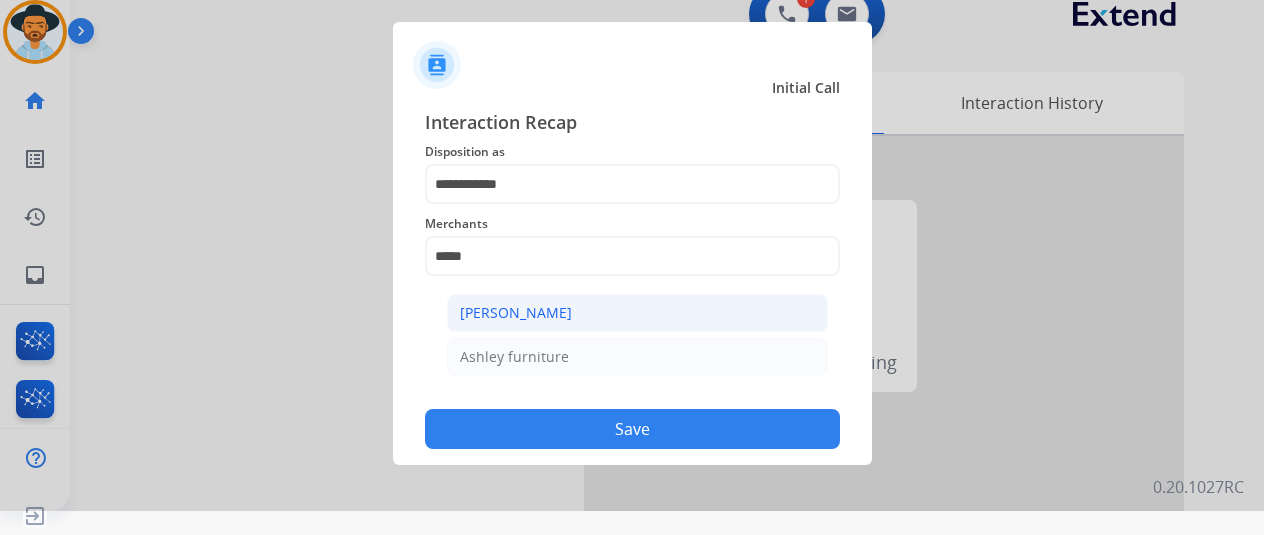 click on "[PERSON_NAME]" 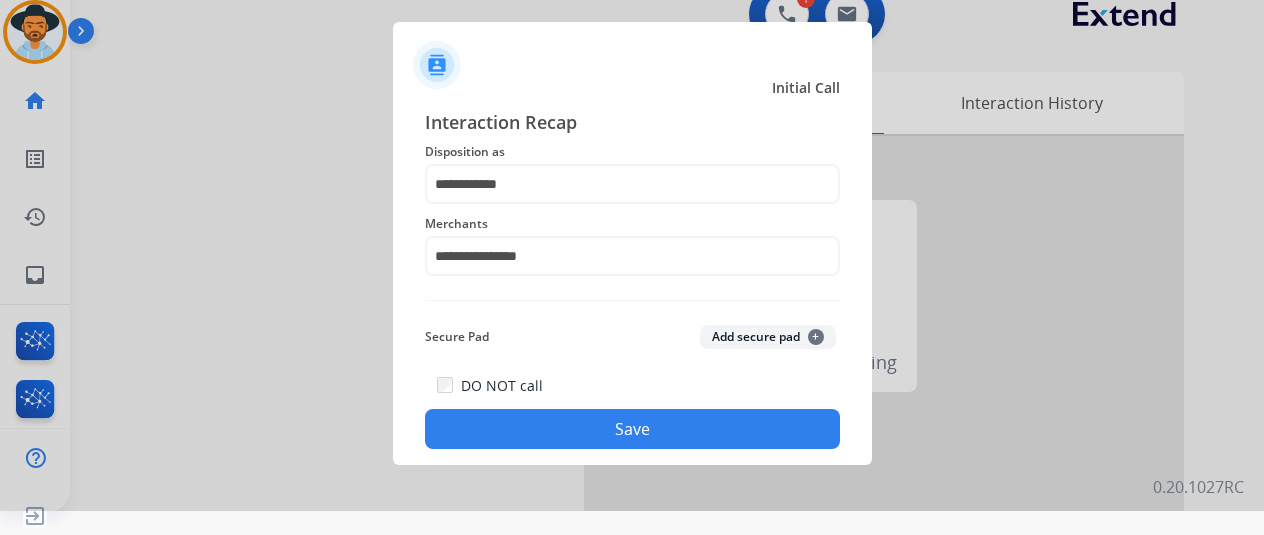 click on "Save" 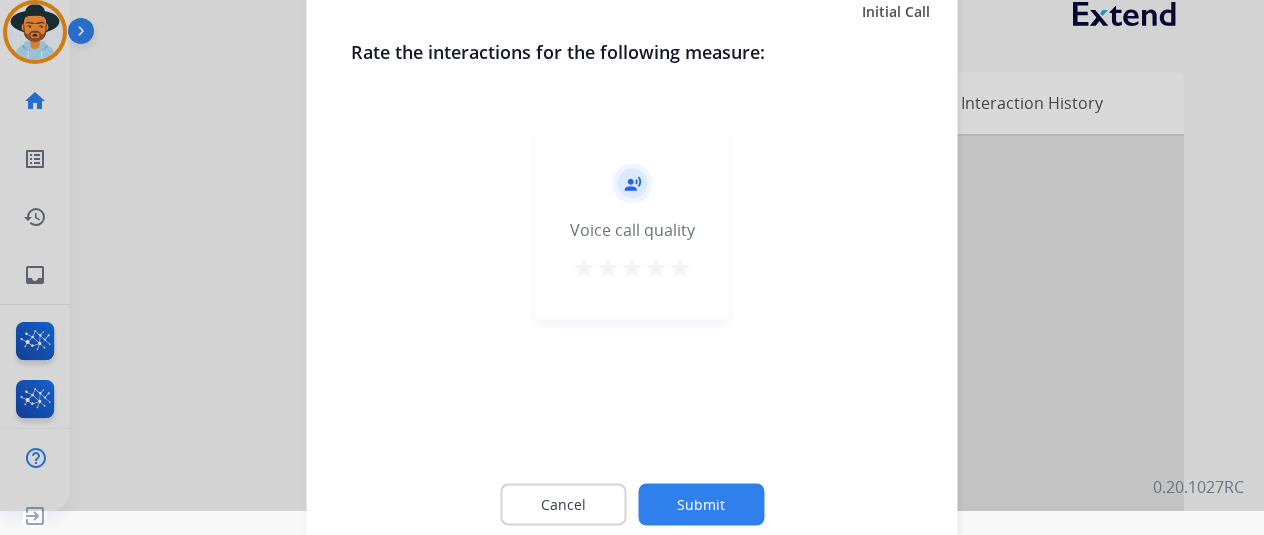 click on "Submit" 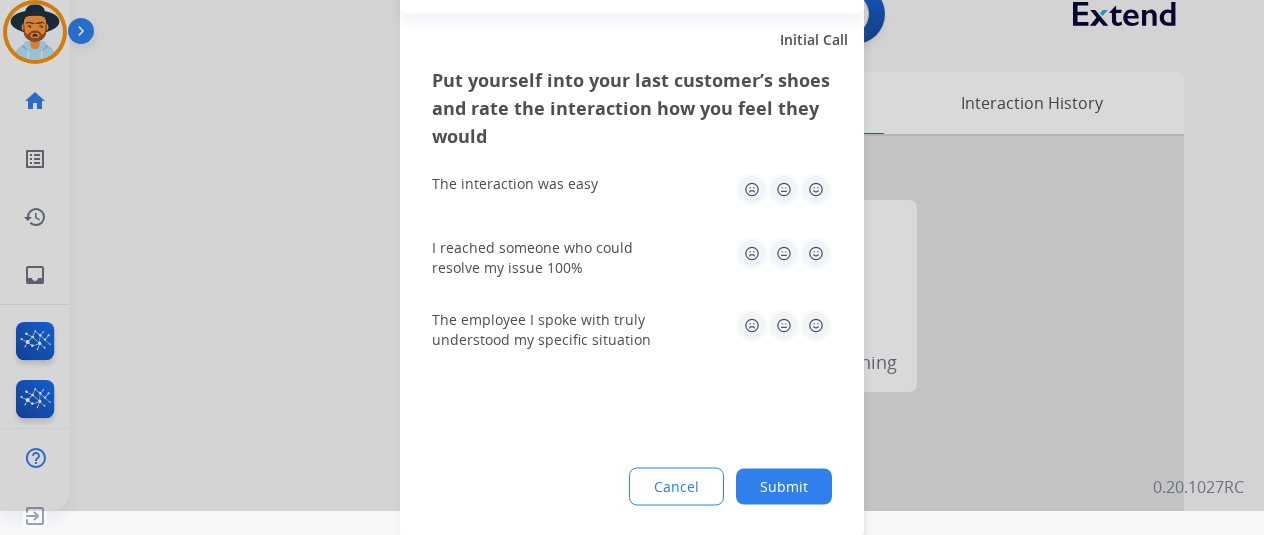 click on "Submit" 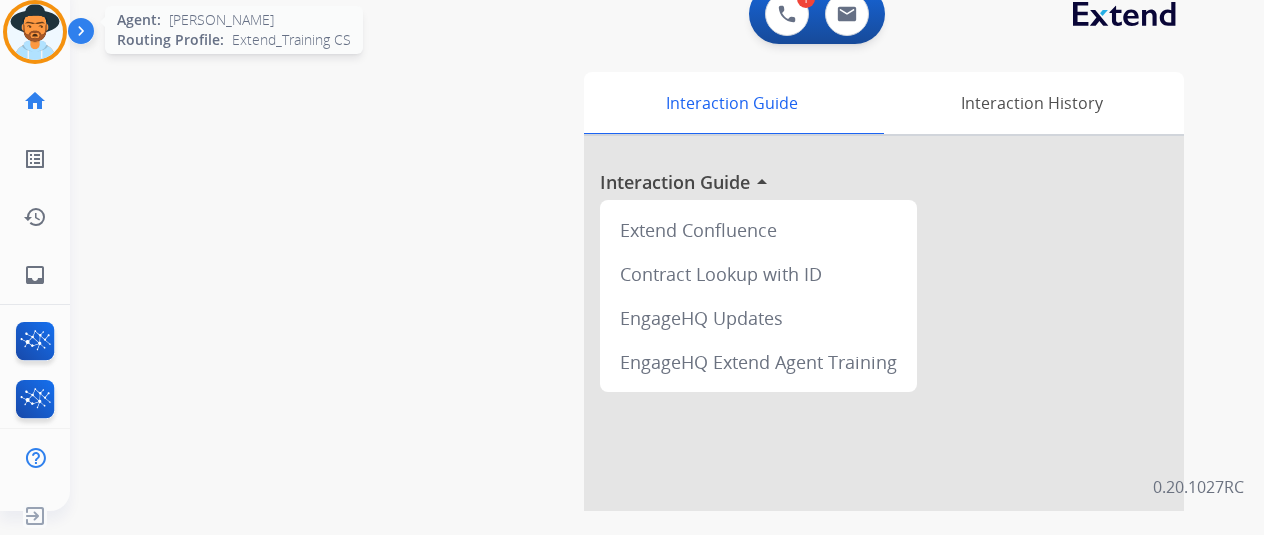 click at bounding box center [35, 32] 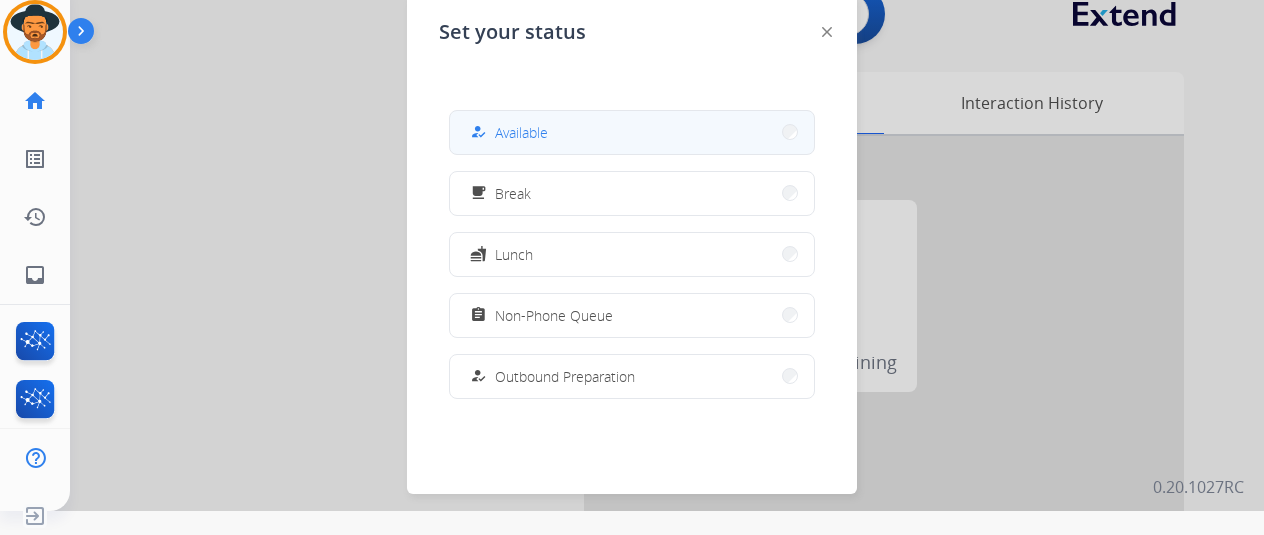 click on "how_to_reg Available" at bounding box center [632, 132] 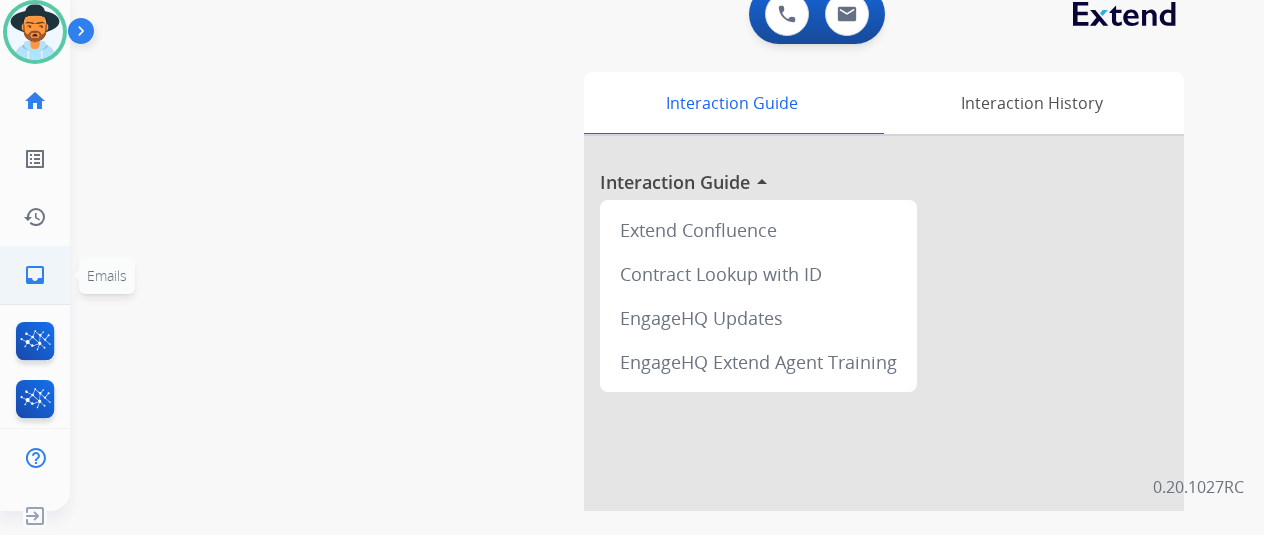 click on "inbox" 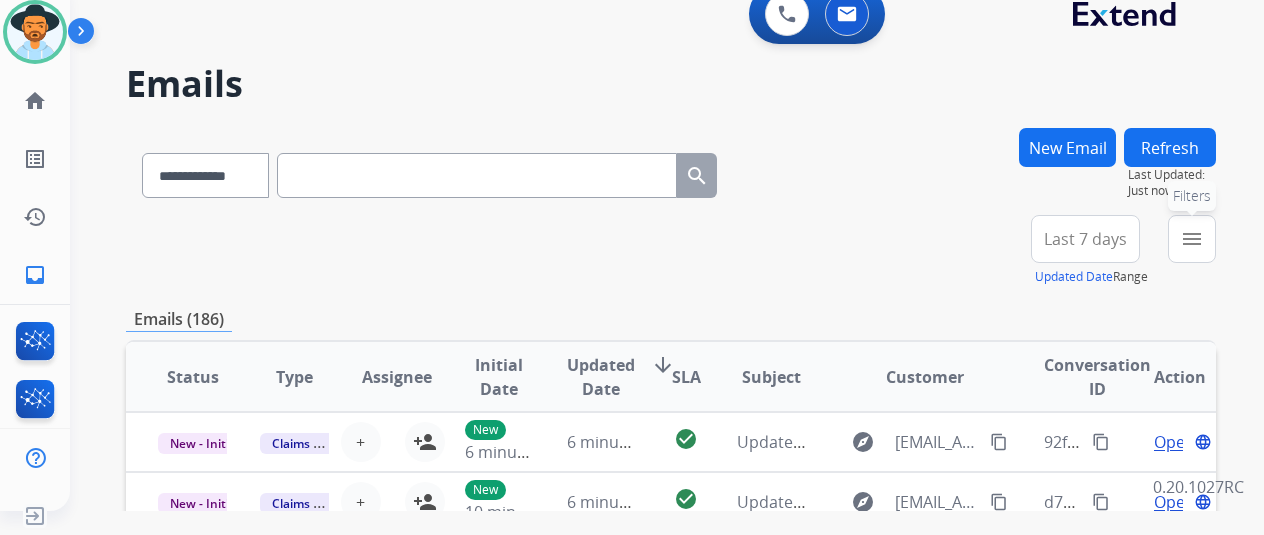 click on "menu" at bounding box center (1192, 239) 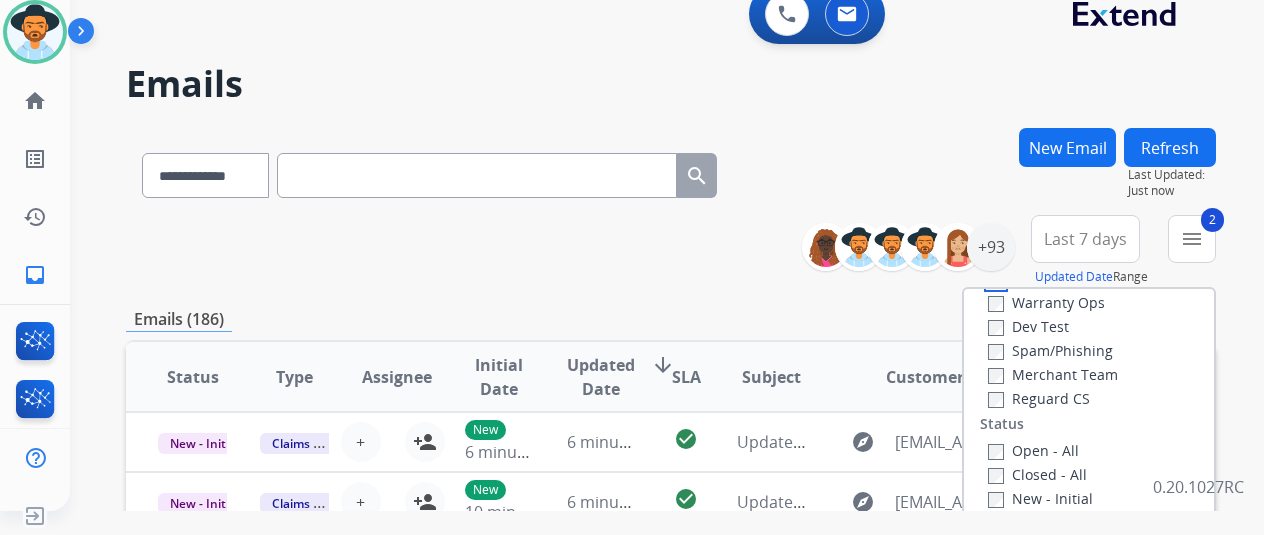 scroll, scrollTop: 200, scrollLeft: 0, axis: vertical 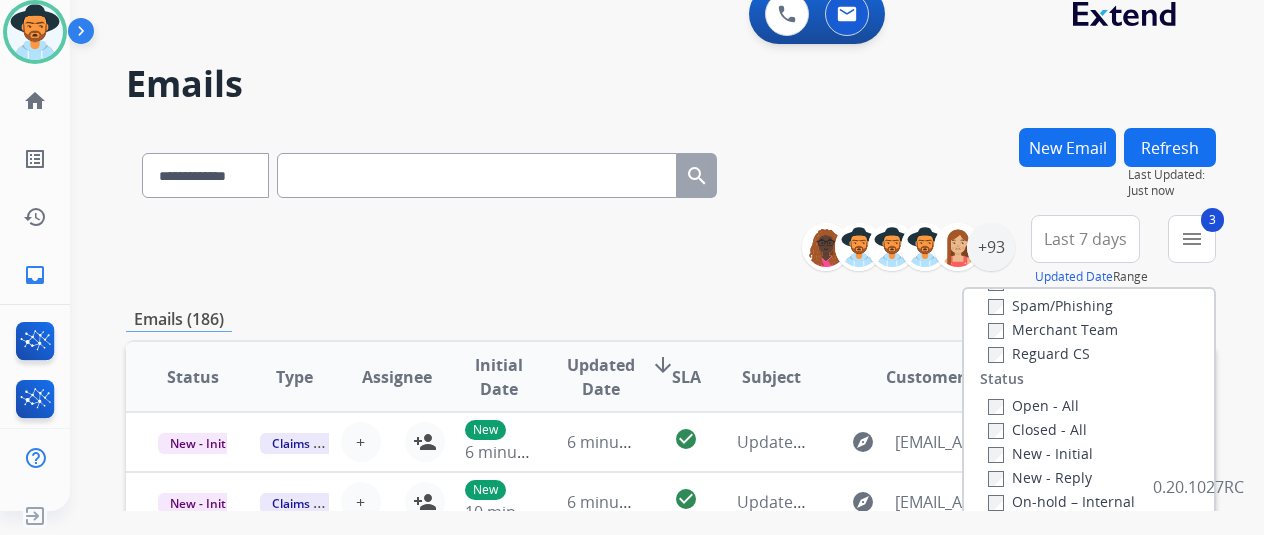 click on "Open - All" at bounding box center [1033, 405] 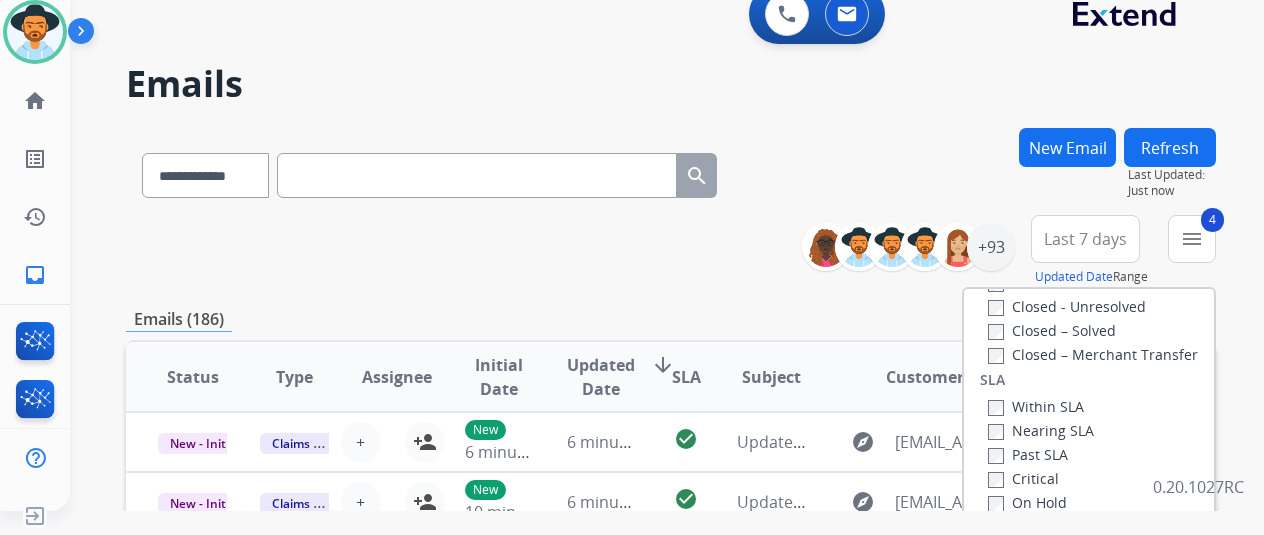 scroll, scrollTop: 500, scrollLeft: 0, axis: vertical 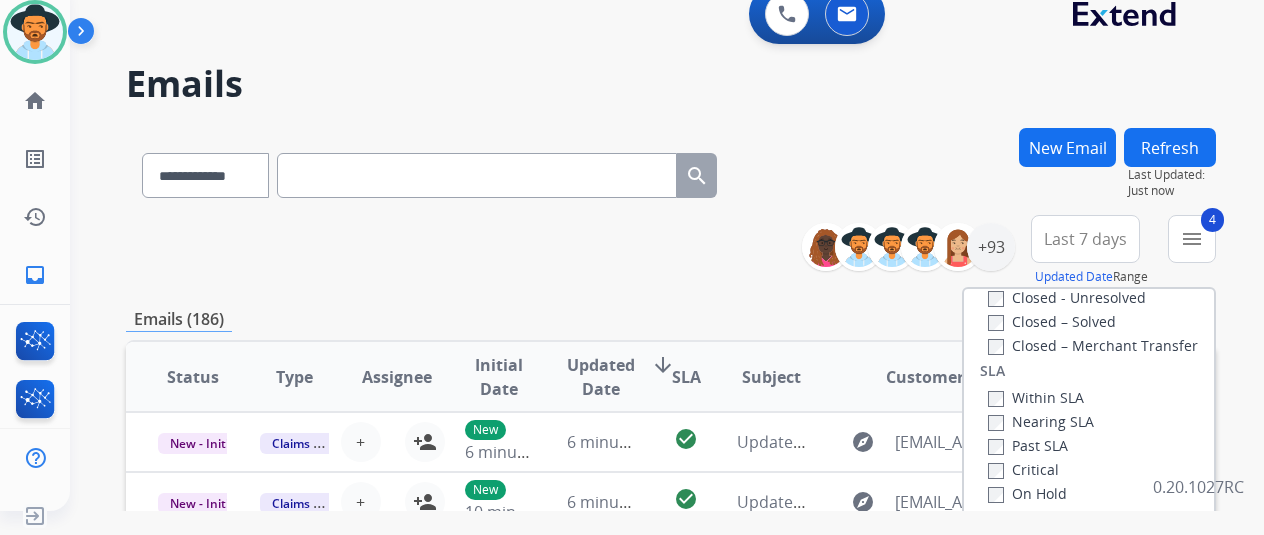 click on "Emails" at bounding box center [671, 84] 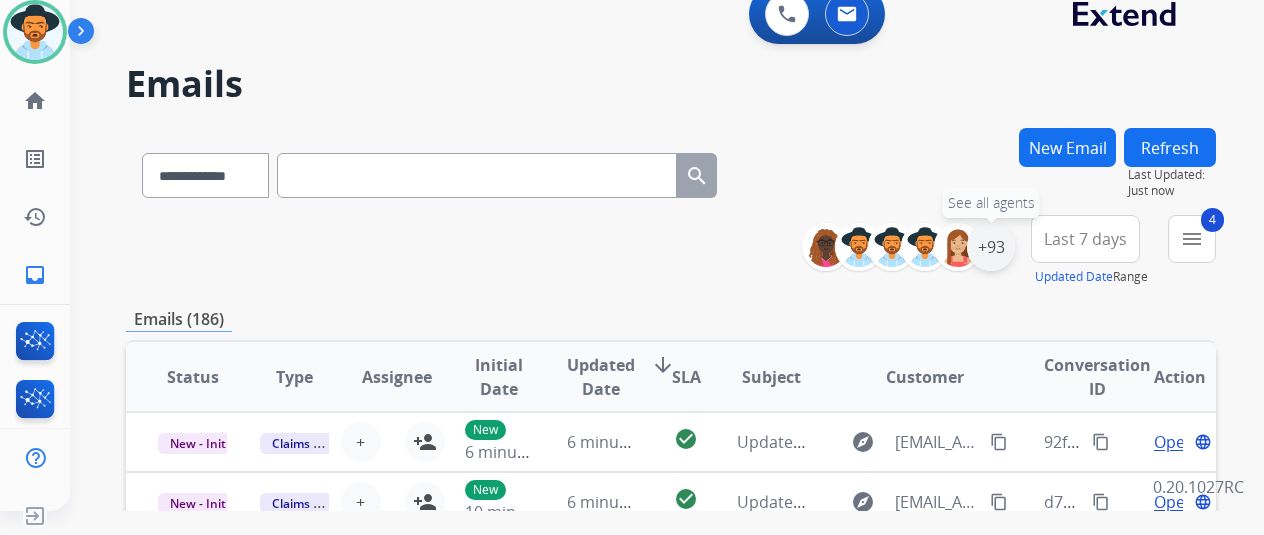 click on "+93" at bounding box center (991, 247) 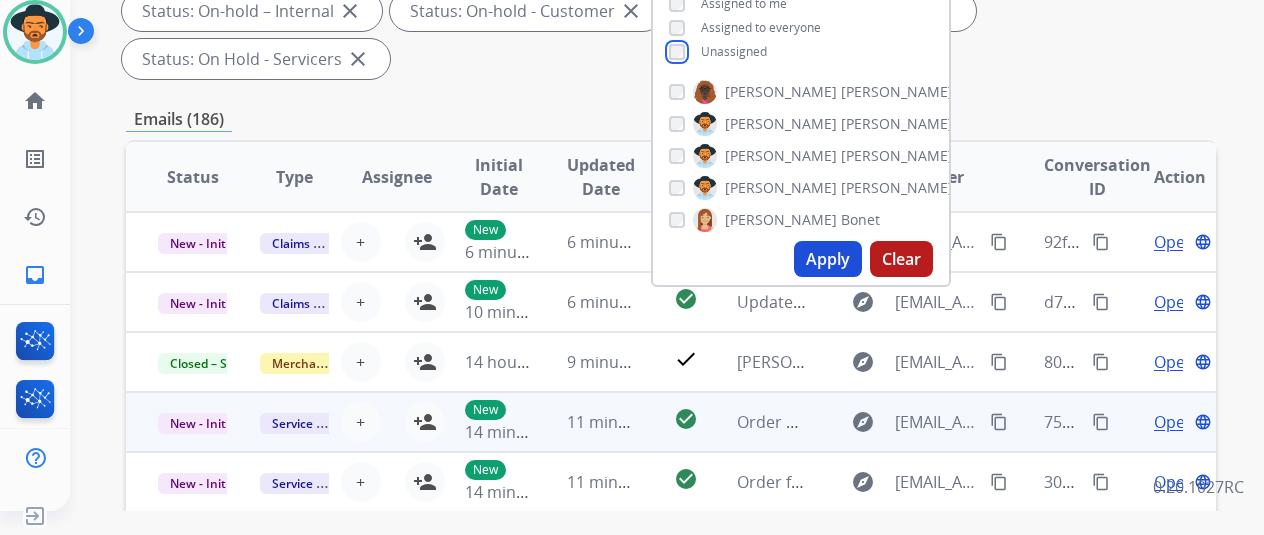 scroll, scrollTop: 400, scrollLeft: 0, axis: vertical 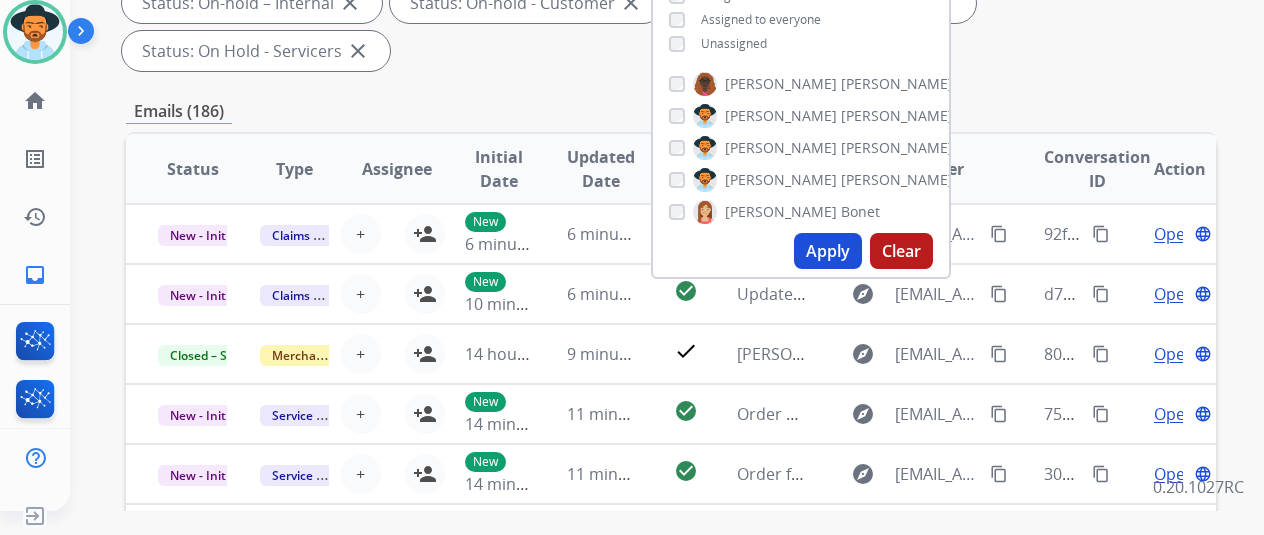 click on "Apply" at bounding box center [828, 251] 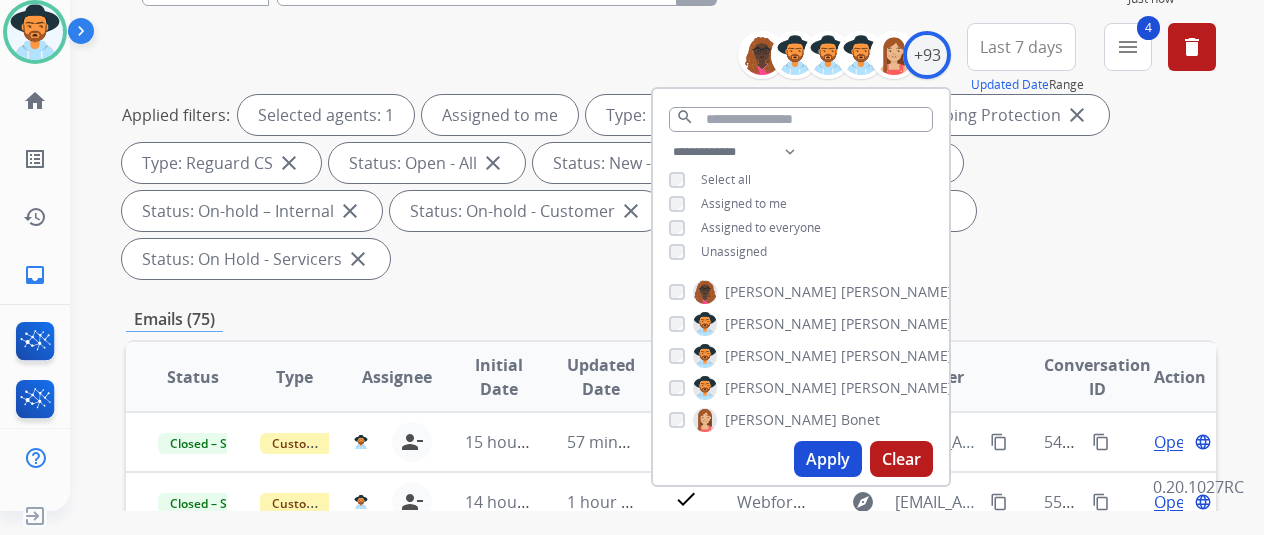 scroll, scrollTop: 0, scrollLeft: 0, axis: both 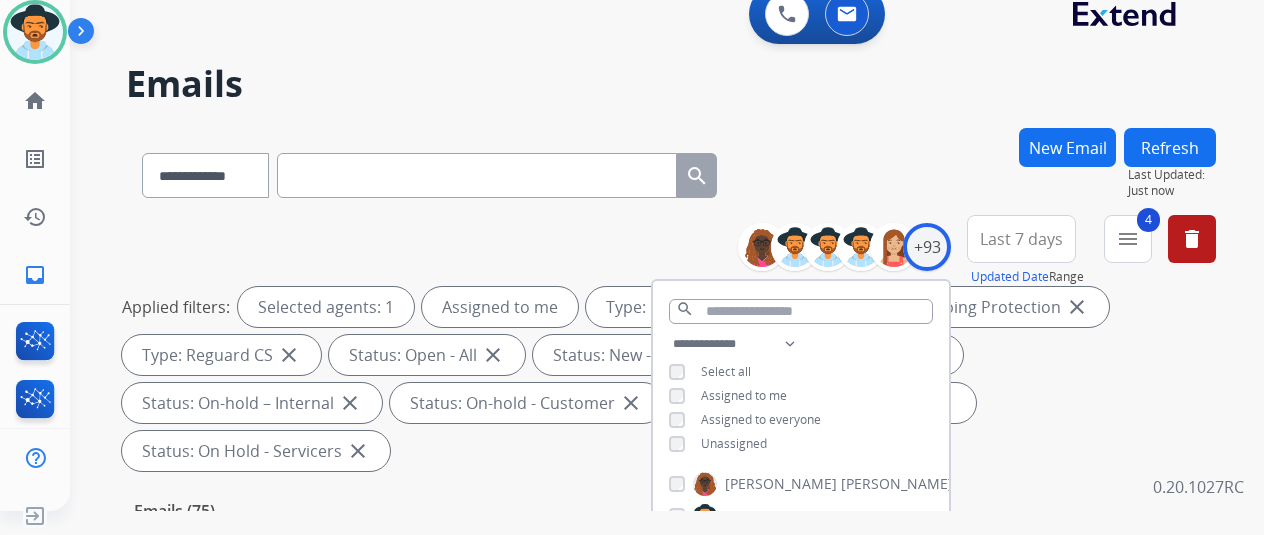 click on "Refresh" at bounding box center [1170, 147] 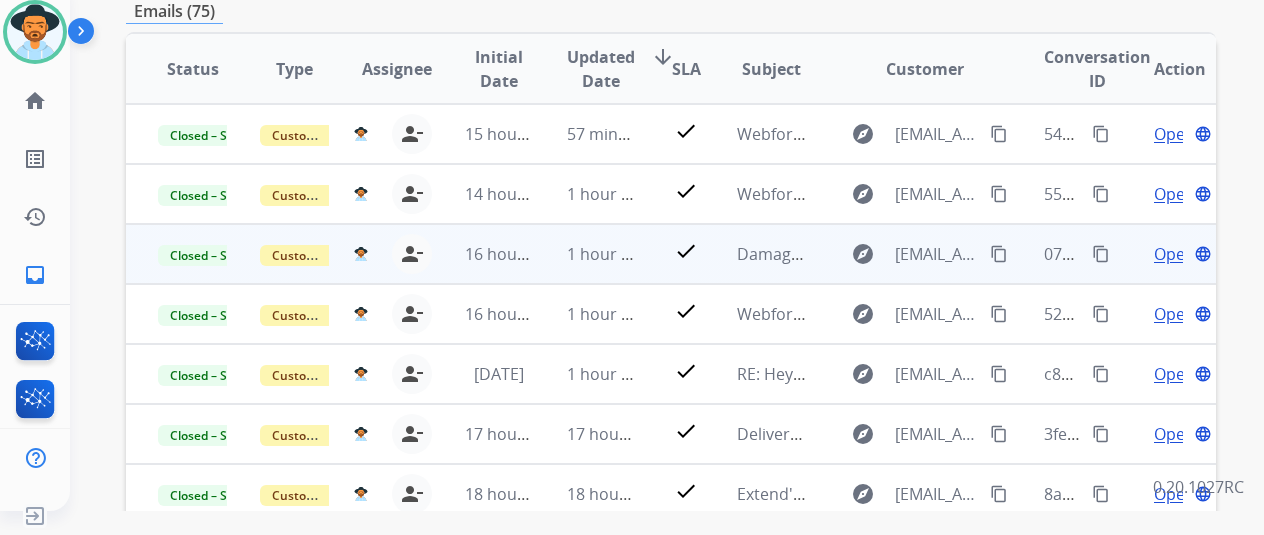 scroll, scrollTop: 0, scrollLeft: 0, axis: both 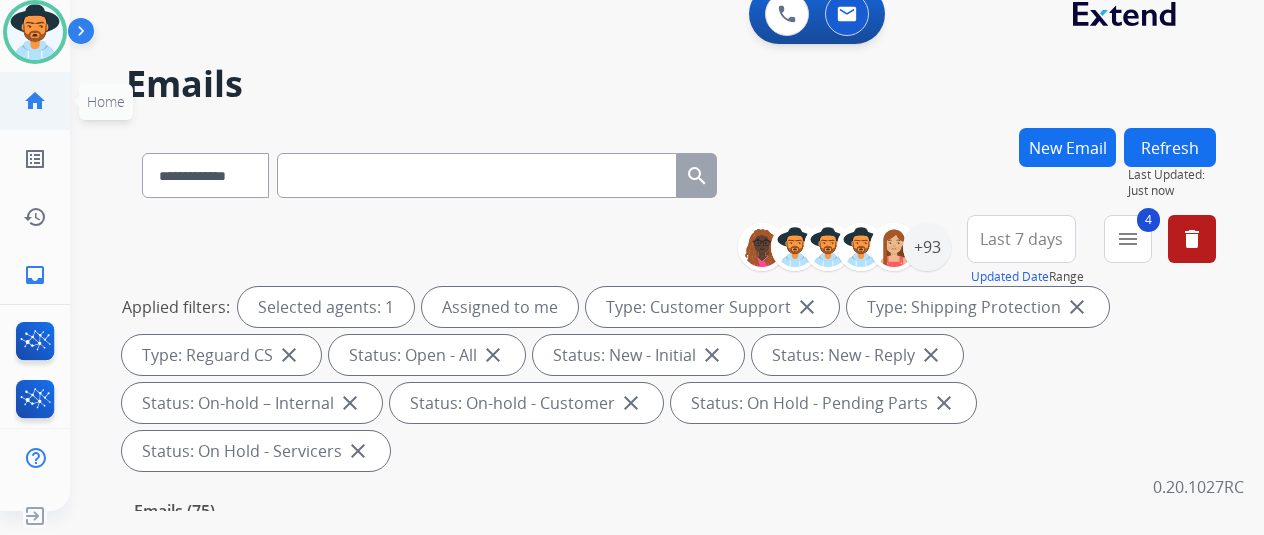 click on "home" 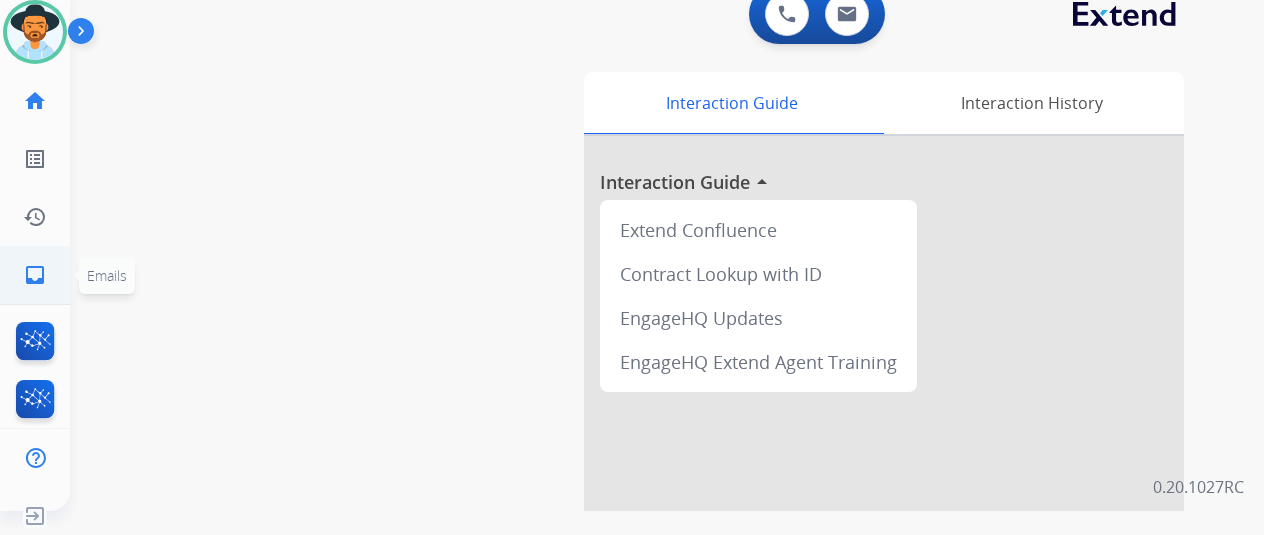 click on "inbox  Emails" 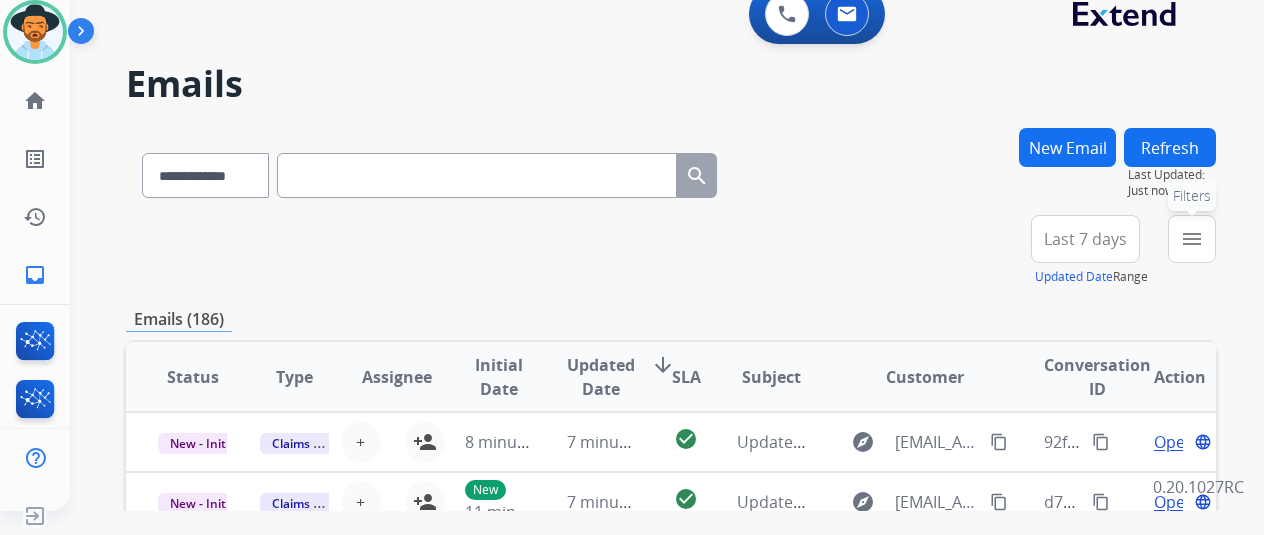 click on "menu" at bounding box center (1192, 239) 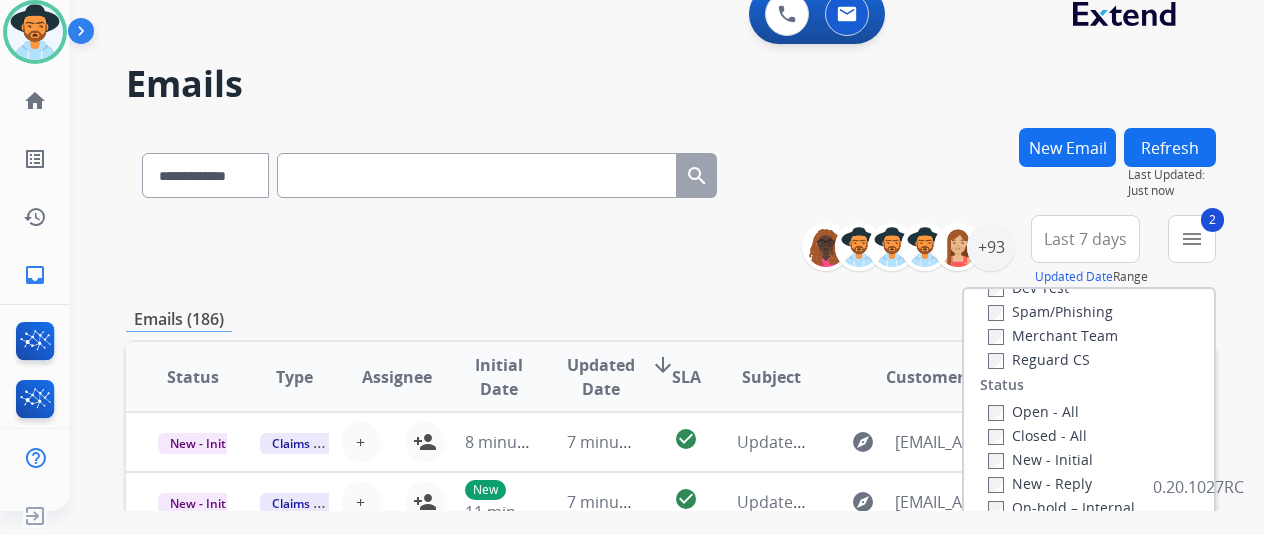 scroll, scrollTop: 200, scrollLeft: 0, axis: vertical 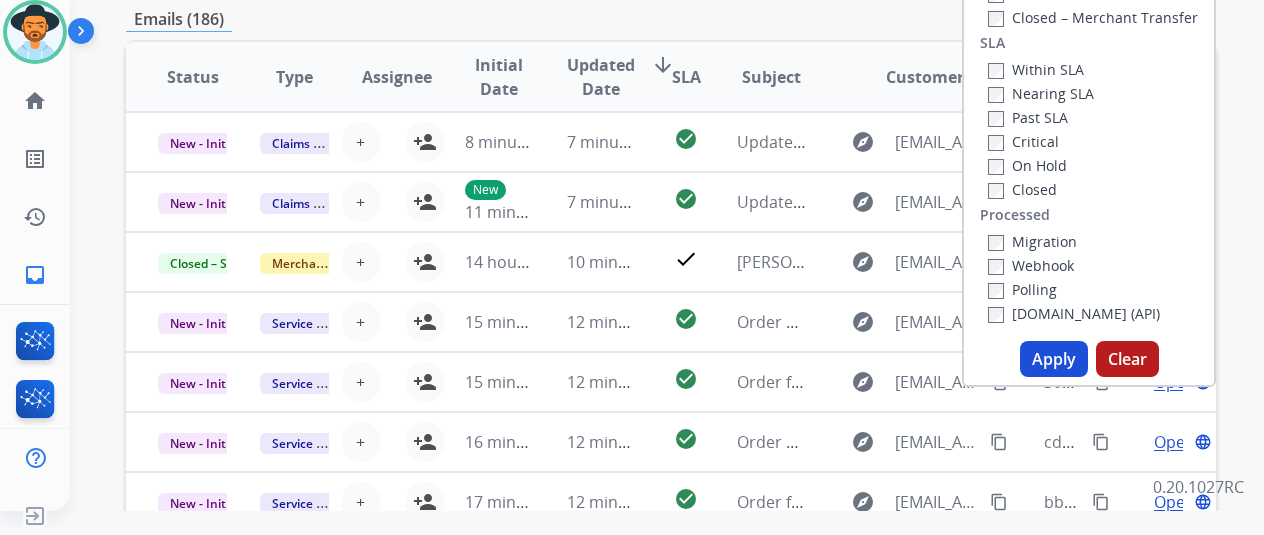 click on "Apply" at bounding box center [1054, 359] 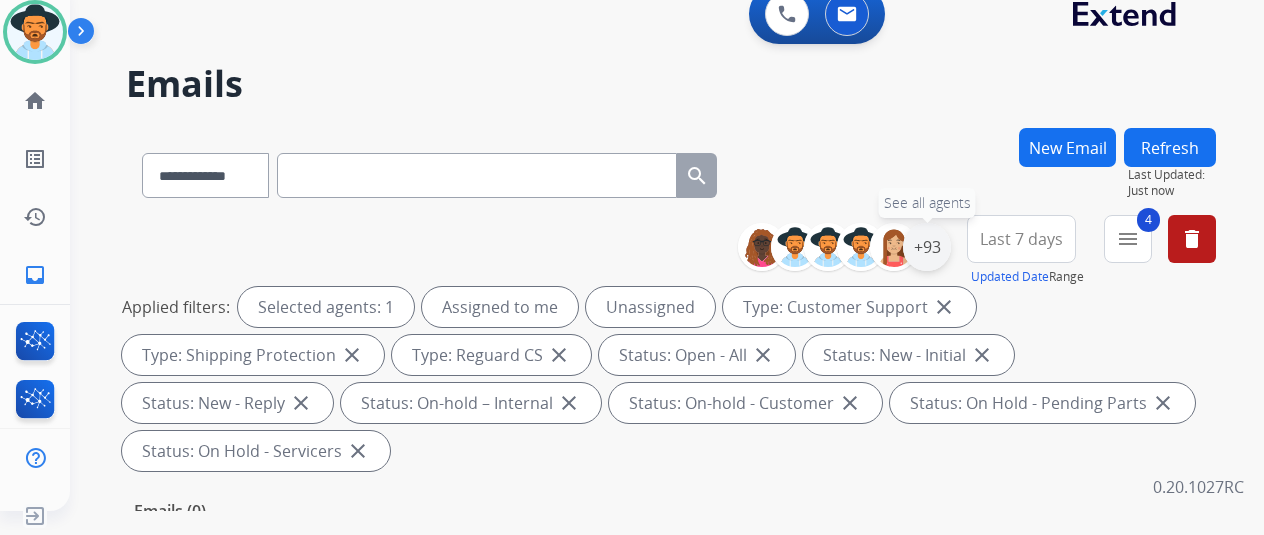 click on "+93" at bounding box center (927, 247) 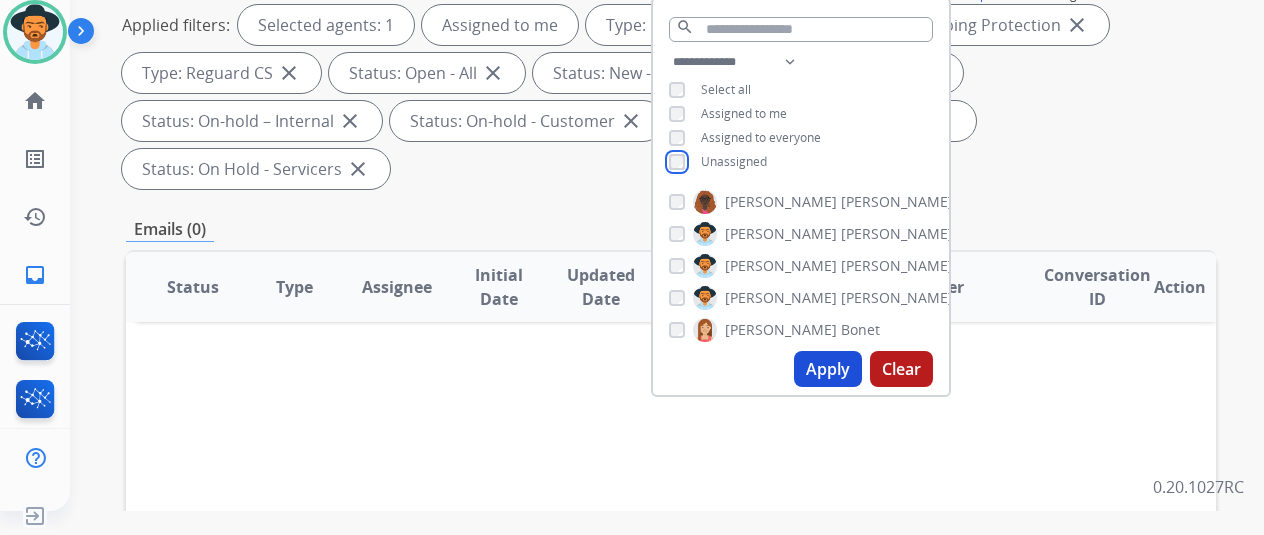 scroll, scrollTop: 300, scrollLeft: 0, axis: vertical 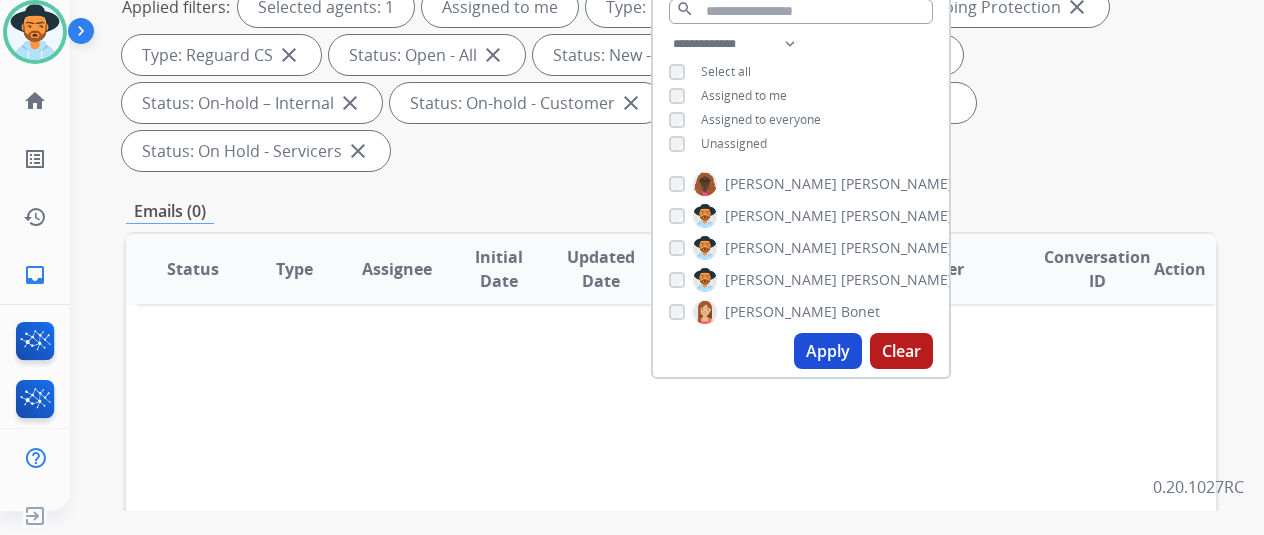 click on "Apply" at bounding box center [828, 351] 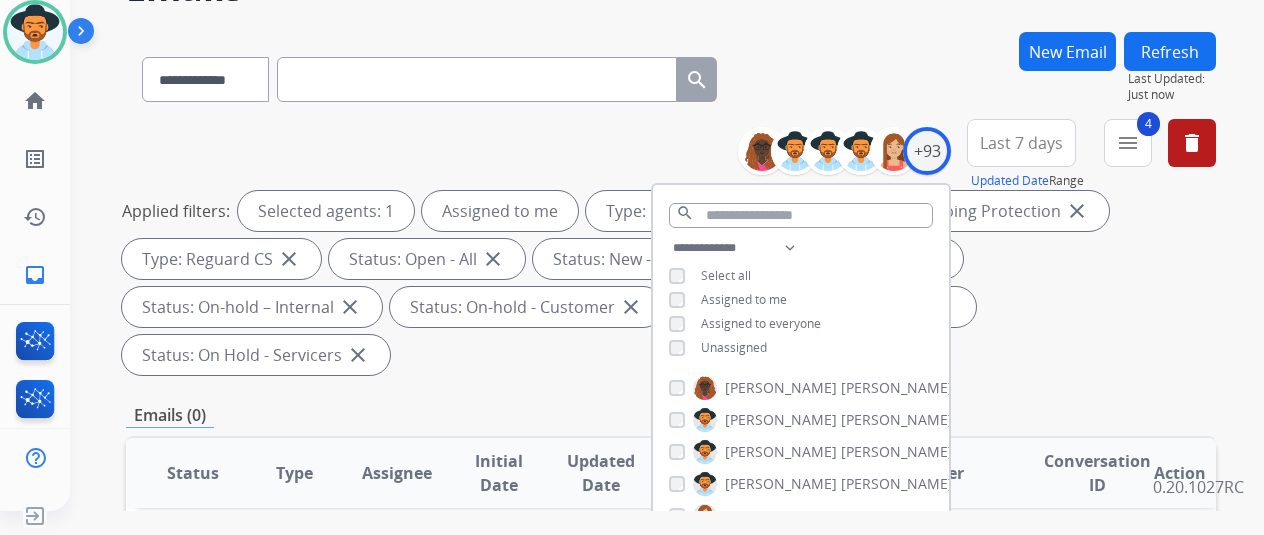 scroll, scrollTop: 0, scrollLeft: 0, axis: both 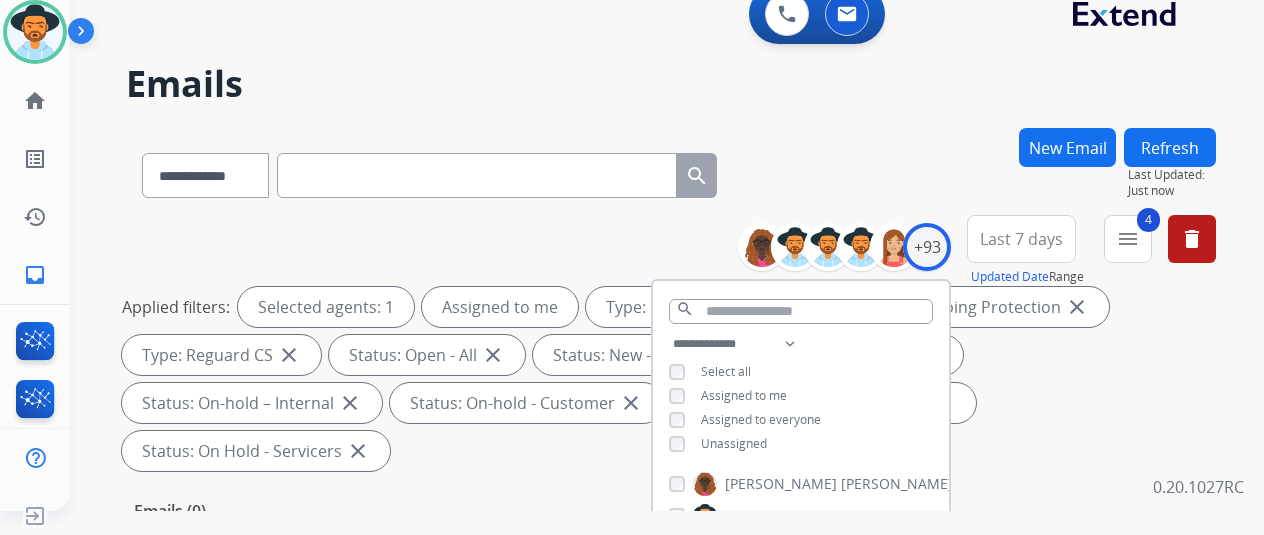 click on "**********" at bounding box center (671, 171) 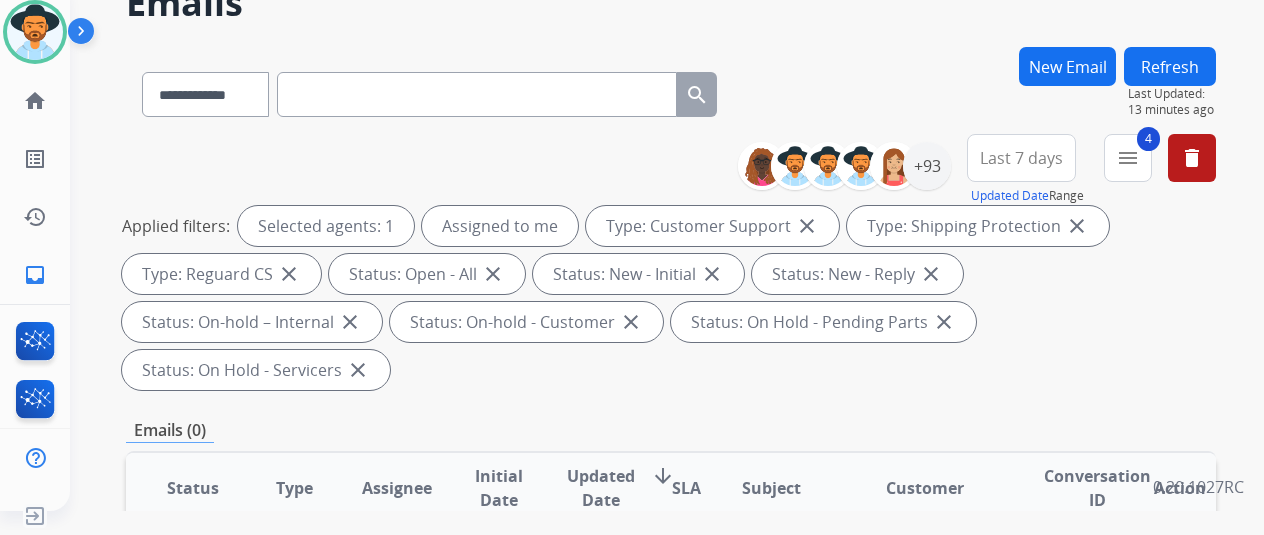 scroll, scrollTop: 0, scrollLeft: 0, axis: both 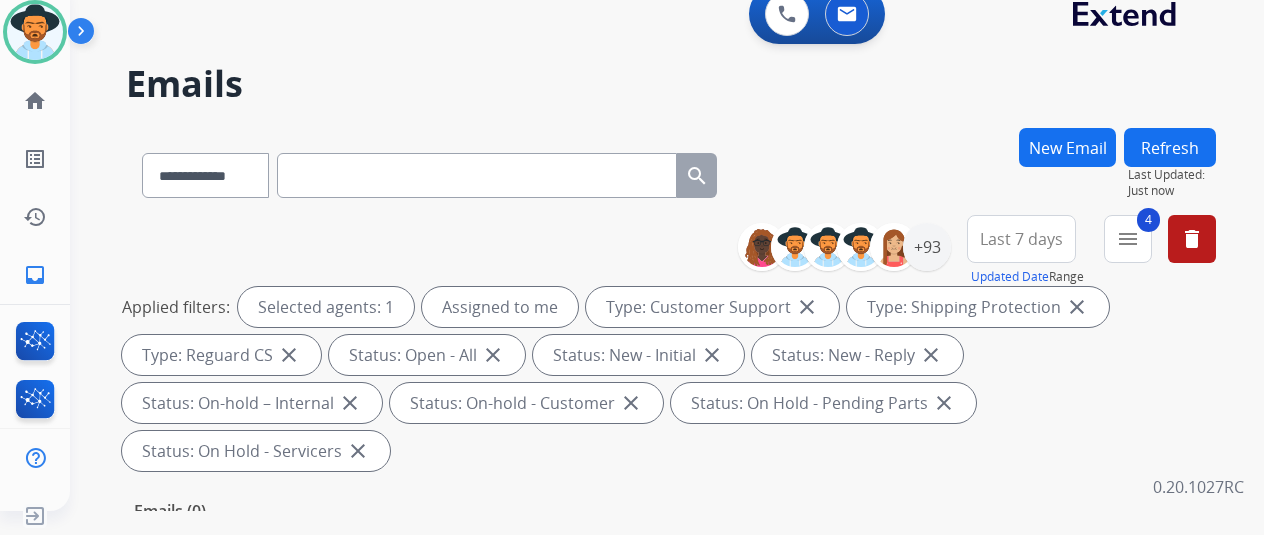 click on "**********" at bounding box center [671, 347] 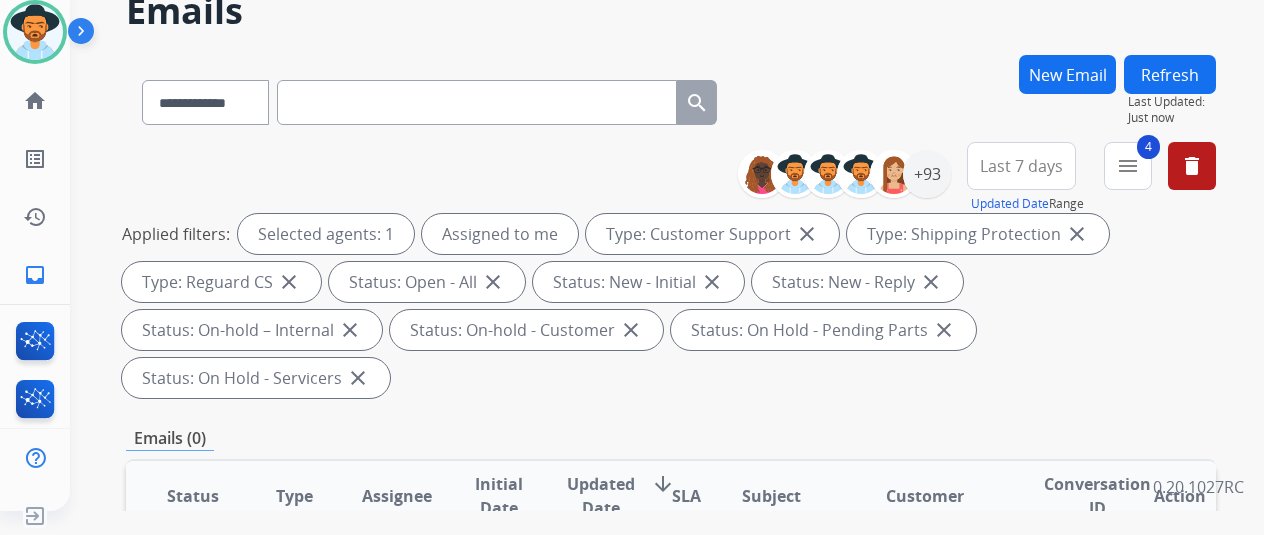 scroll, scrollTop: 0, scrollLeft: 0, axis: both 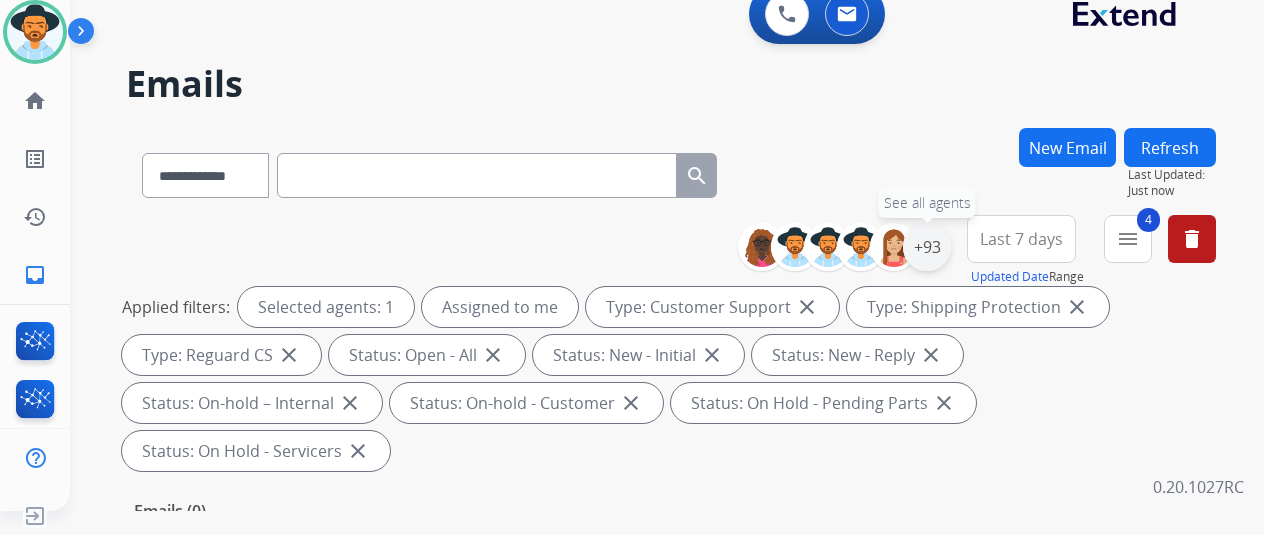 click on "+93" at bounding box center [927, 247] 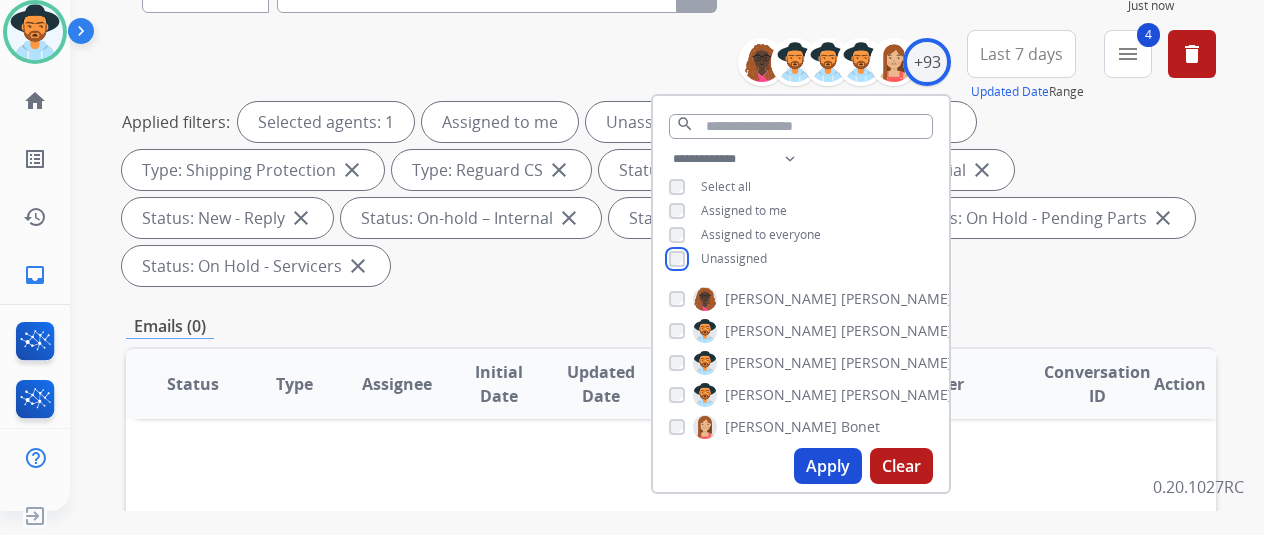 scroll, scrollTop: 400, scrollLeft: 0, axis: vertical 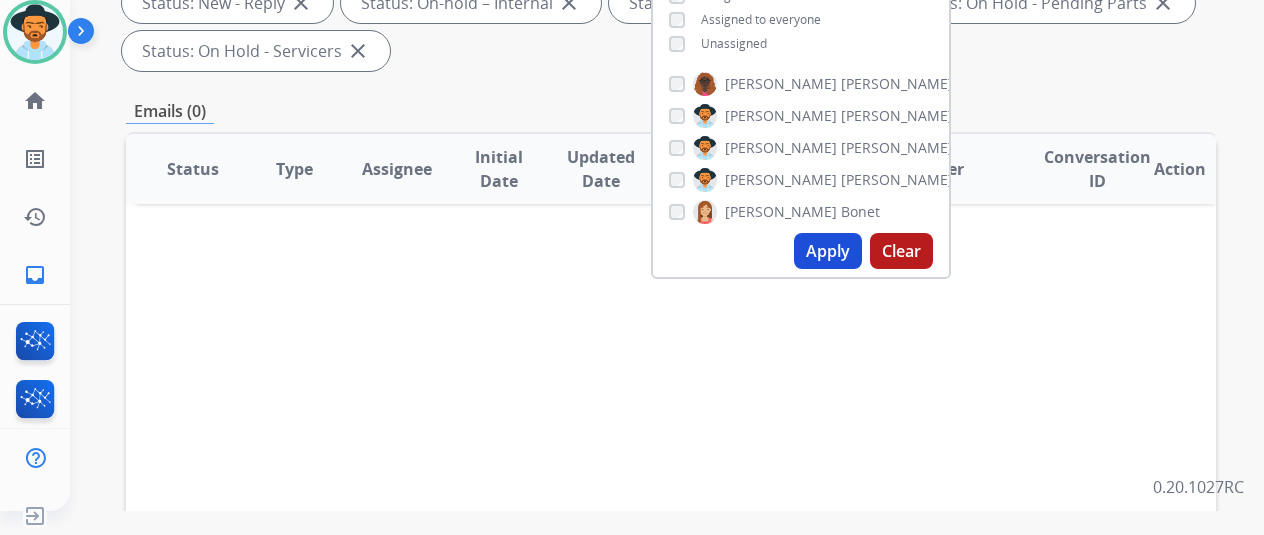 click on "Apply" at bounding box center (828, 251) 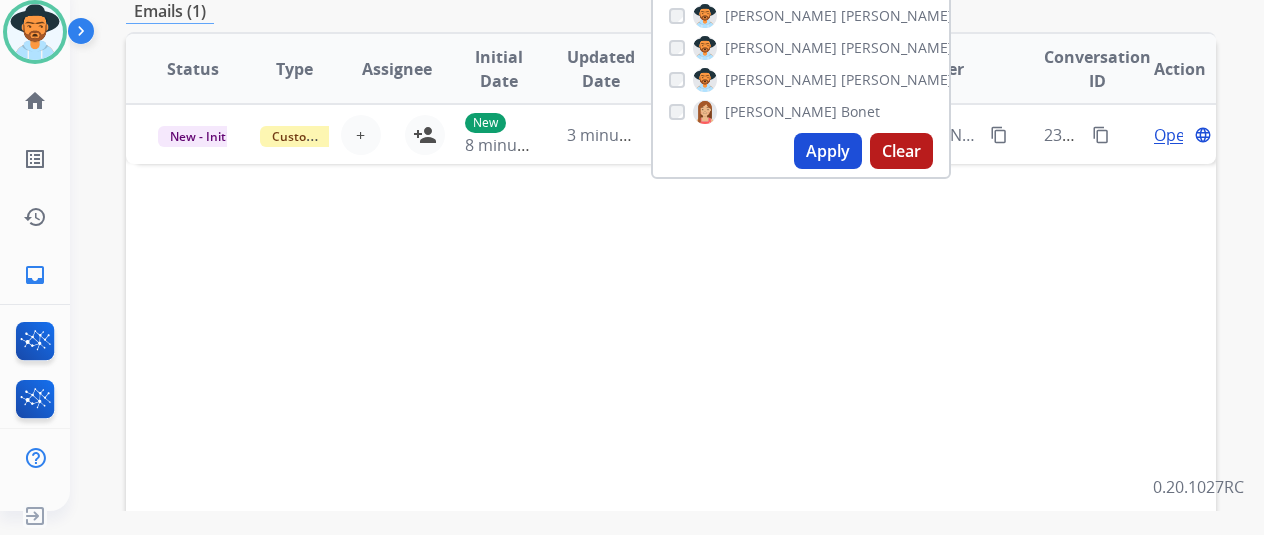 scroll, scrollTop: 0, scrollLeft: 0, axis: both 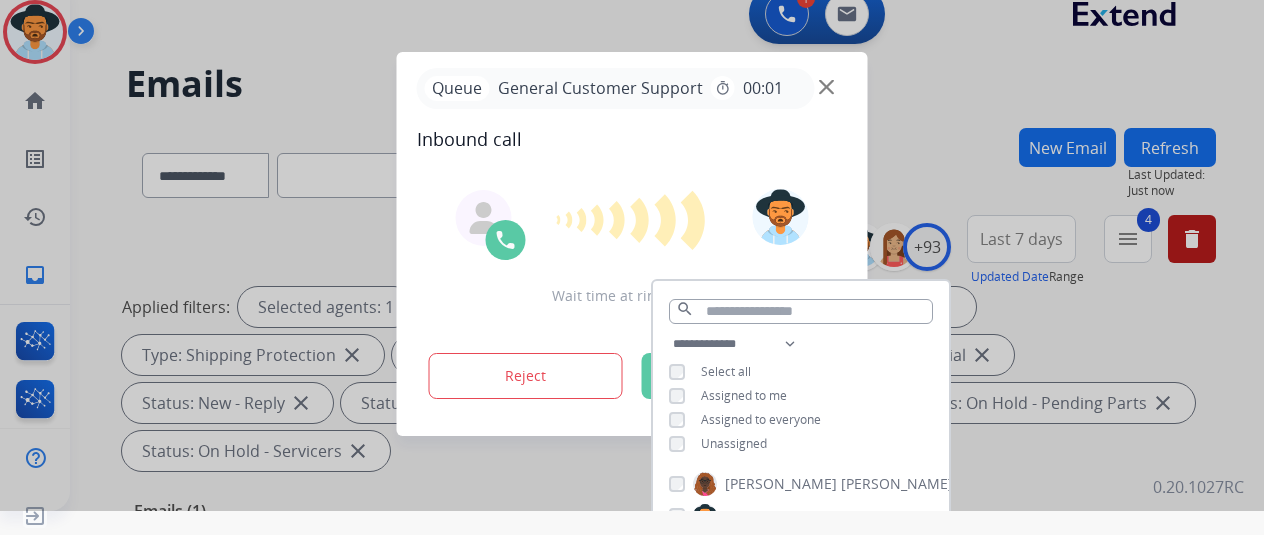 click at bounding box center [632, 243] 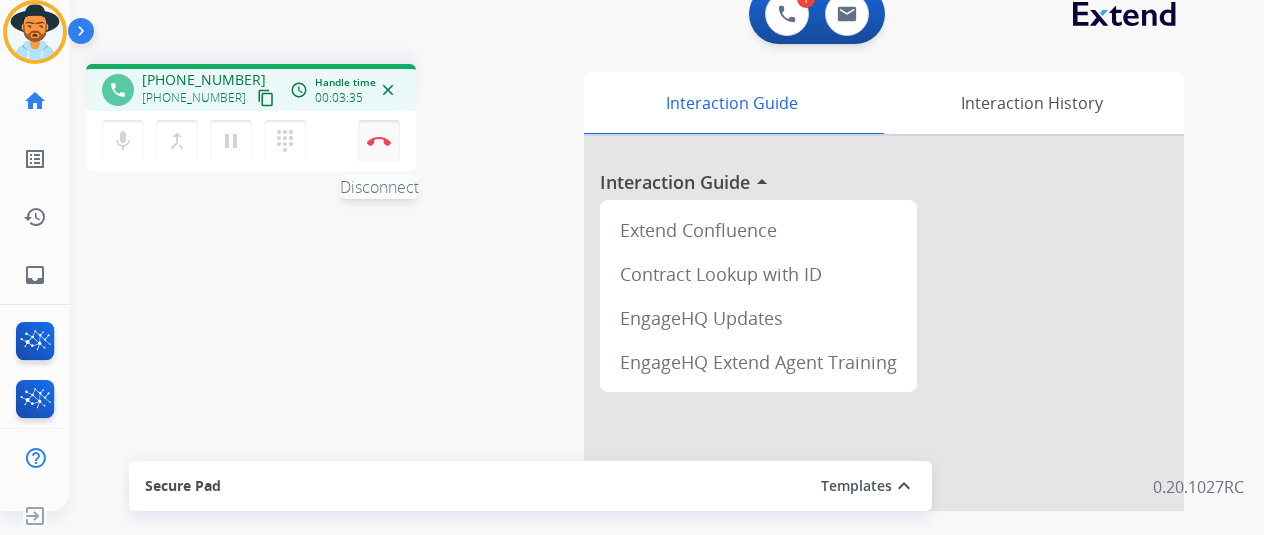 click at bounding box center (379, 141) 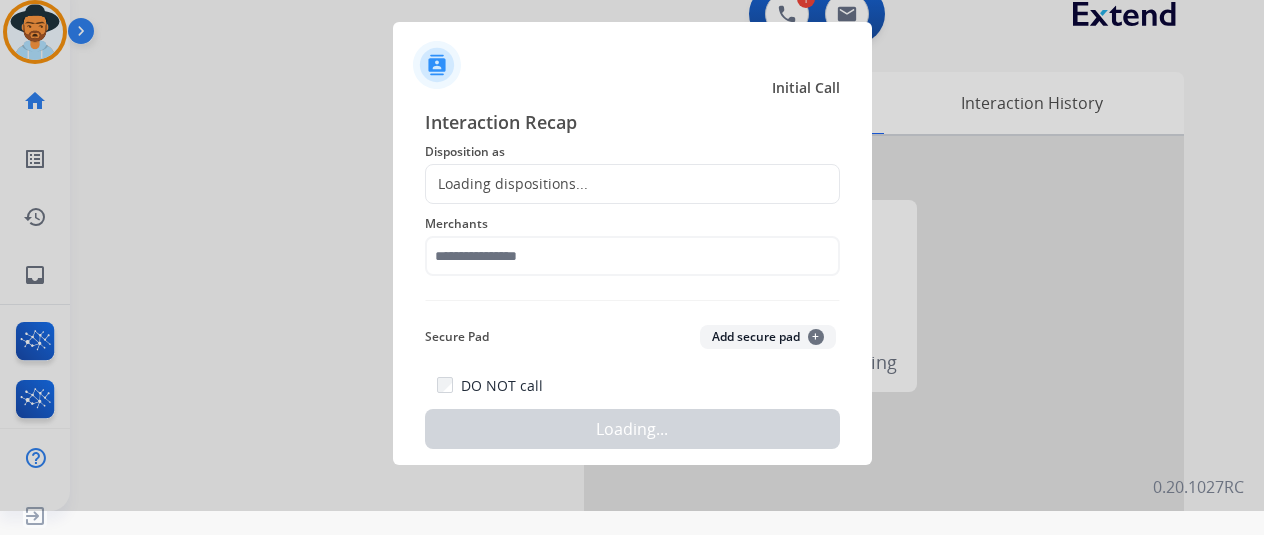 click on "Loading dispositions..." 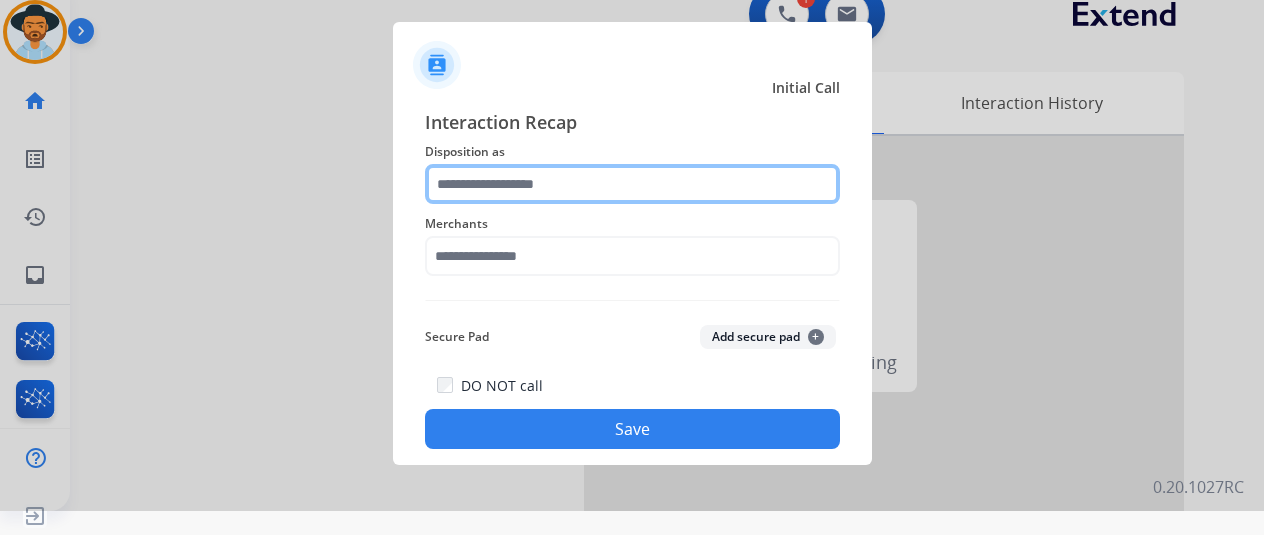 click 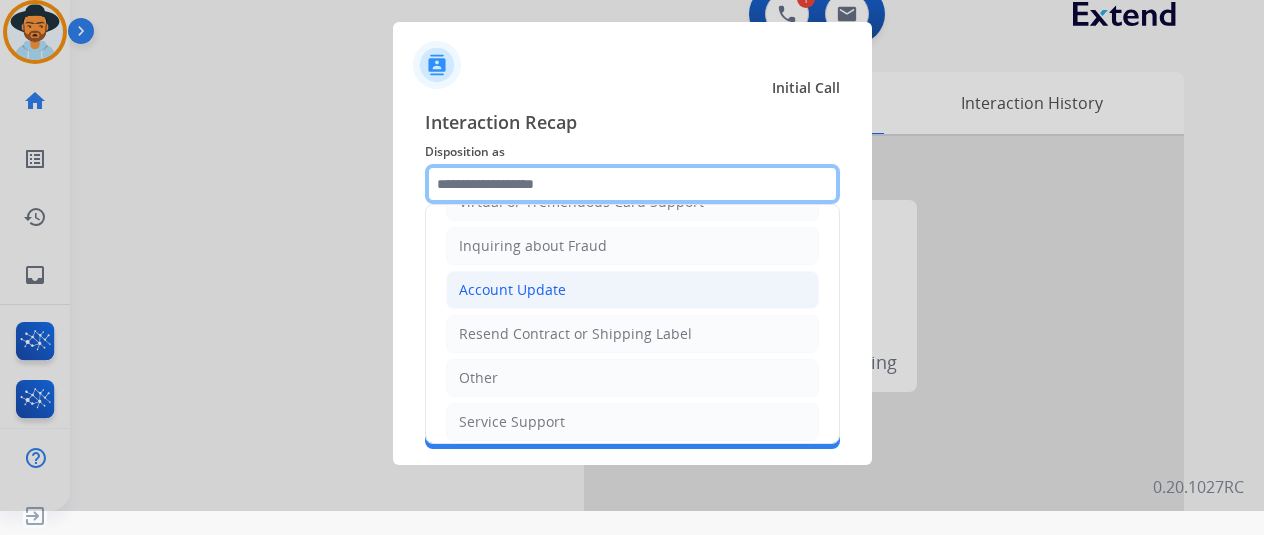 scroll, scrollTop: 100, scrollLeft: 0, axis: vertical 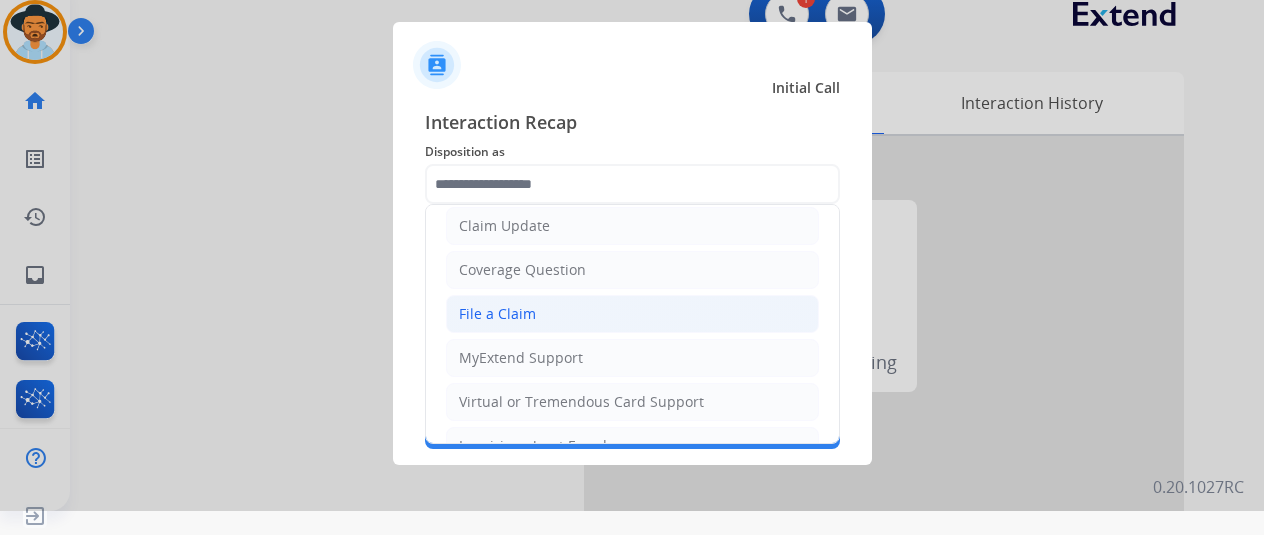 click on "File a Claim" 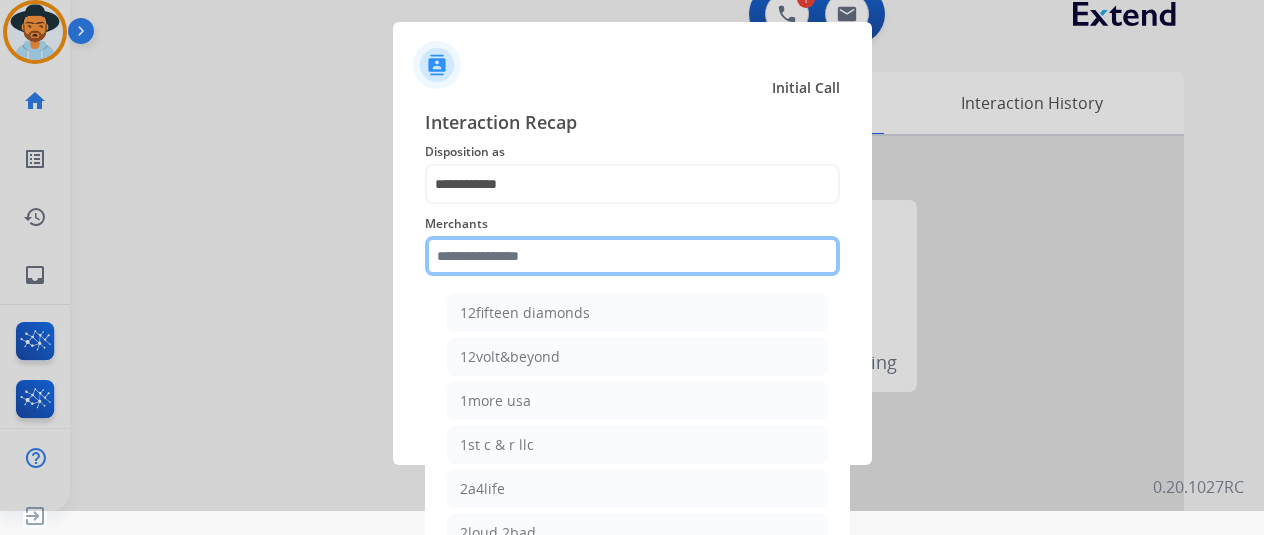 click 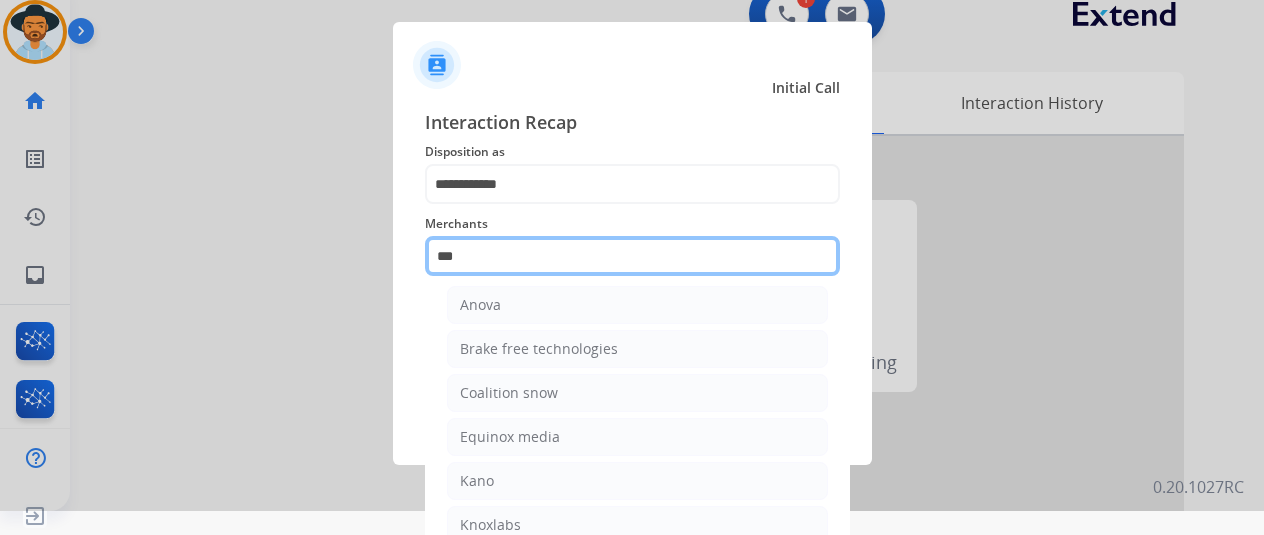 scroll, scrollTop: 0, scrollLeft: 0, axis: both 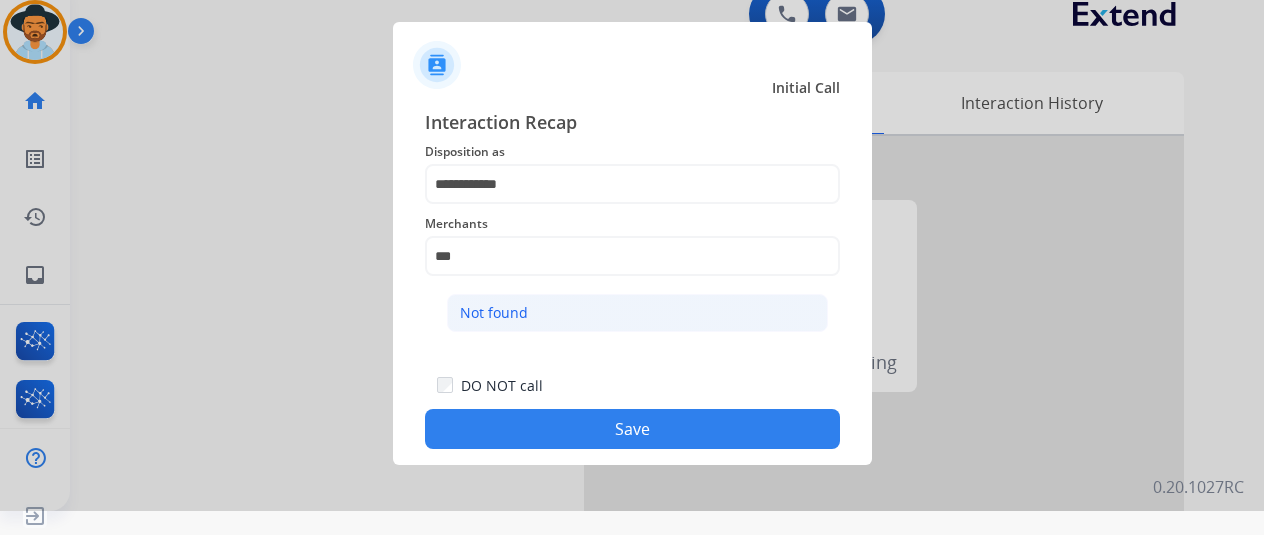 click on "Not found" 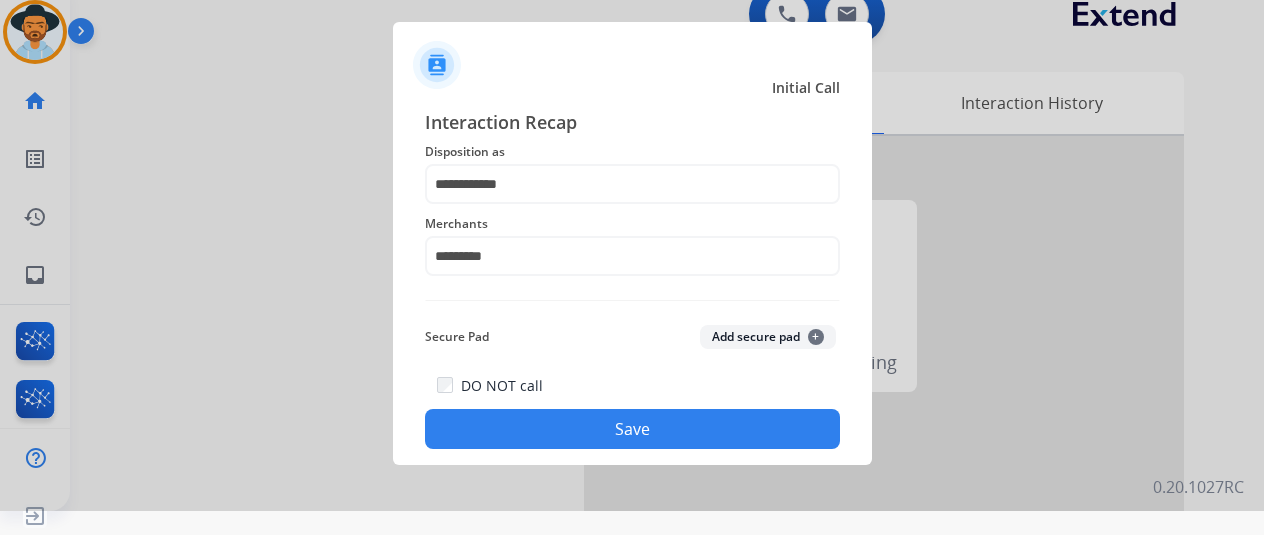 click on "Save" 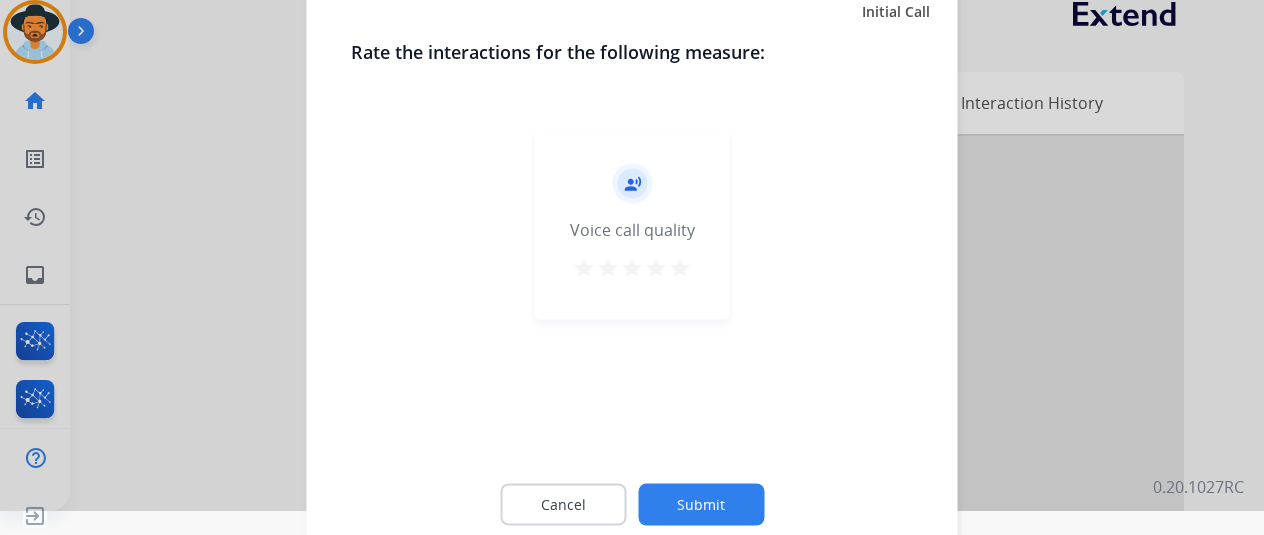 click on "Submit" 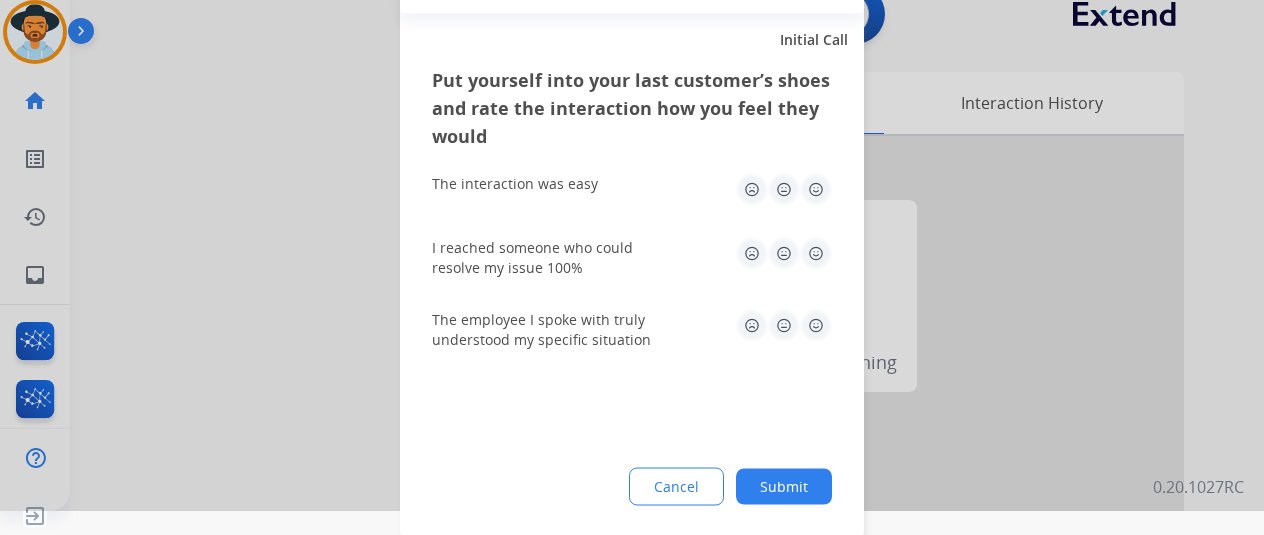 click on "Submit" 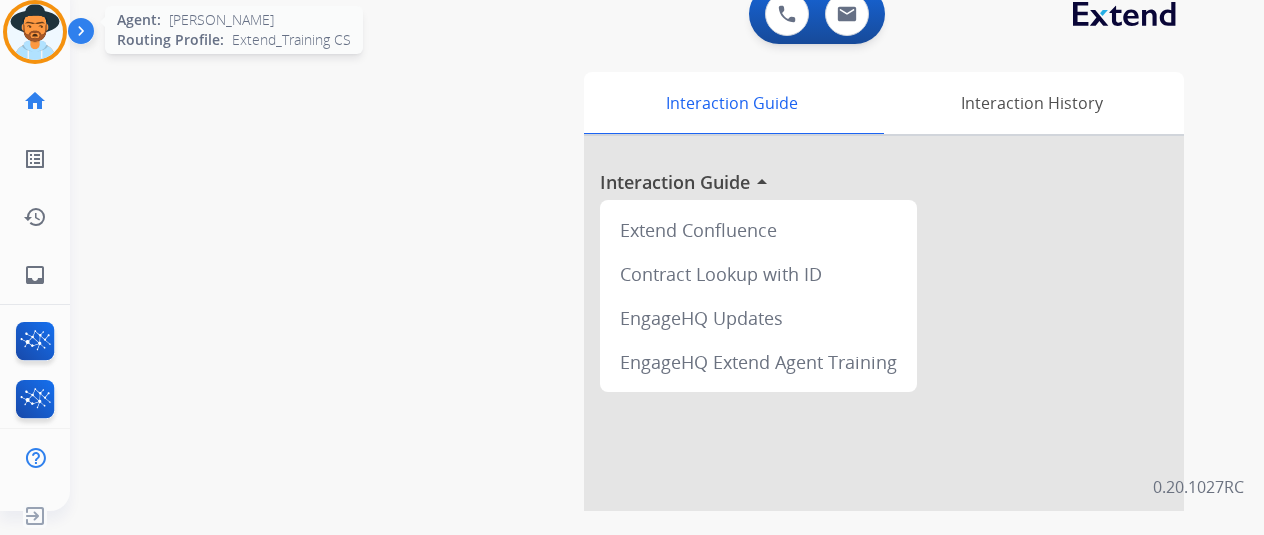 click at bounding box center [35, 32] 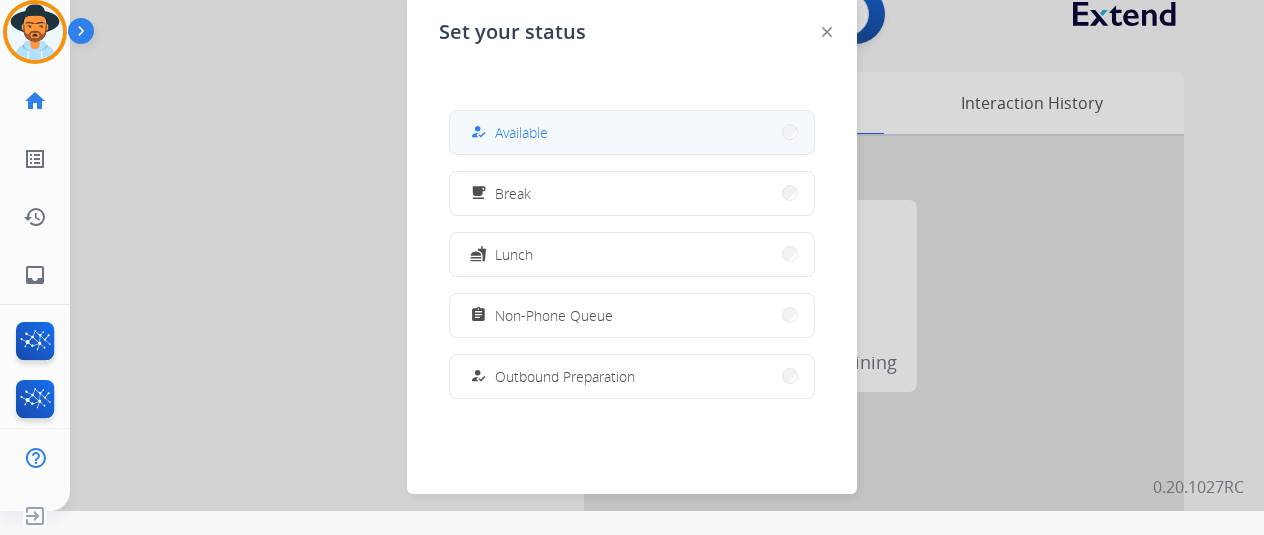 click on "Available" at bounding box center (521, 132) 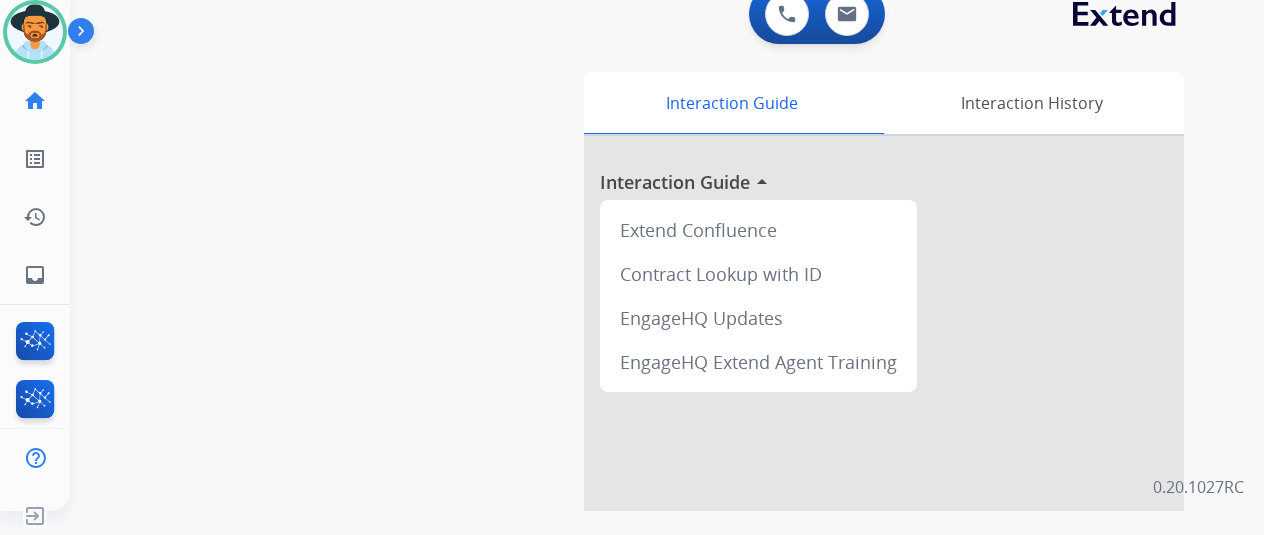 click on "swap_horiz Break voice bridge close_fullscreen Connect 3-Way Call merge_type Separate 3-Way Call  Interaction Guide   Interaction History  Interaction Guide arrow_drop_up  Extend Confluence   Contract Lookup with ID   EngageHQ Updates   EngageHQ Extend Agent Training" at bounding box center [643, 465] 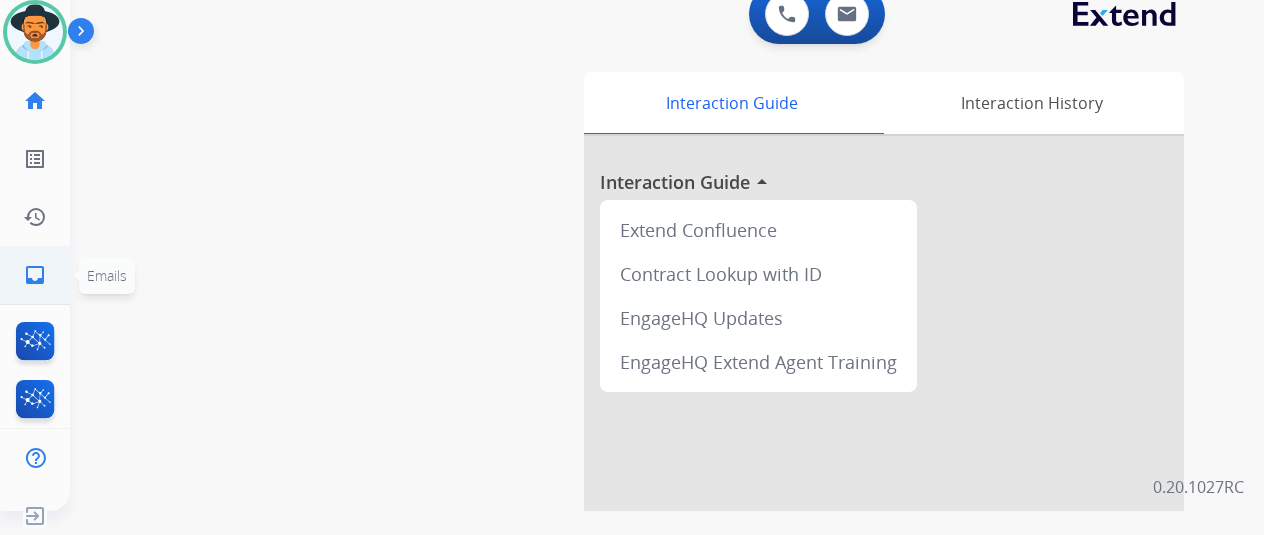 click on "inbox  Emails" 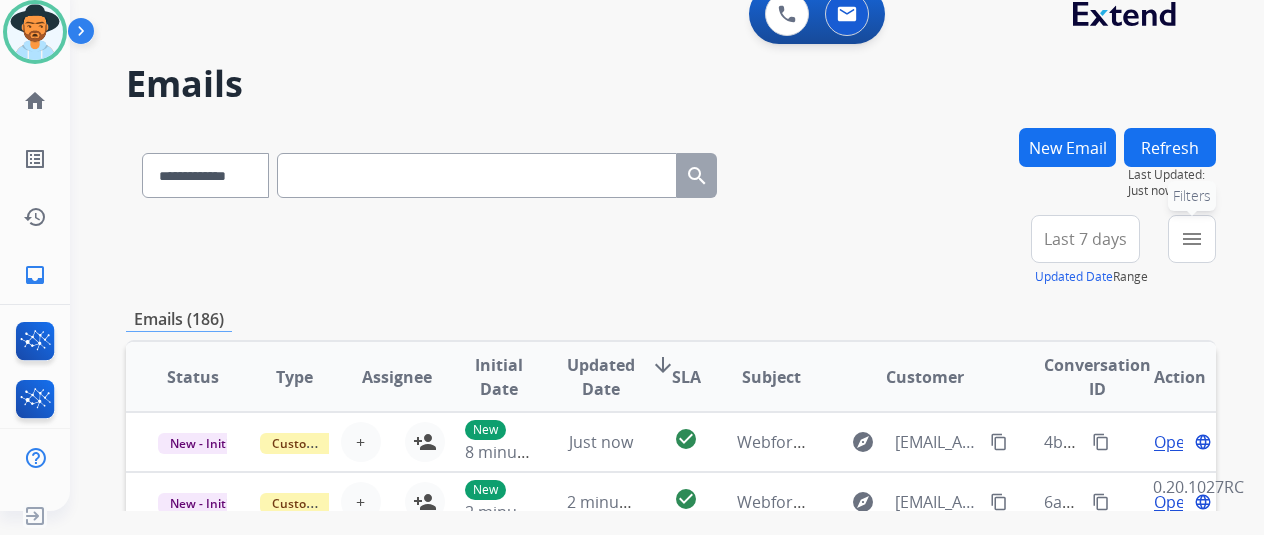 click on "menu" at bounding box center [1192, 239] 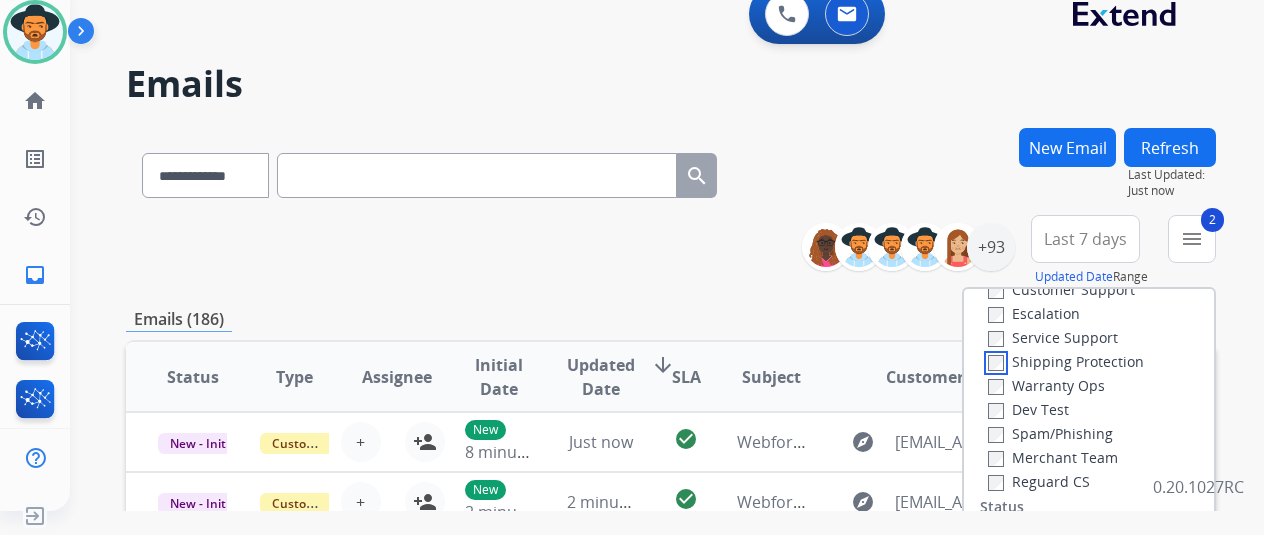 scroll, scrollTop: 200, scrollLeft: 0, axis: vertical 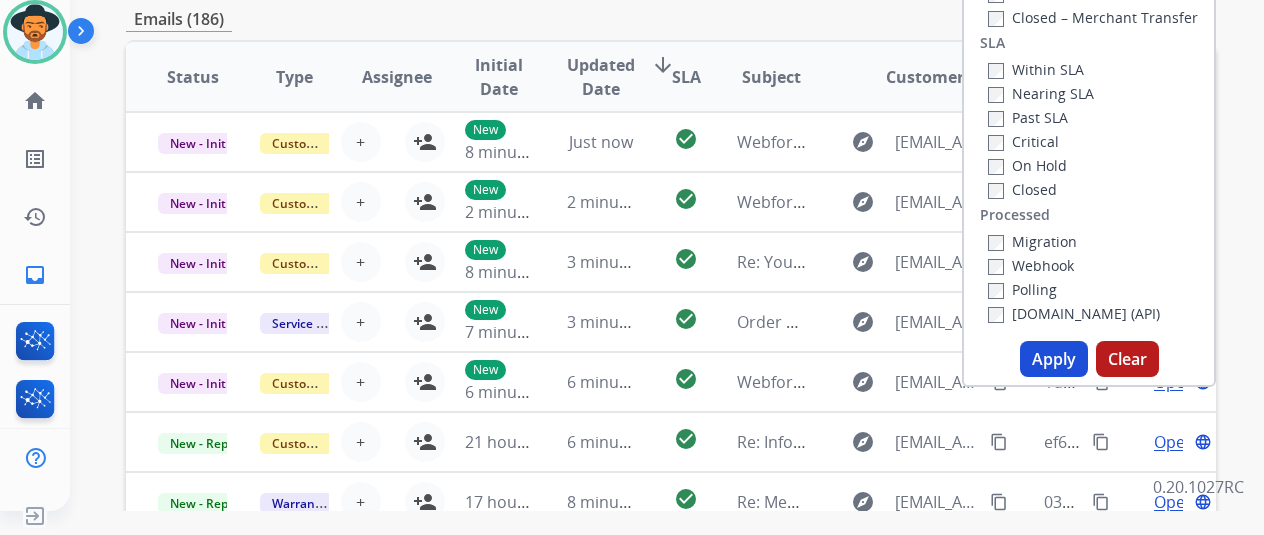 click on "Apply" at bounding box center [1054, 359] 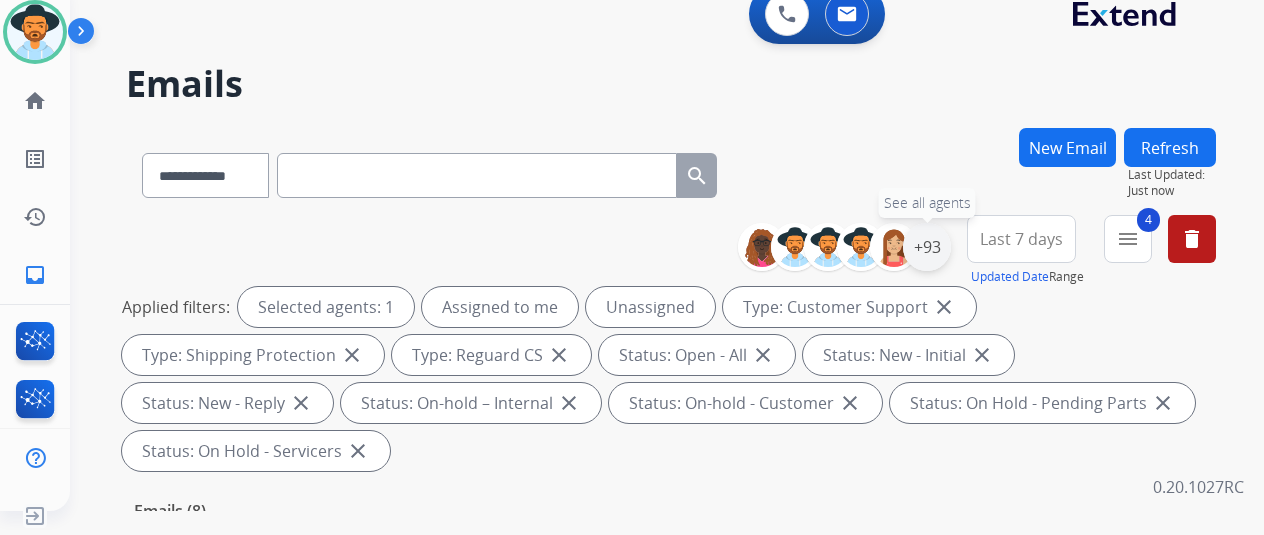click on "+93" at bounding box center [927, 247] 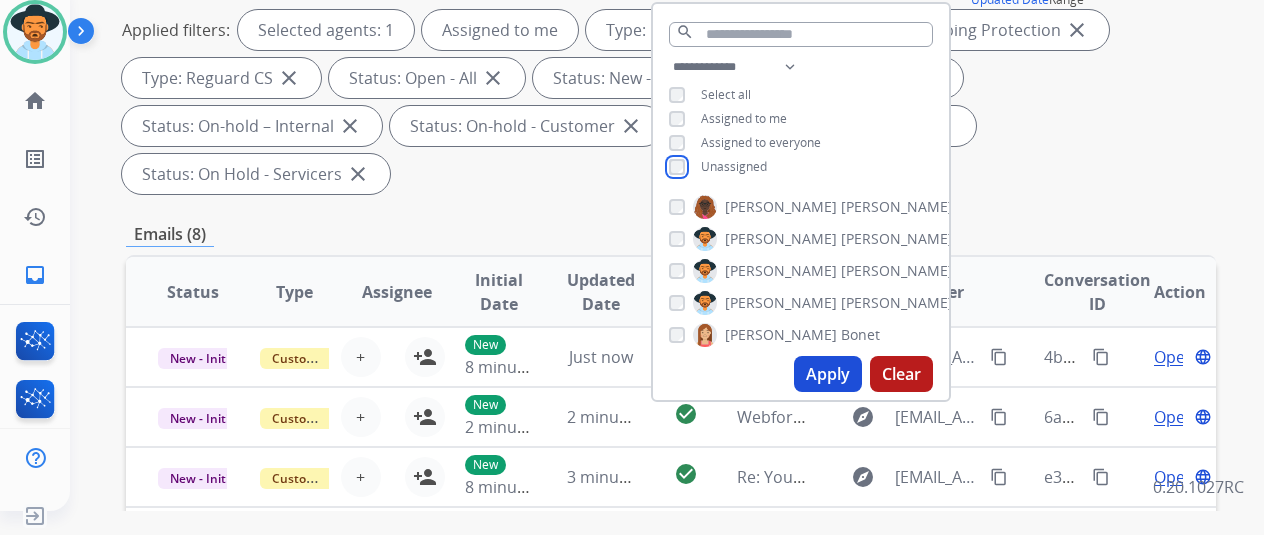 scroll, scrollTop: 300, scrollLeft: 0, axis: vertical 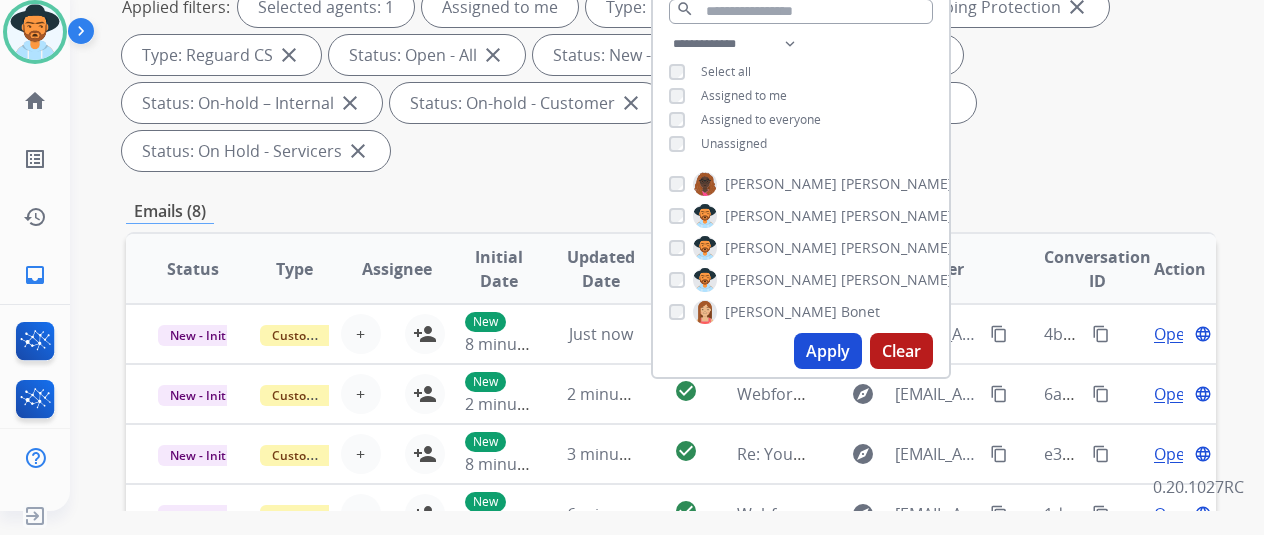 click on "Apply" at bounding box center (828, 351) 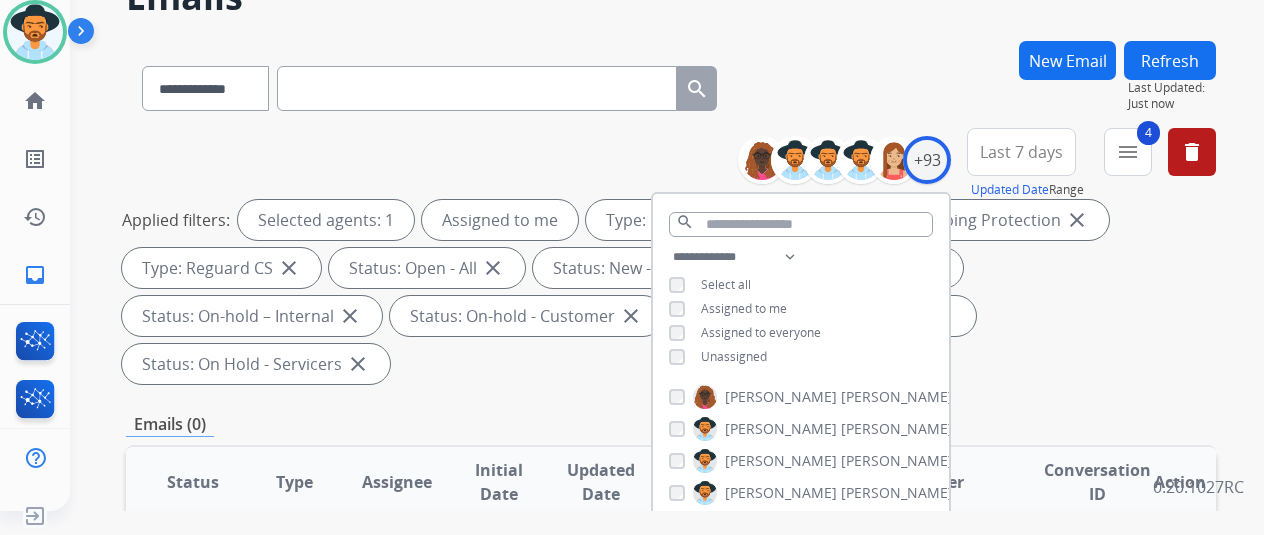 scroll, scrollTop: 0, scrollLeft: 0, axis: both 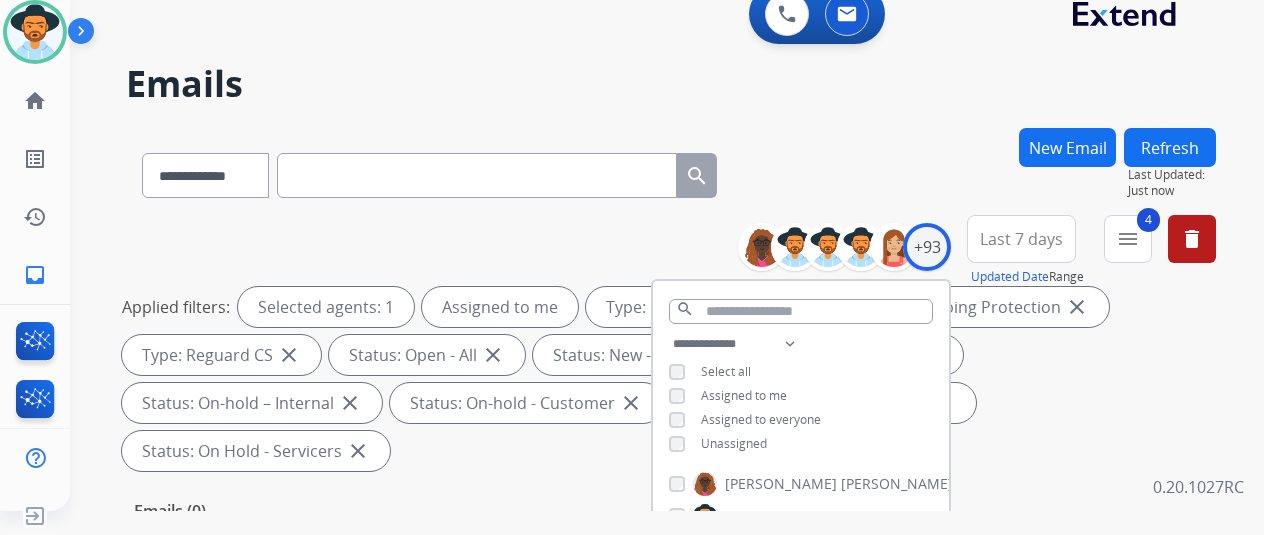 click on "**********" at bounding box center (671, 171) 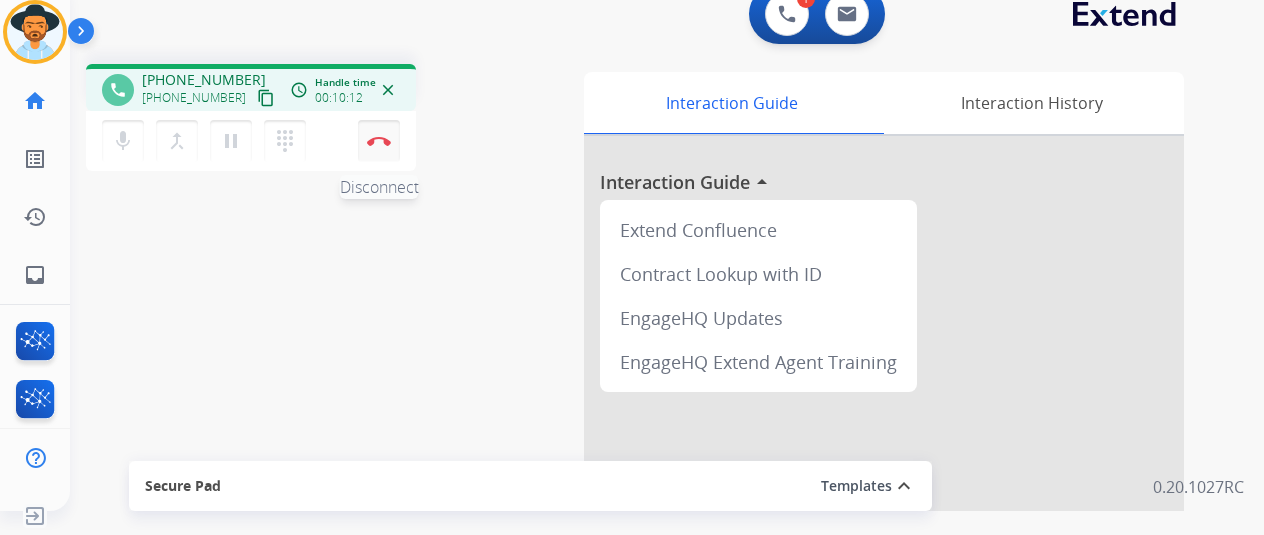 click at bounding box center (379, 141) 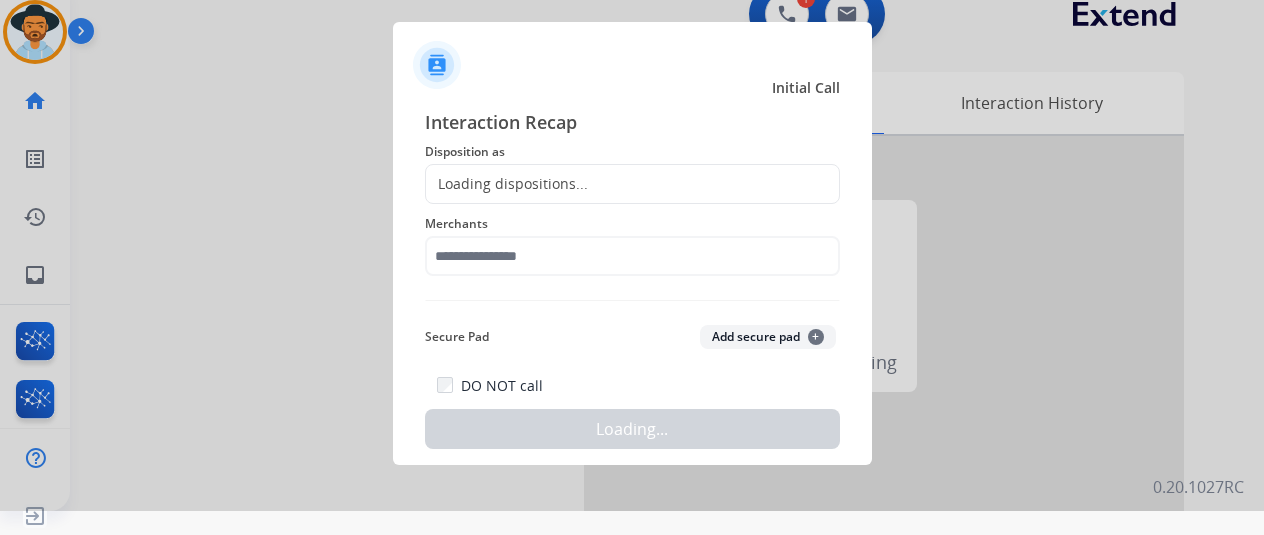 click on "Loading dispositions..." 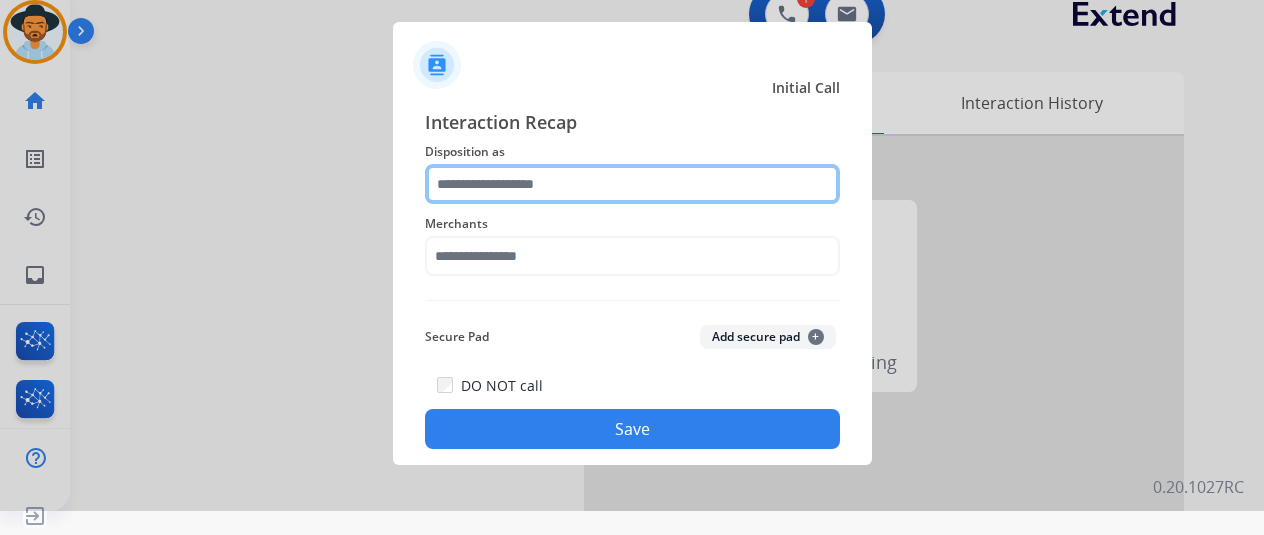click 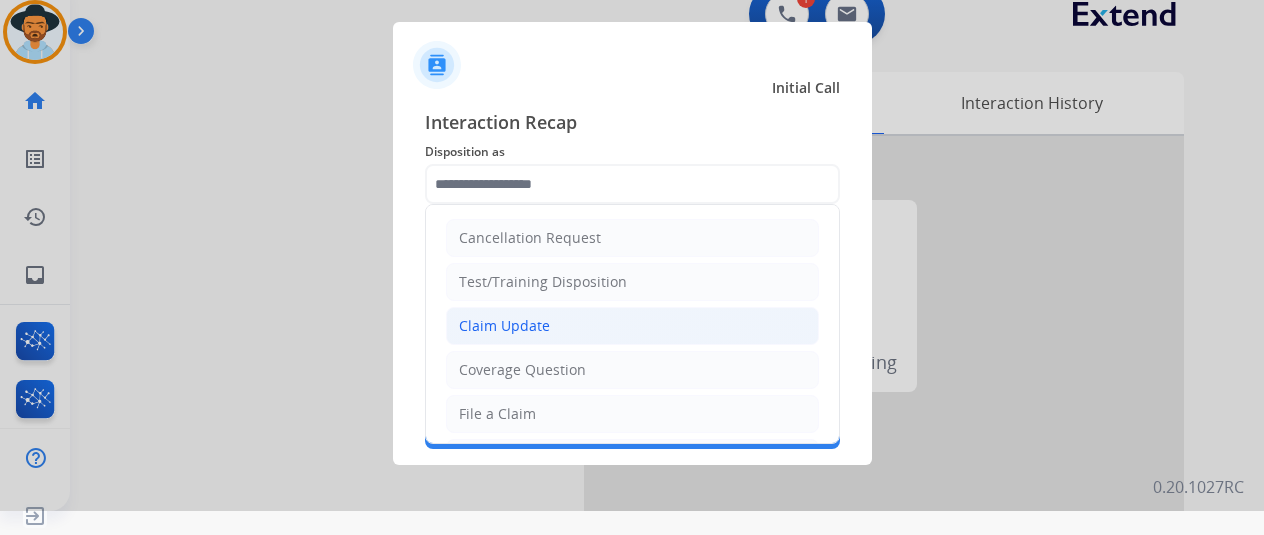 click on "Claim Update" 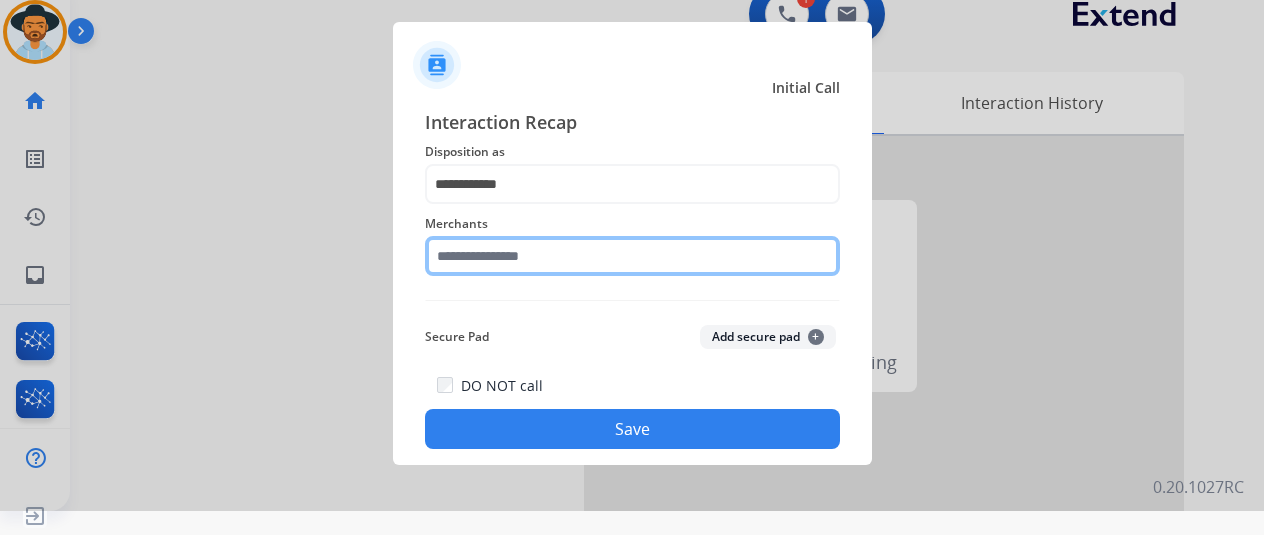click 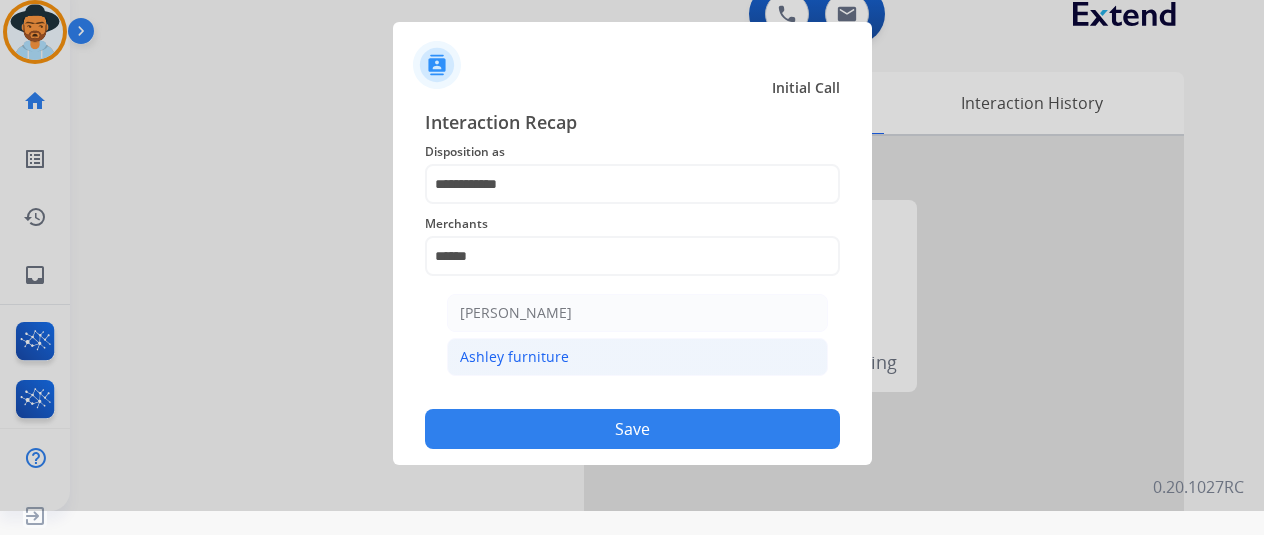 click on "Ashley furniture" 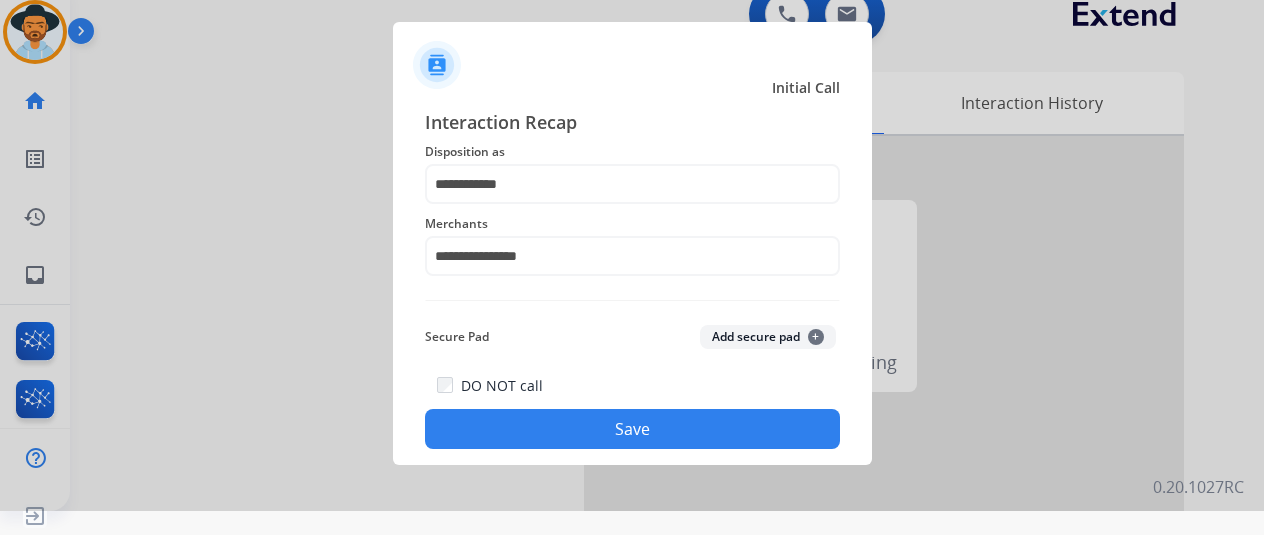 click on "Save" 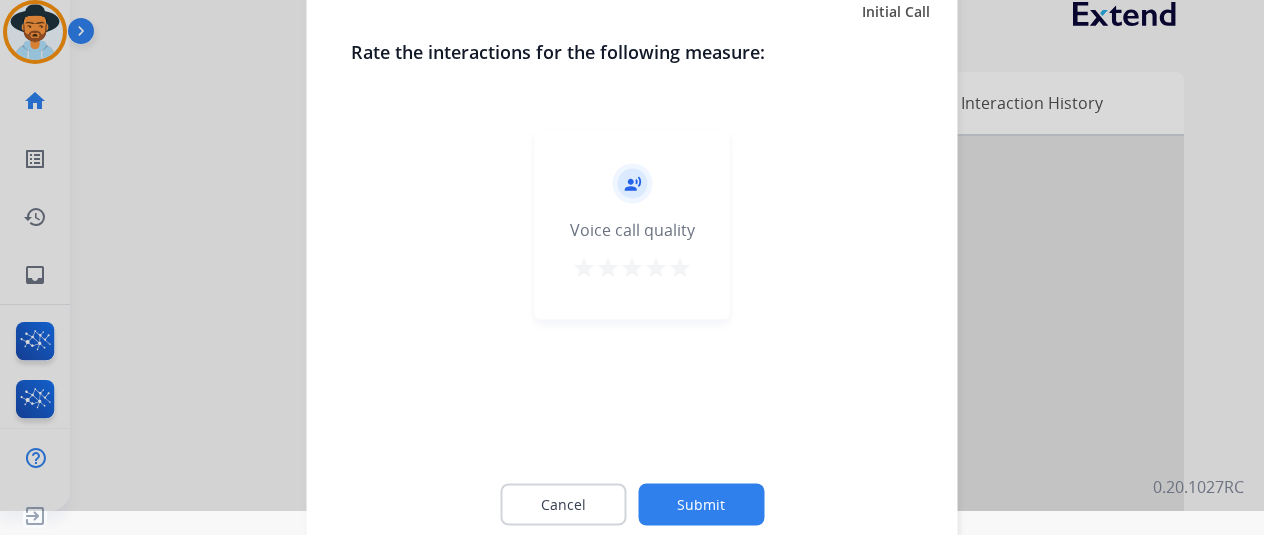 click on "Submit" 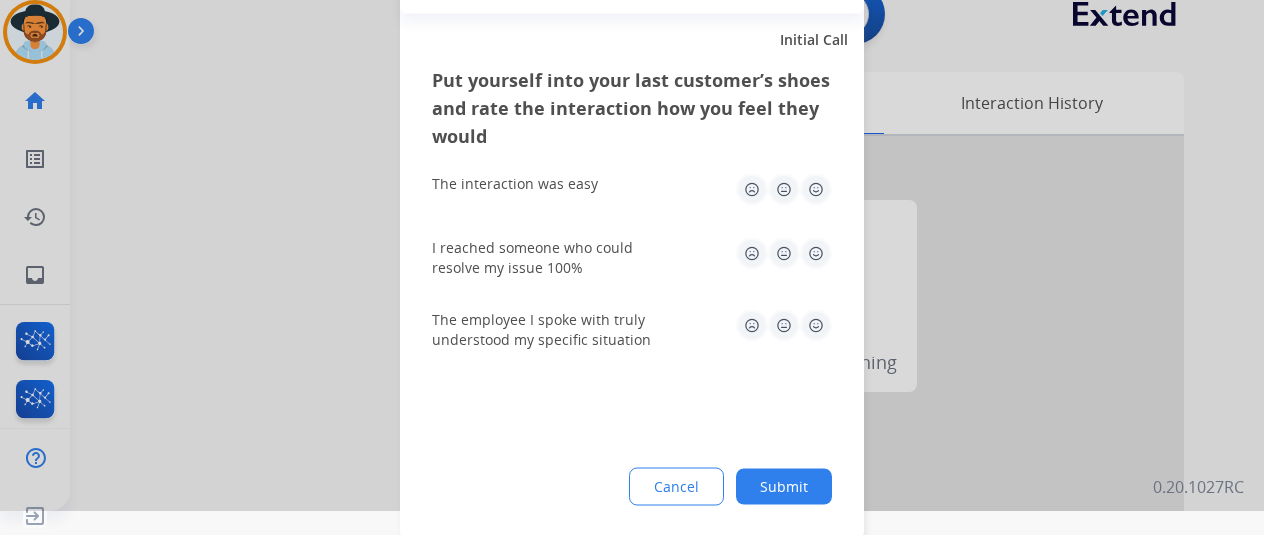 click on "Submit" 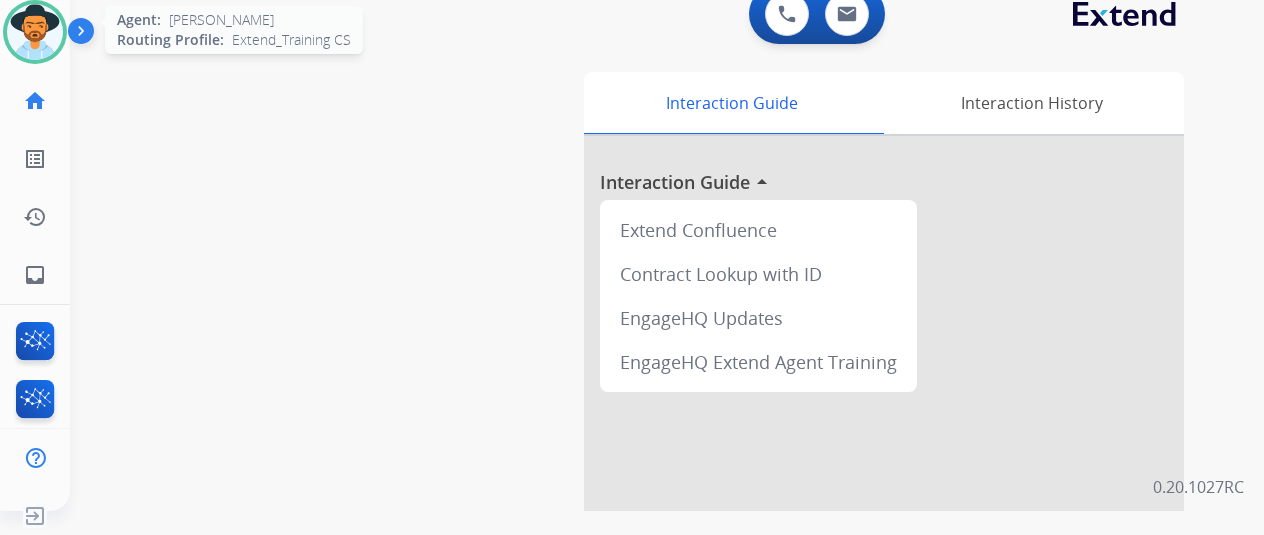 click at bounding box center (35, 32) 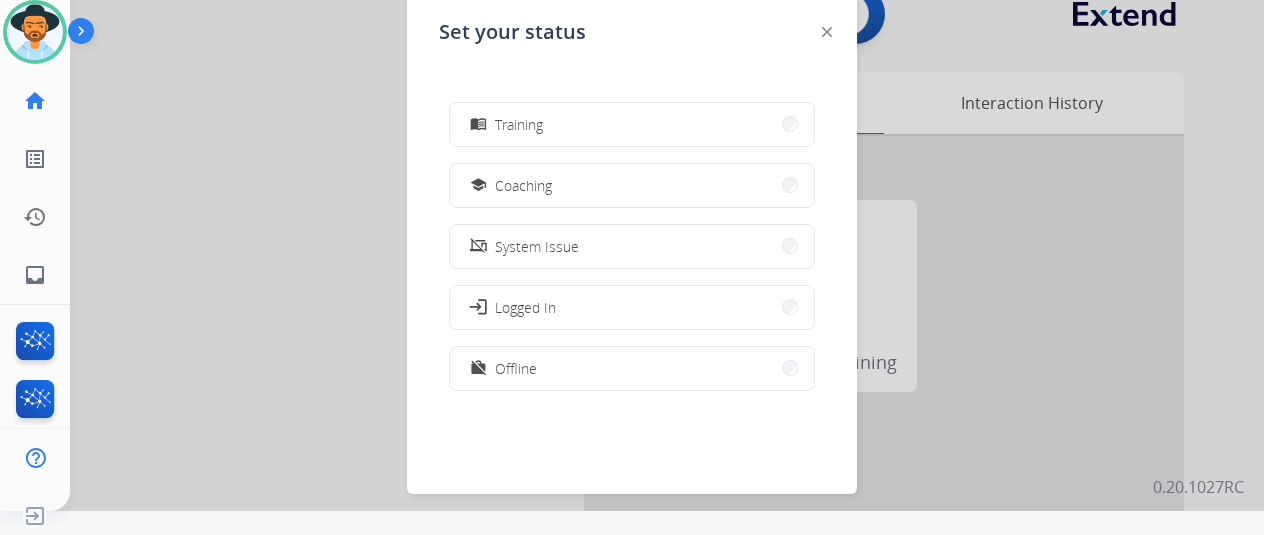 scroll, scrollTop: 376, scrollLeft: 0, axis: vertical 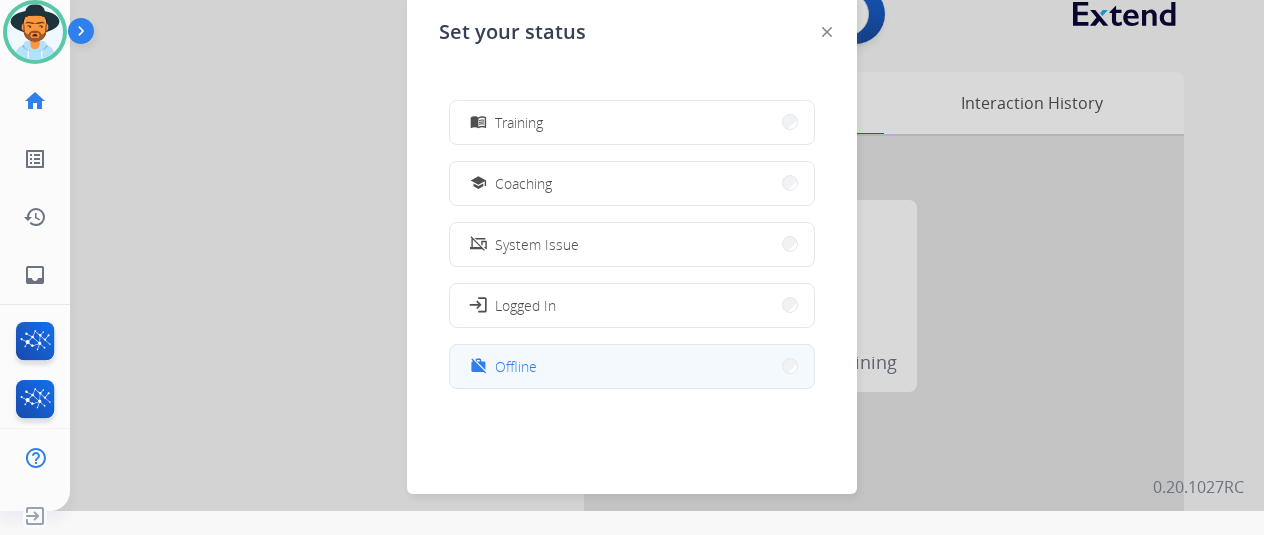 click on "Offline" at bounding box center [516, 366] 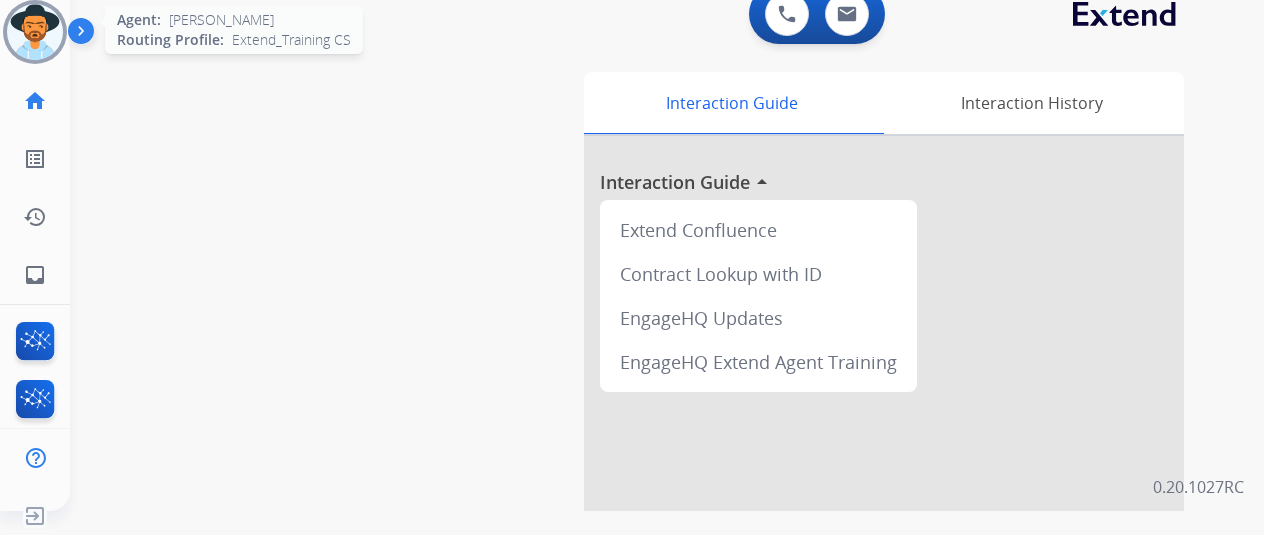click at bounding box center [35, 32] 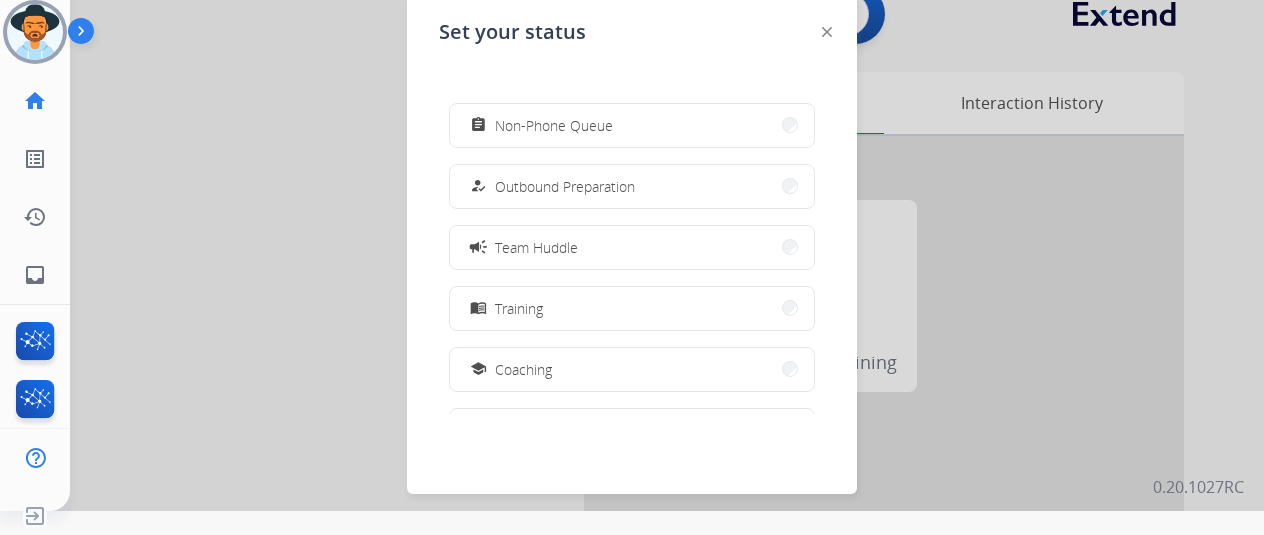 scroll, scrollTop: 376, scrollLeft: 0, axis: vertical 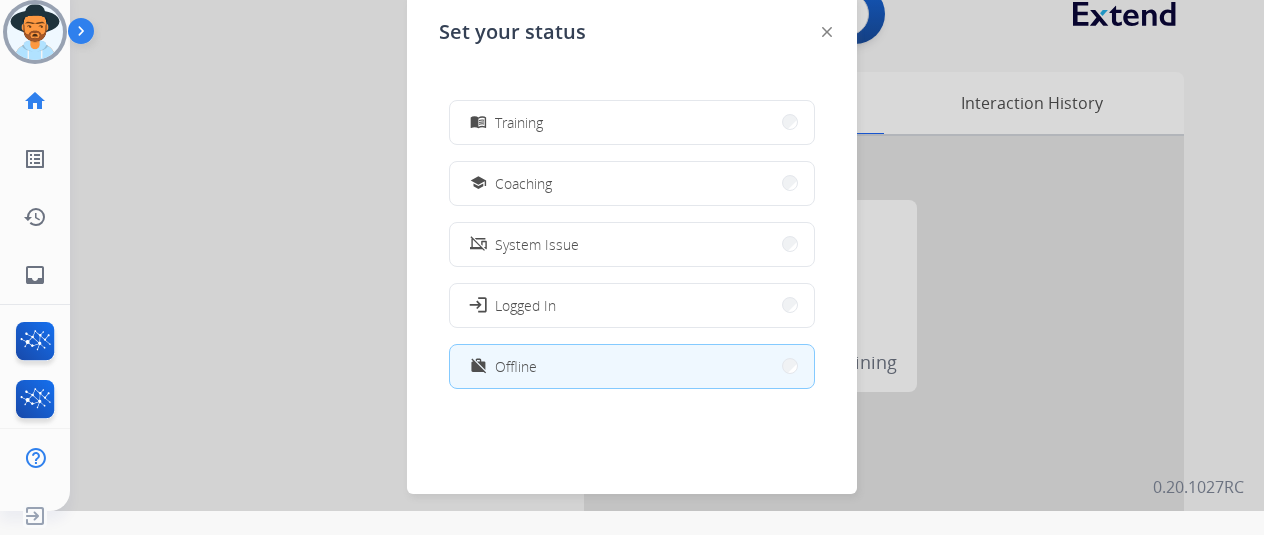 click on "Offline" at bounding box center (516, 366) 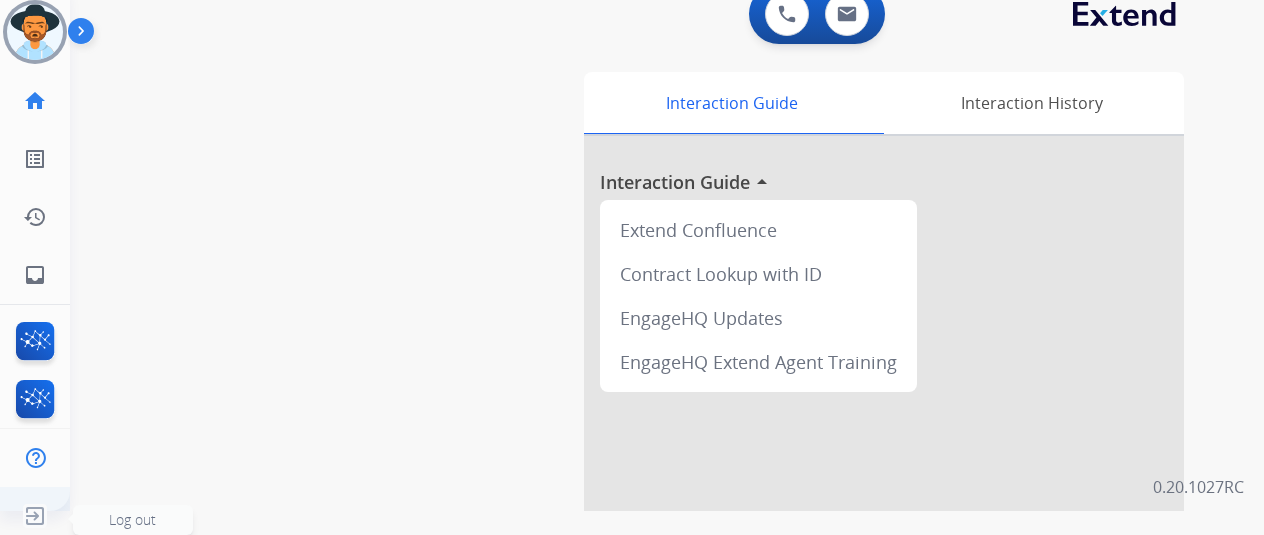 click 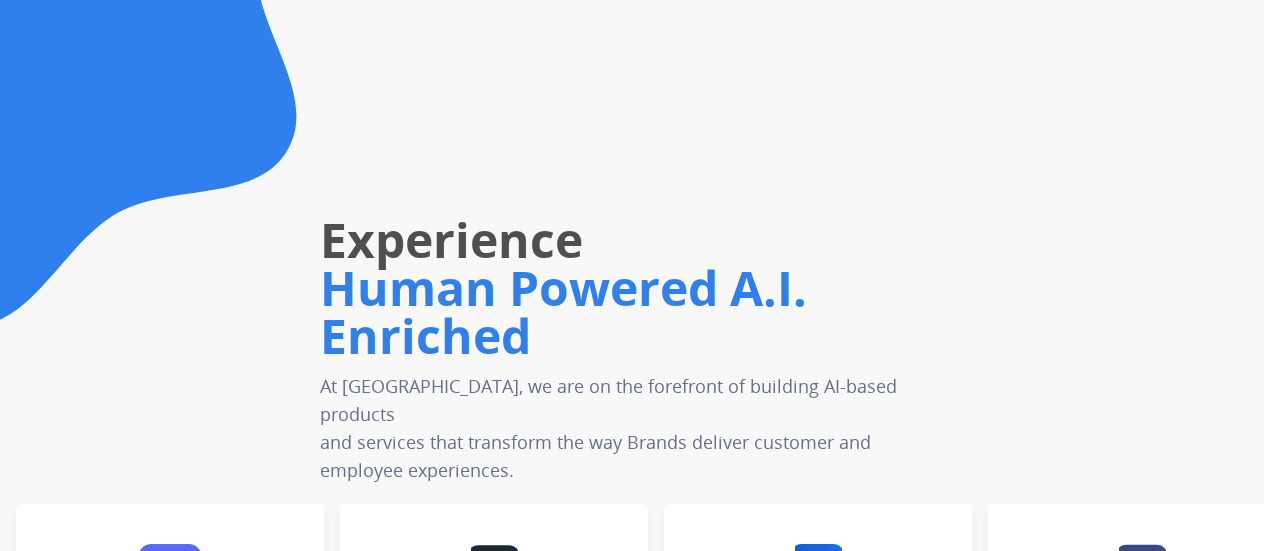 scroll, scrollTop: 0, scrollLeft: 0, axis: both 